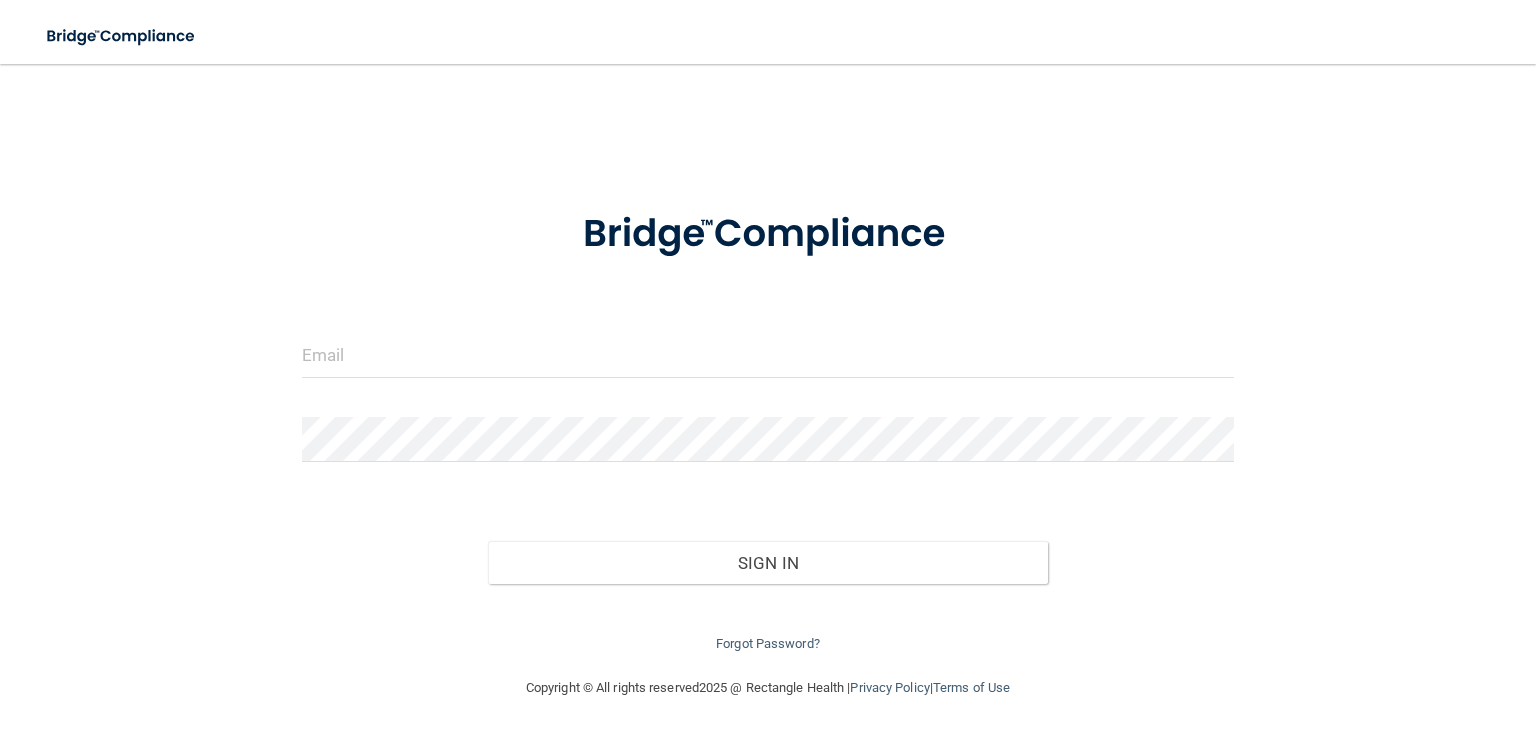 scroll, scrollTop: 0, scrollLeft: 0, axis: both 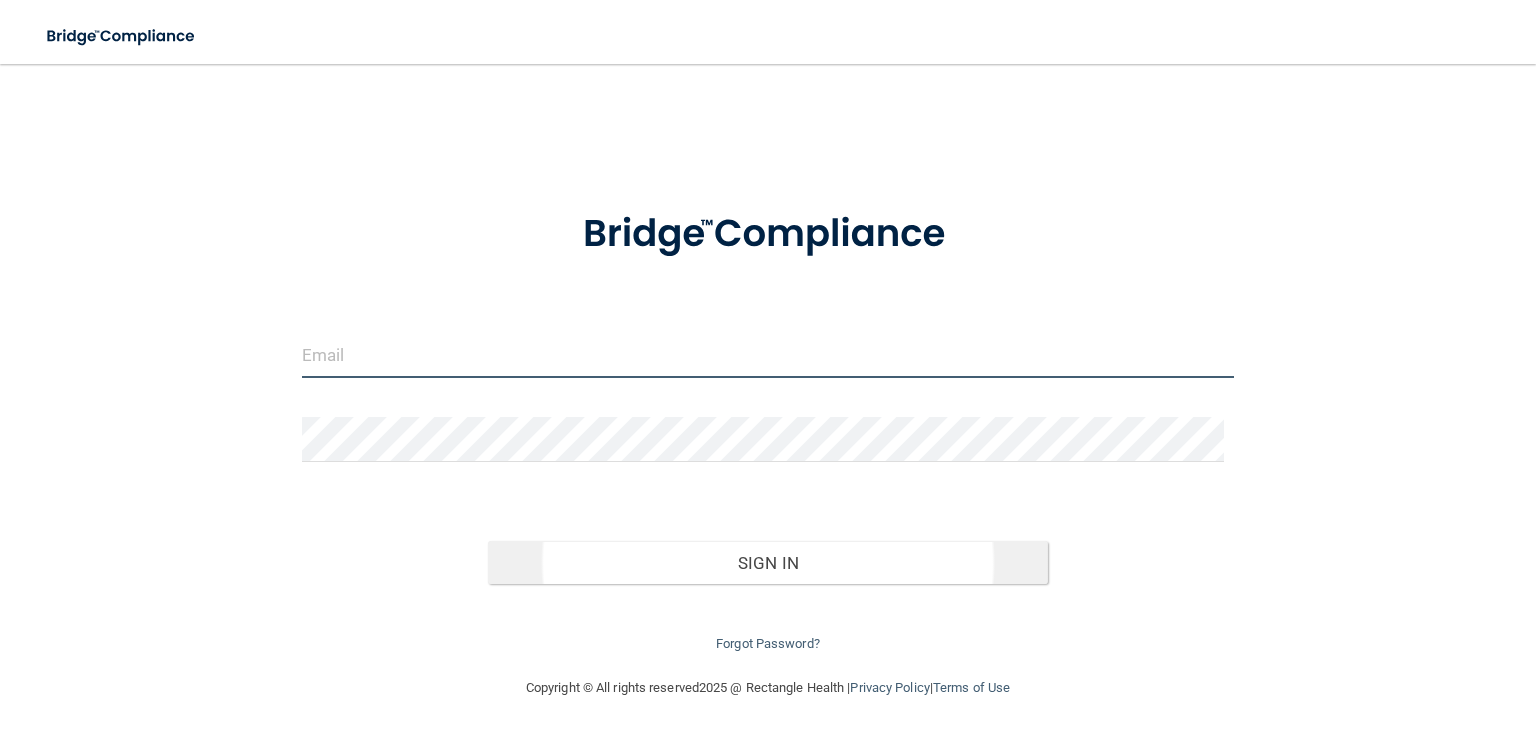 type on "[EMAIL_ADDRESS][DOMAIN_NAME]" 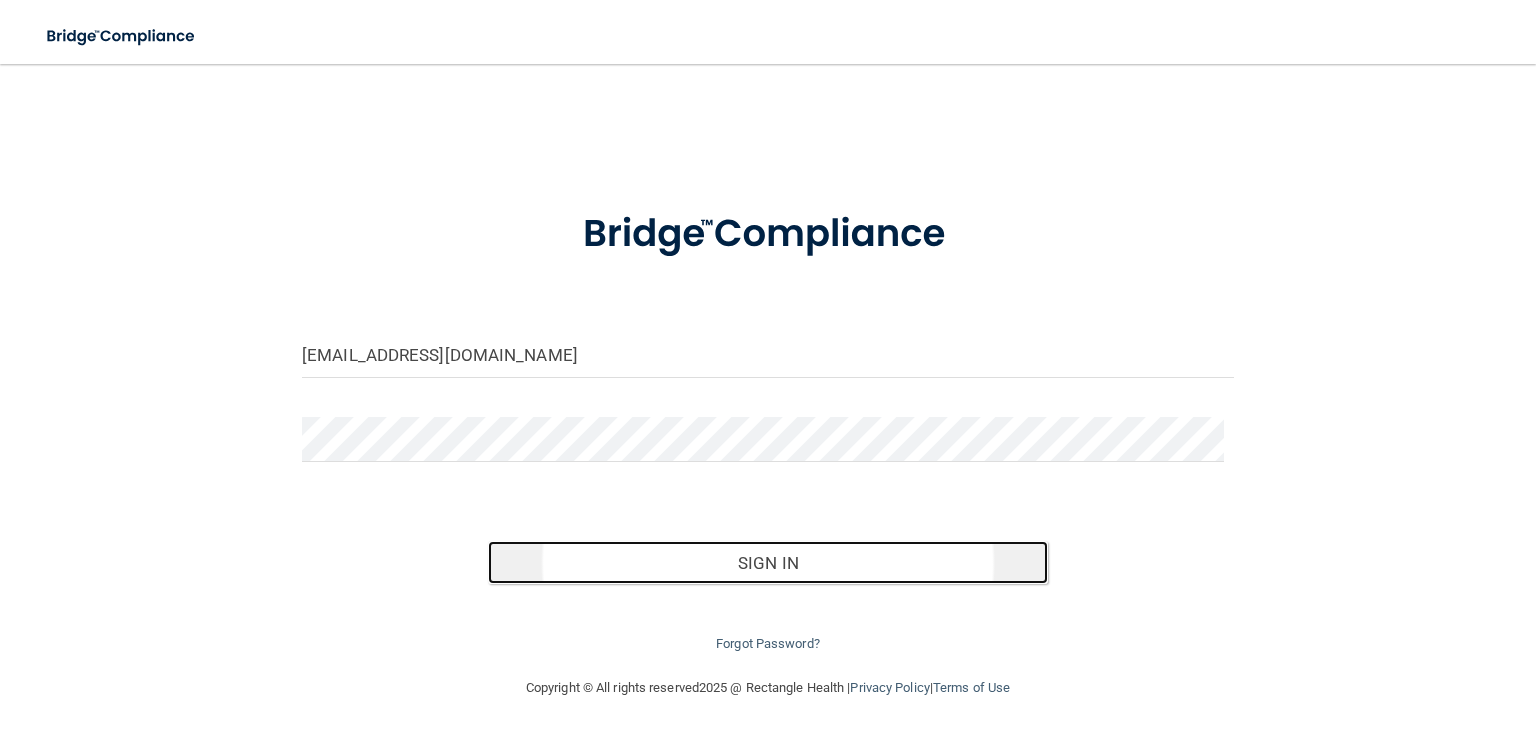click on "Sign In" at bounding box center [767, 563] 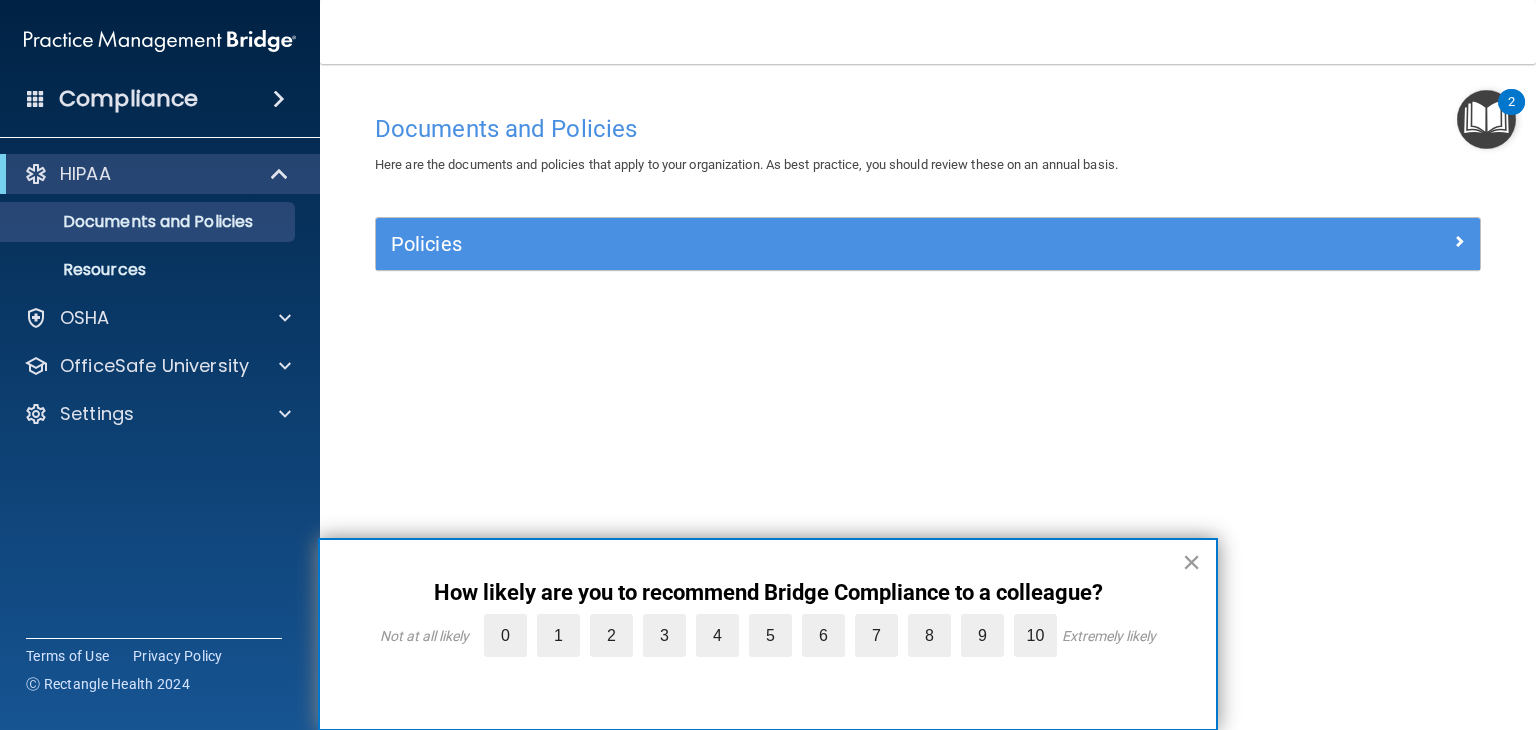 click on "×" at bounding box center [1191, 562] 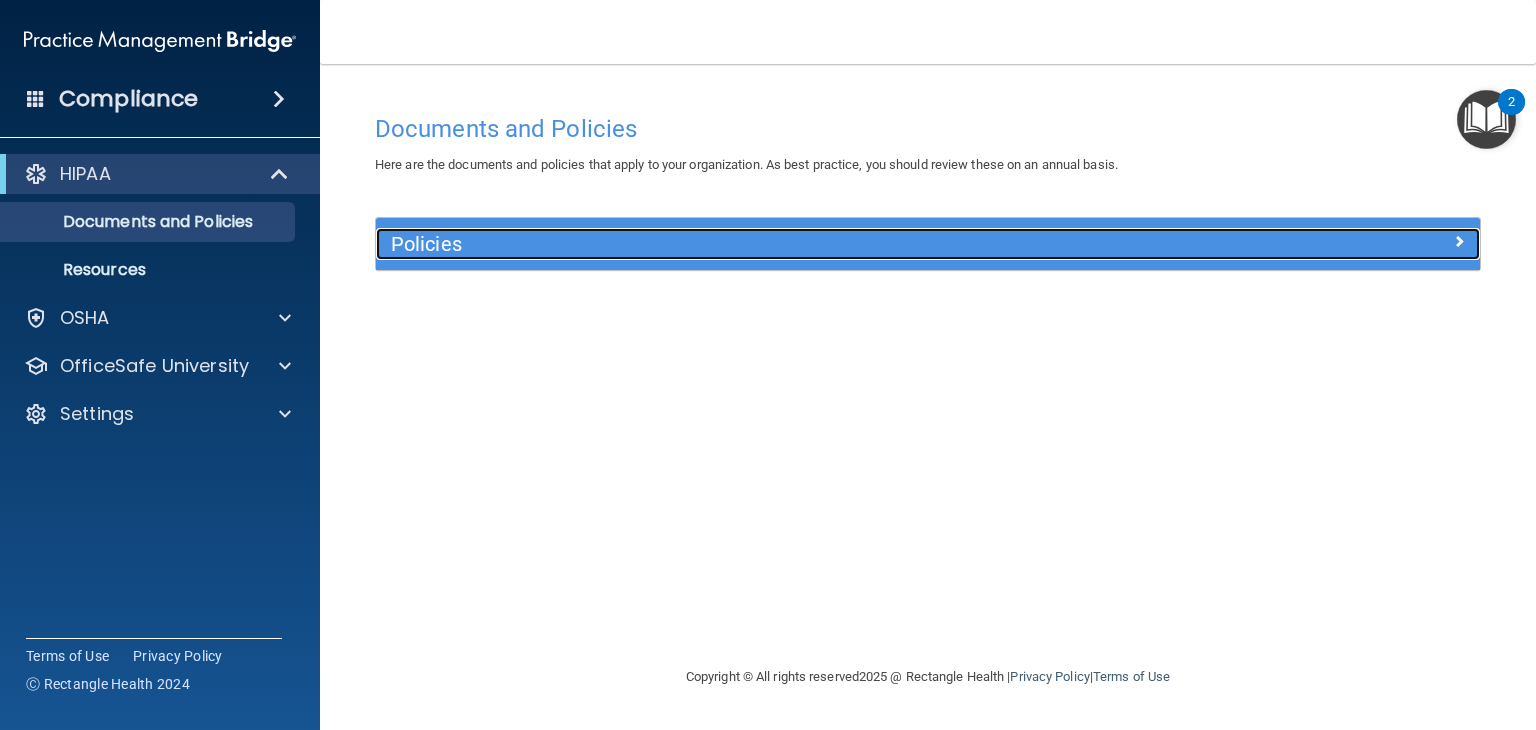 click on "Policies" at bounding box center (790, 244) 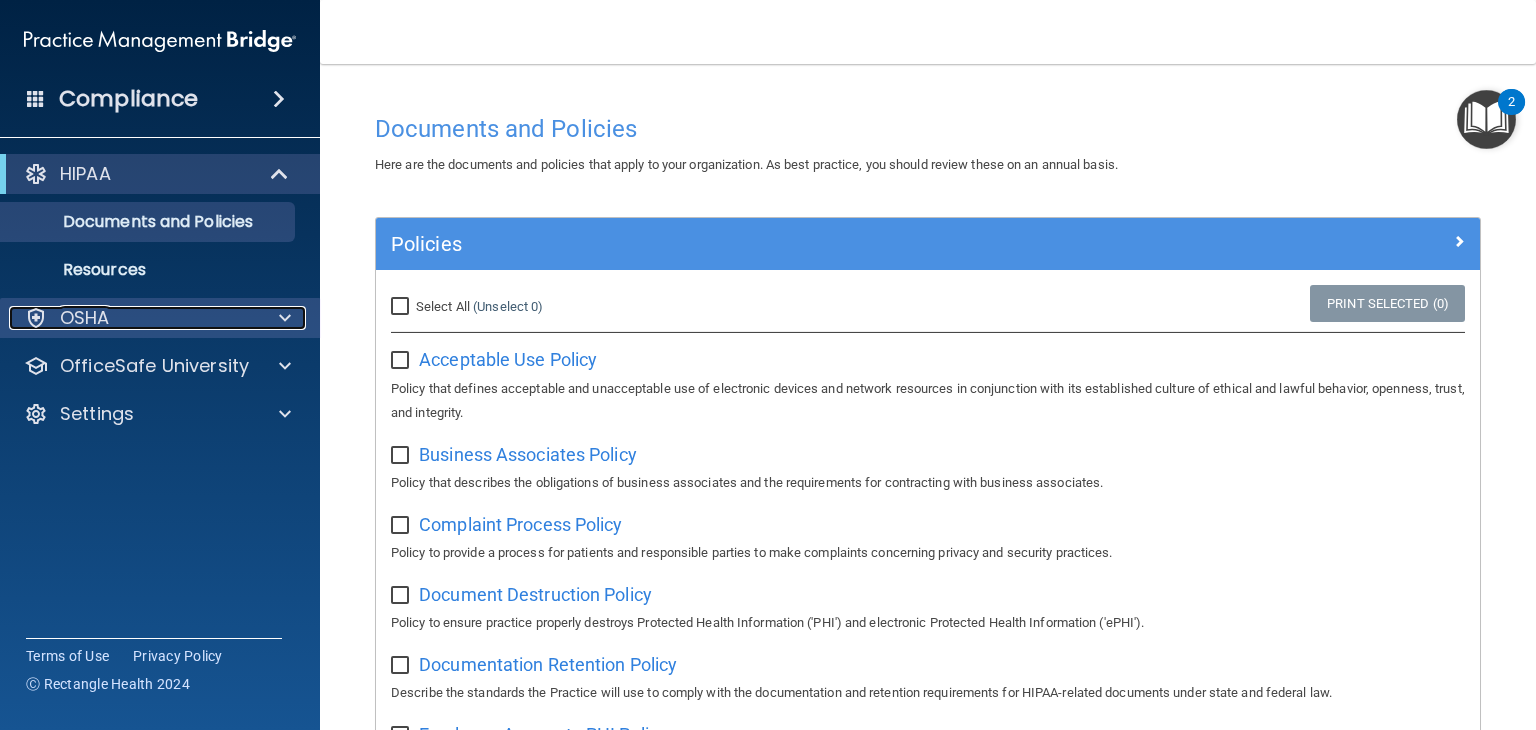 click on "OSHA" at bounding box center (133, 318) 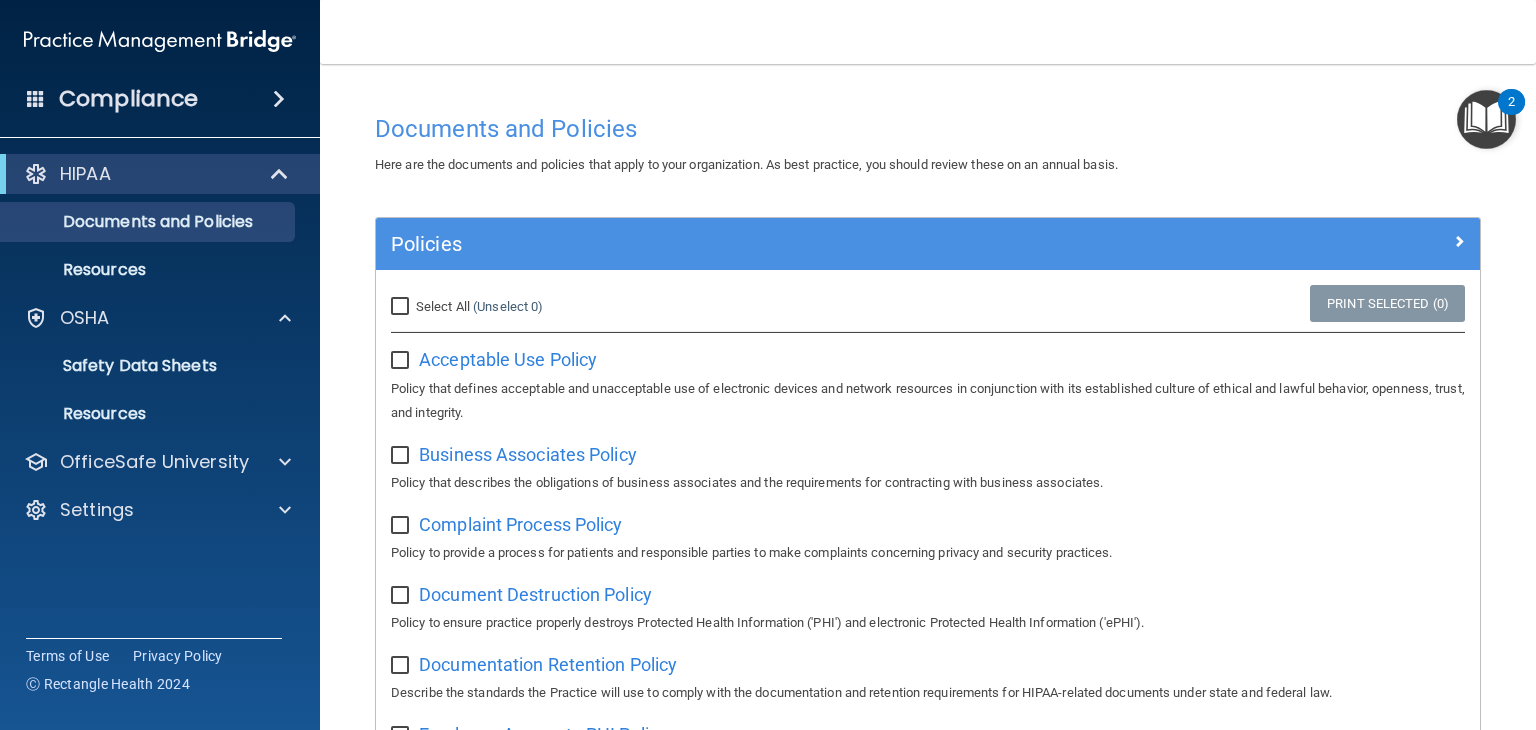 click on "Documents and Policies       Here are the documents and policies that apply to your organization. As best practice, you should review these on an annual basis.             There are no documents selected                Search Documents:                      Search Results            Name  Description        Acceptable Use Policy   Acceptable Use Policy     Policy that defines acceptable and unacceptable use of electronic devices and network resources in conjunction with its established culture of ethical and lawful behavior, openness, trust, and integrity.        Business Associates Policy   Business Associates Policy     Policy that describes the obligations of business associates and the requirements for contracting with business associates.        Complaint Process Policy   Complaint Process Policy     Policy to provide a process for patients and responsible parties to make complaints concerning privacy and security practices.        Document Destruction Policy   Document Destruction Policy" at bounding box center (928, 1018) 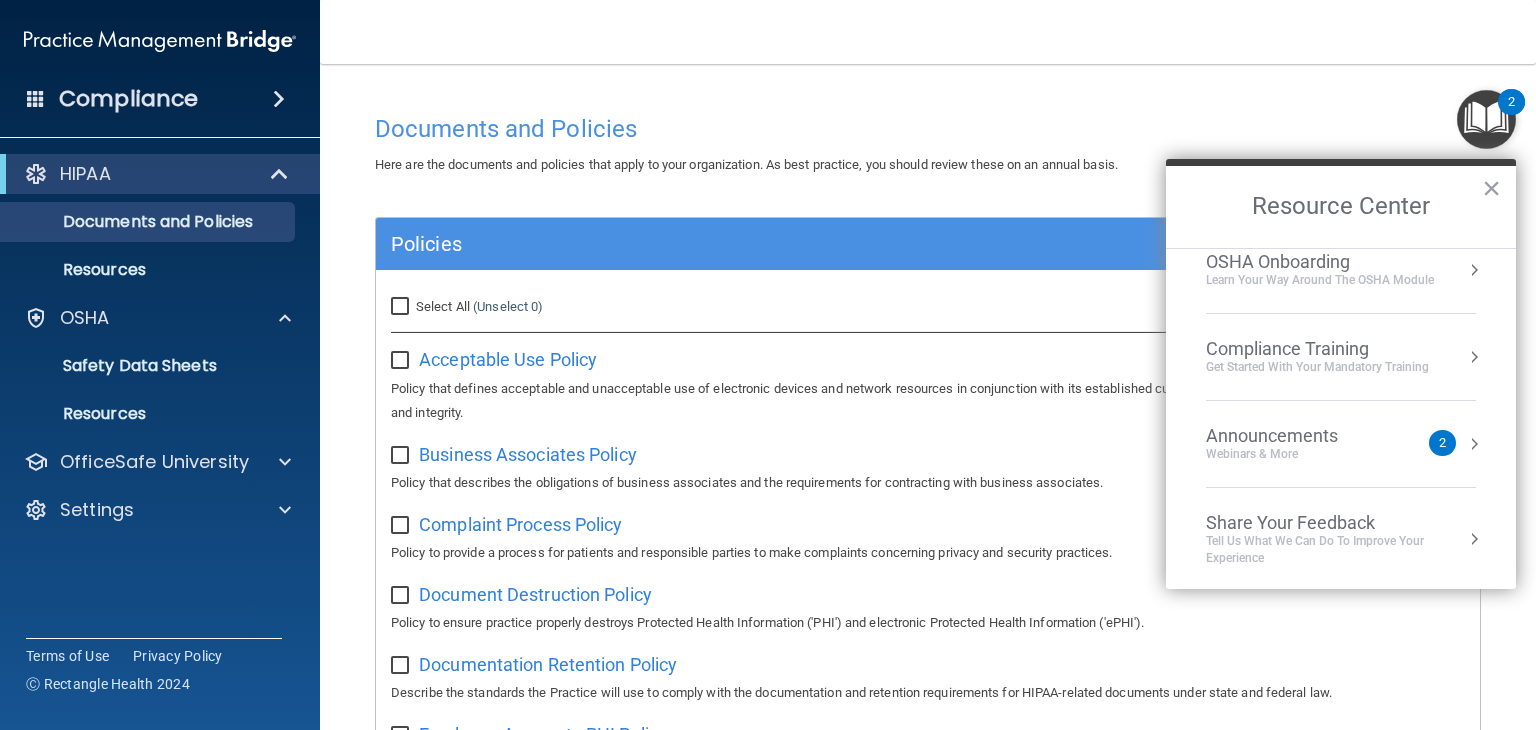 scroll, scrollTop: 0, scrollLeft: 0, axis: both 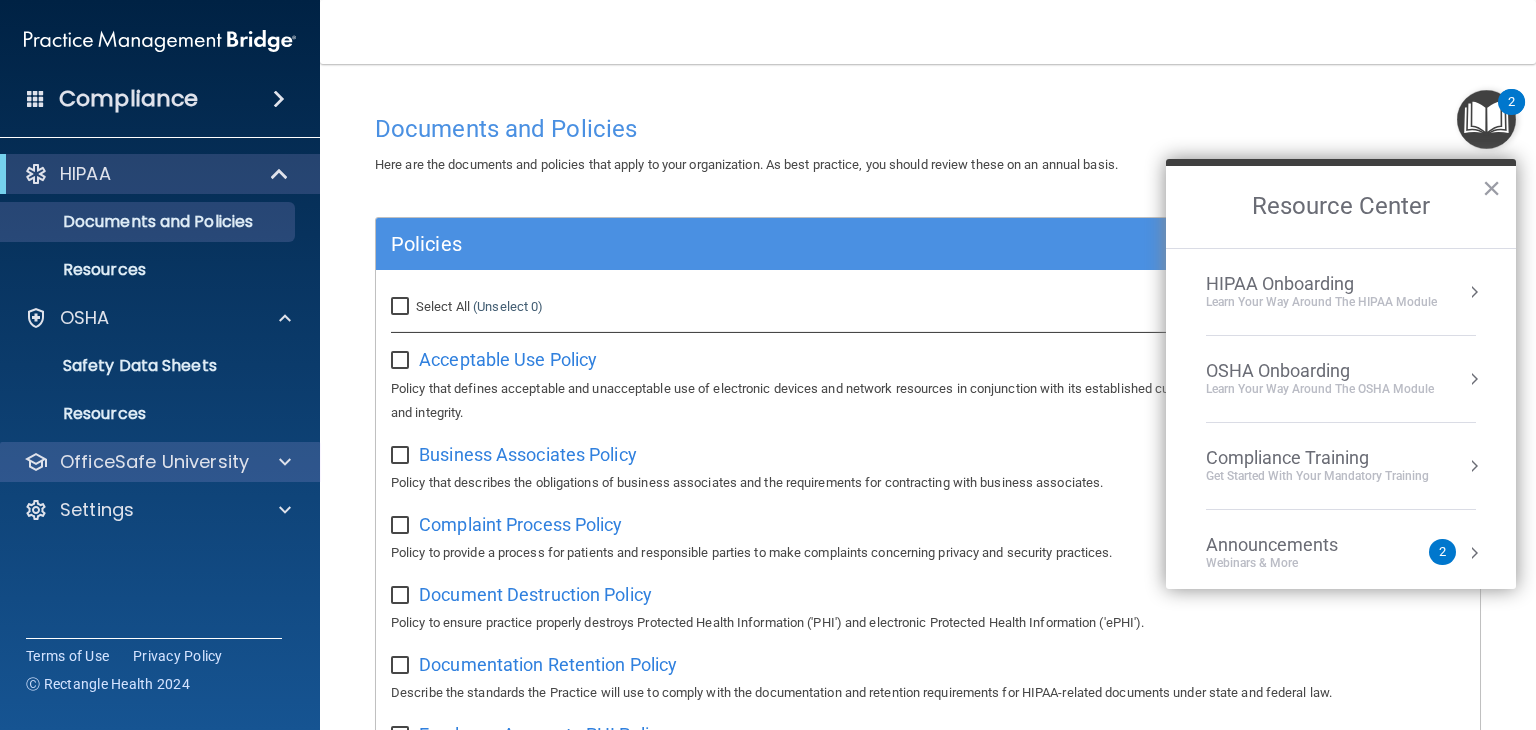 click on "OfficeSafe University" at bounding box center [160, 462] 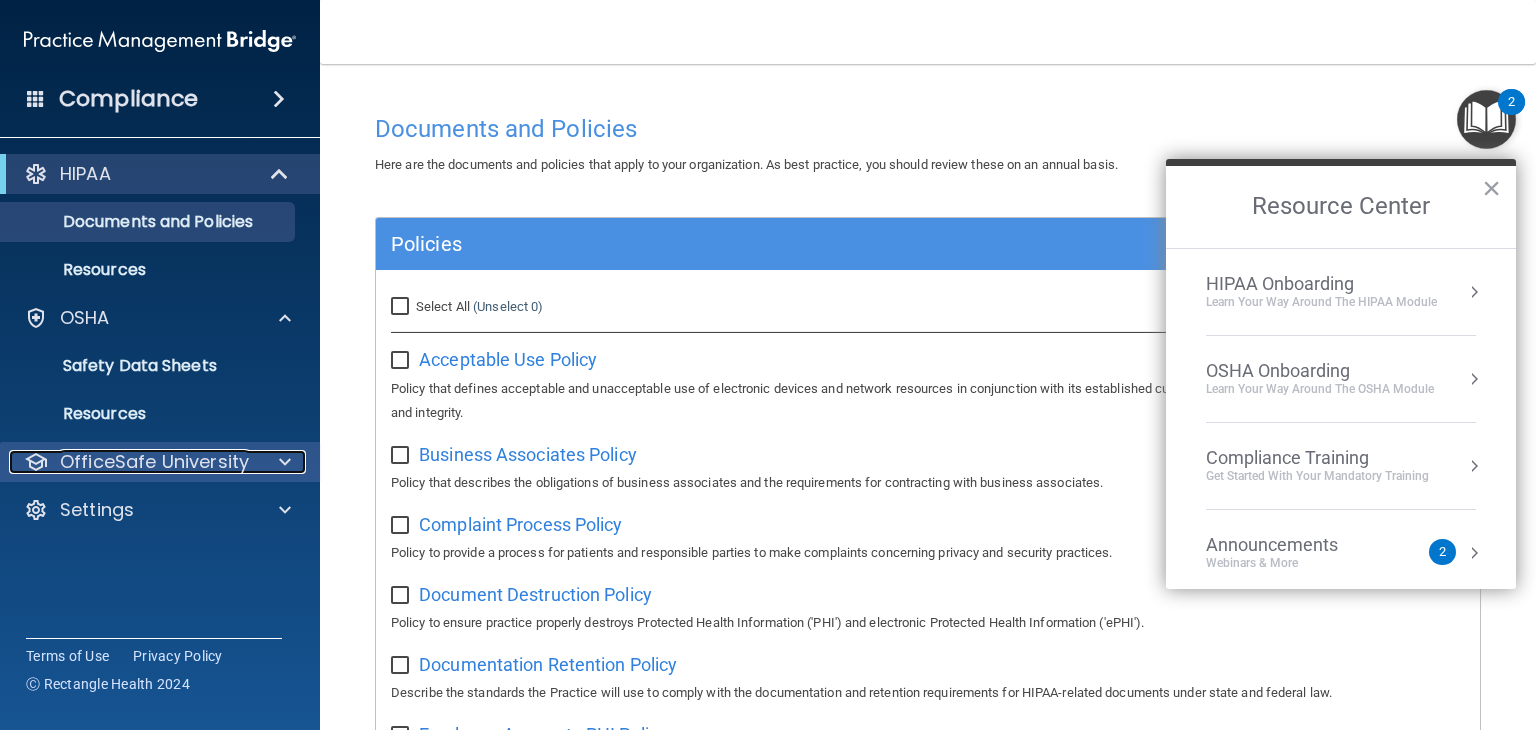 click at bounding box center [282, 462] 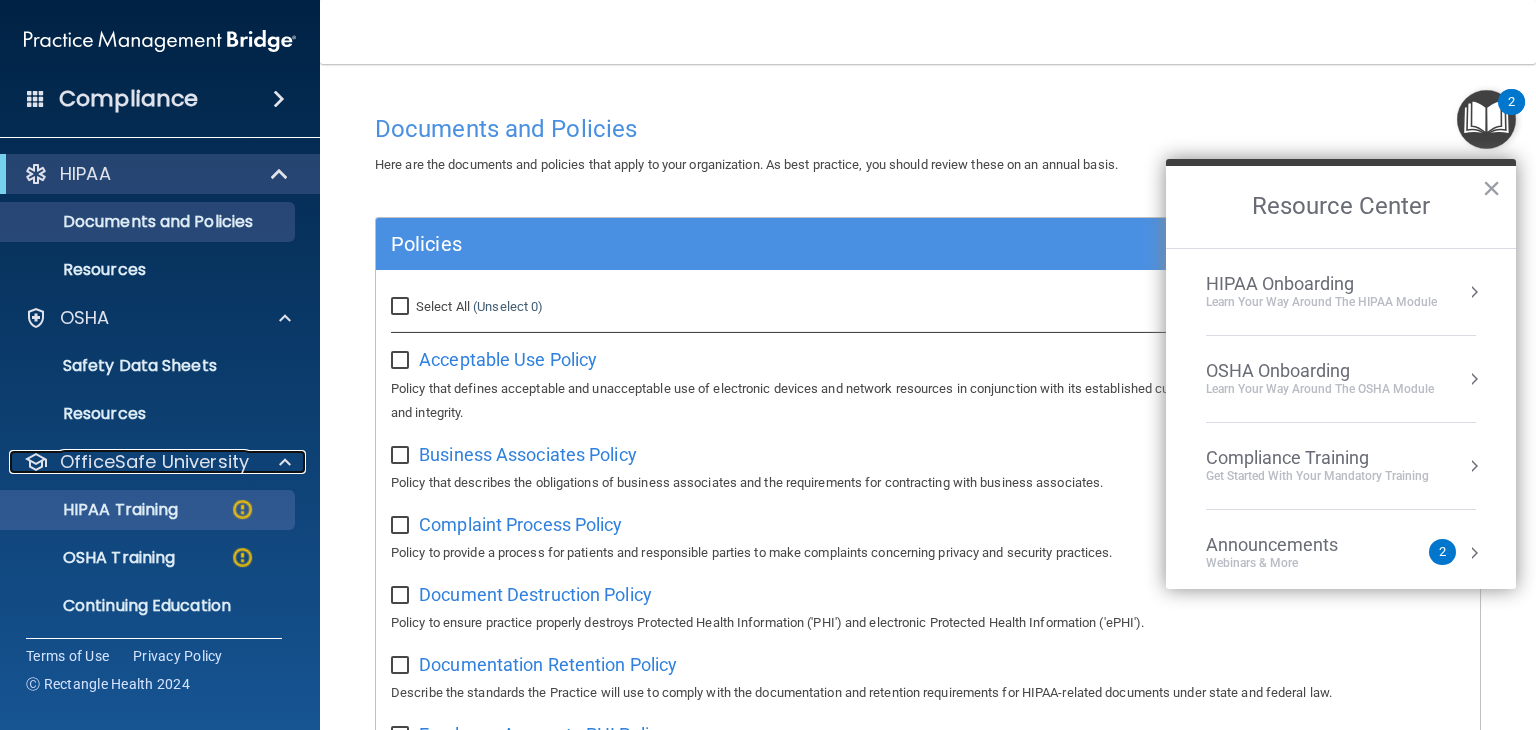 scroll, scrollTop: 52, scrollLeft: 0, axis: vertical 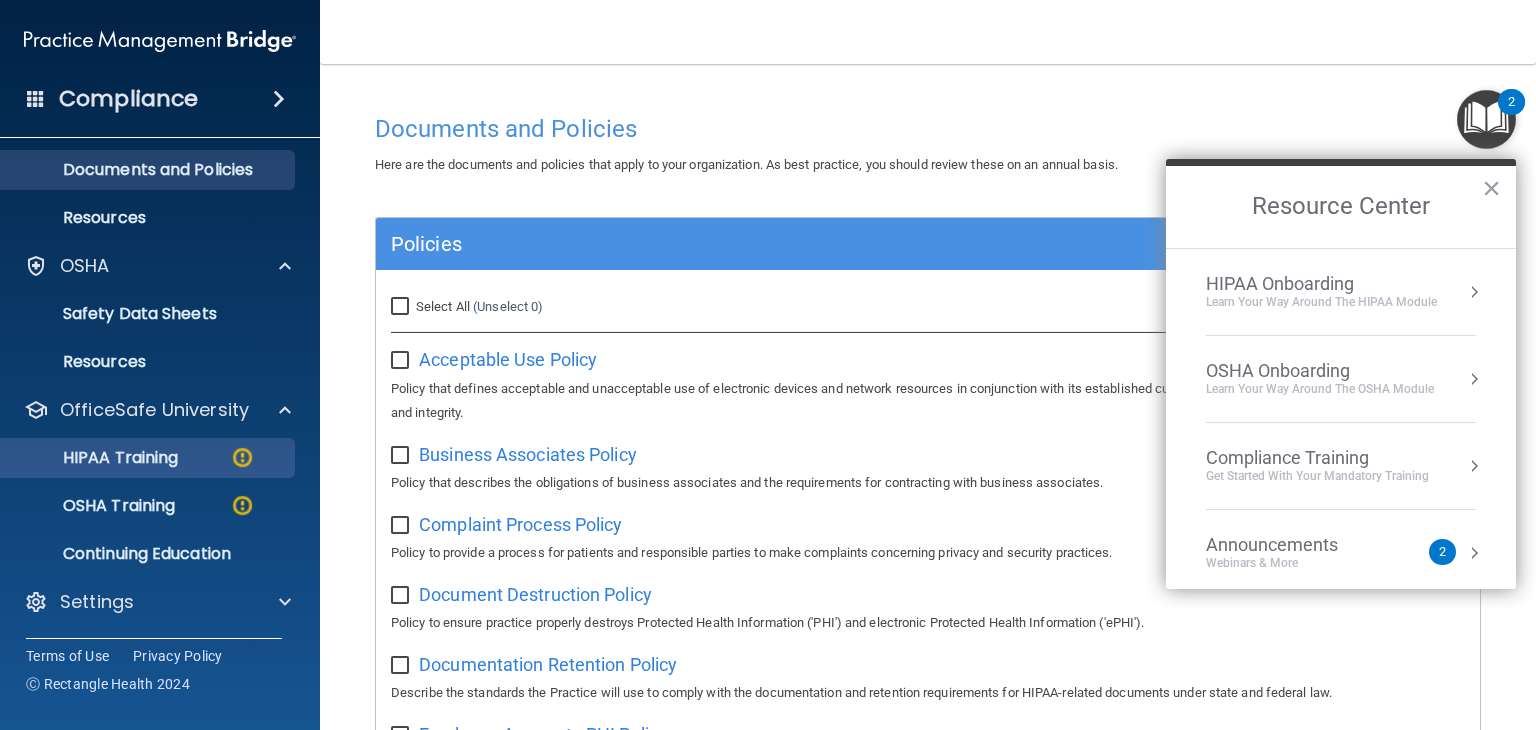 click on "HIPAA Training                   OSHA Training                   Continuing Education" at bounding box center [161, 502] 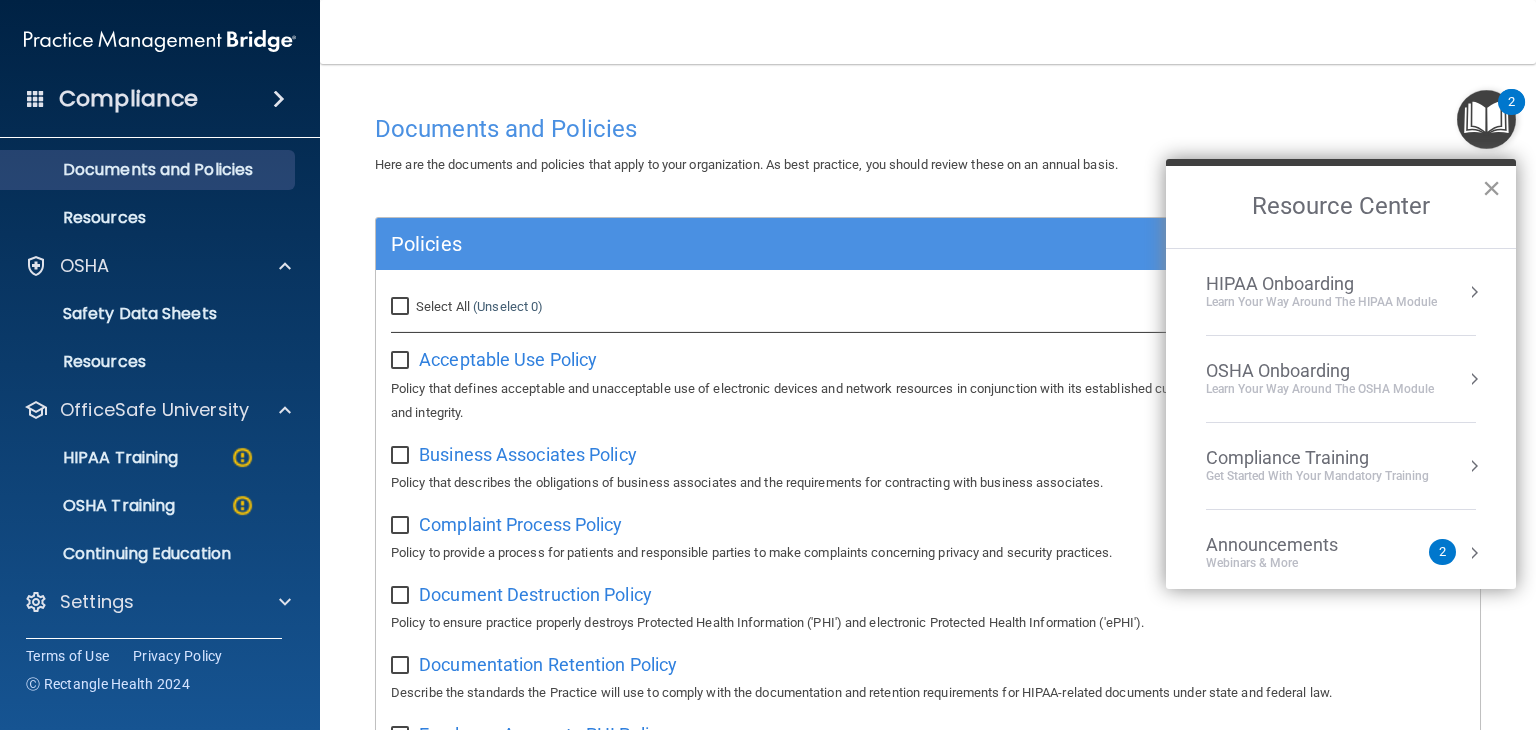 click on "×" at bounding box center (1491, 188) 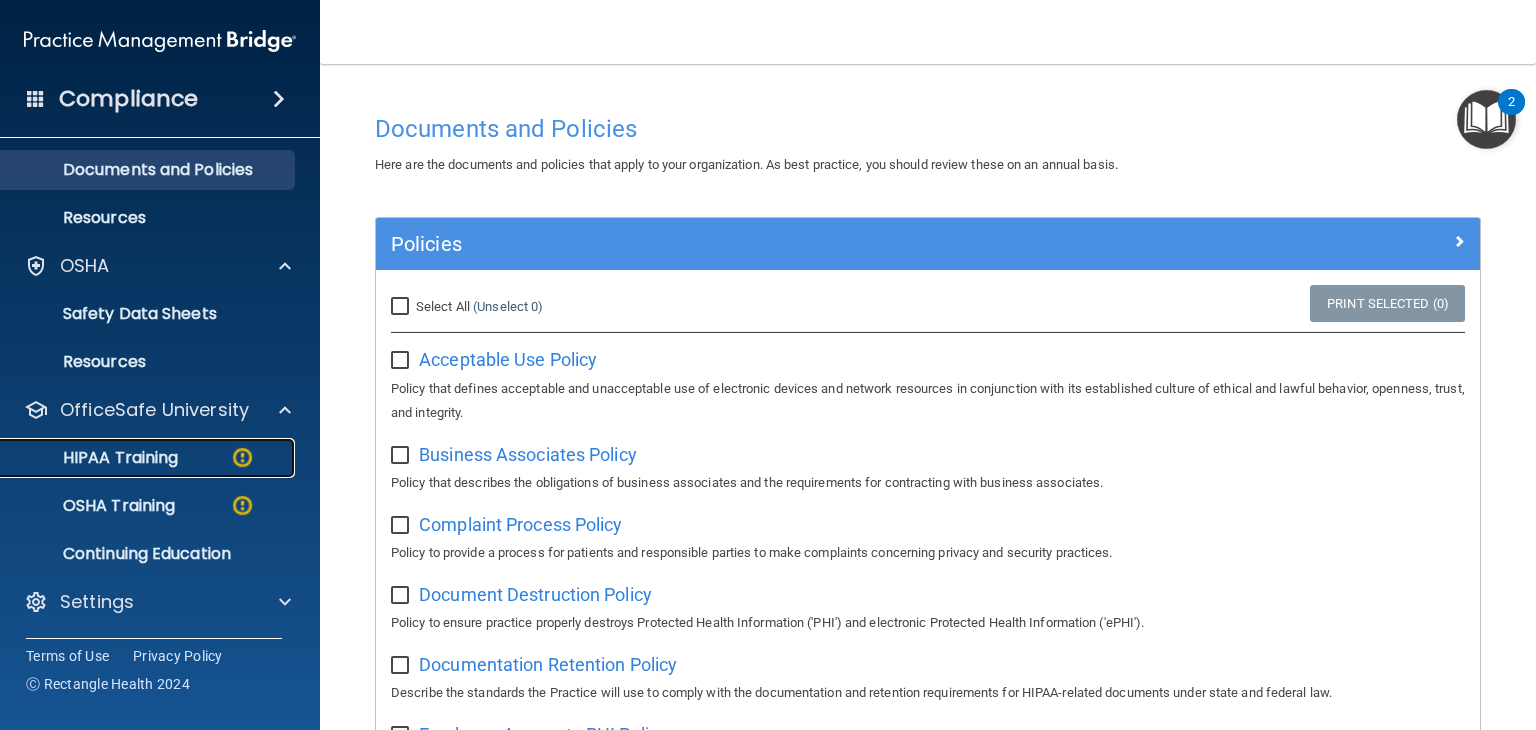 click on "HIPAA Training" at bounding box center (95, 458) 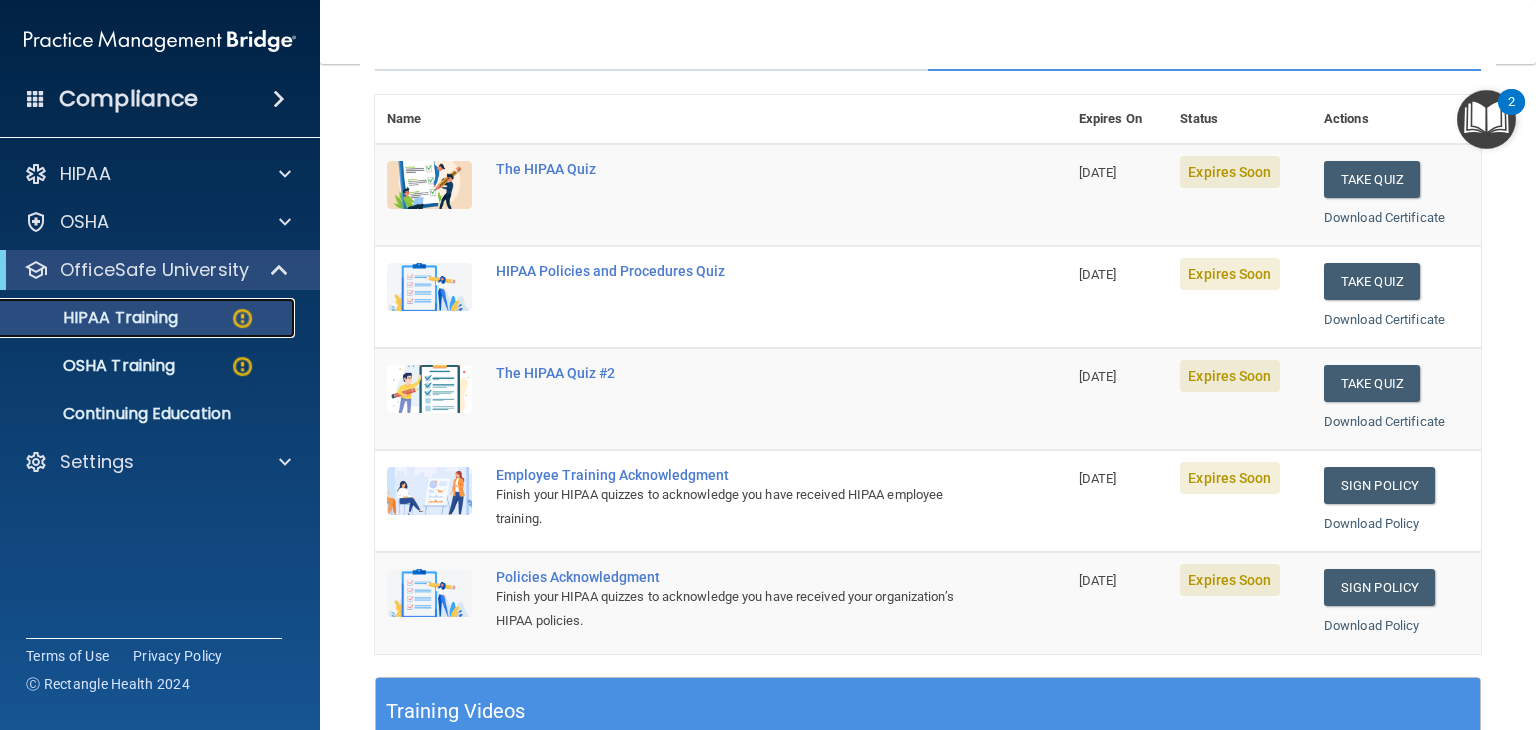 scroll, scrollTop: 100, scrollLeft: 0, axis: vertical 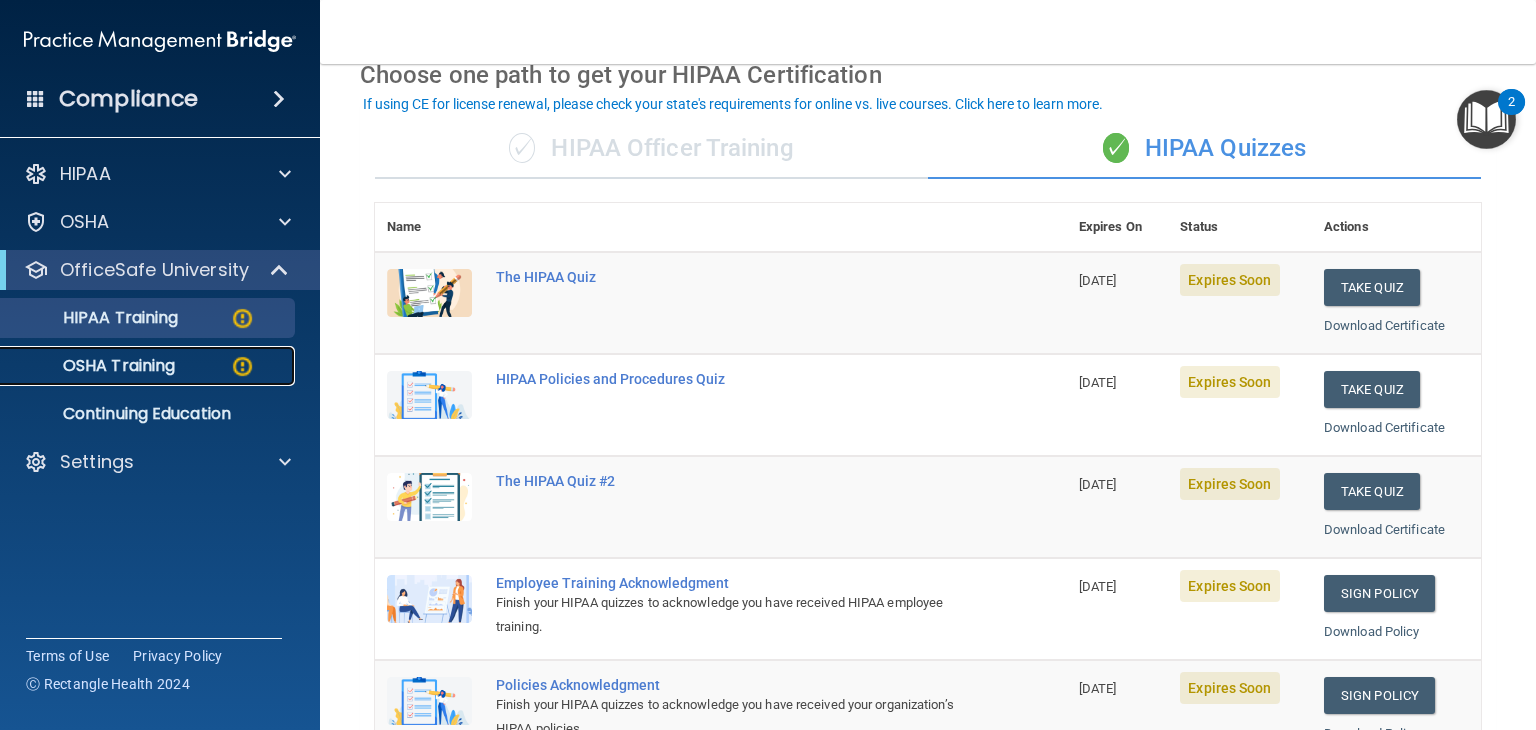 click on "OSHA Training" at bounding box center [94, 366] 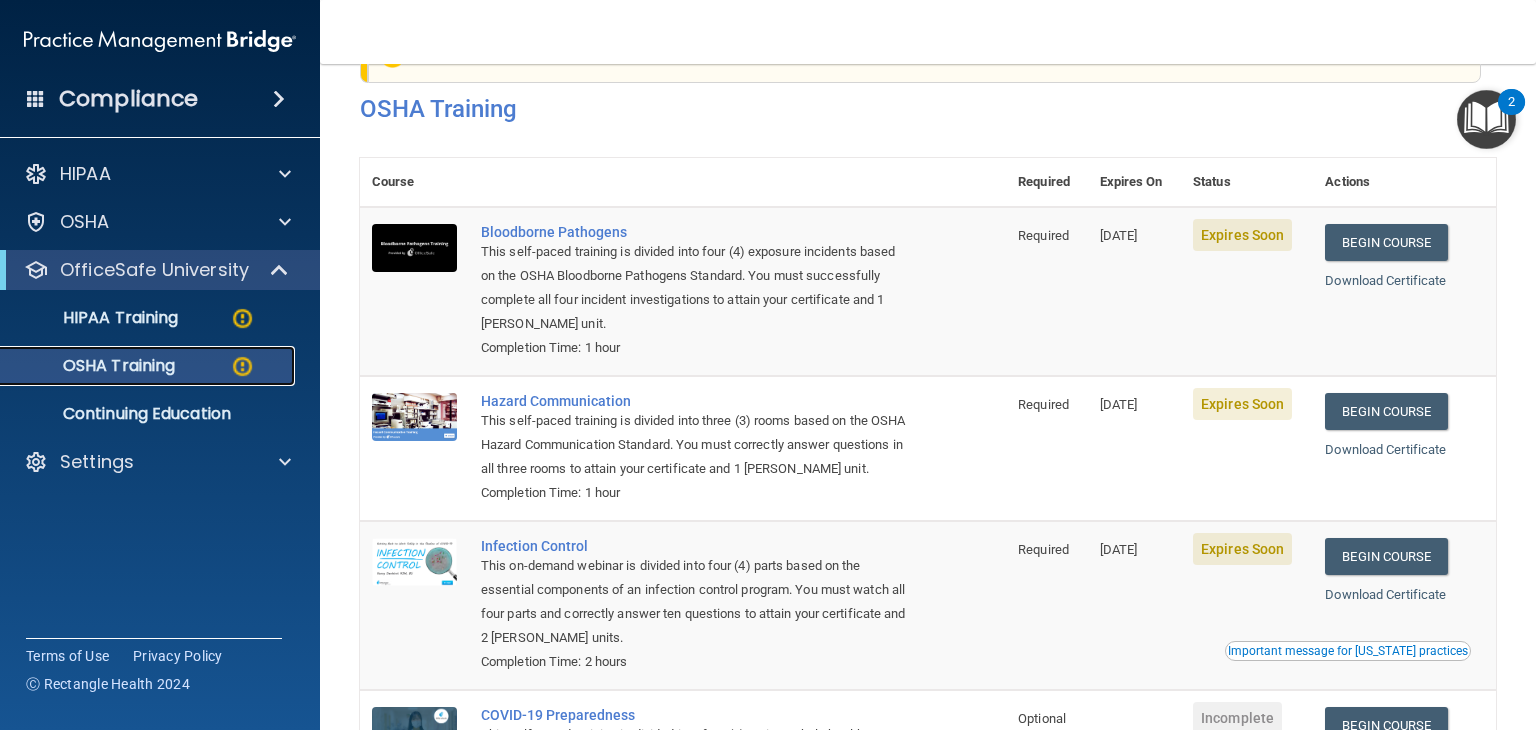 scroll, scrollTop: 0, scrollLeft: 0, axis: both 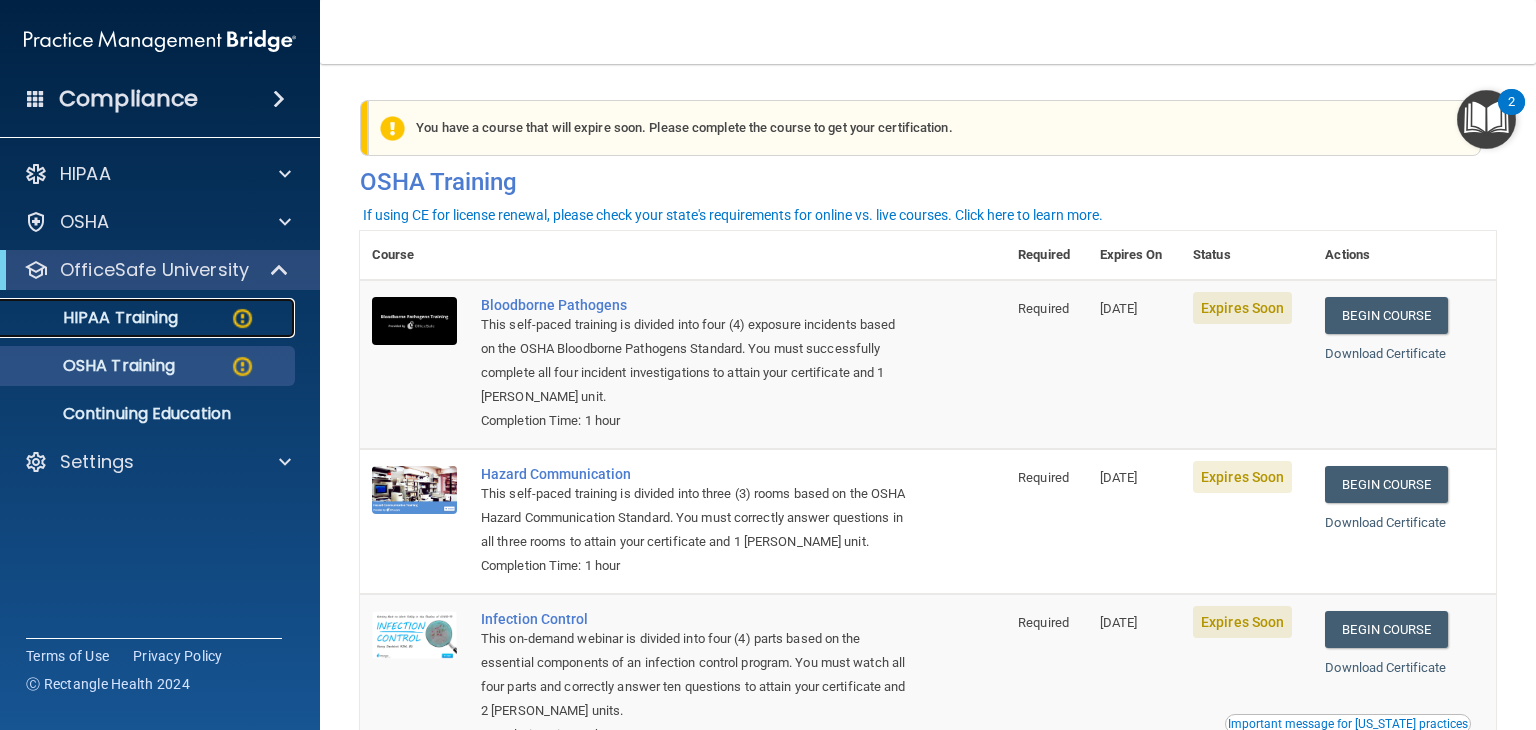 click on "HIPAA Training" at bounding box center (149, 318) 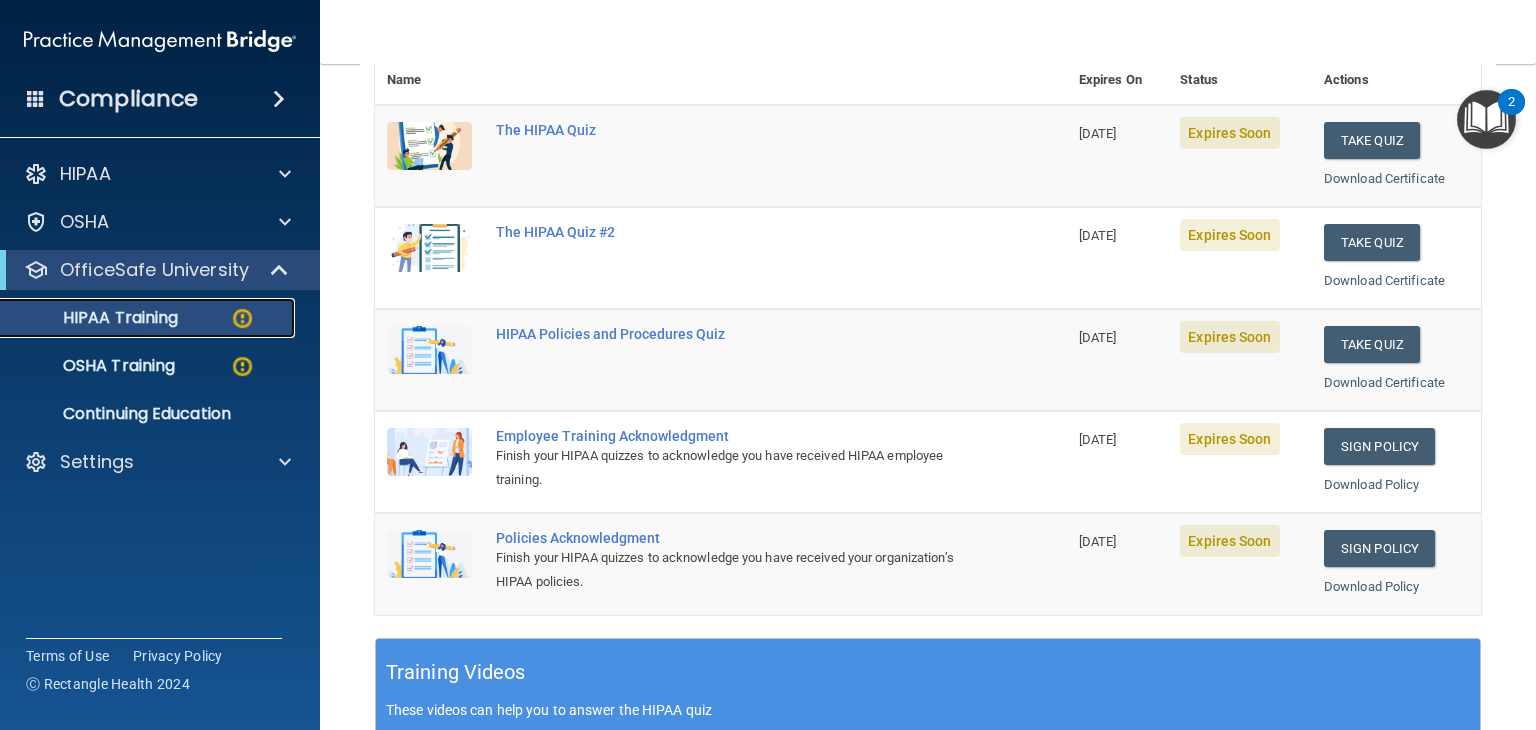 scroll, scrollTop: 200, scrollLeft: 0, axis: vertical 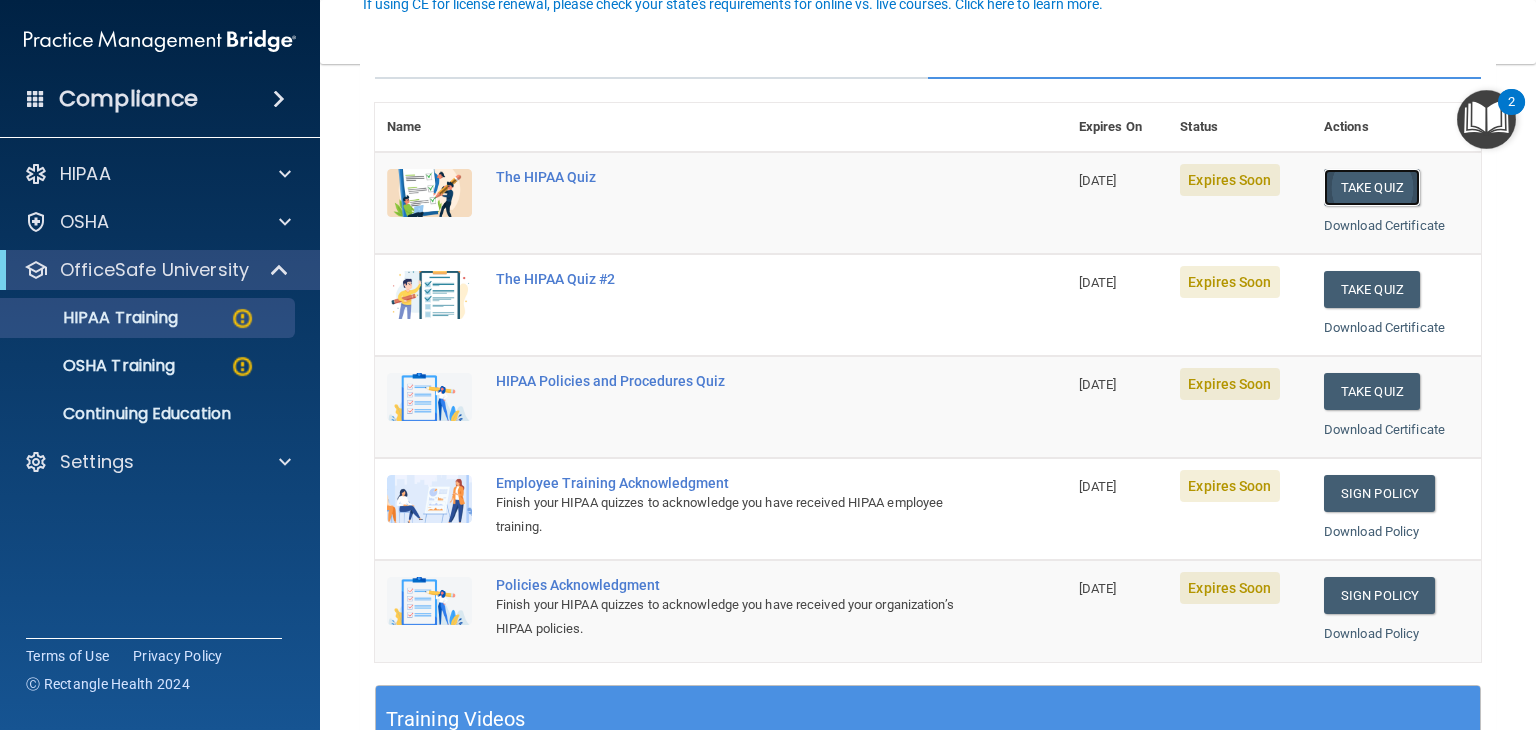 click on "Take Quiz" at bounding box center [1372, 187] 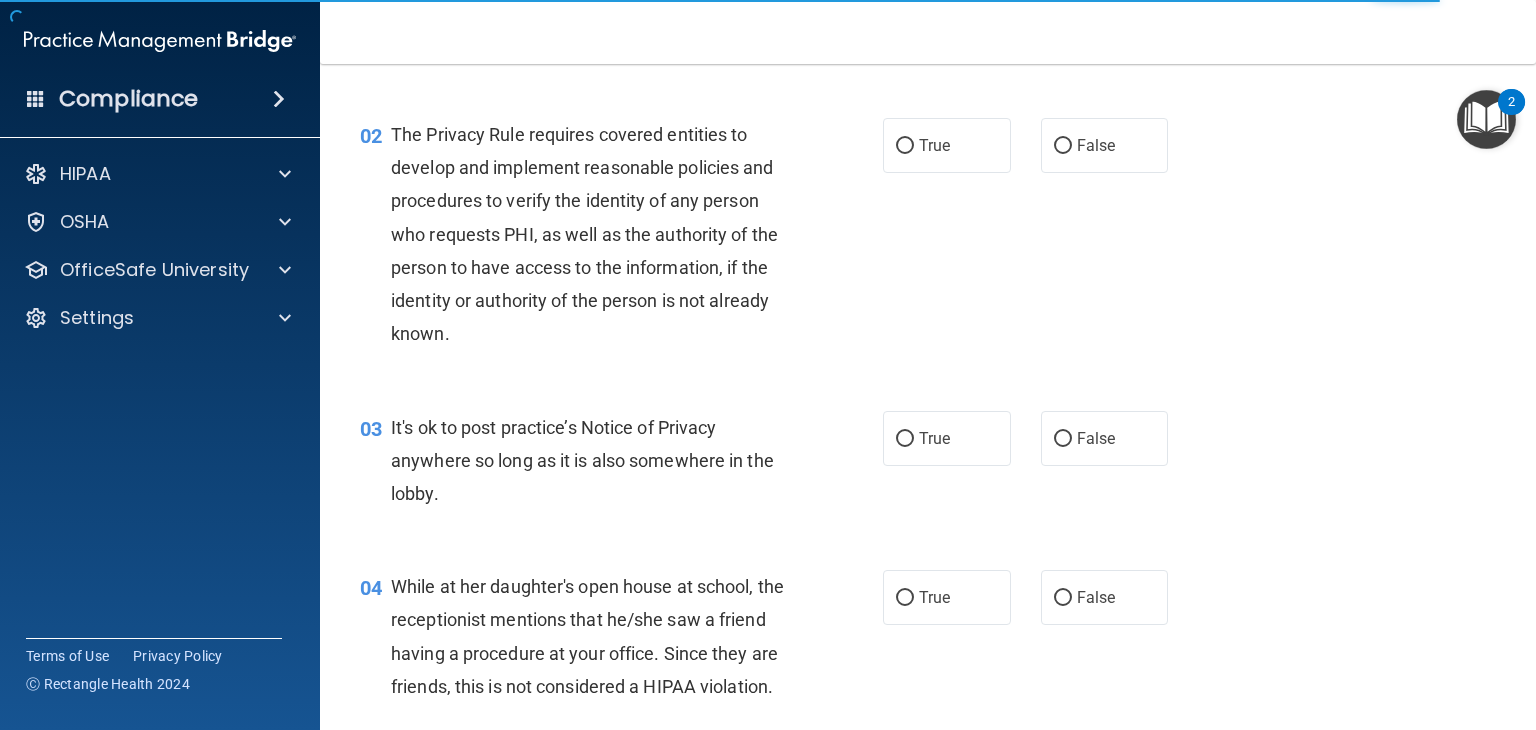 scroll, scrollTop: 0, scrollLeft: 0, axis: both 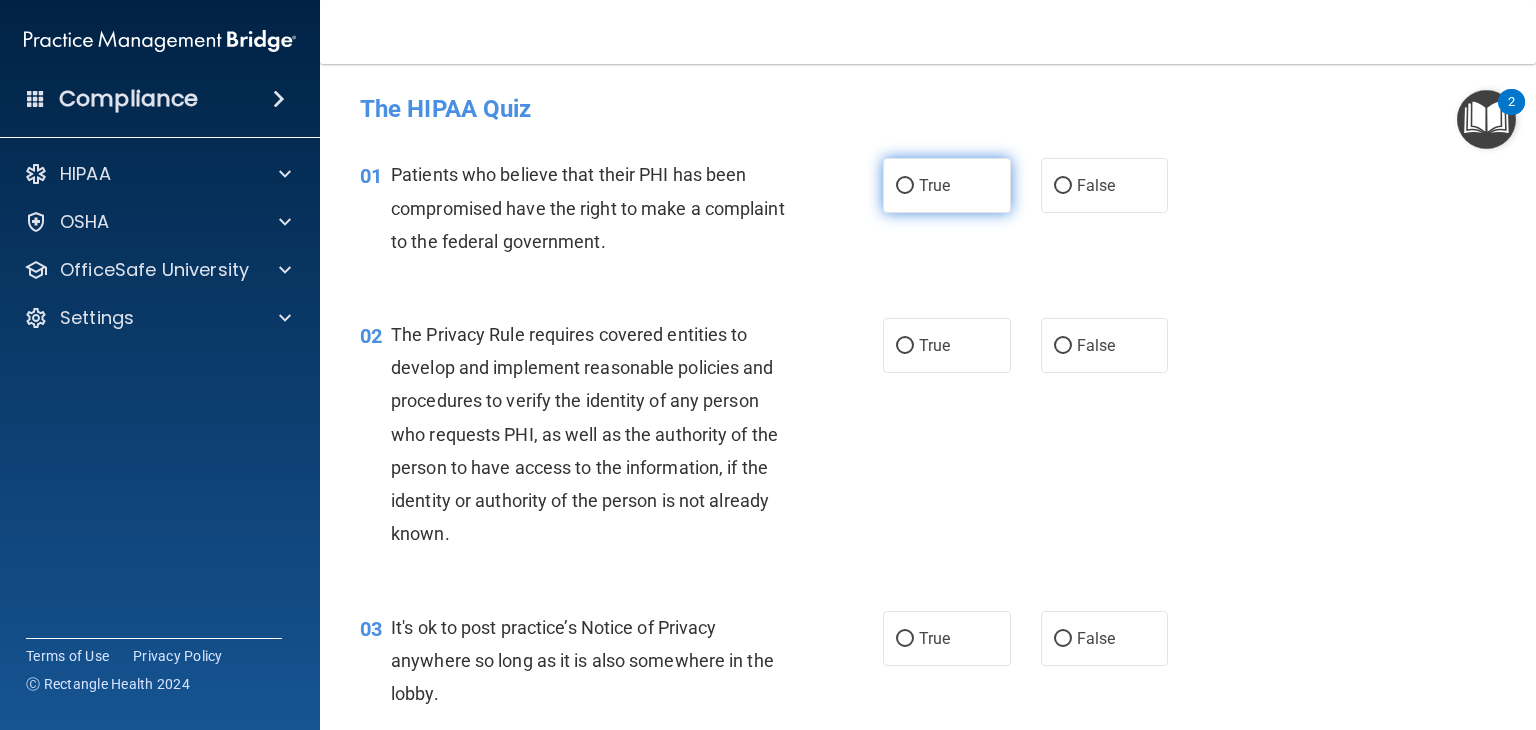 click on "True" at bounding box center [947, 185] 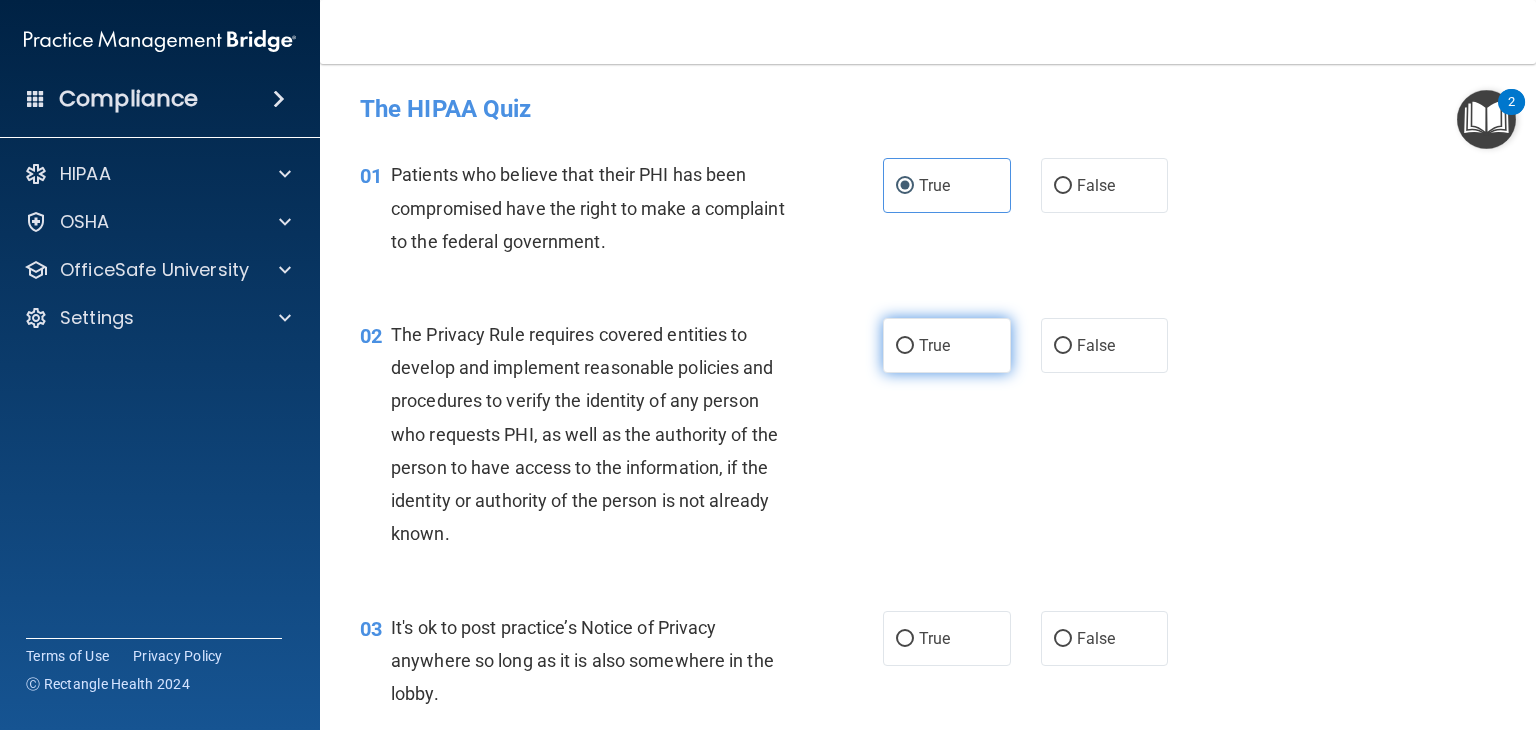 click on "True" at bounding box center [947, 345] 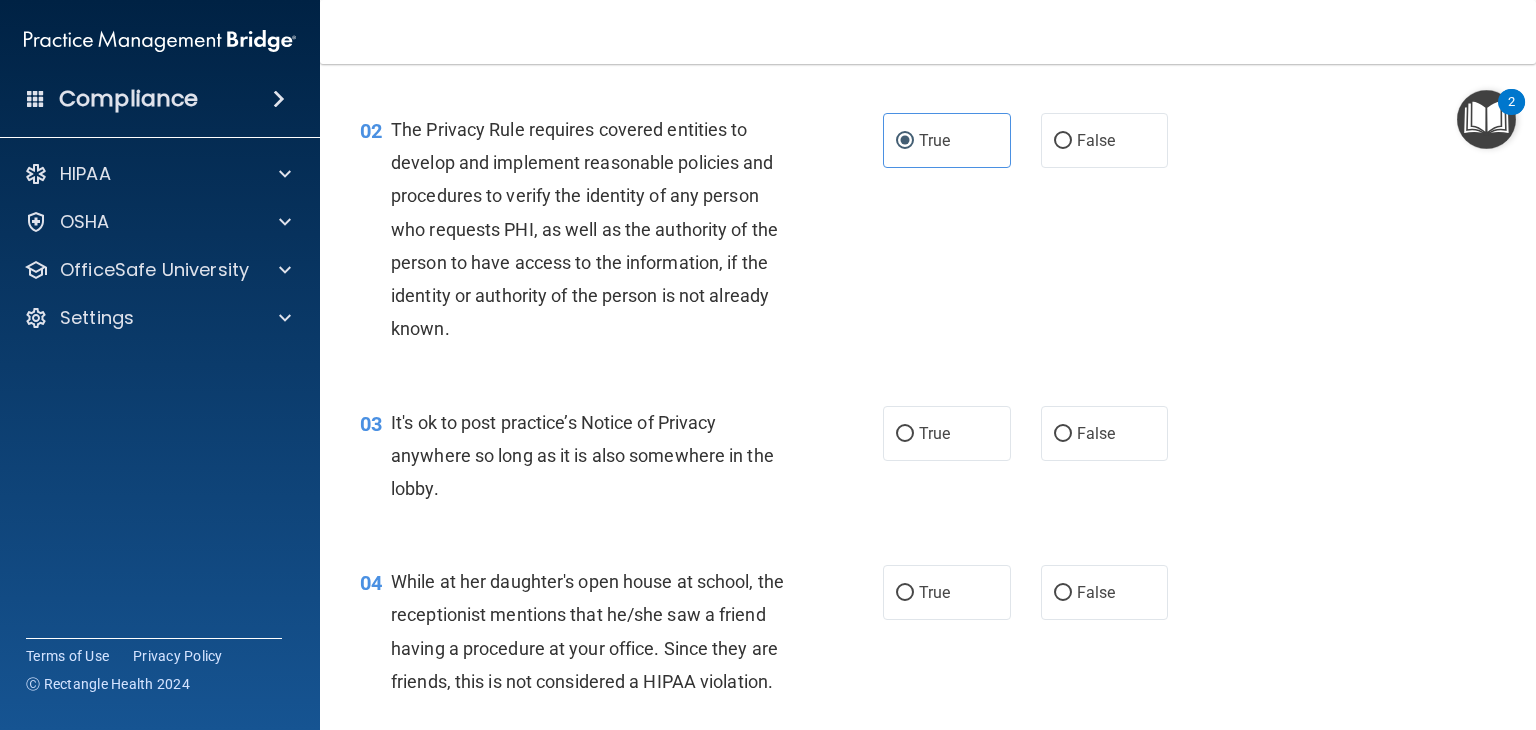 scroll, scrollTop: 400, scrollLeft: 0, axis: vertical 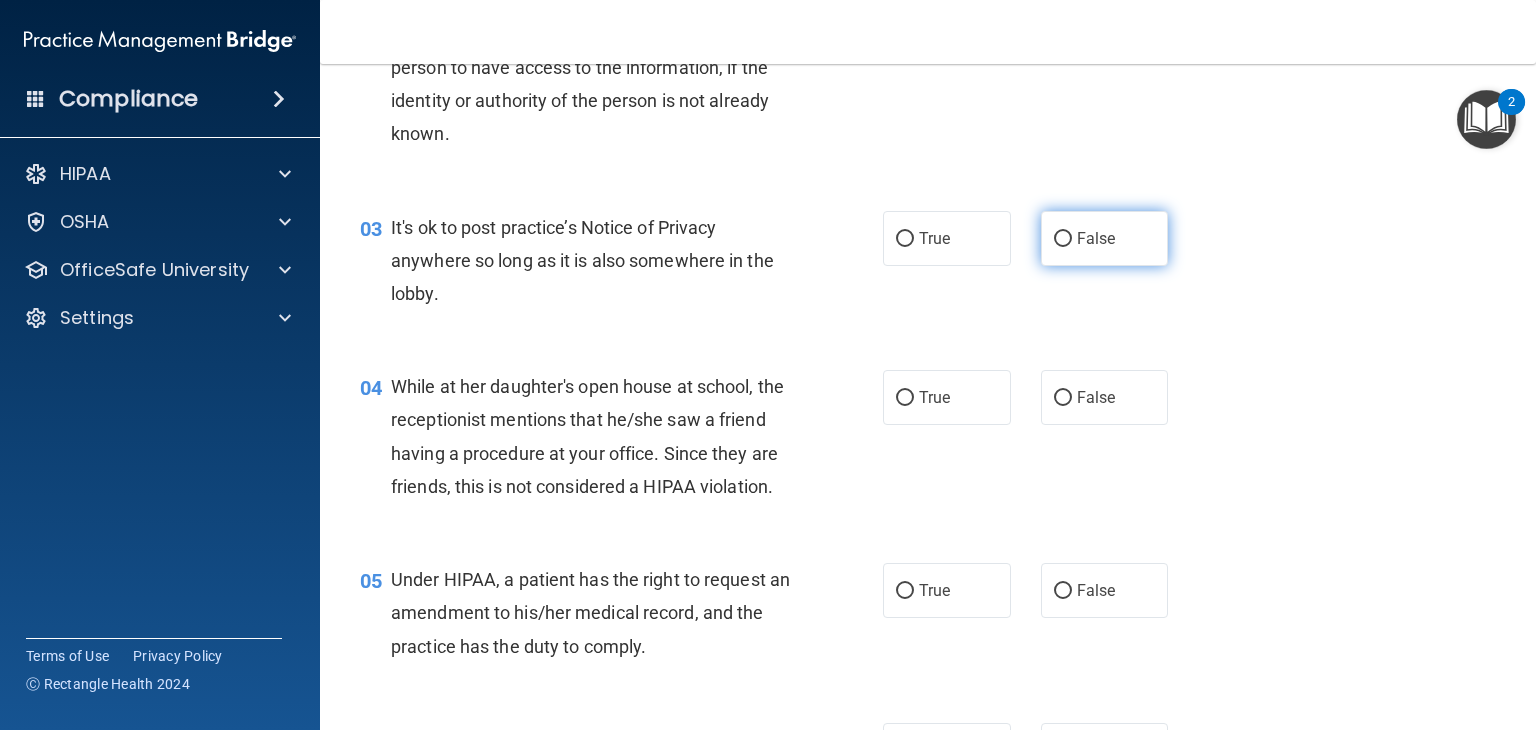 click on "False" at bounding box center [1105, 238] 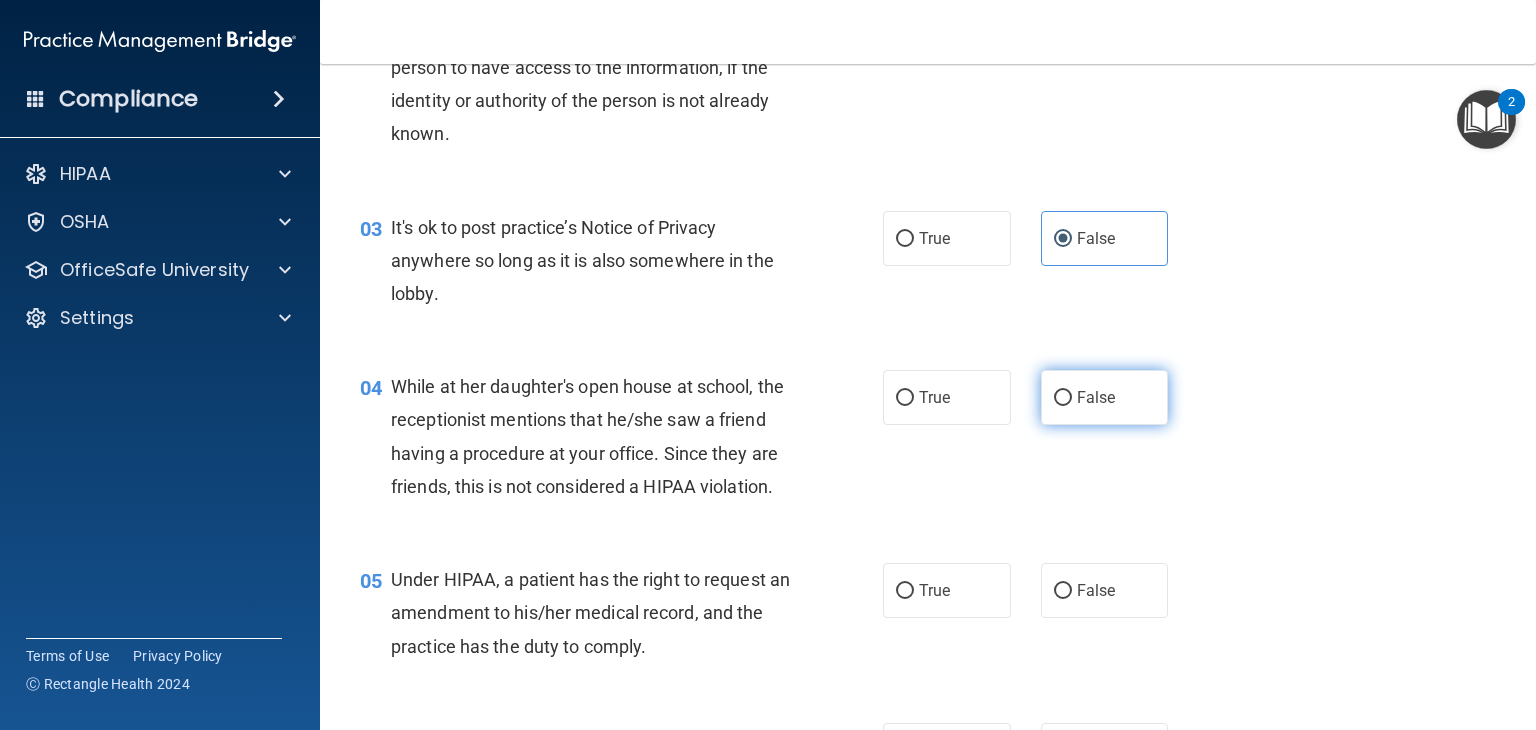click on "False" at bounding box center [1105, 397] 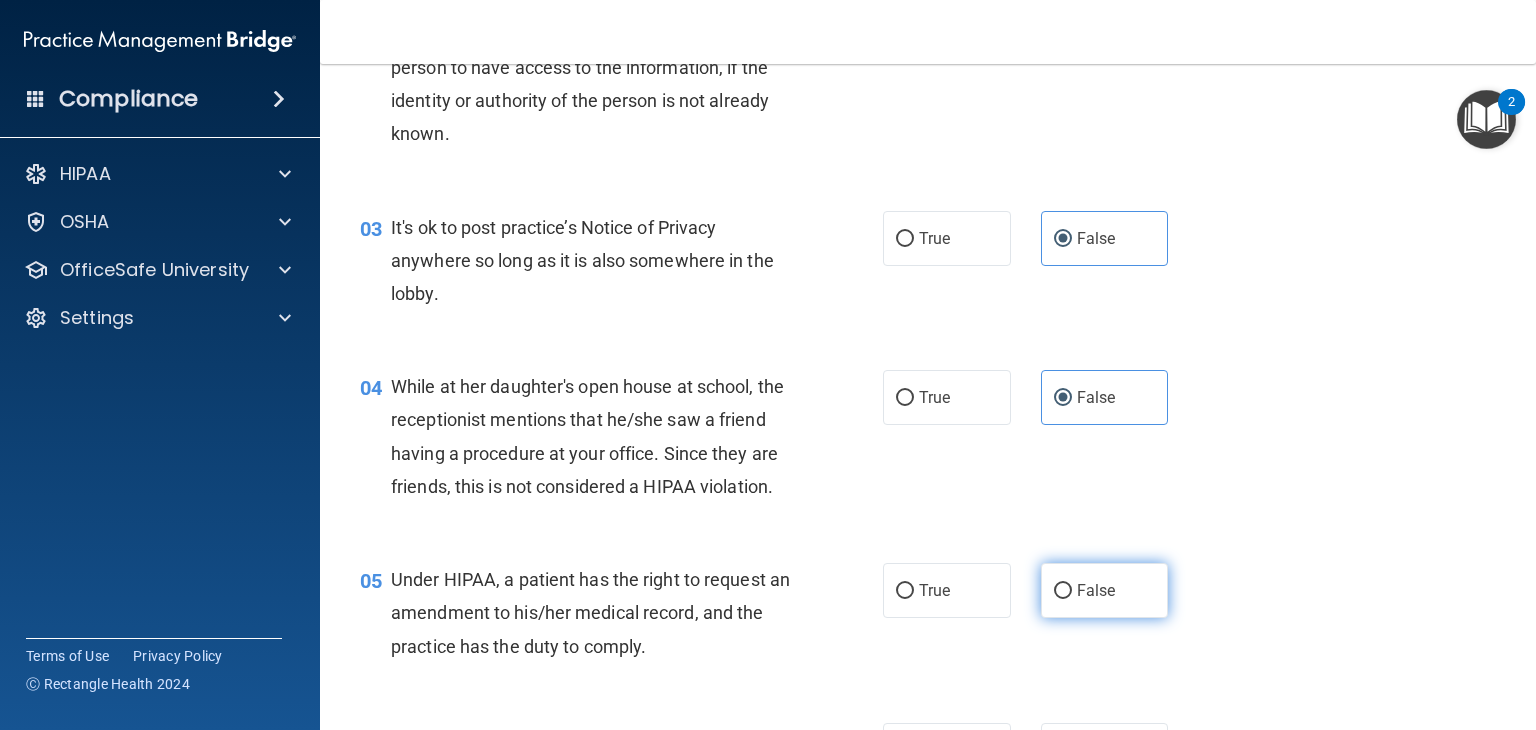 click on "False" at bounding box center (1105, 590) 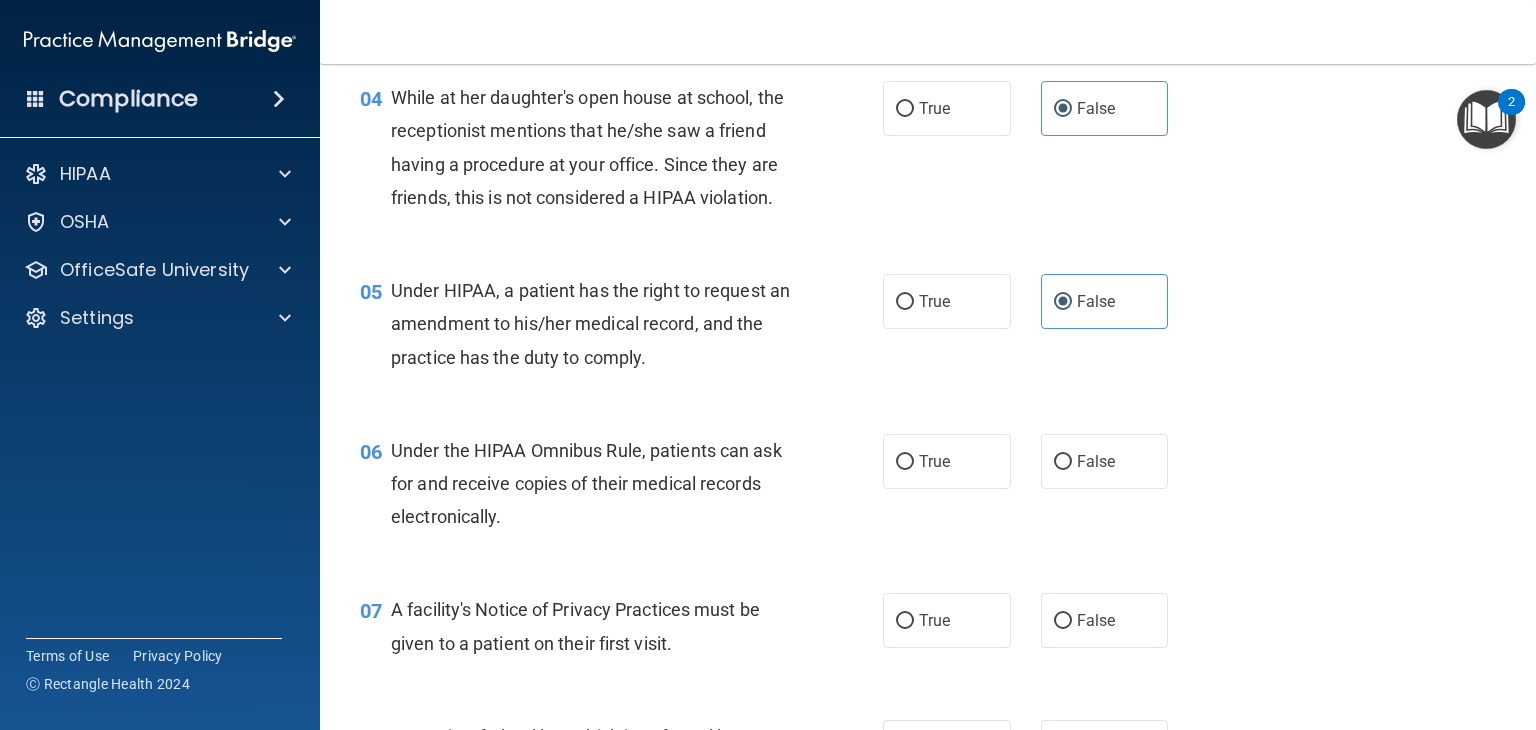 scroll, scrollTop: 700, scrollLeft: 0, axis: vertical 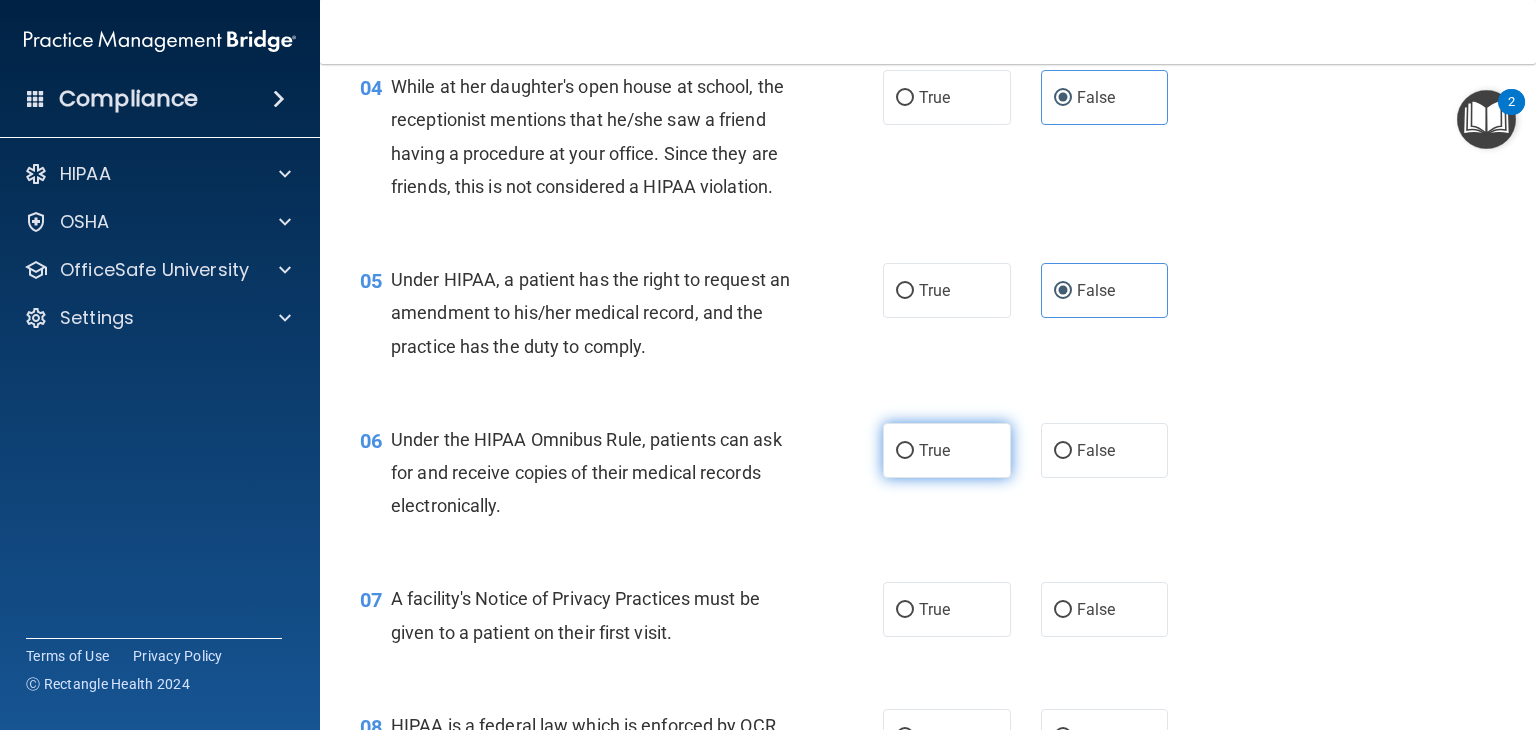 click on "True" at bounding box center (947, 450) 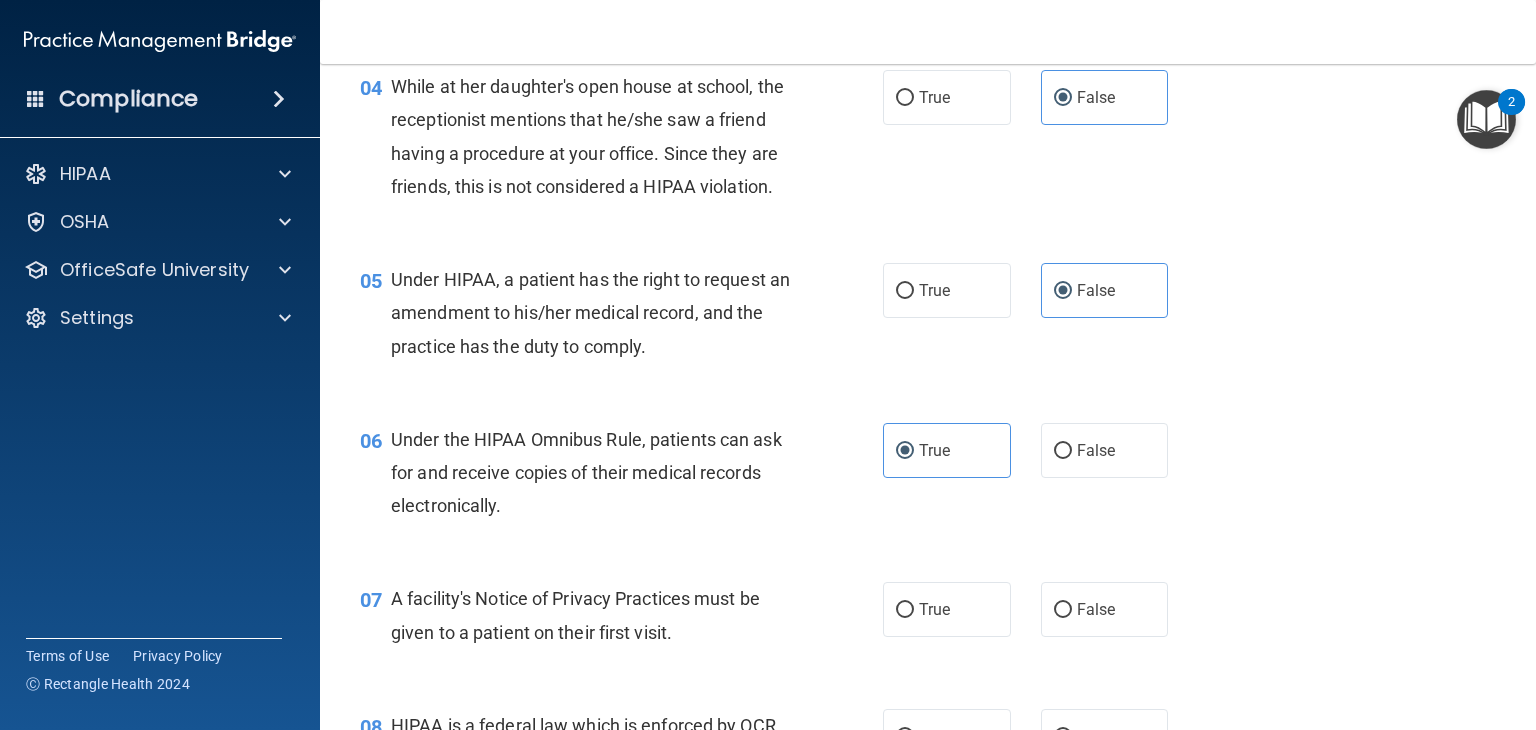 click on "07       A facility's Notice of Privacy Practices must be given to a patient on their first visit.                 True           False" at bounding box center [928, 620] 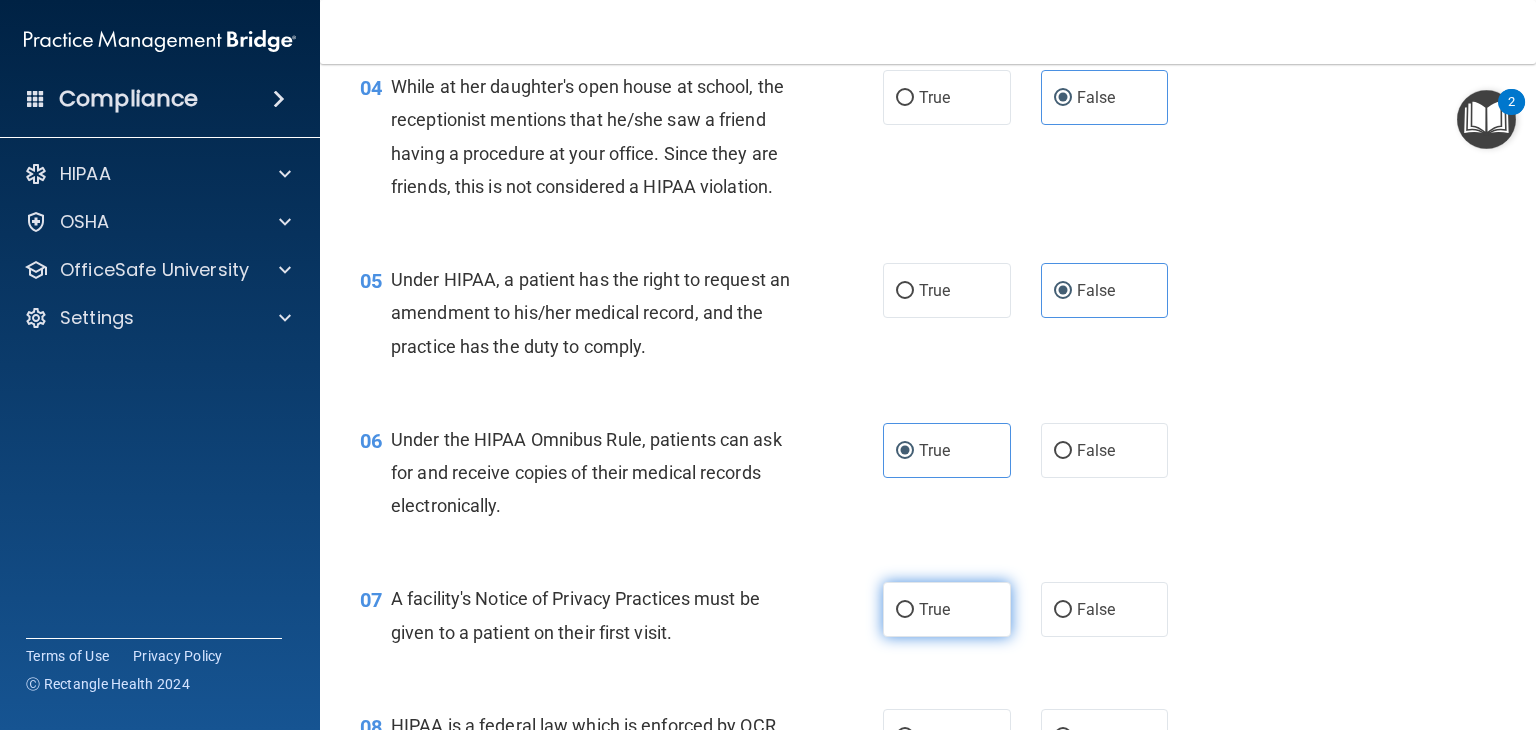 click on "True" at bounding box center (947, 609) 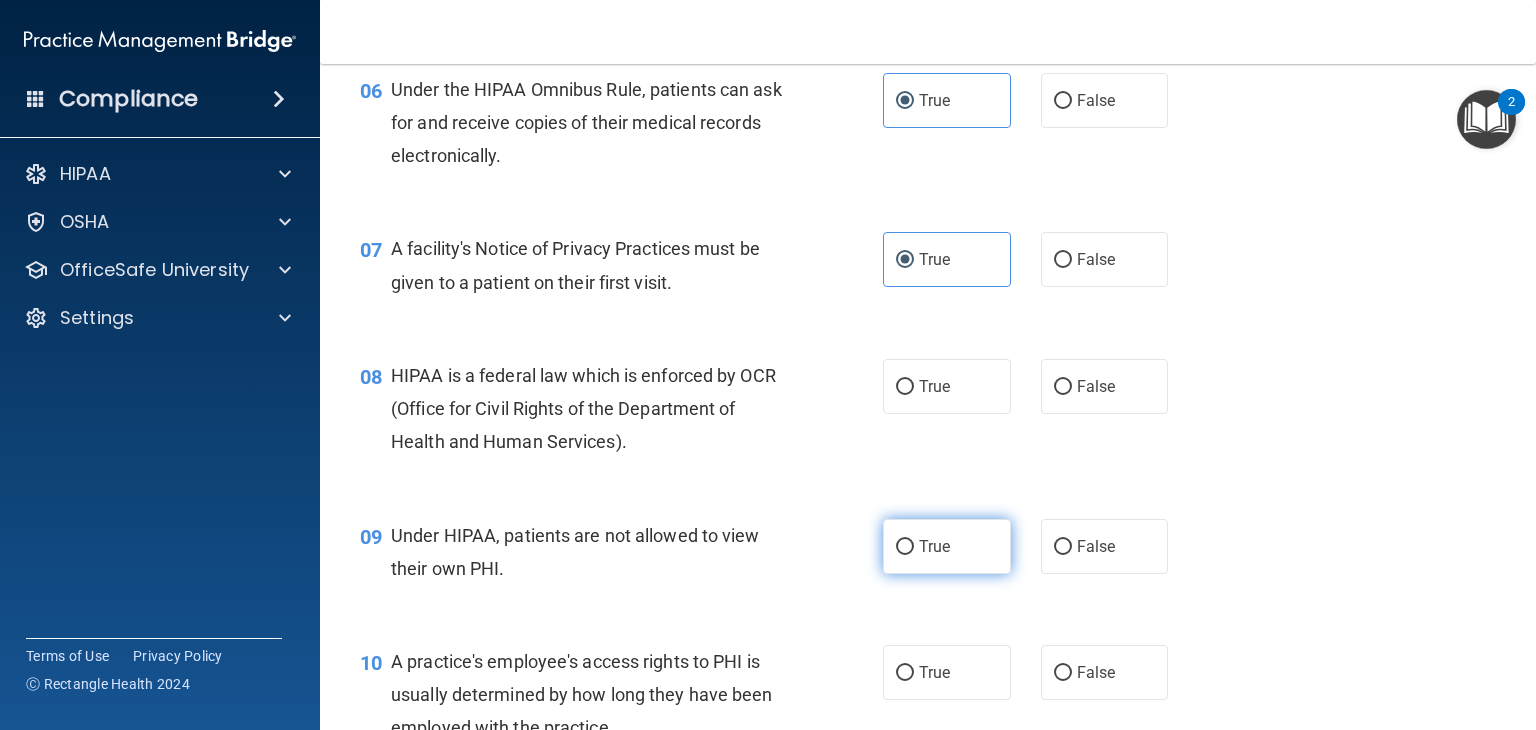 scroll, scrollTop: 1100, scrollLeft: 0, axis: vertical 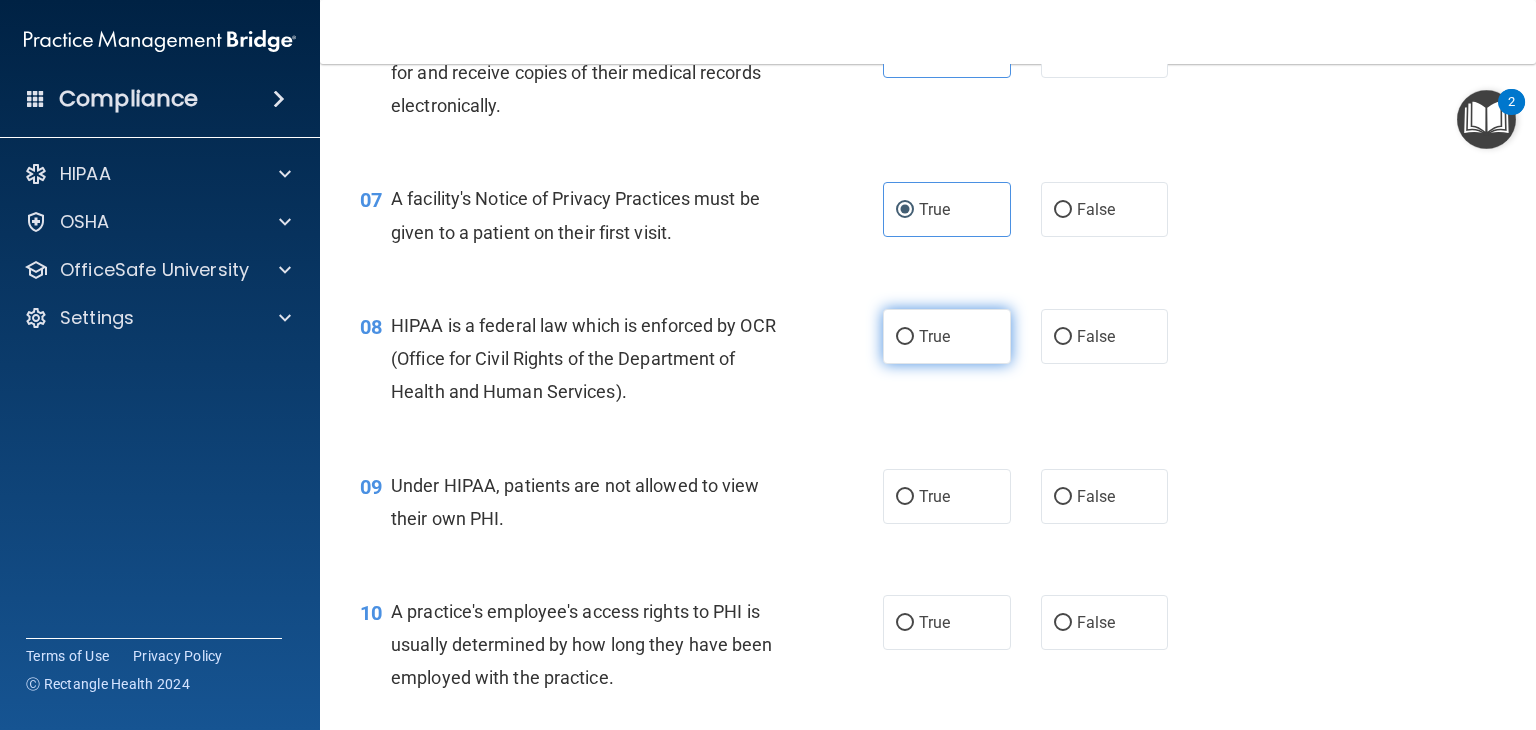 click on "True" at bounding box center (947, 336) 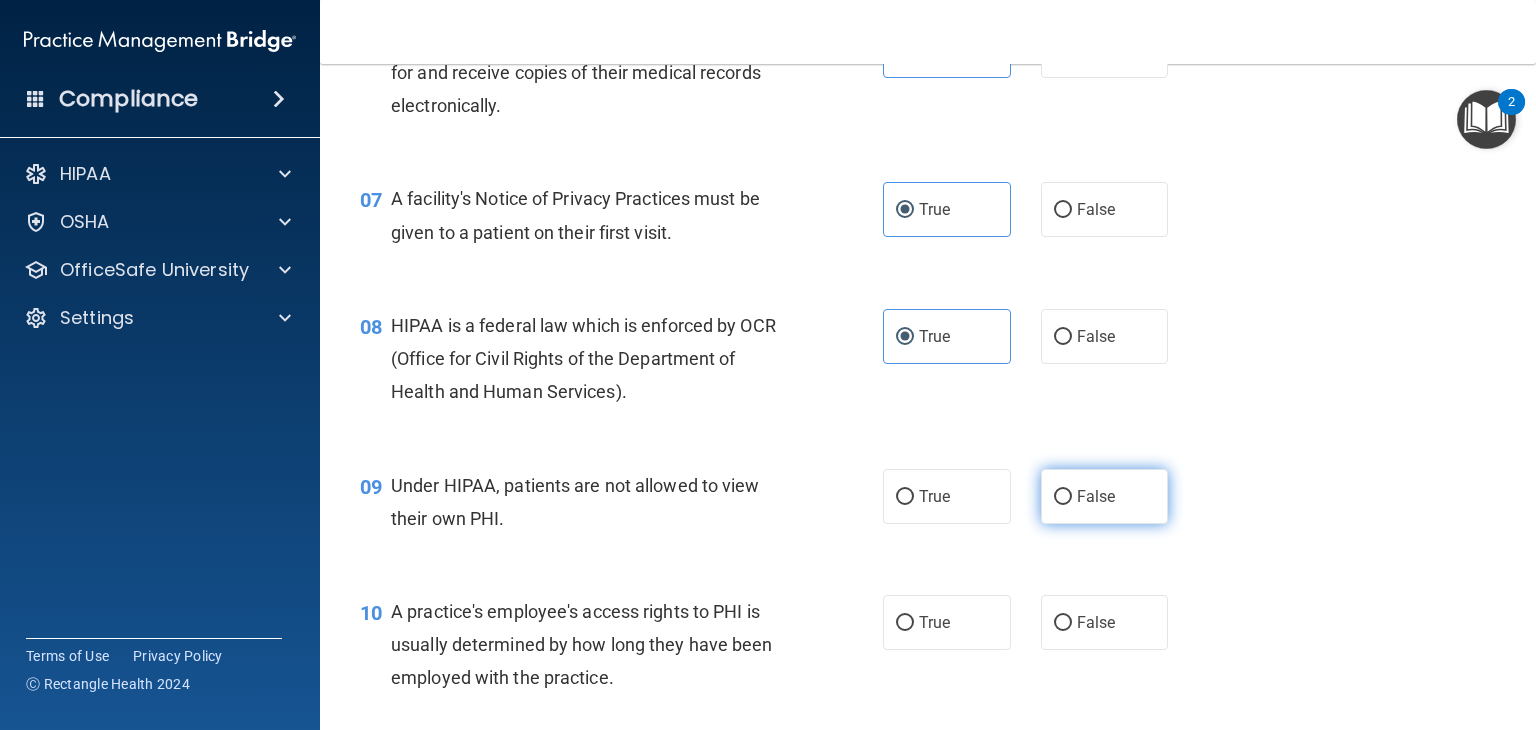 click on "False" at bounding box center (1105, 496) 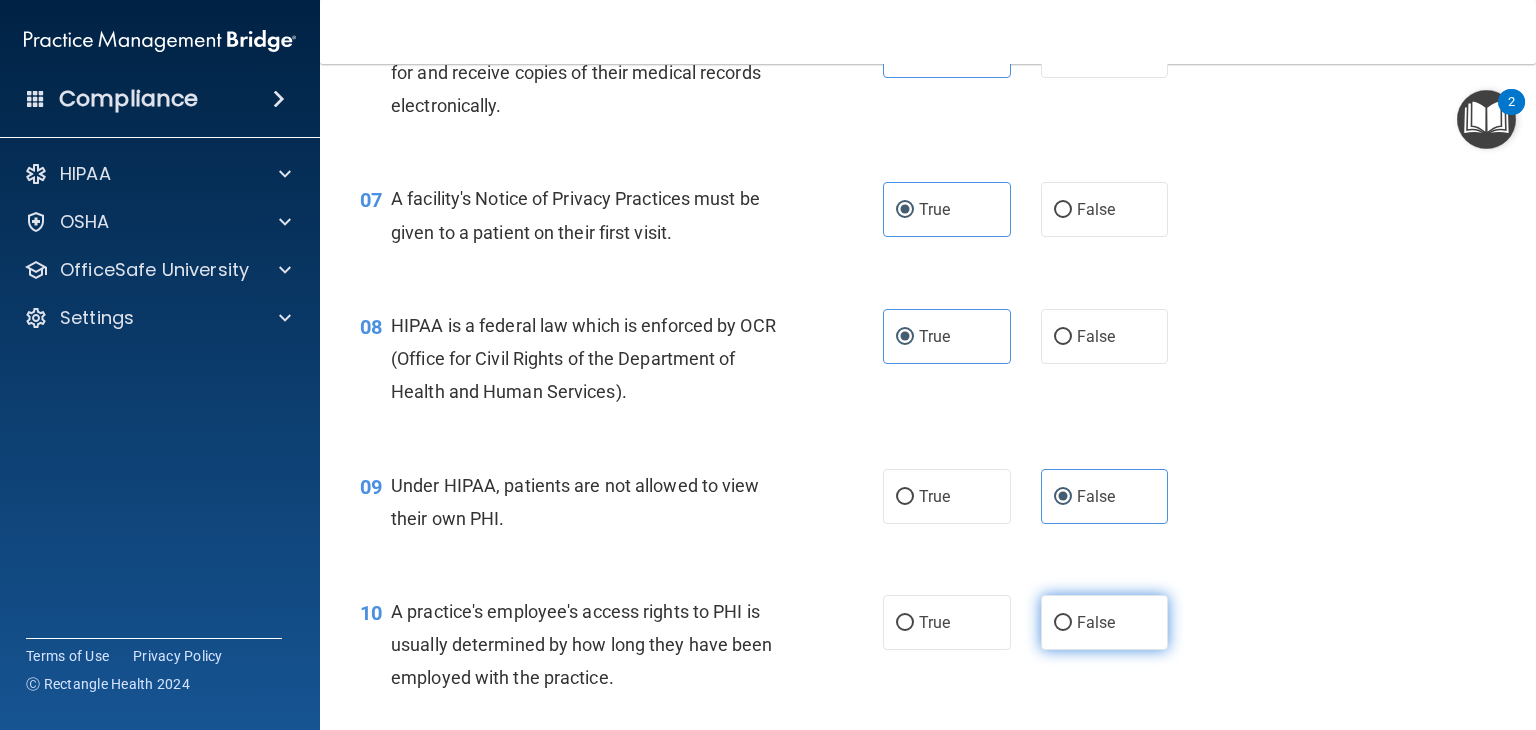 click on "False" at bounding box center [1096, 622] 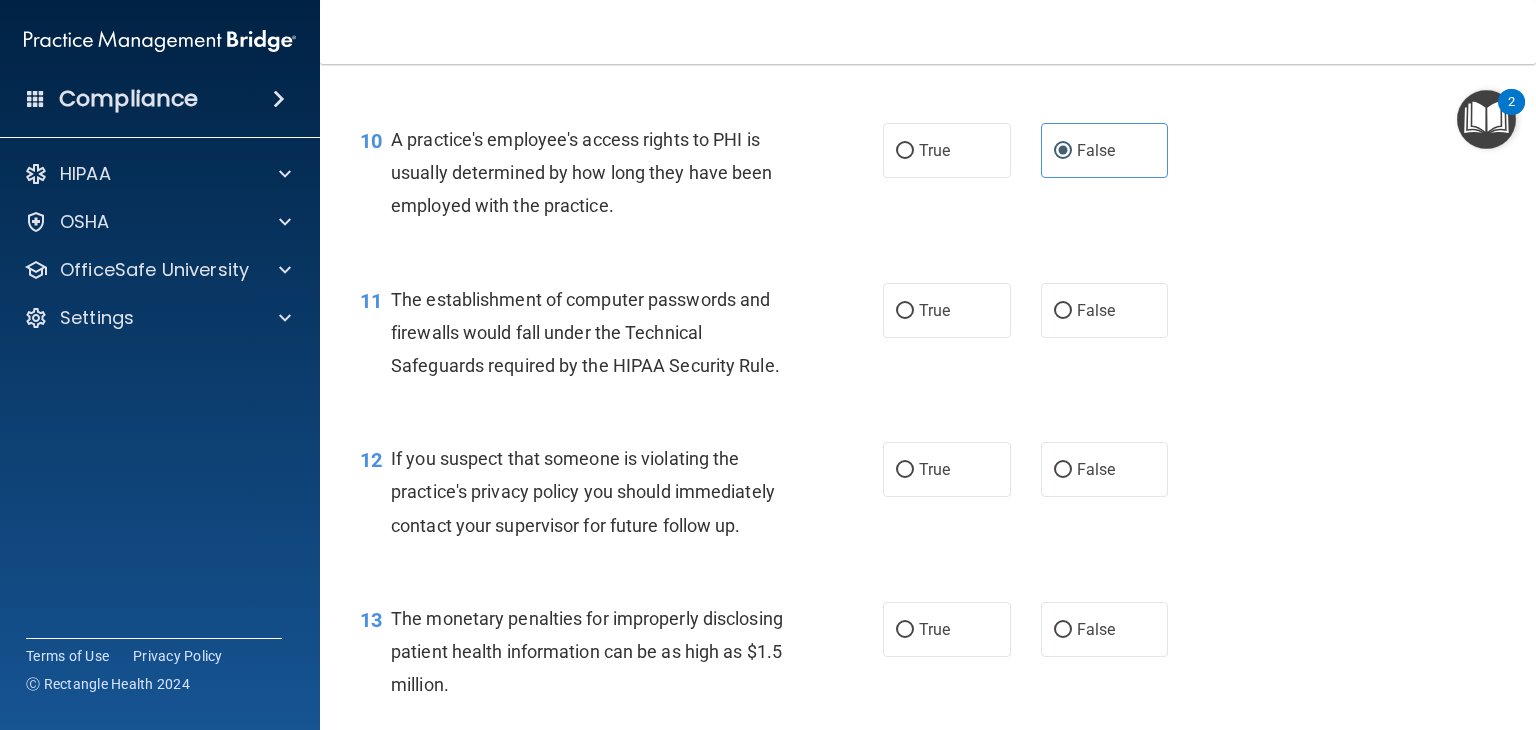 scroll, scrollTop: 1600, scrollLeft: 0, axis: vertical 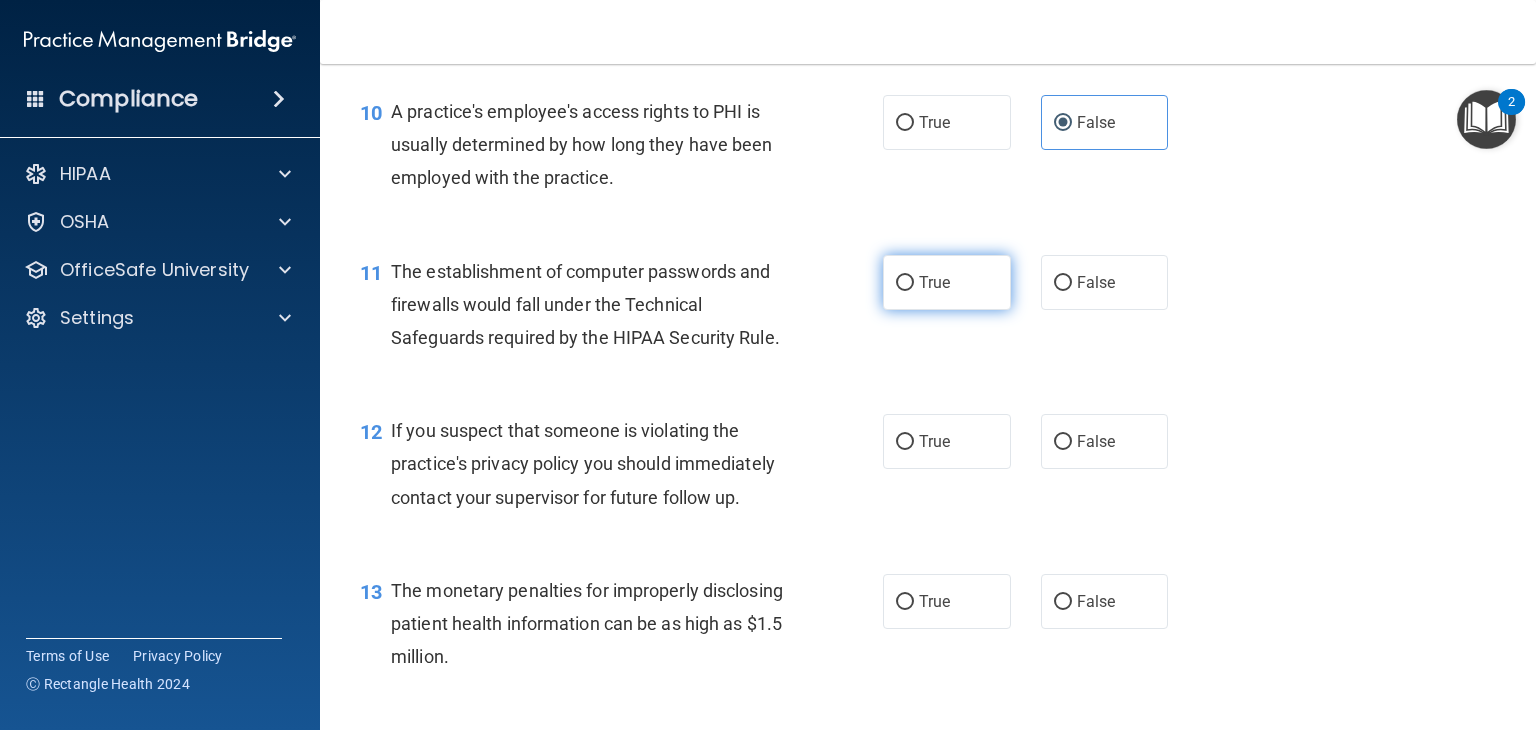click on "True" at bounding box center (947, 282) 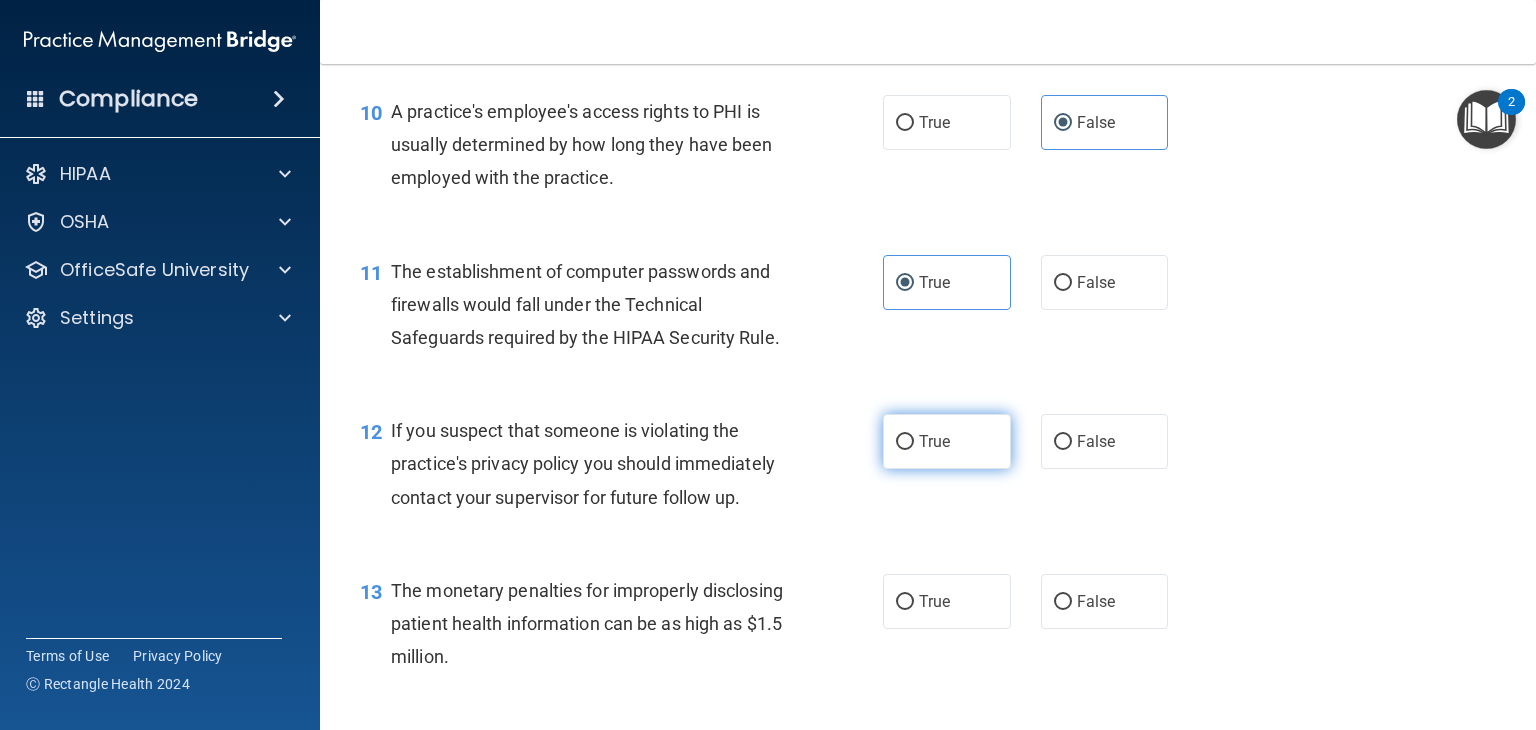 click on "True" at bounding box center [947, 441] 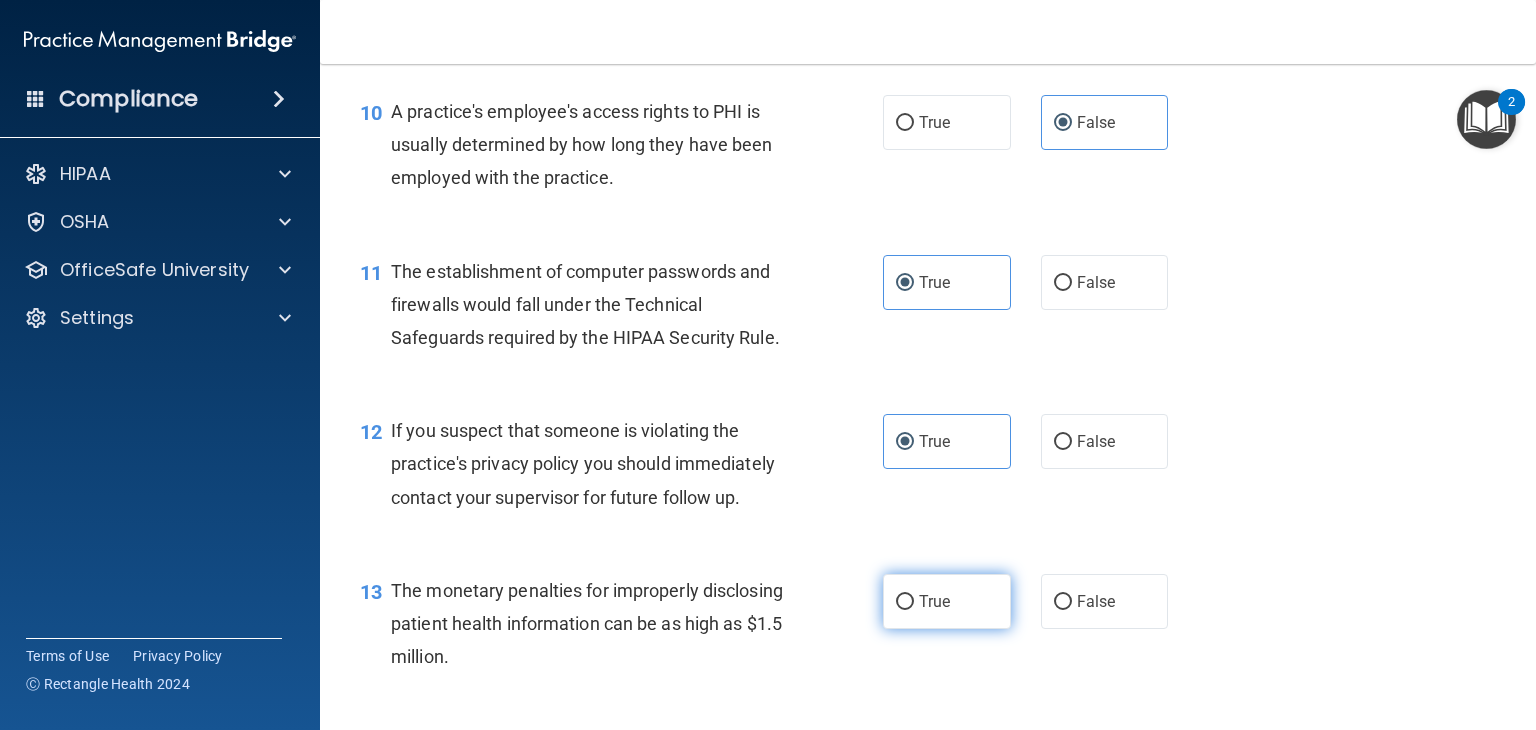 click on "True" at bounding box center (947, 601) 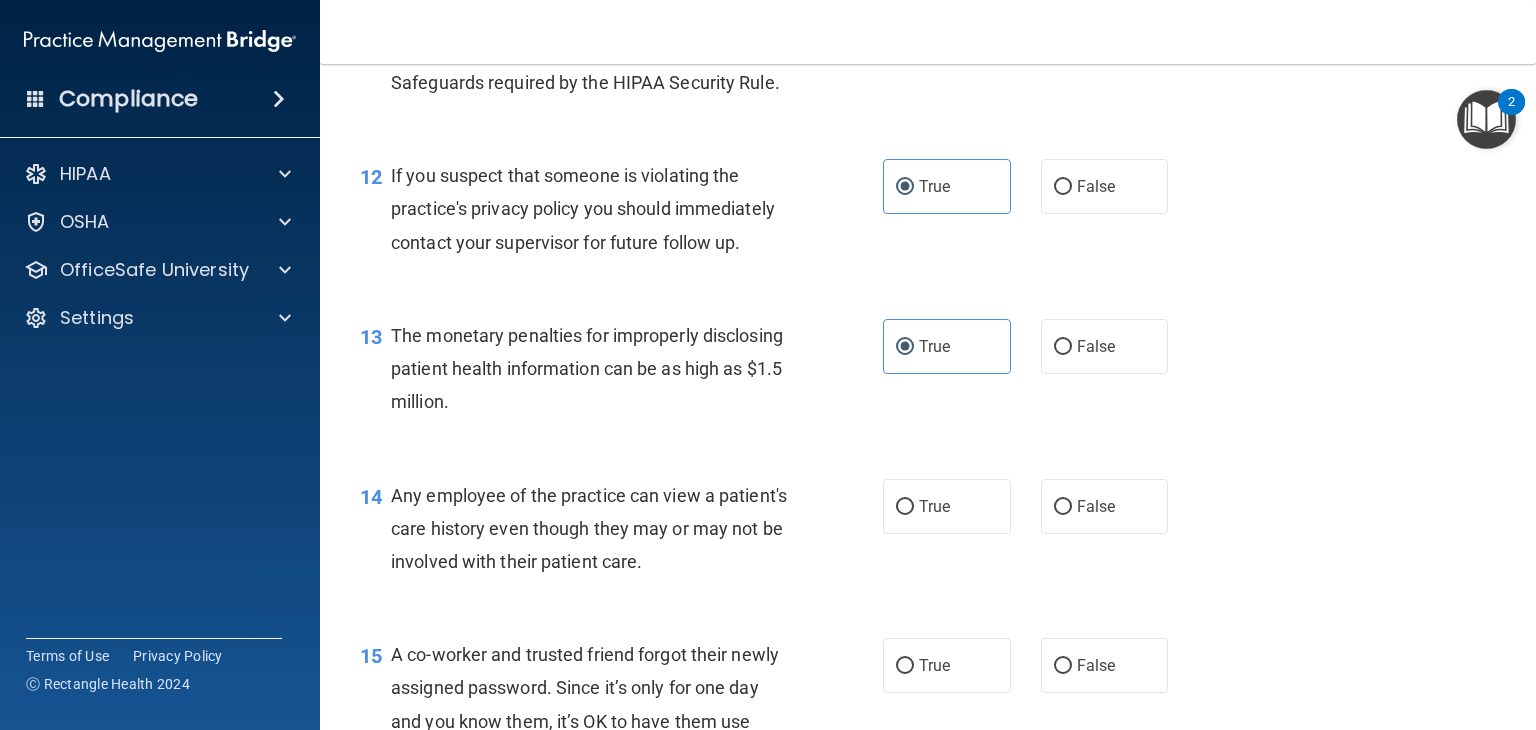 scroll, scrollTop: 1900, scrollLeft: 0, axis: vertical 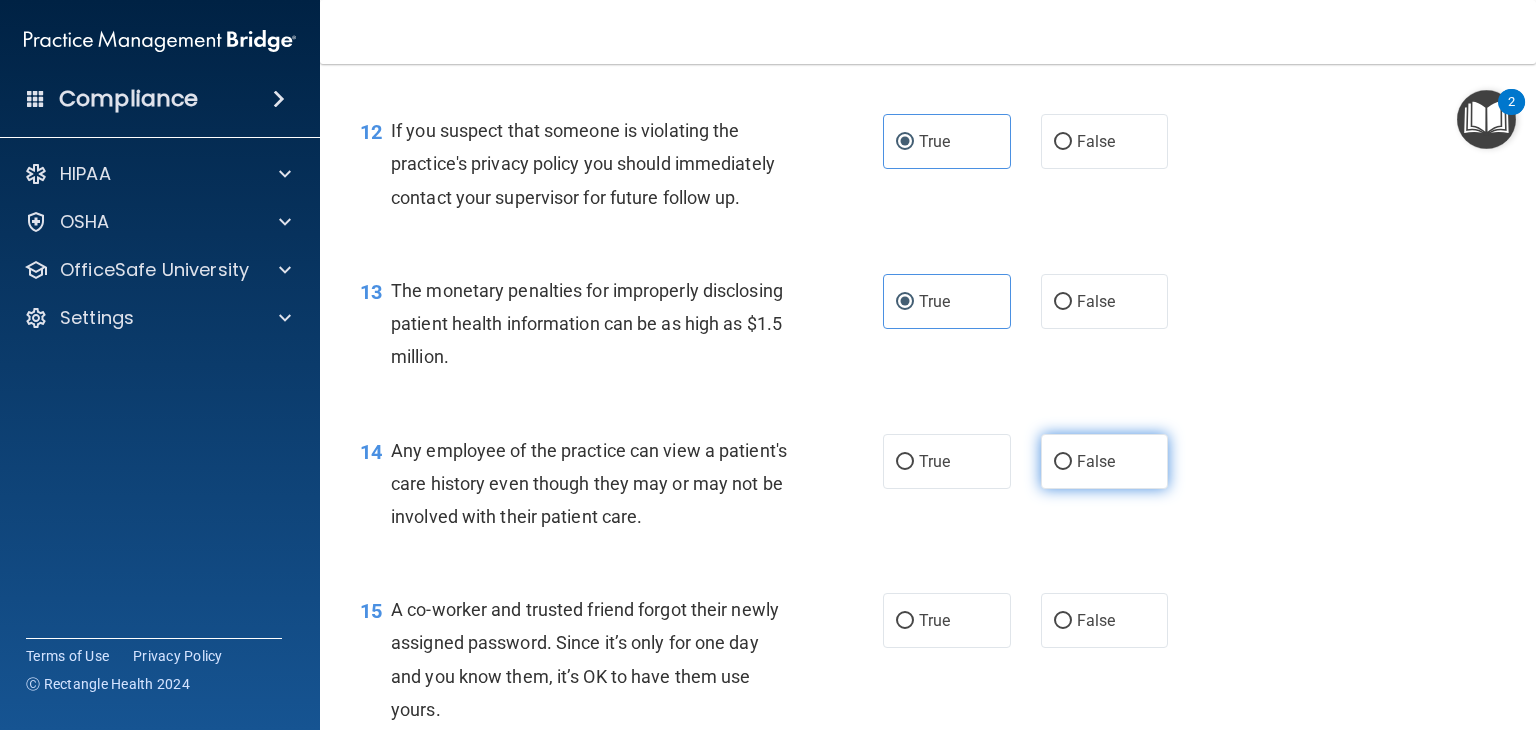click on "False" at bounding box center [1105, 461] 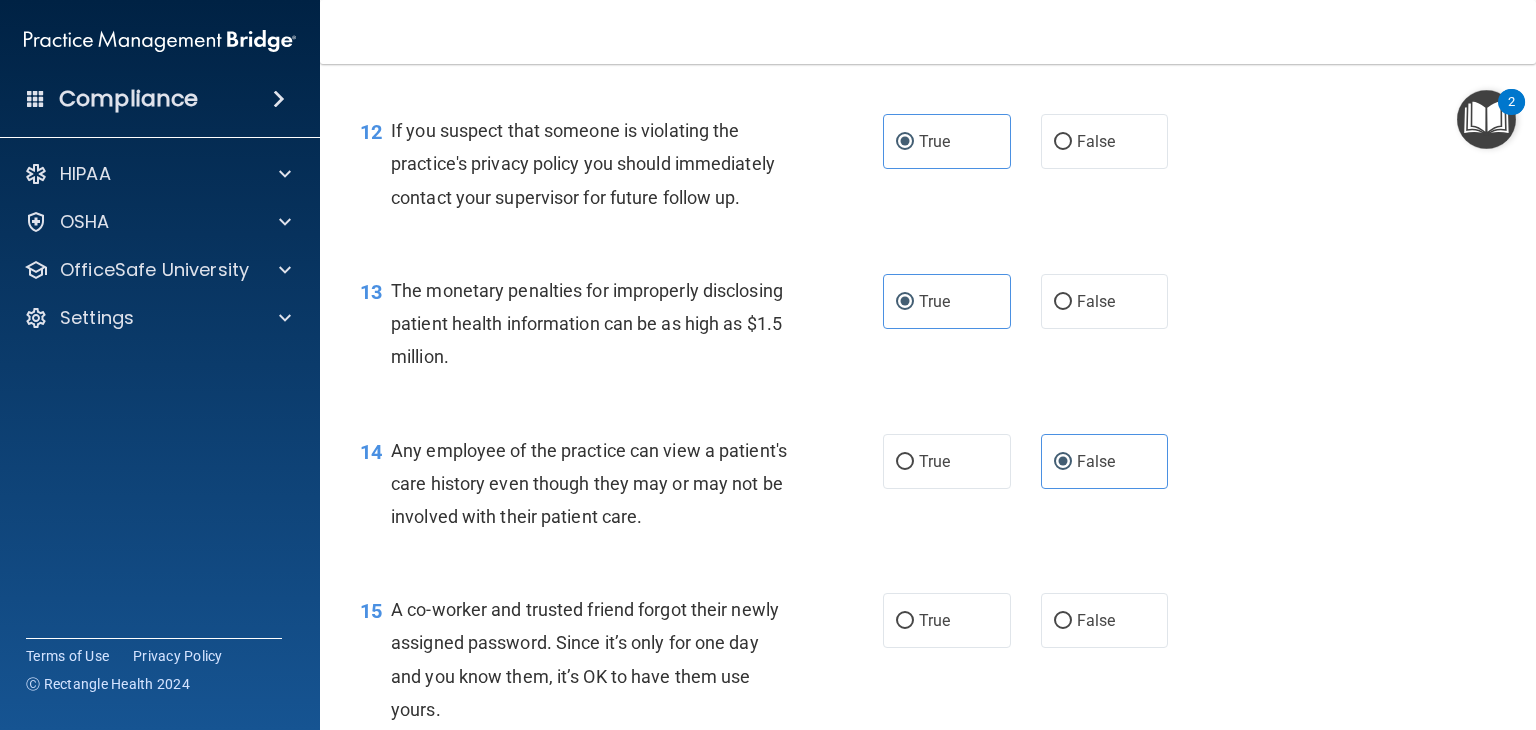 click on "15       A co-worker and trusted friend forgot their newly assigned password. Since it’s only for one day and you know them, it’s OK to have them use yours.                 True           False" at bounding box center (928, 664) 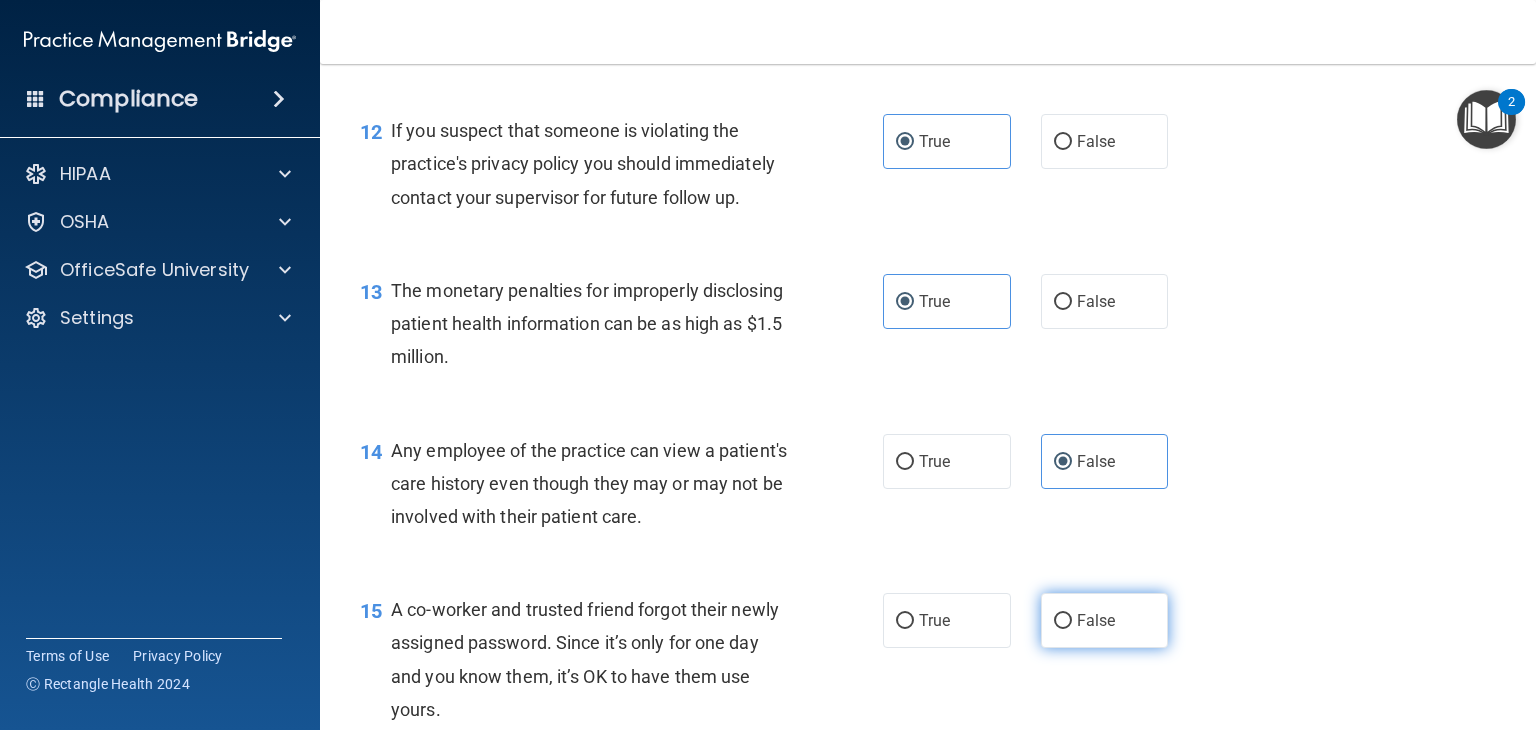 click on "False" at bounding box center [1105, 620] 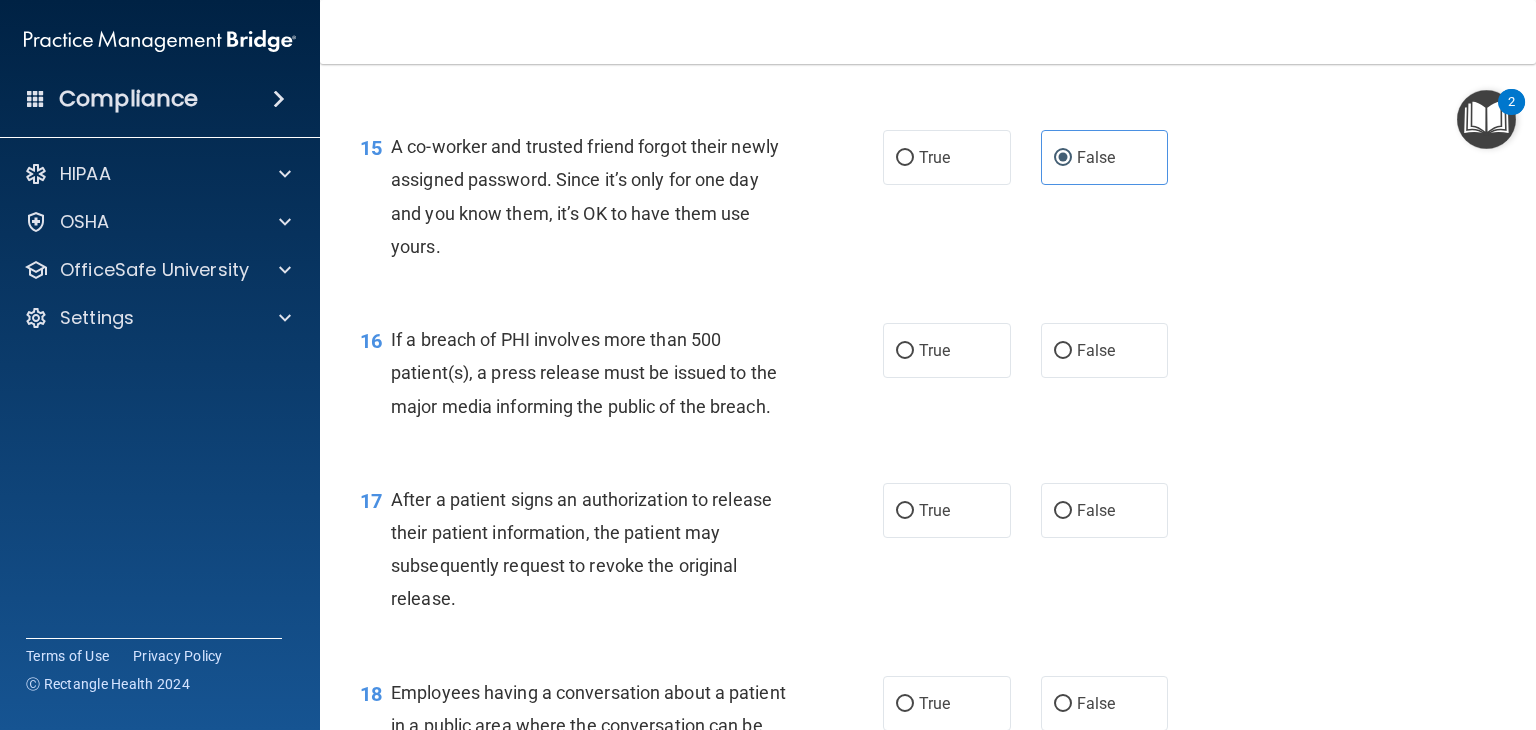 scroll, scrollTop: 2300, scrollLeft: 0, axis: vertical 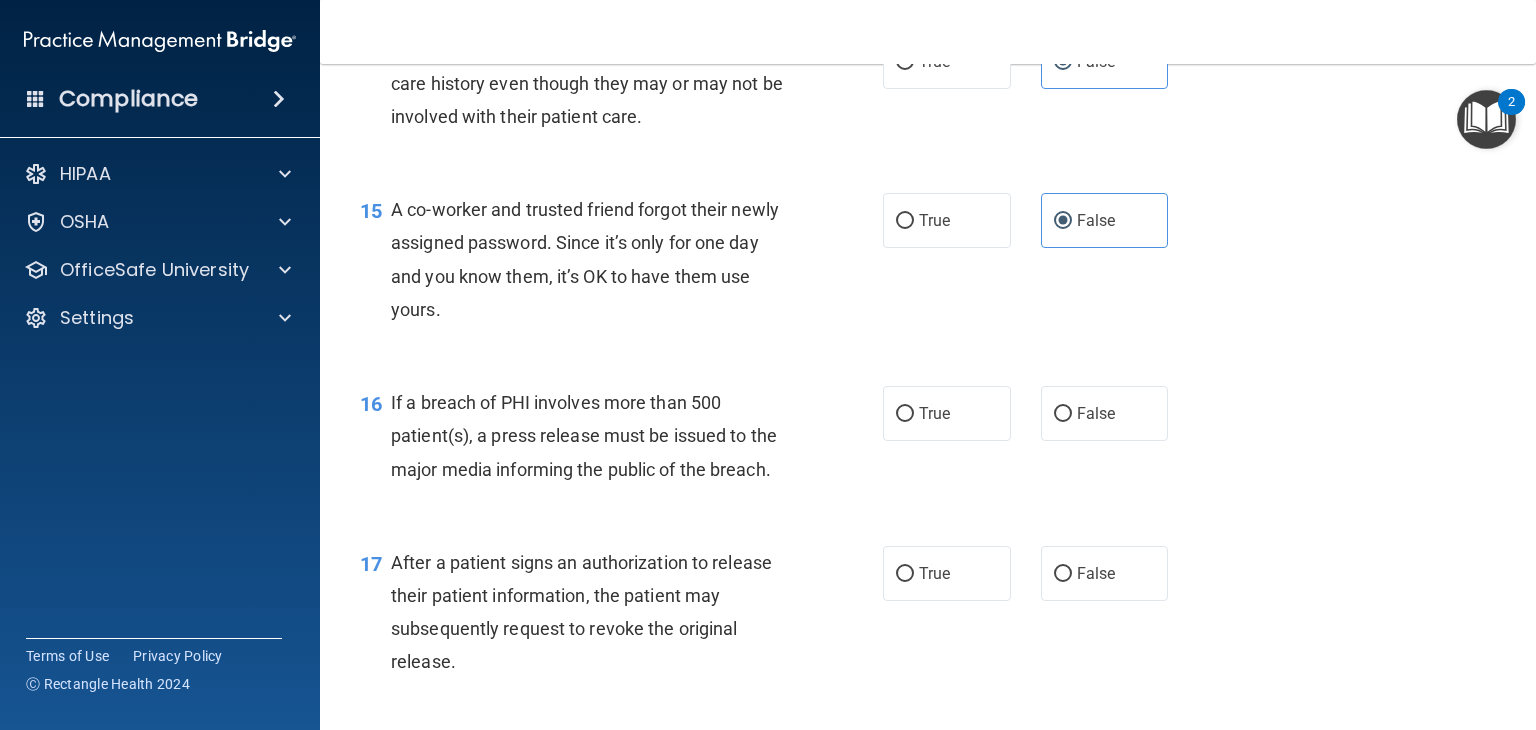 click on "16       If a breach of PHI involves more than 500 patient(s), a press release must be issued to the major media informing the public of the breach.                 True           False" at bounding box center (928, 441) 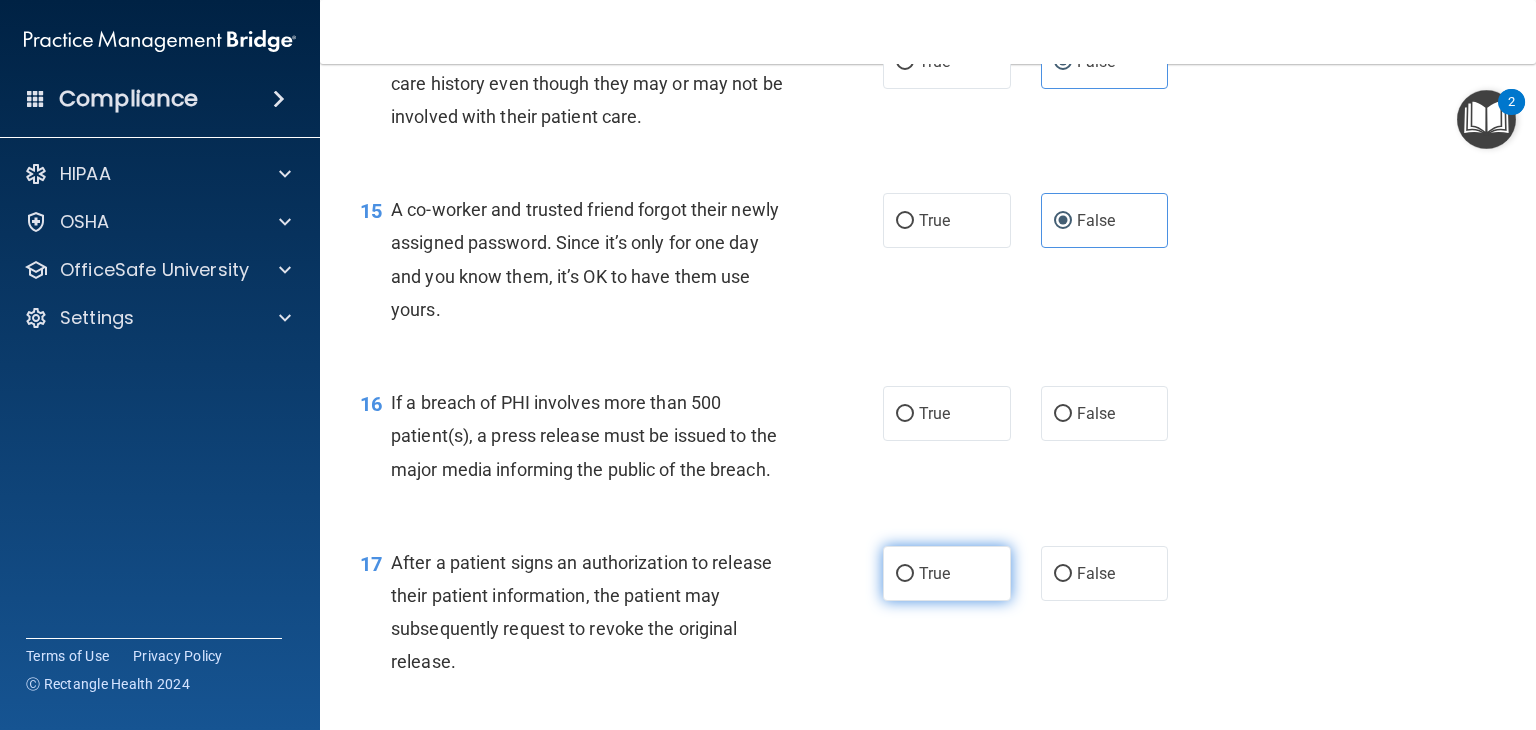 click on "True" at bounding box center [947, 573] 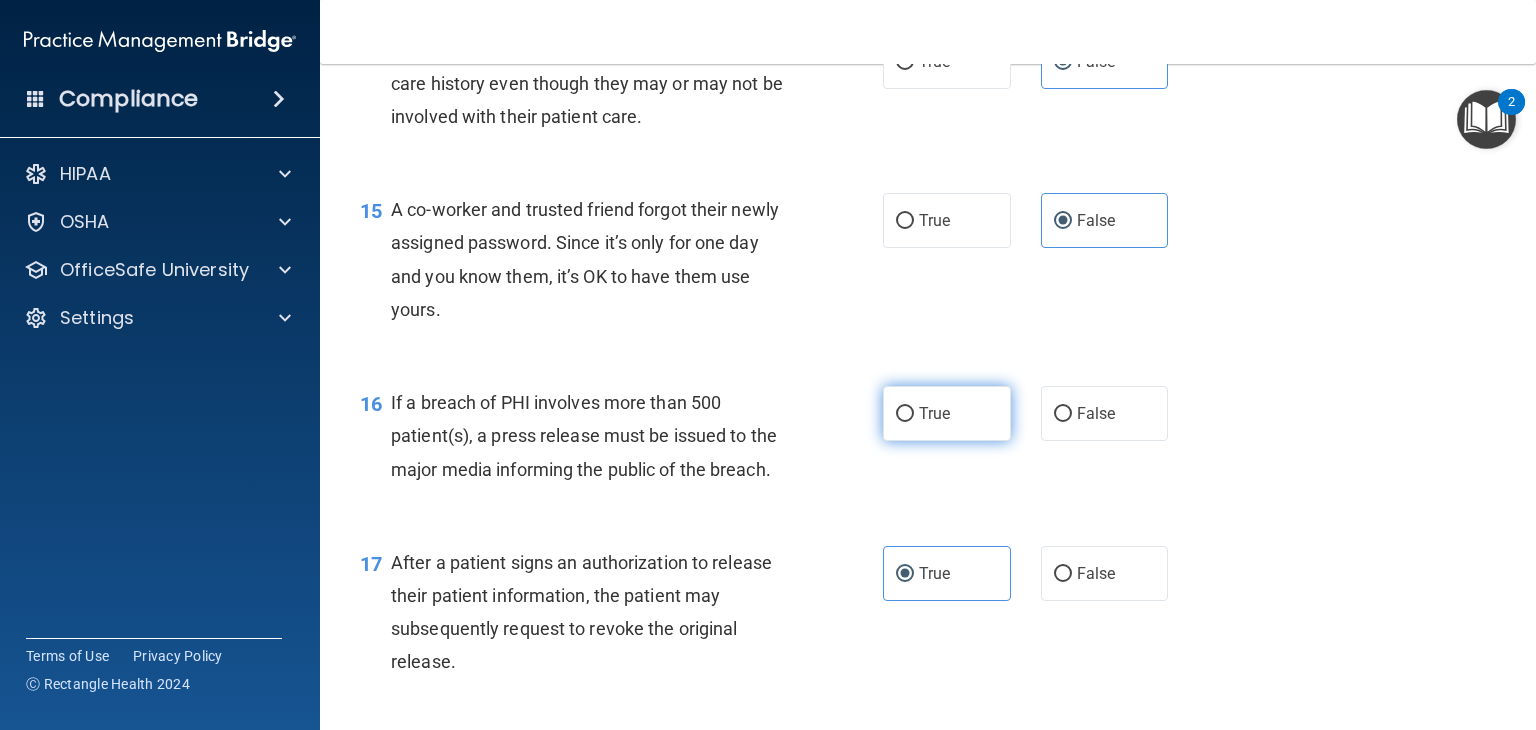 click on "True" at bounding box center [947, 413] 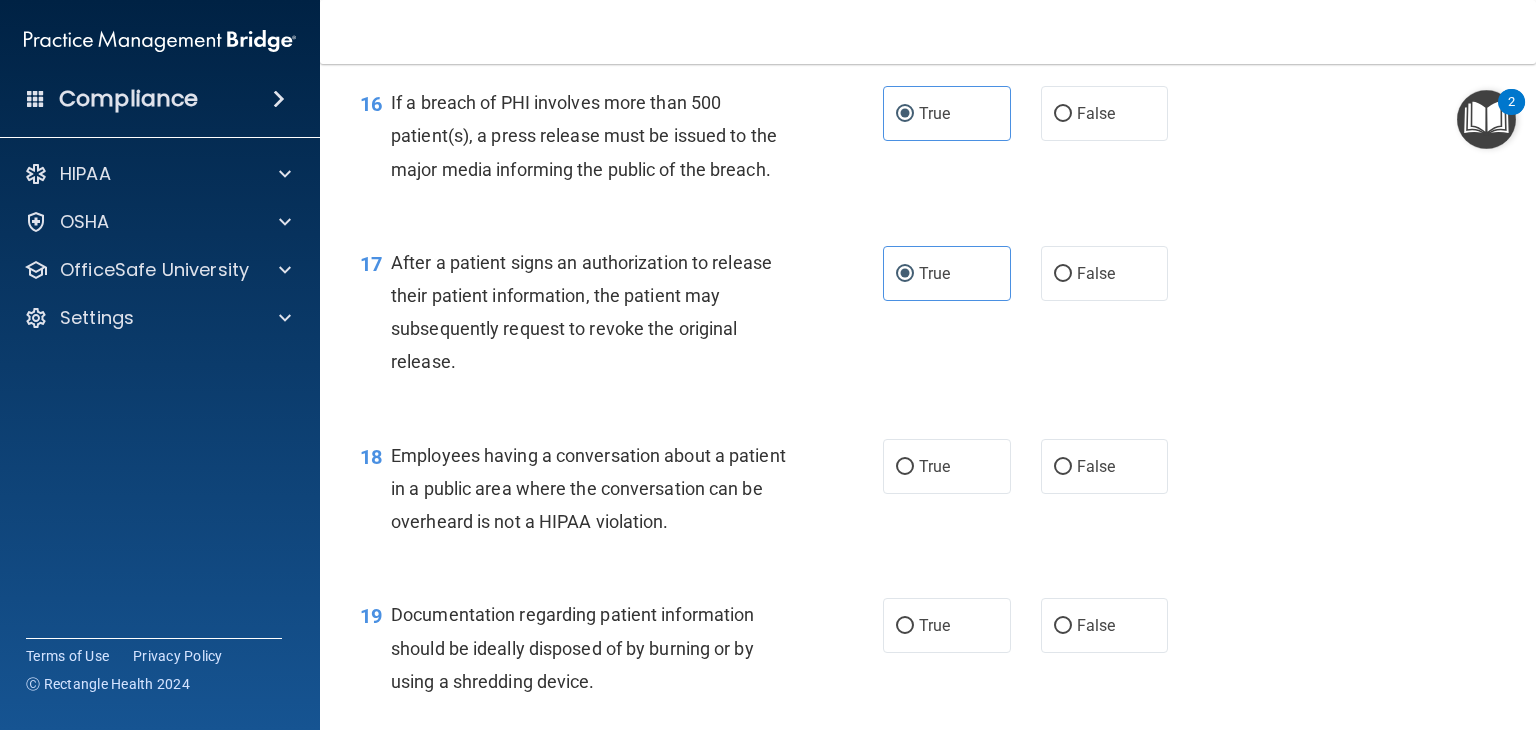 scroll, scrollTop: 2700, scrollLeft: 0, axis: vertical 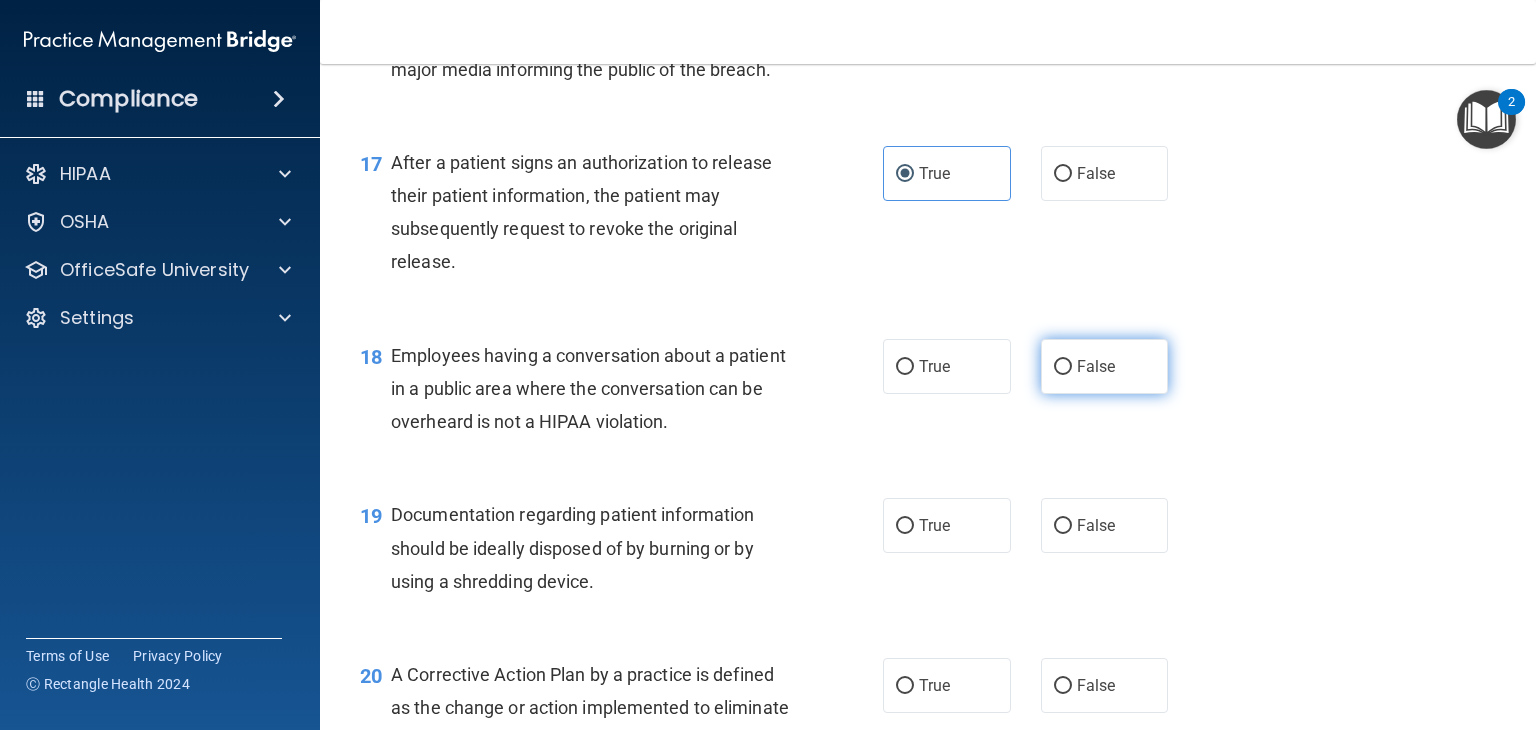 click on "False" at bounding box center [1105, 366] 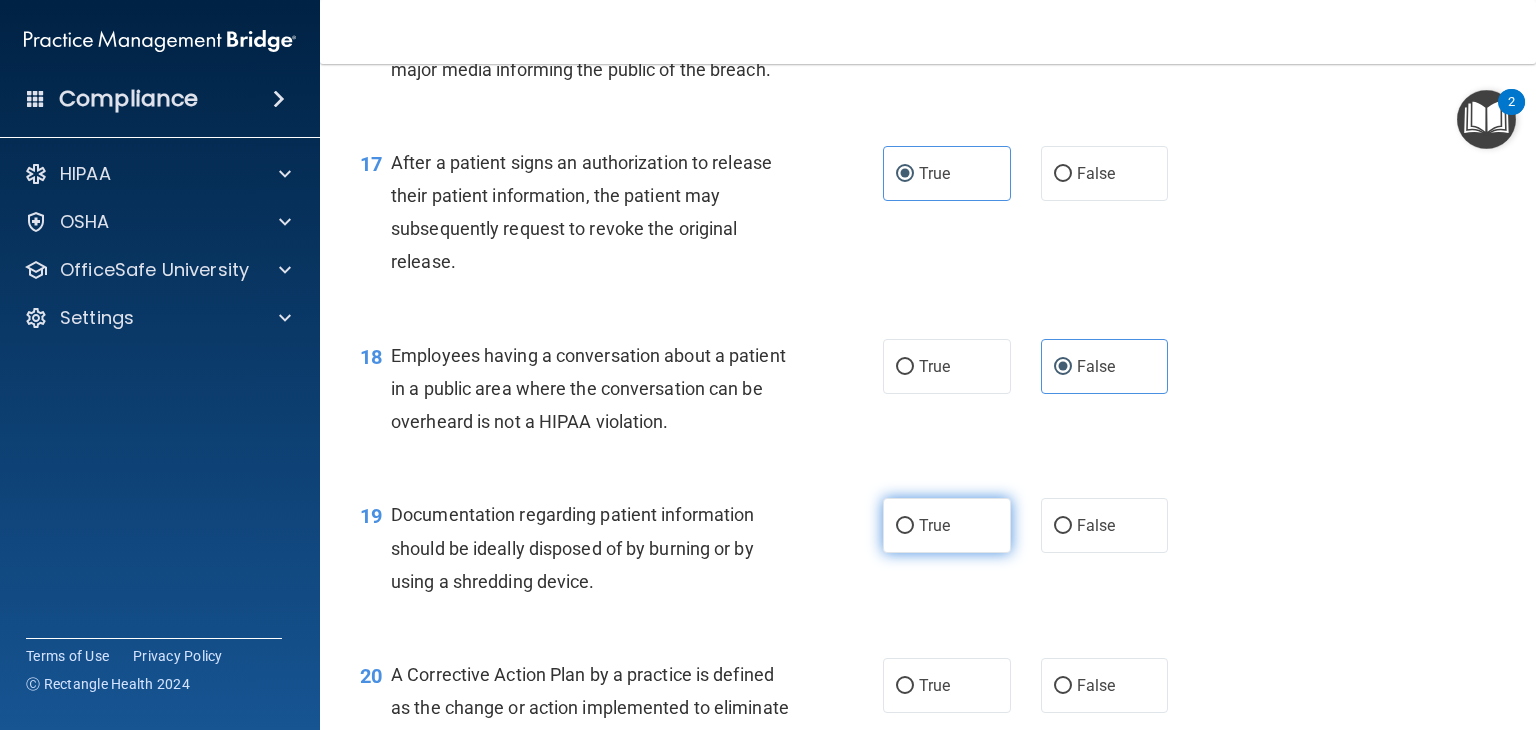 click on "True" at bounding box center (947, 525) 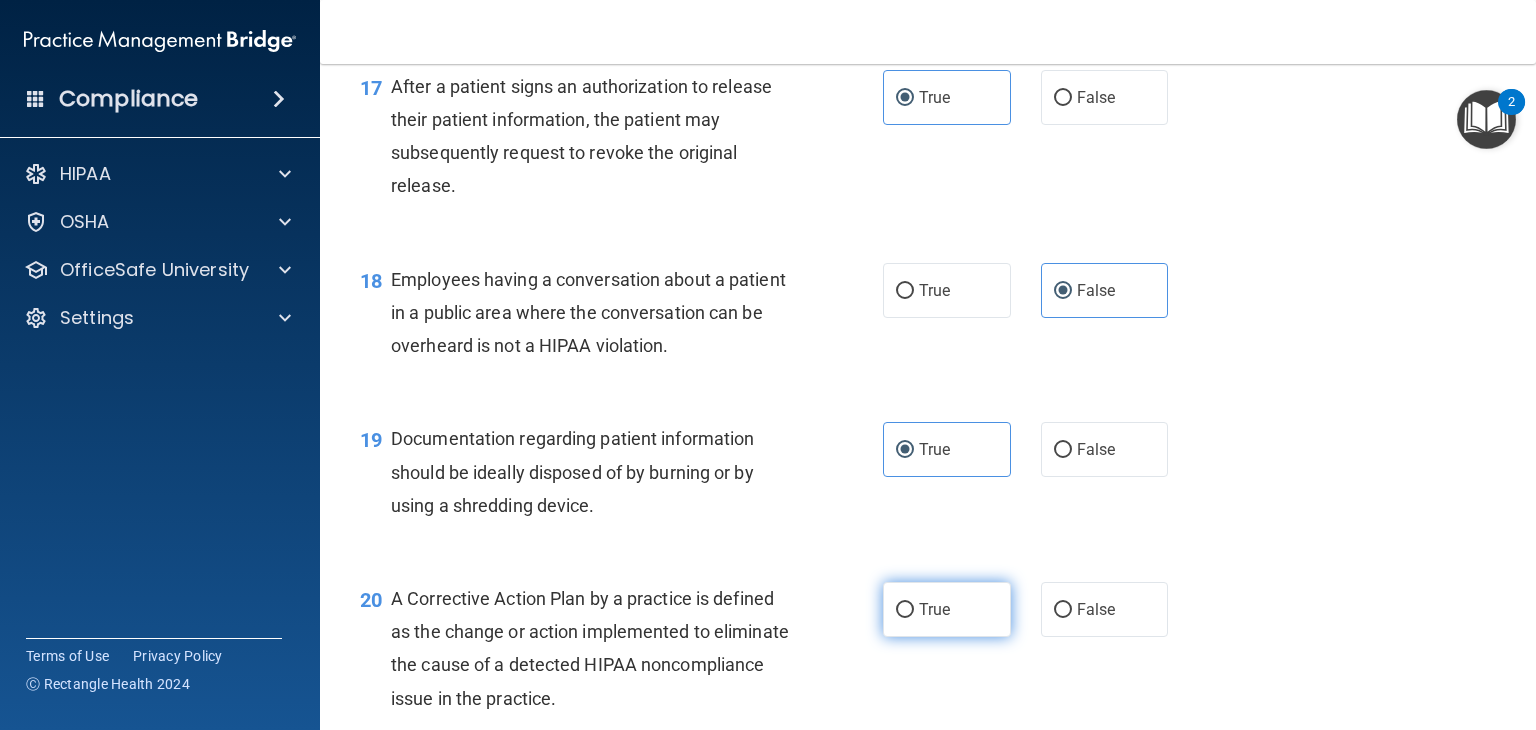 scroll, scrollTop: 2900, scrollLeft: 0, axis: vertical 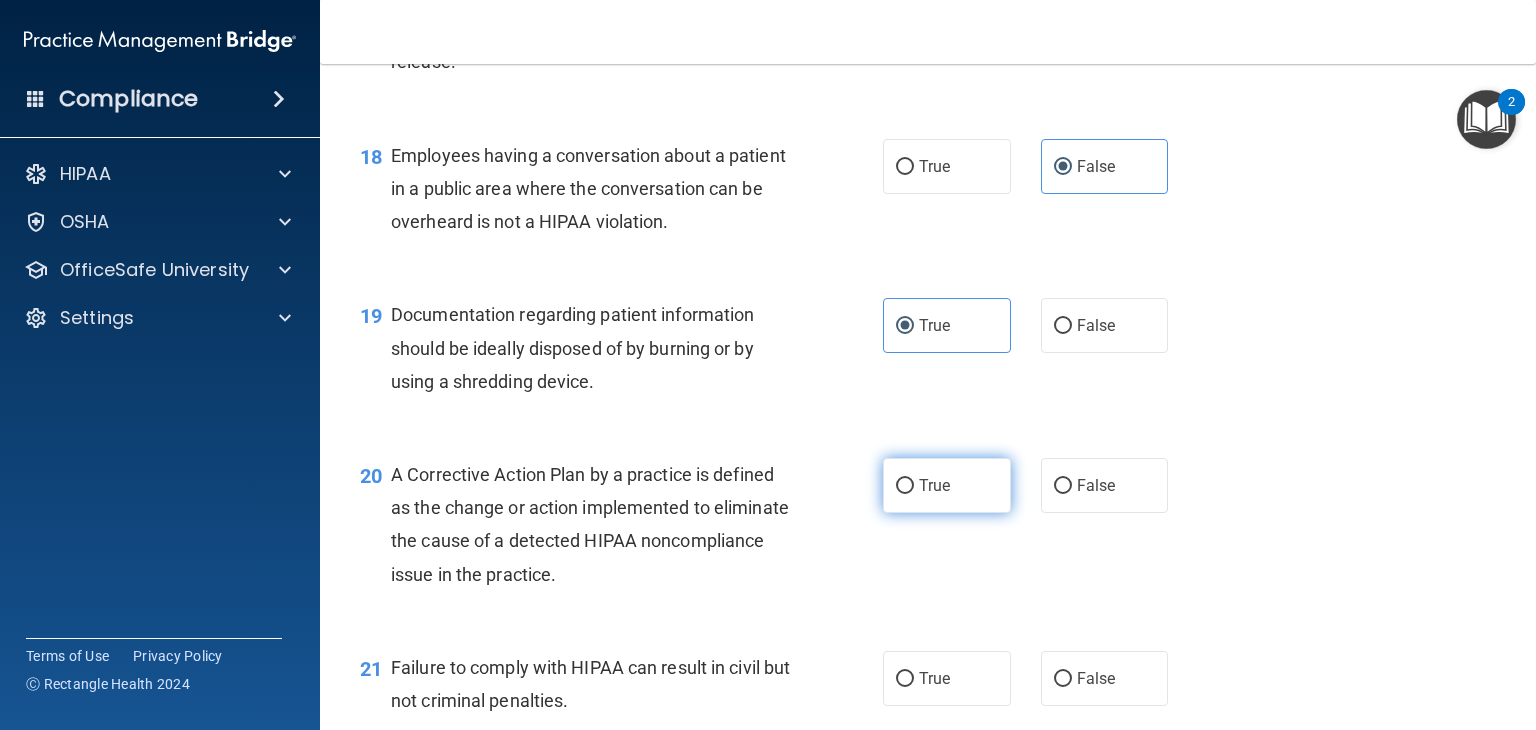 click on "True" at bounding box center [947, 485] 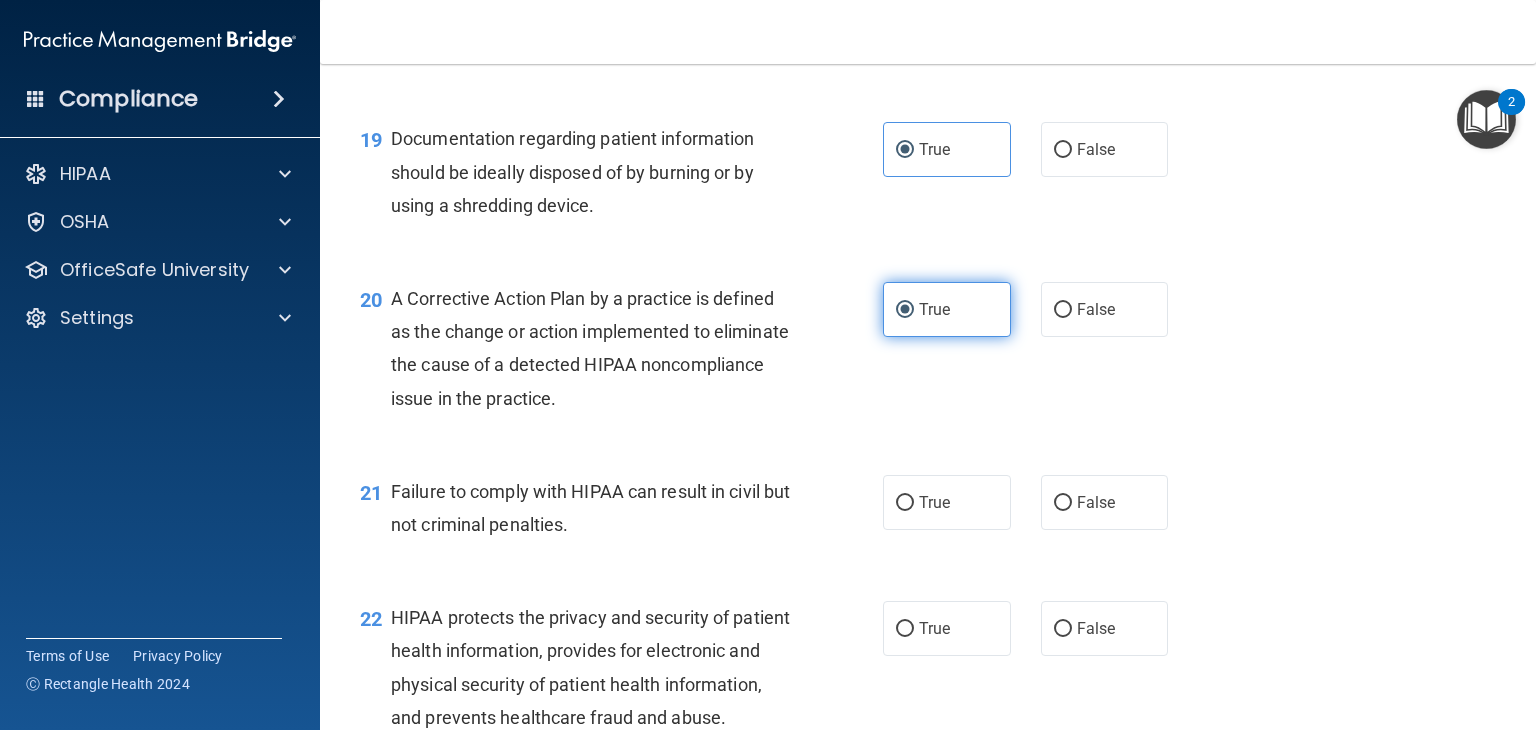 scroll, scrollTop: 3100, scrollLeft: 0, axis: vertical 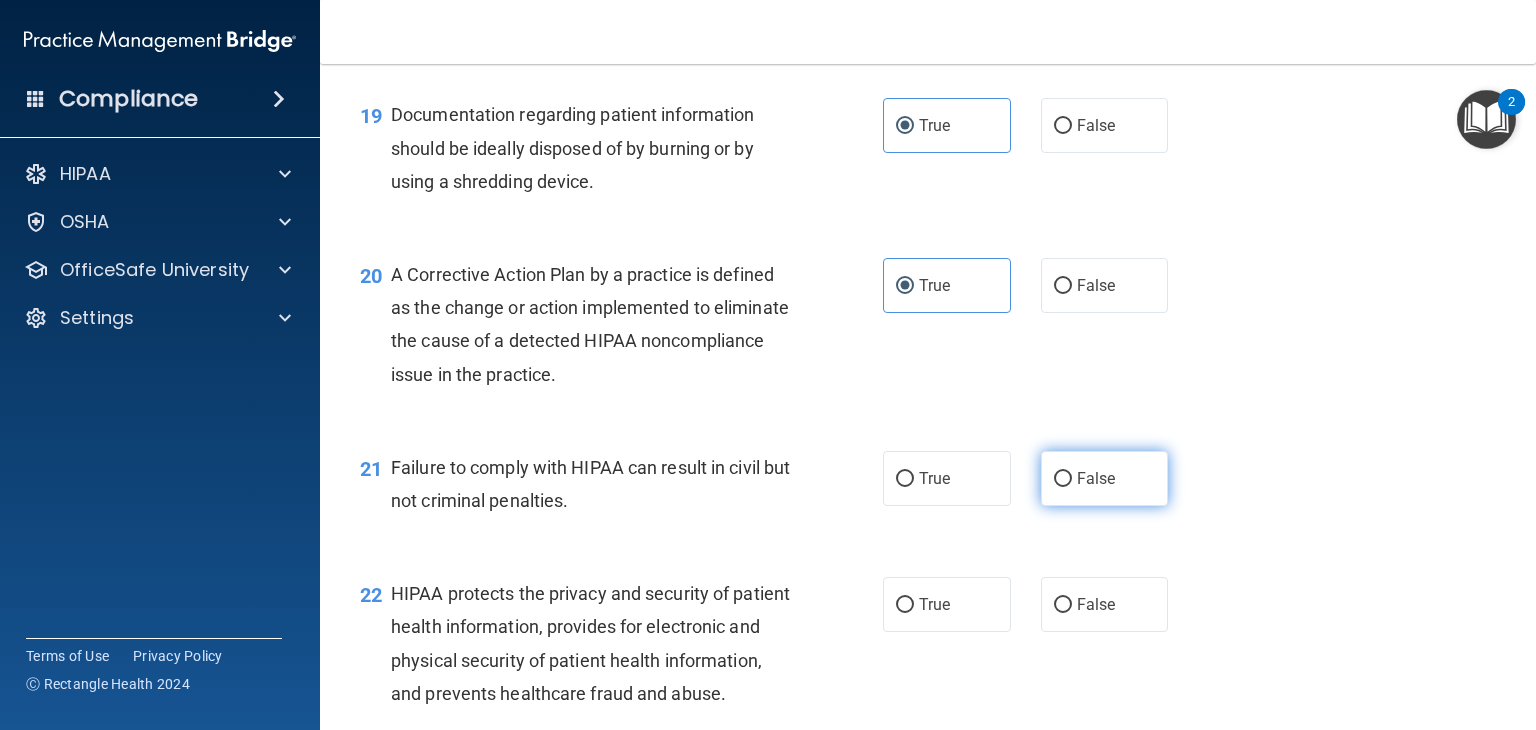 click on "False" at bounding box center (1105, 478) 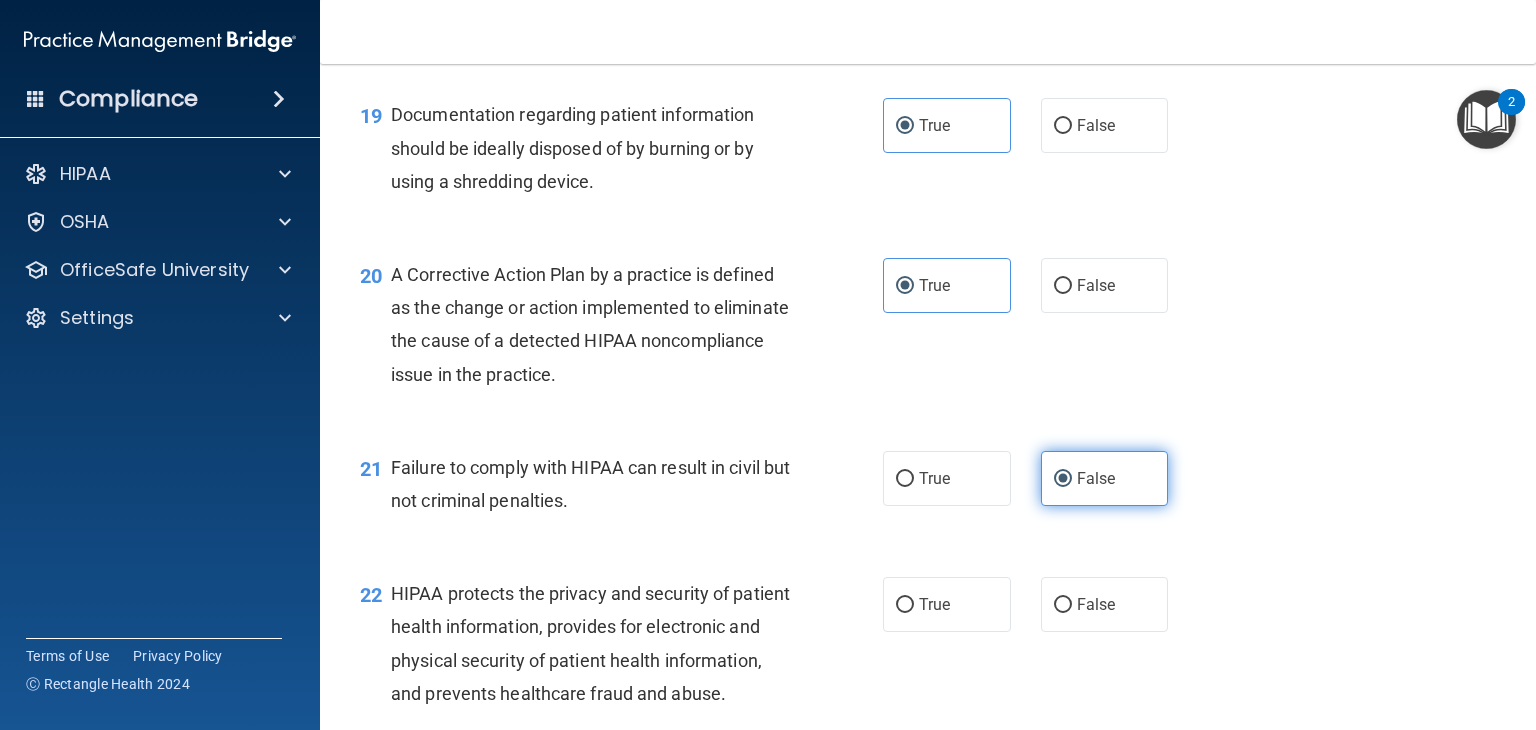 scroll, scrollTop: 3200, scrollLeft: 0, axis: vertical 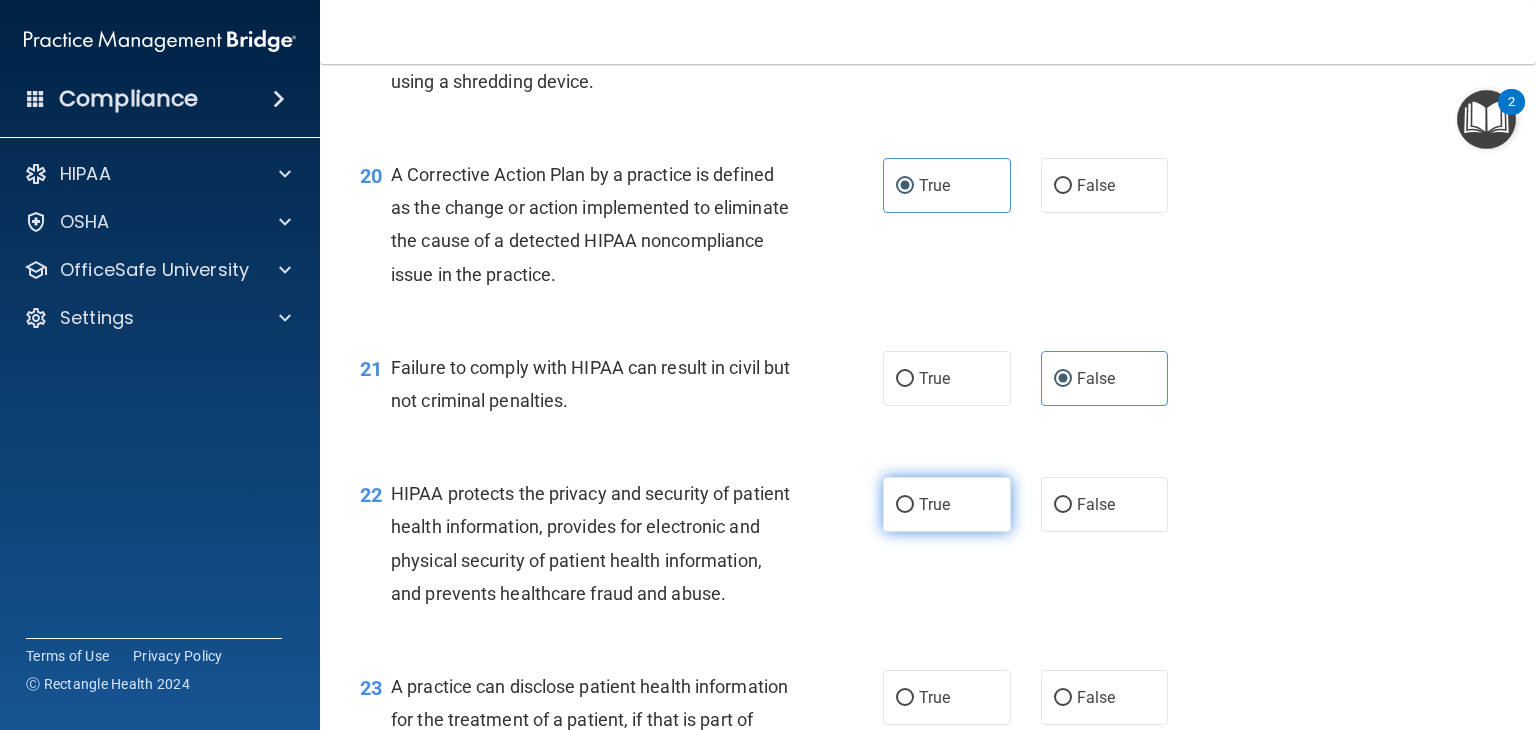 click on "True" at bounding box center (947, 504) 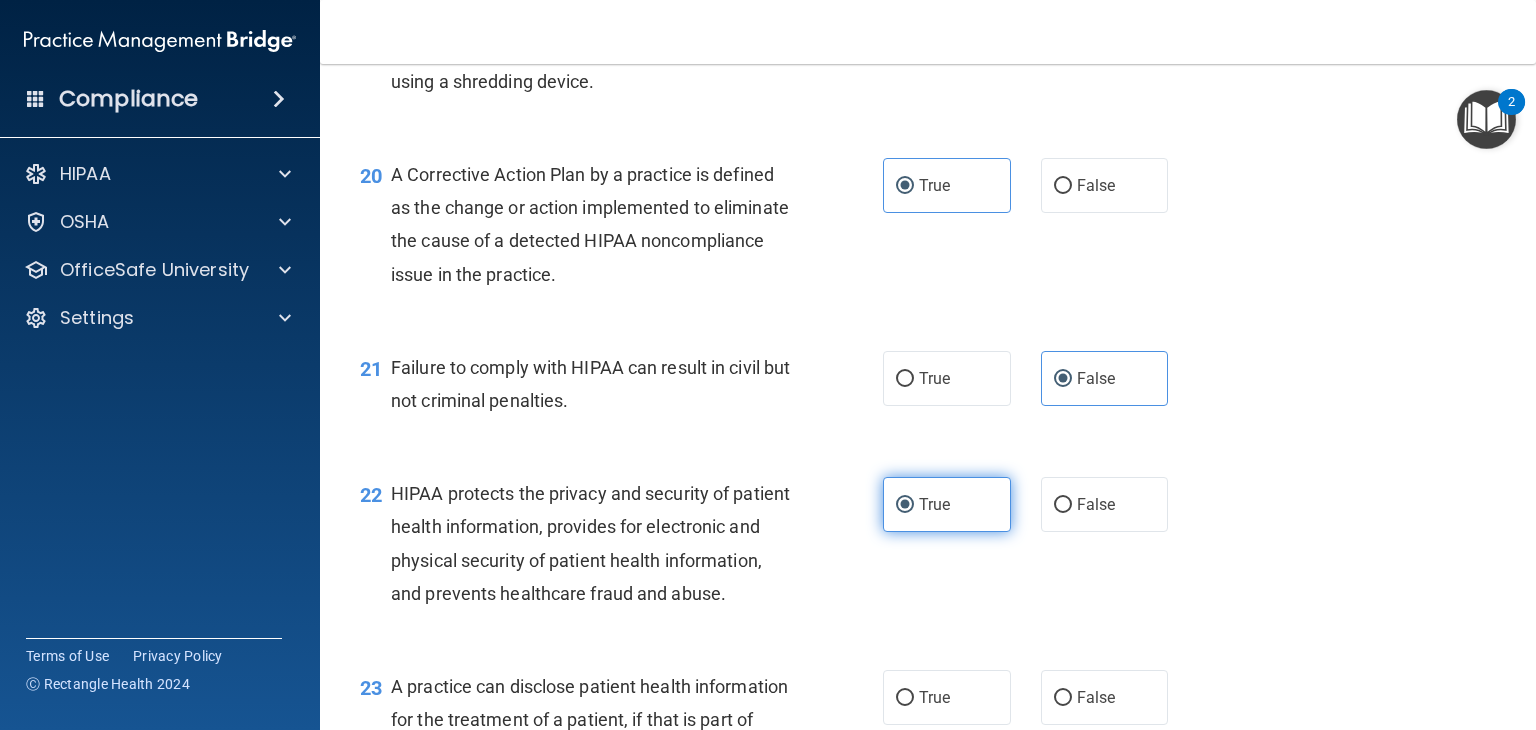 scroll, scrollTop: 3400, scrollLeft: 0, axis: vertical 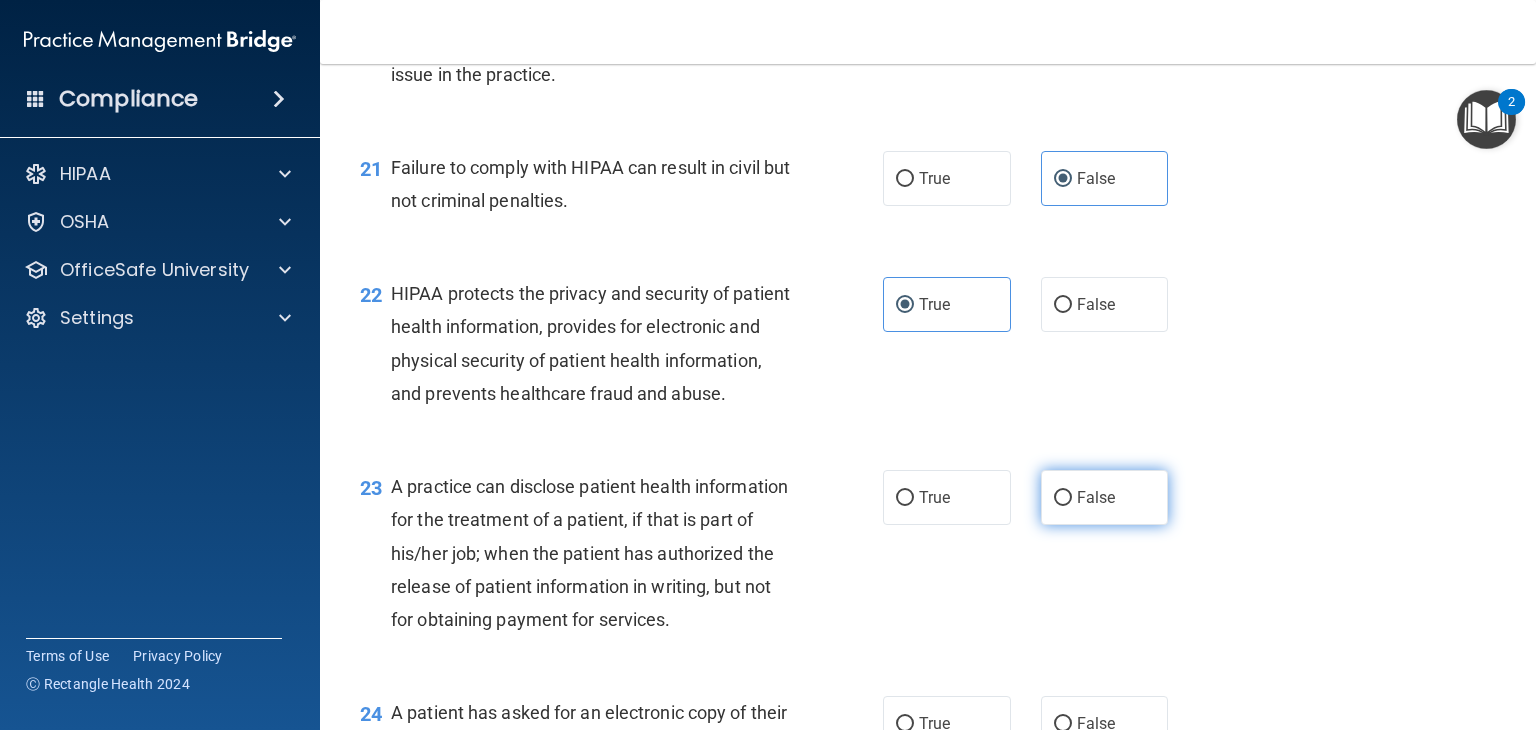 click on "False" at bounding box center (1096, 497) 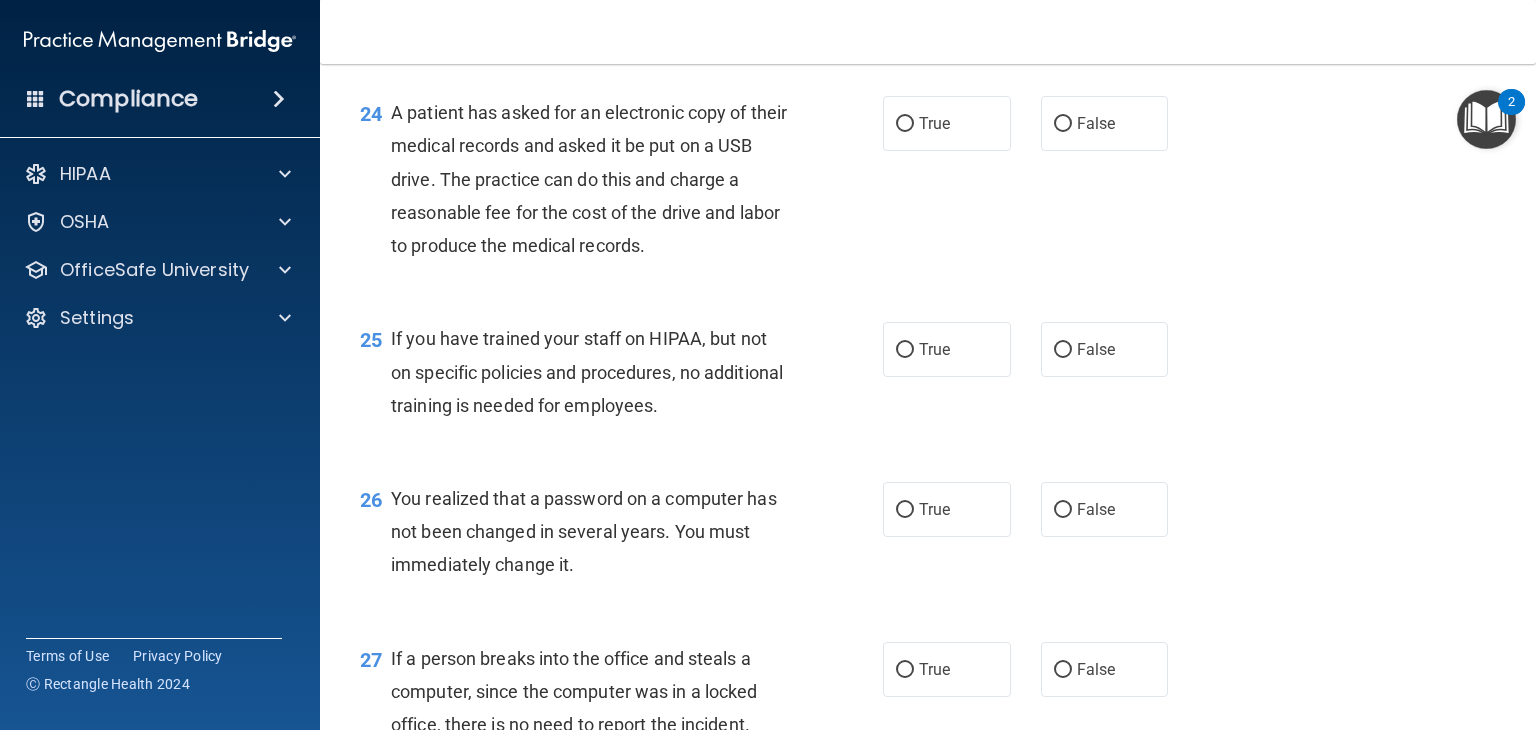scroll, scrollTop: 3800, scrollLeft: 0, axis: vertical 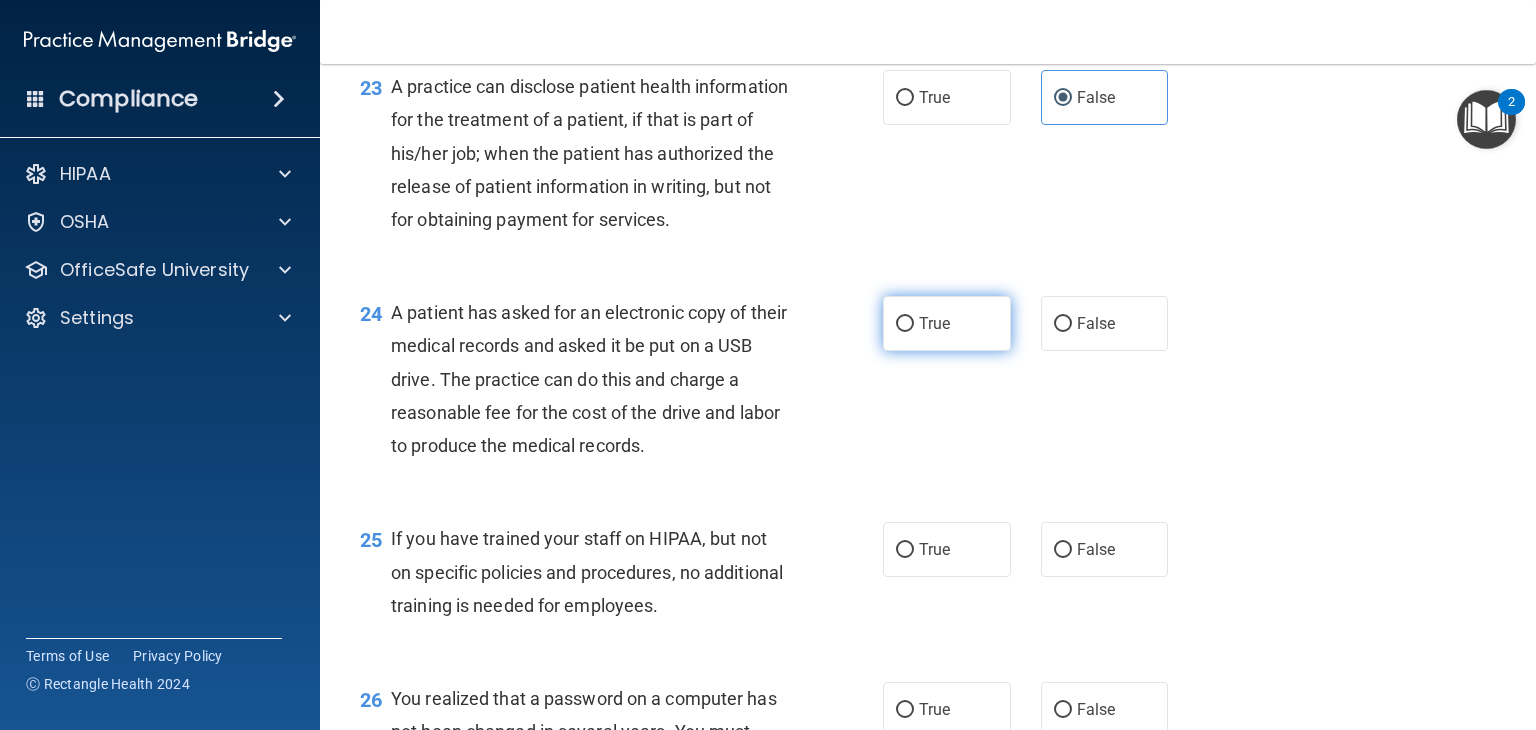click on "True" at bounding box center (934, 323) 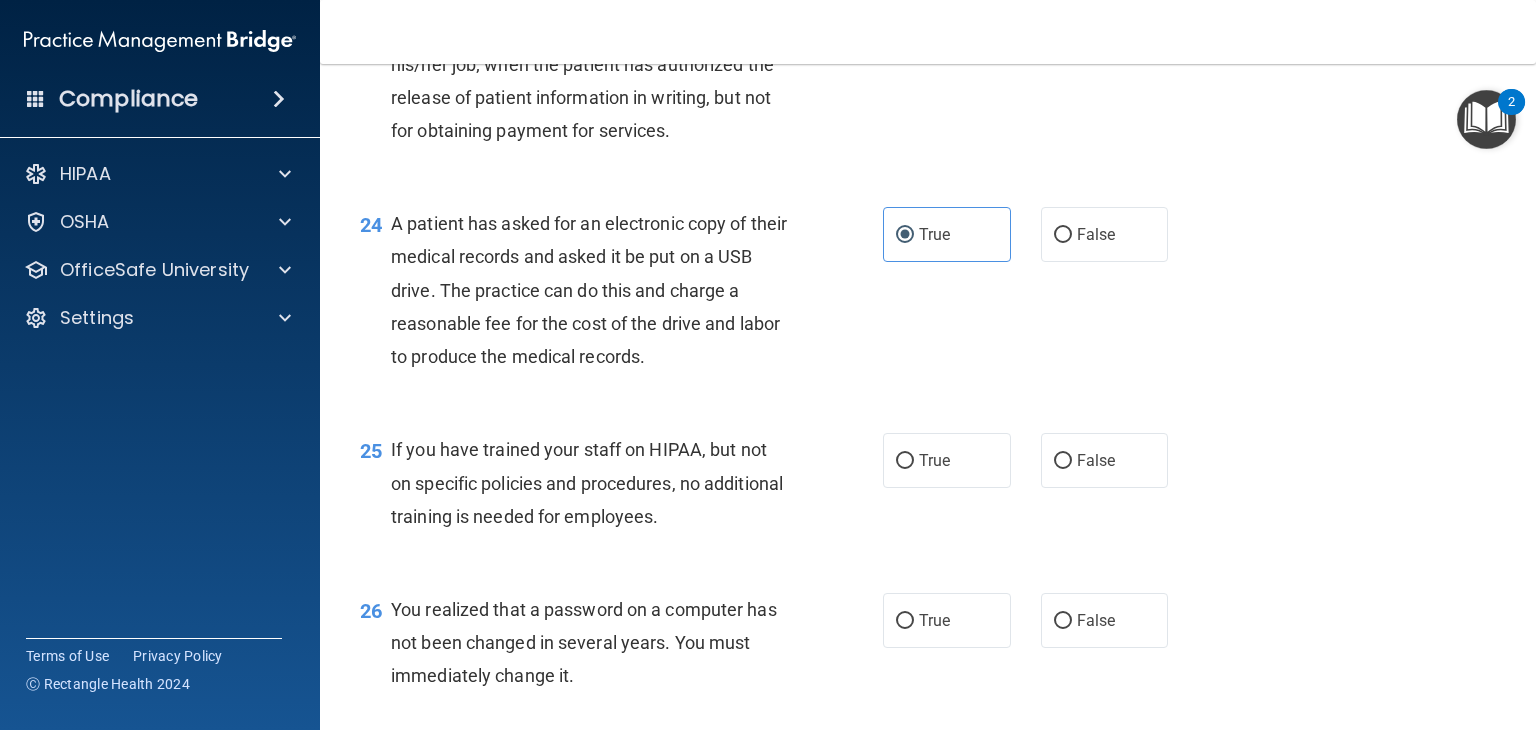 scroll, scrollTop: 4000, scrollLeft: 0, axis: vertical 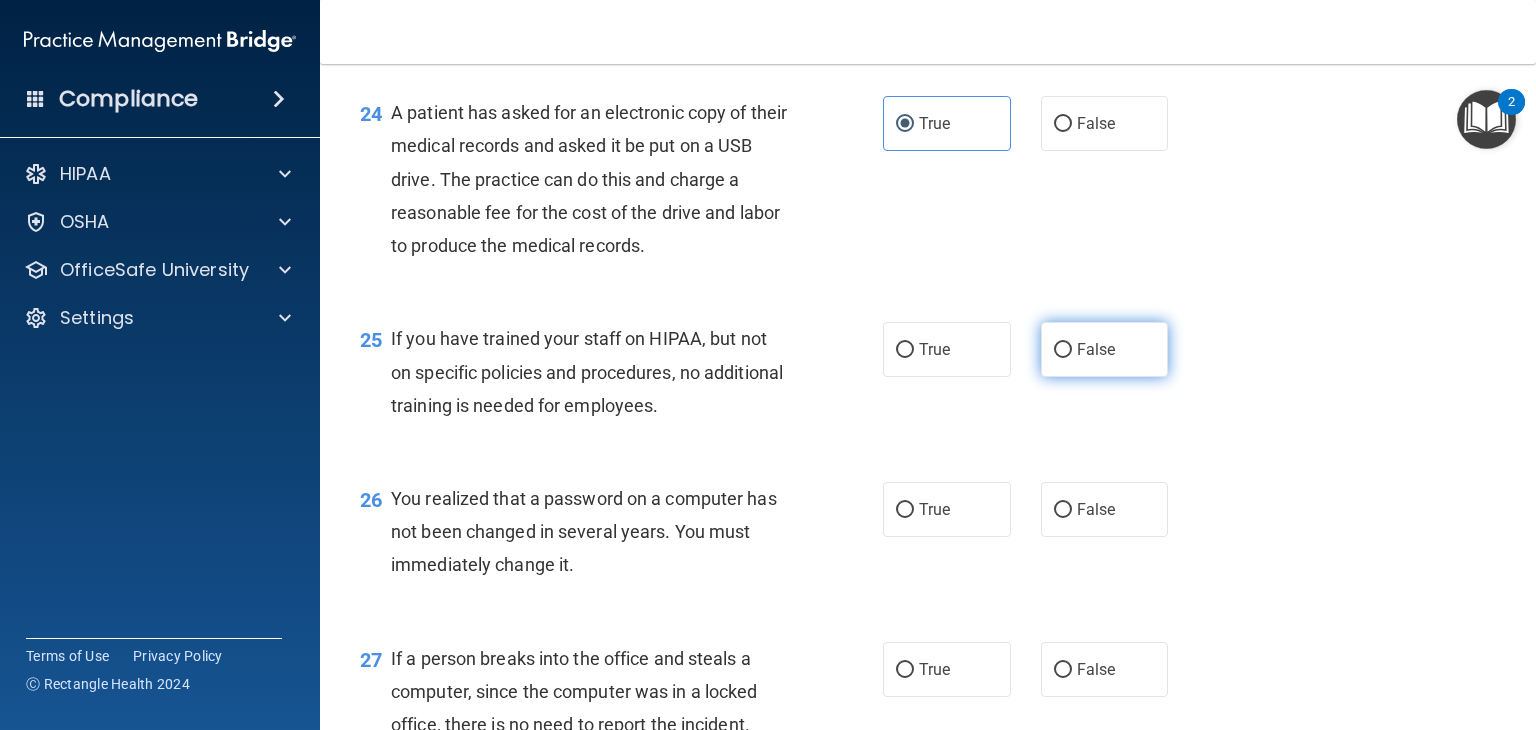click on "False" at bounding box center [1105, 349] 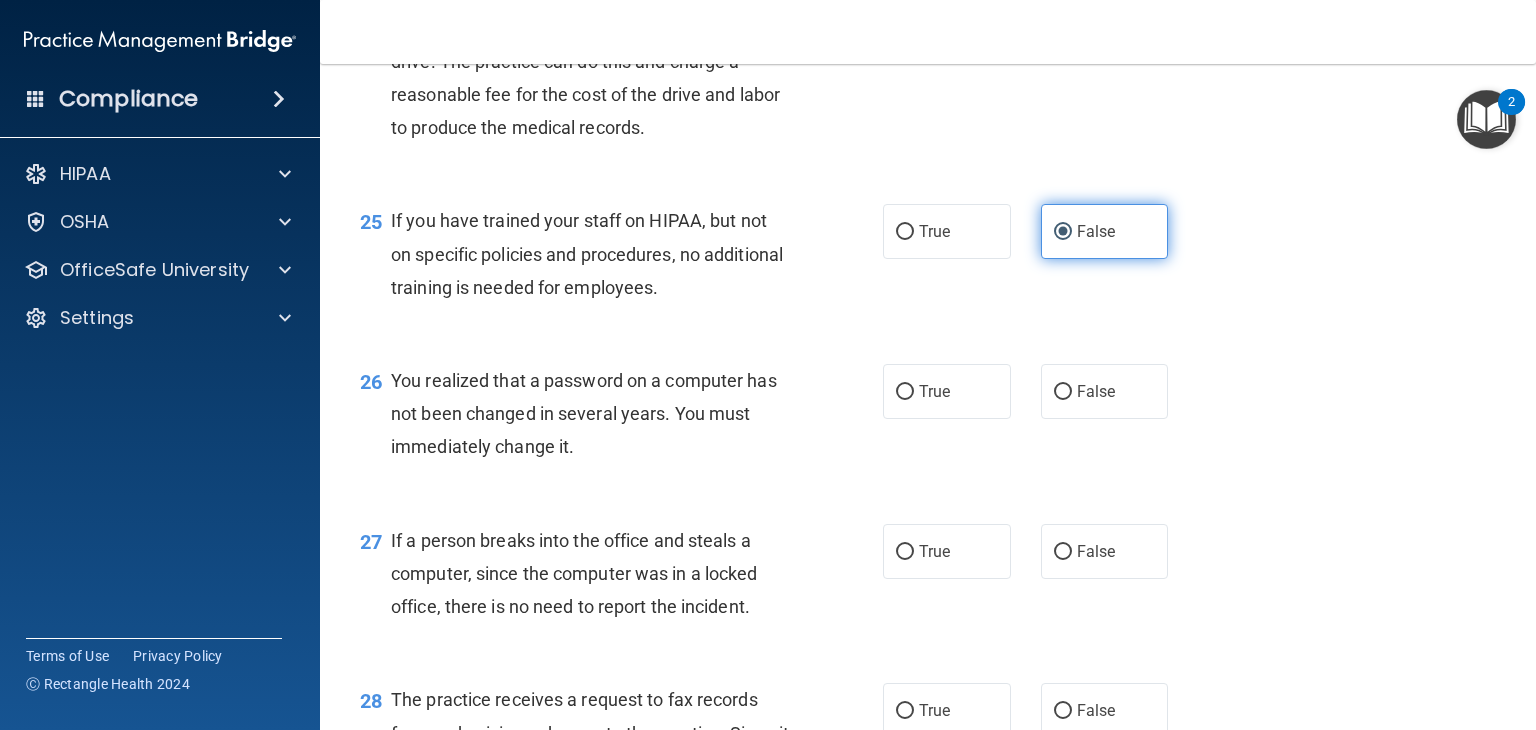 scroll, scrollTop: 4200, scrollLeft: 0, axis: vertical 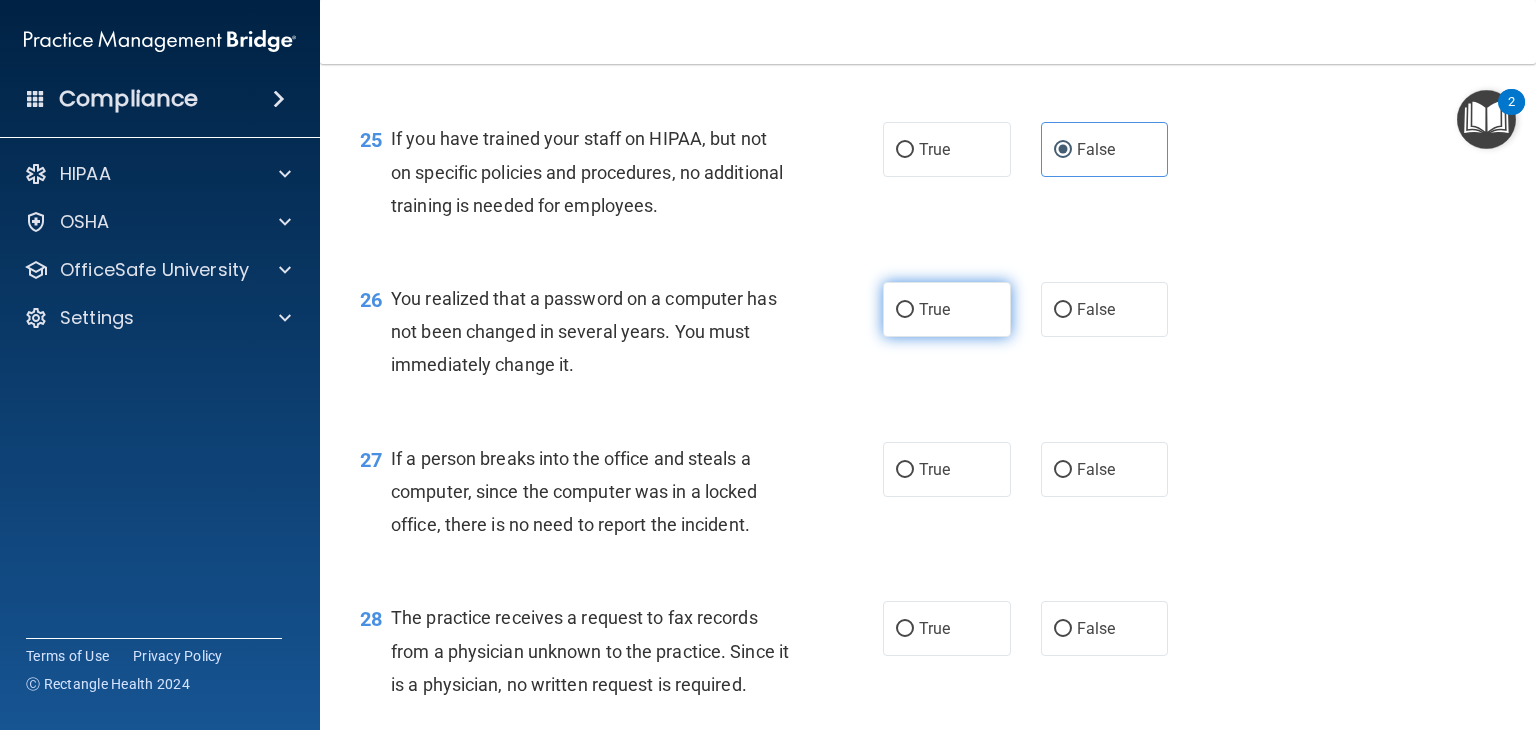 click on "True" at bounding box center (947, 309) 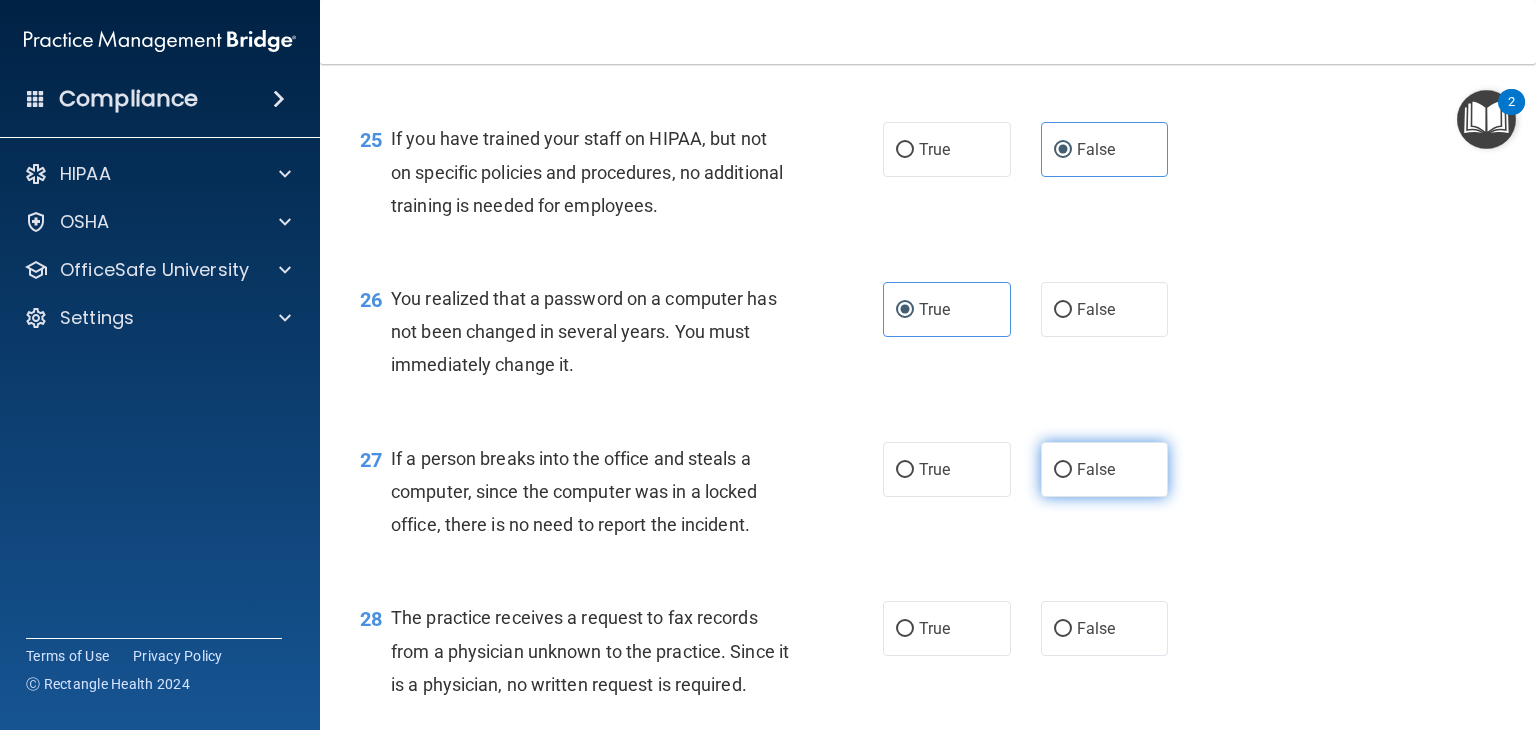 click on "False" at bounding box center (1063, 470) 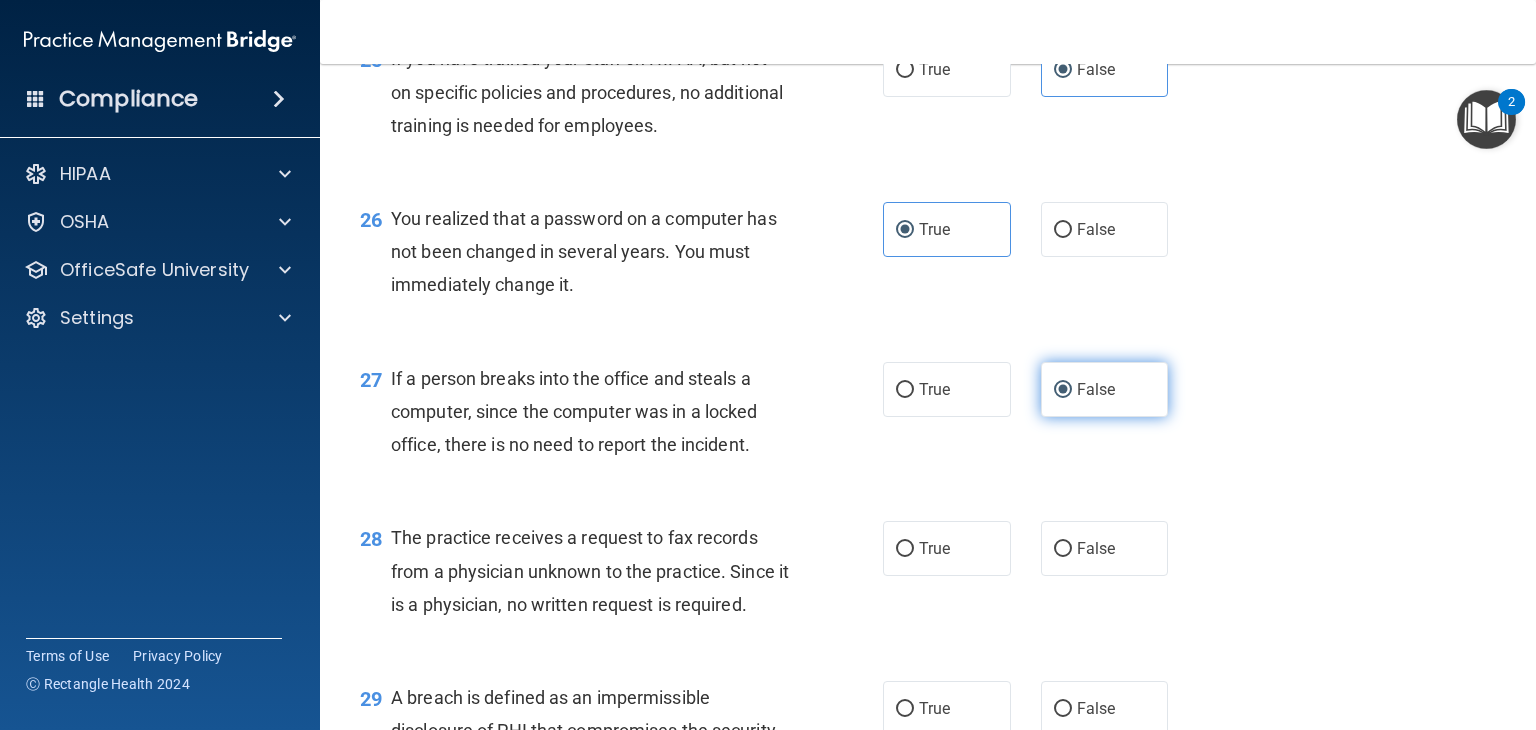 scroll, scrollTop: 4400, scrollLeft: 0, axis: vertical 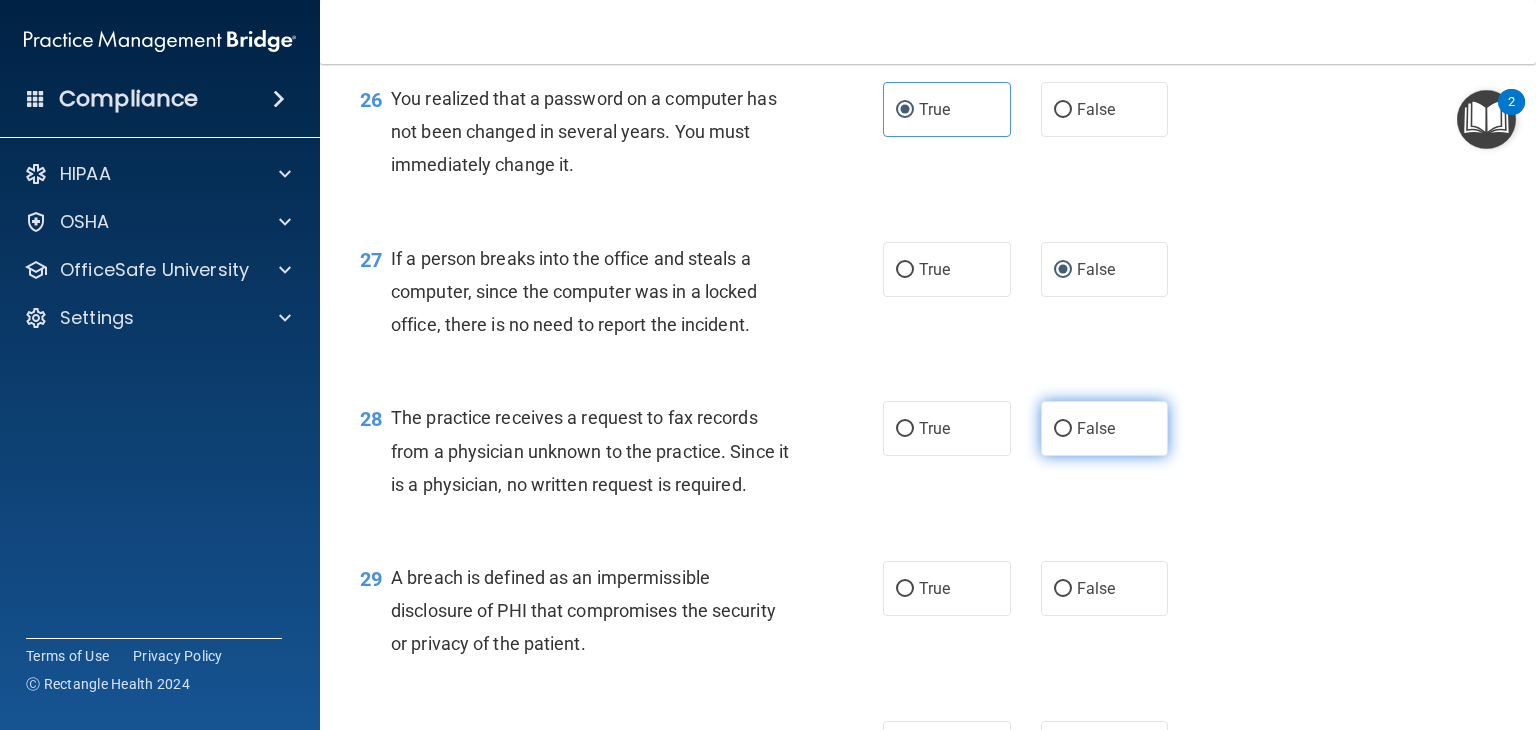click on "False" at bounding box center (1105, 428) 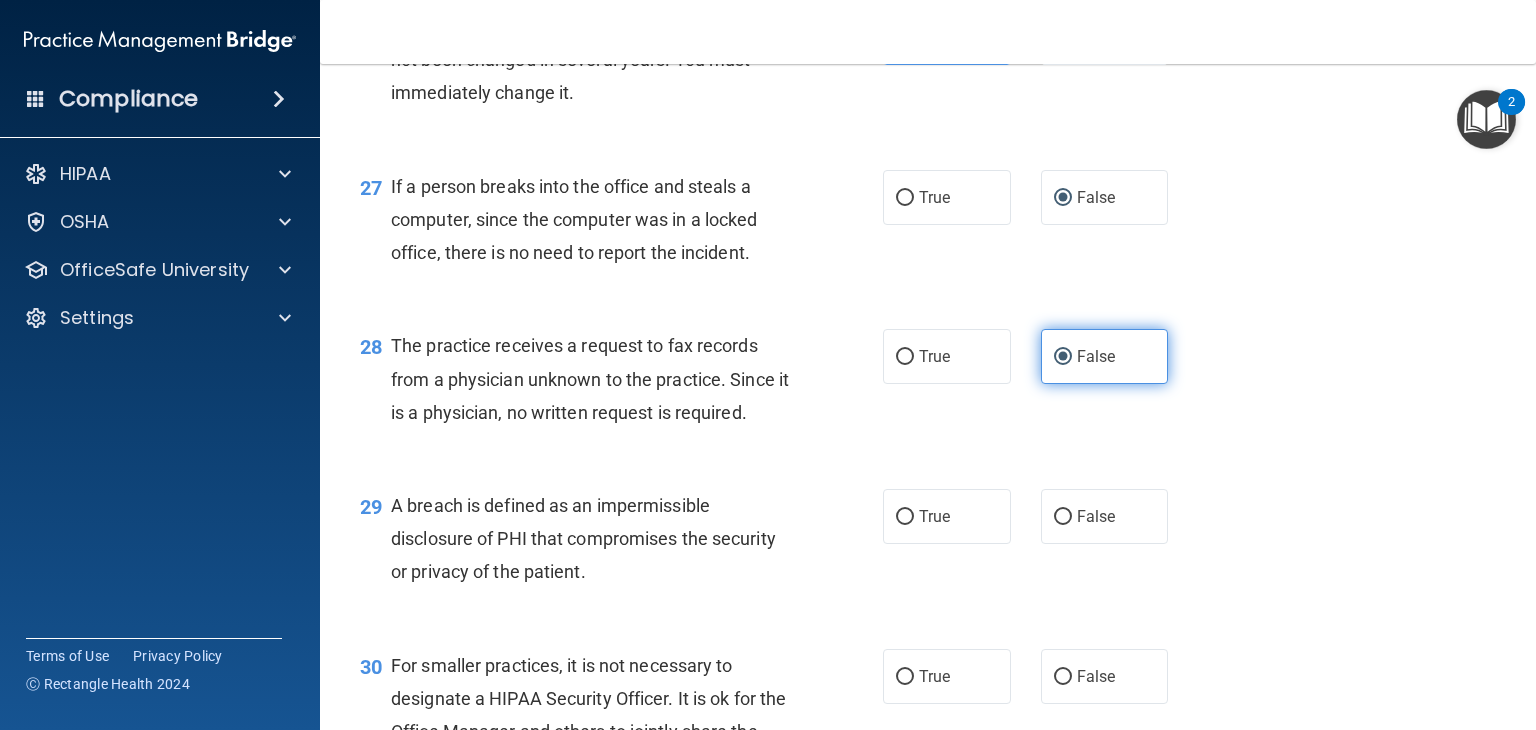 scroll, scrollTop: 4600, scrollLeft: 0, axis: vertical 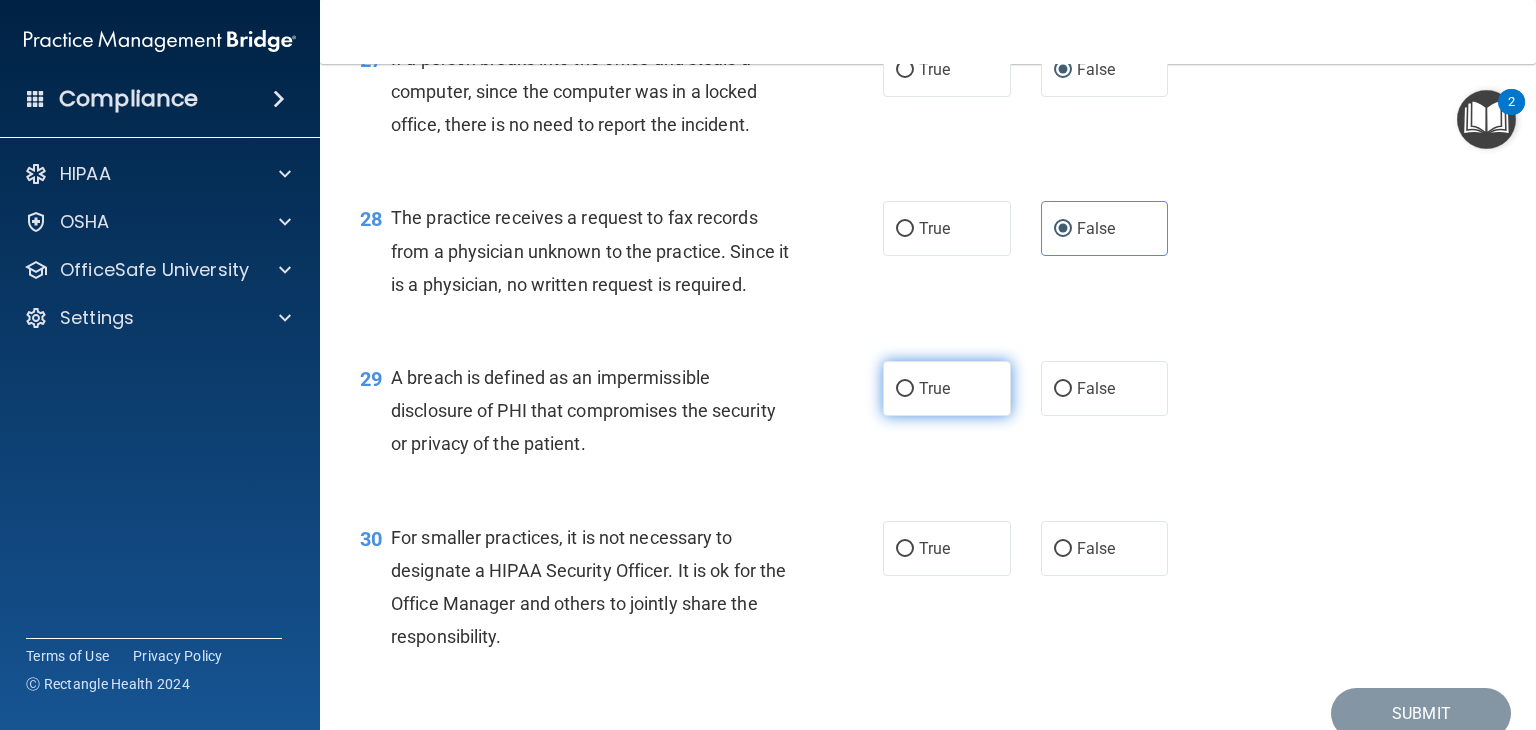 click on "True" at bounding box center (934, 388) 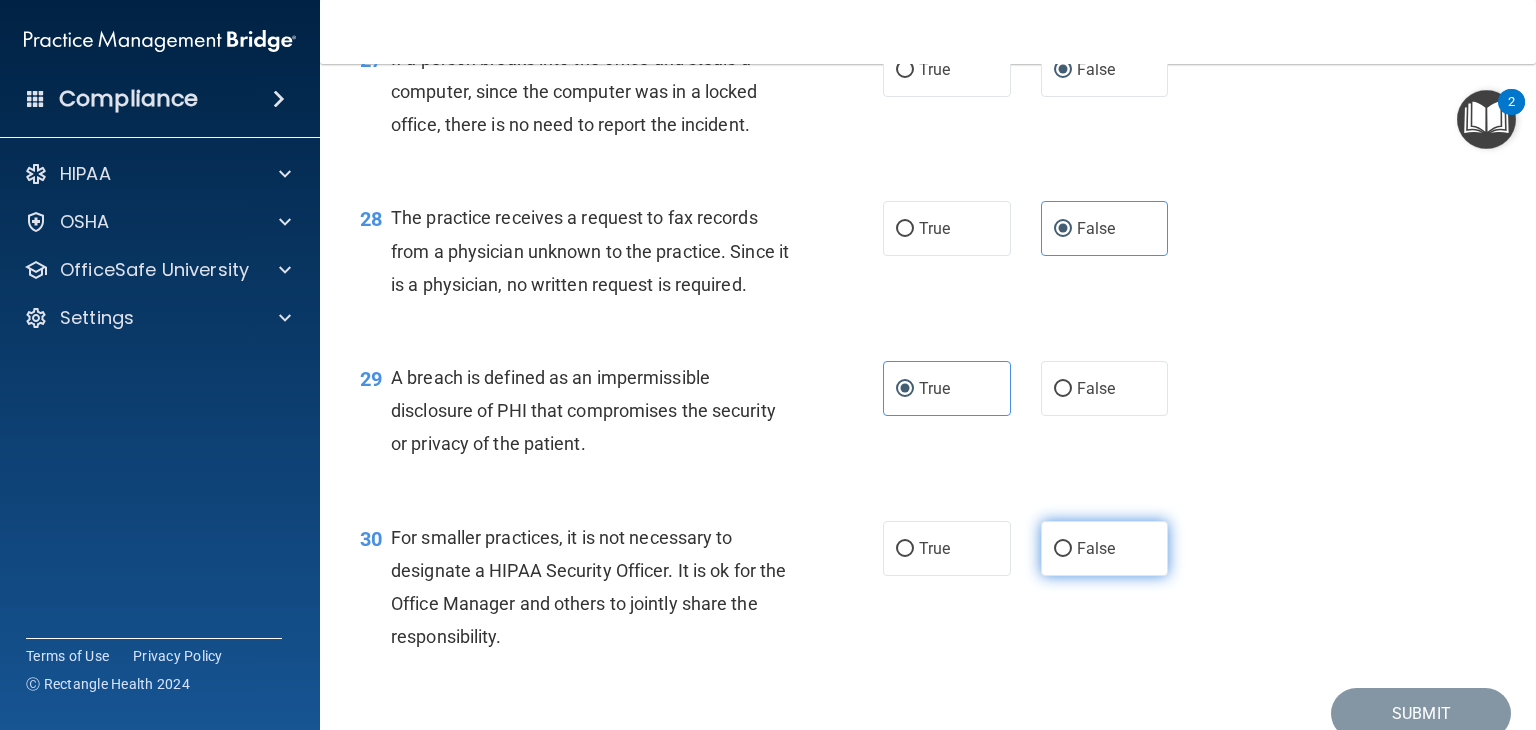 click on "False" at bounding box center (1105, 548) 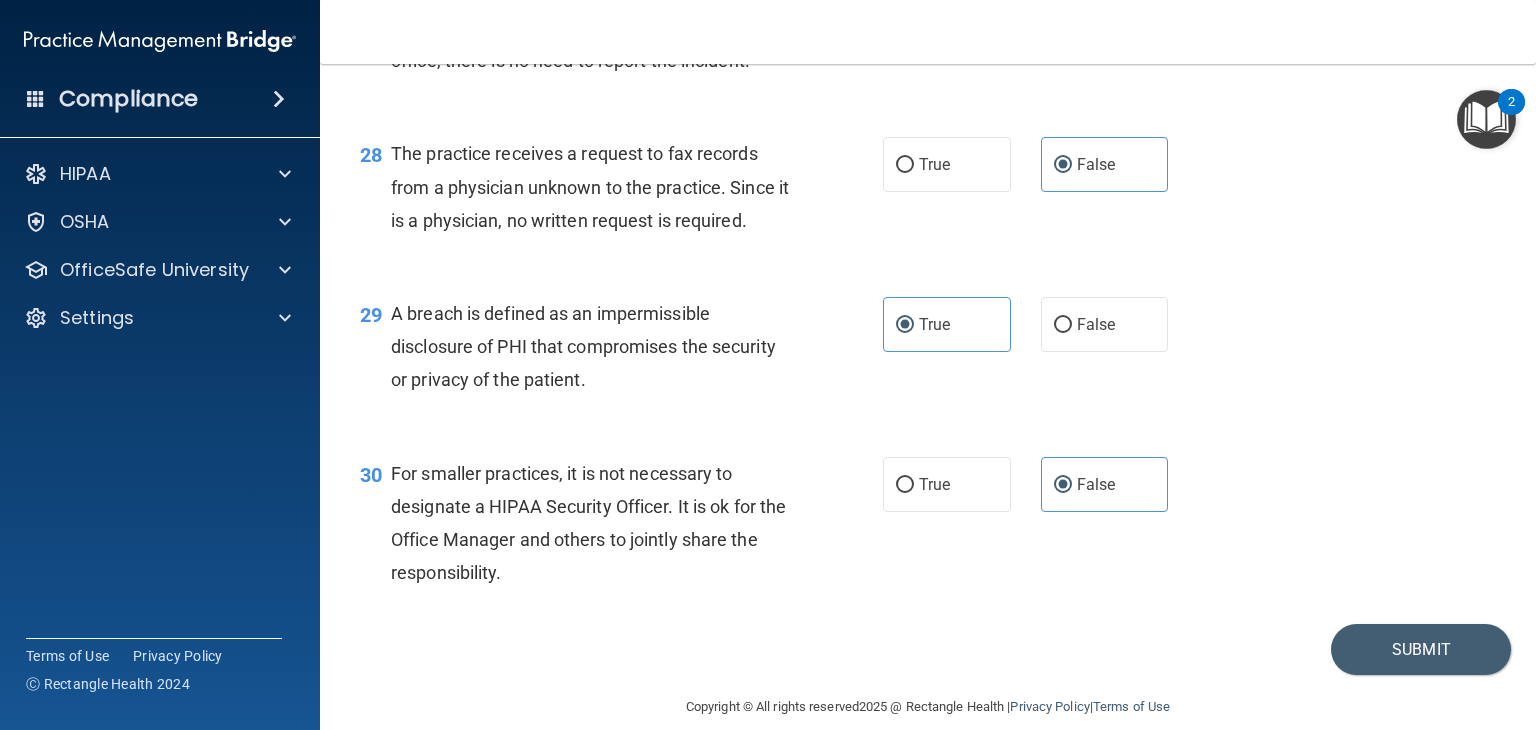 scroll, scrollTop: 4789, scrollLeft: 0, axis: vertical 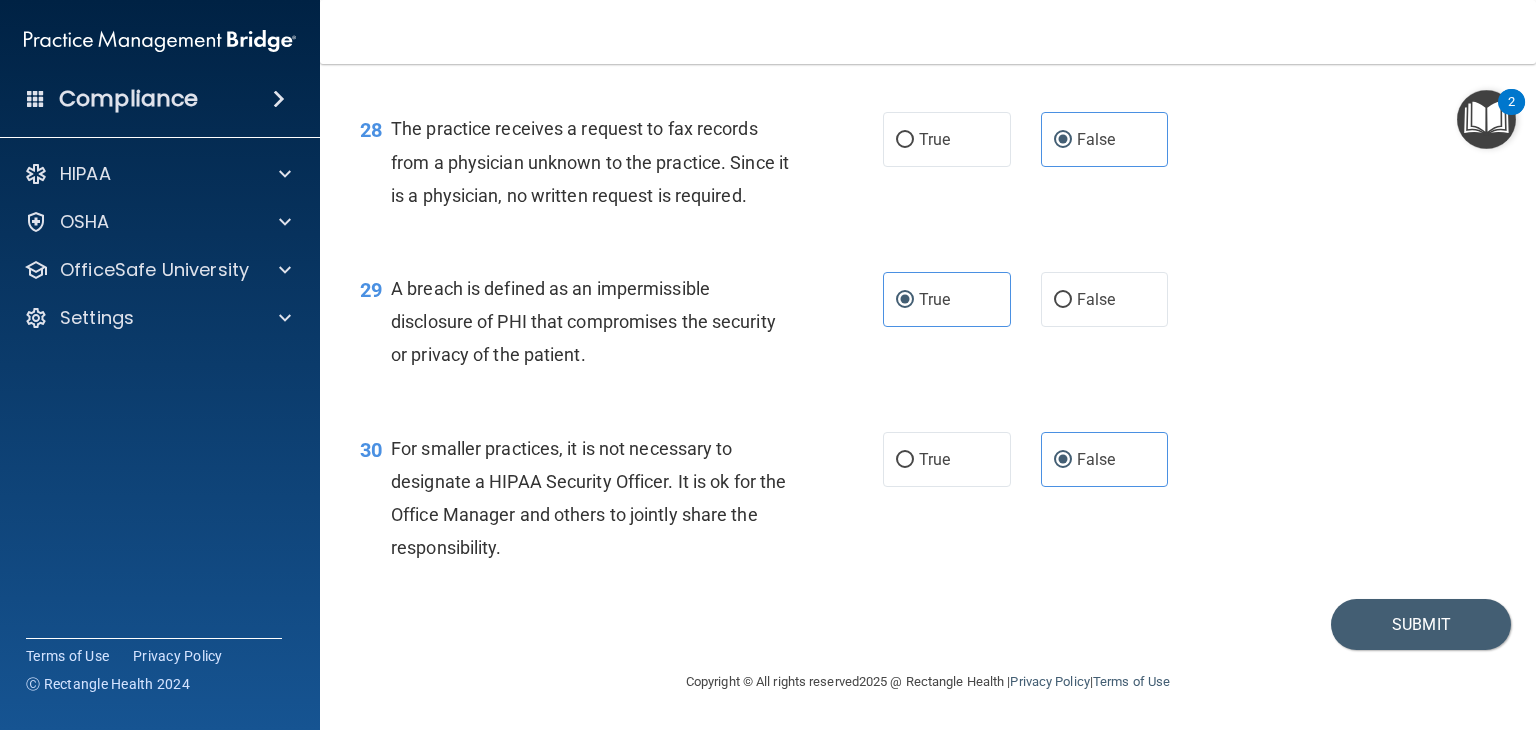 click on "29       A breach is defined as an impermissible disclosure of PHI that compromises the security or privacy of the patient.                 True           False" at bounding box center [928, 327] 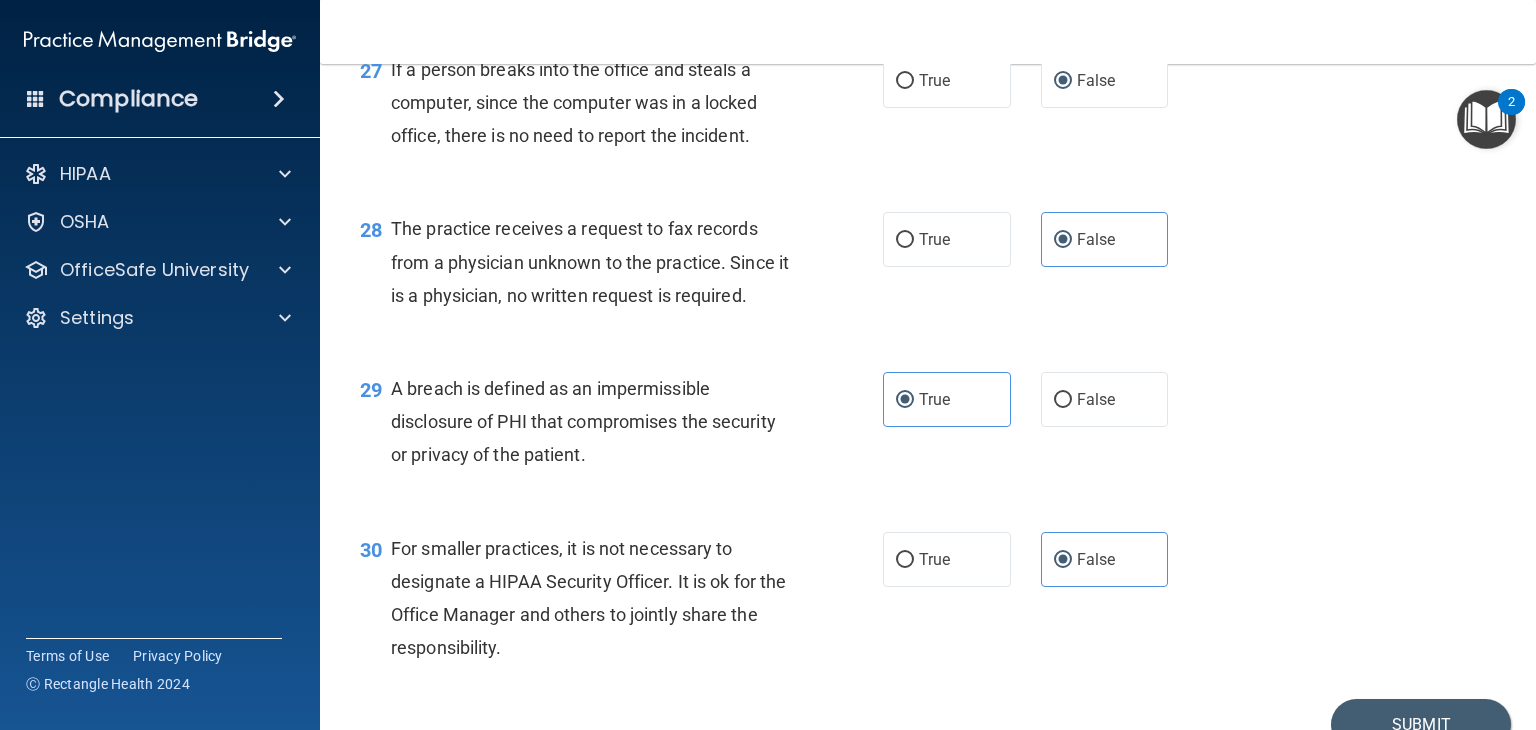 scroll, scrollTop: 4289, scrollLeft: 0, axis: vertical 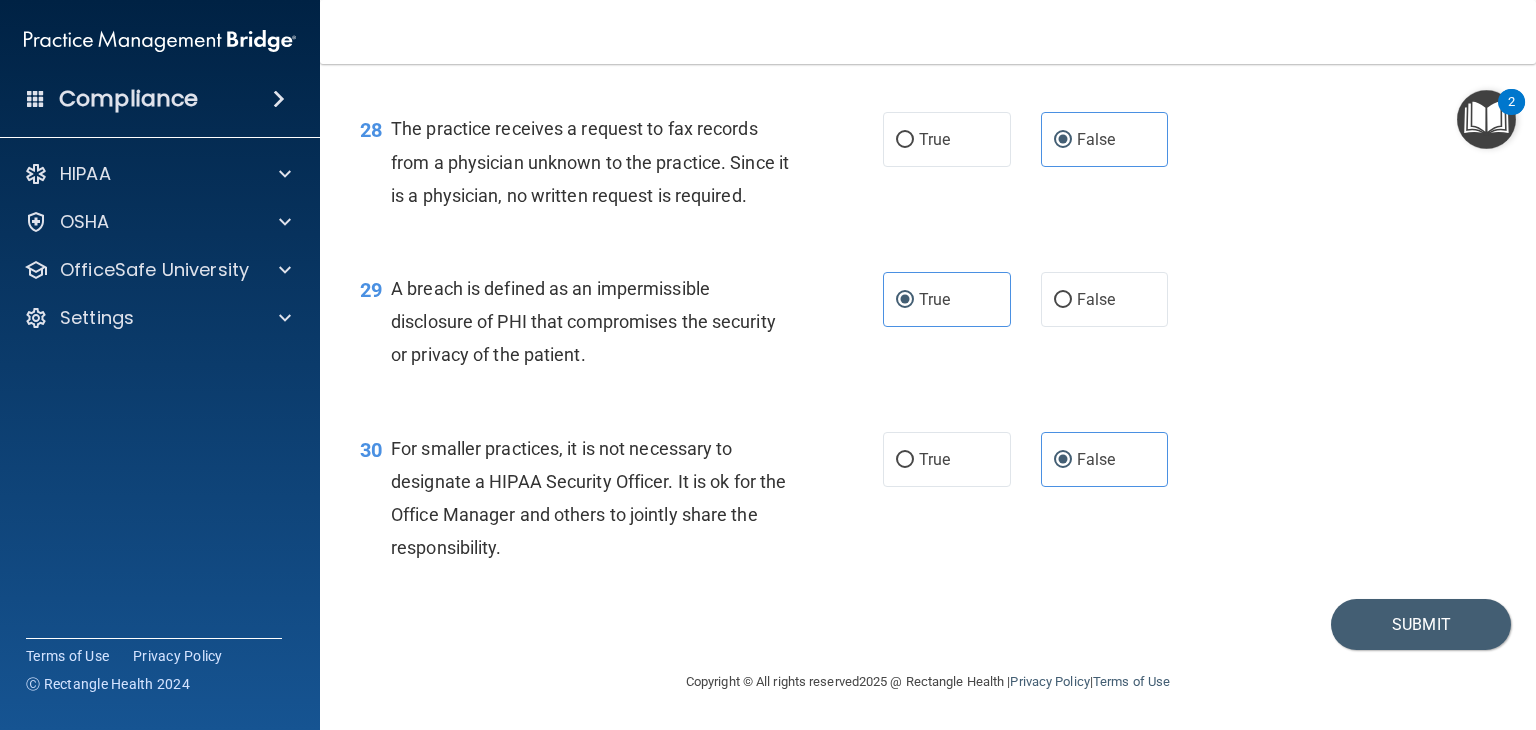 click on "30       For smaller practices, it is not necessary to designate a HIPAA Security Officer.  It is ok for the Office Manager and others to jointly share the responsibility.                 True           False" at bounding box center [928, 503] 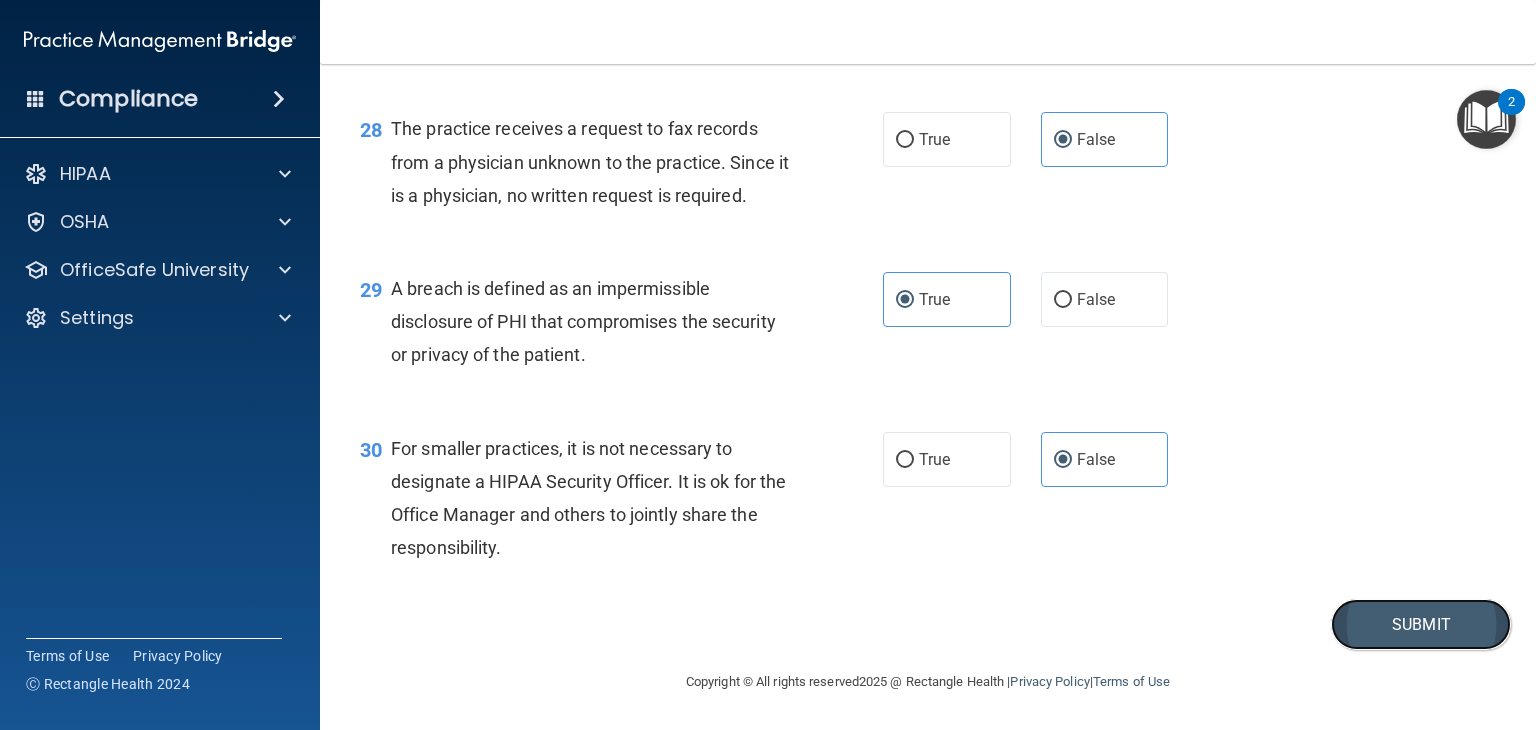 click on "Submit" at bounding box center [1421, 624] 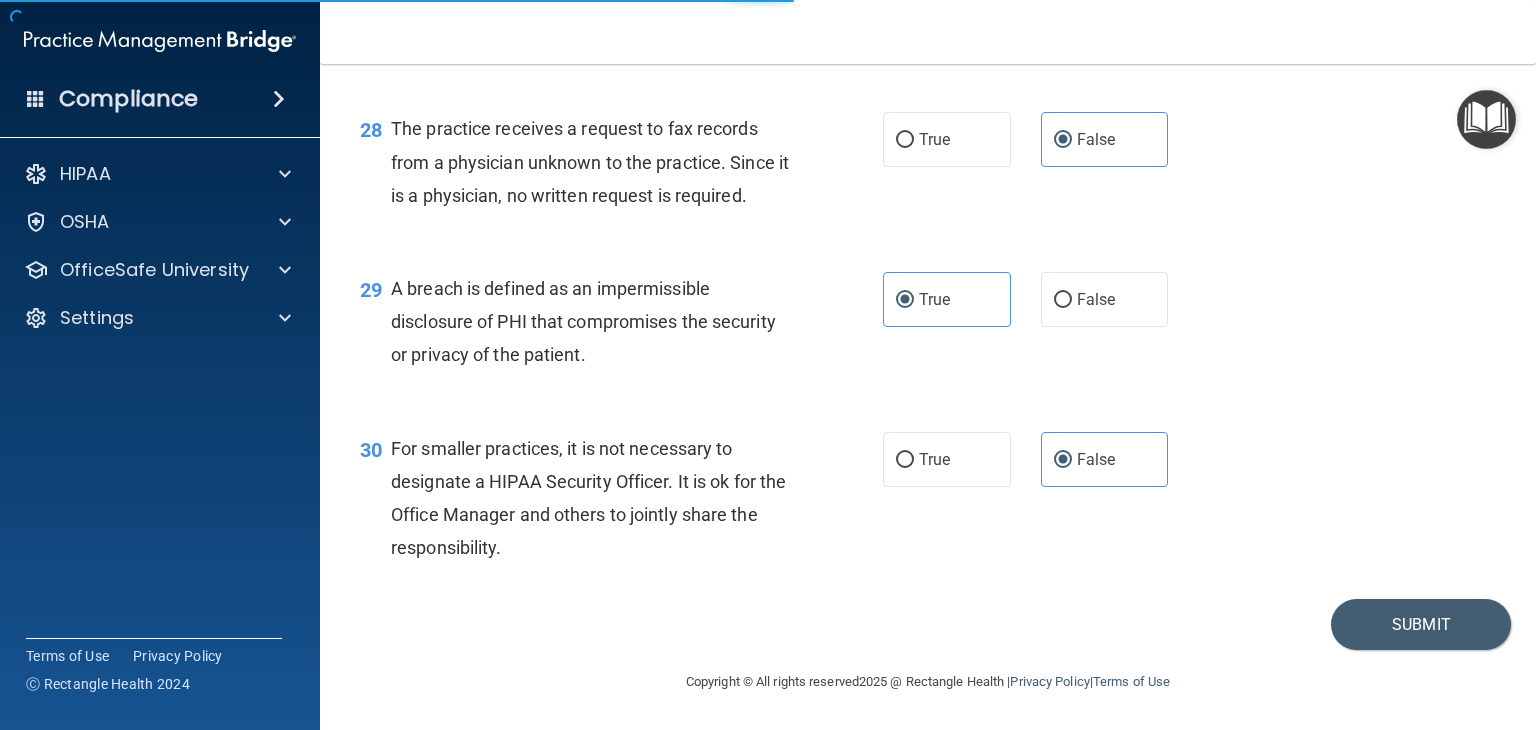 scroll, scrollTop: 0, scrollLeft: 0, axis: both 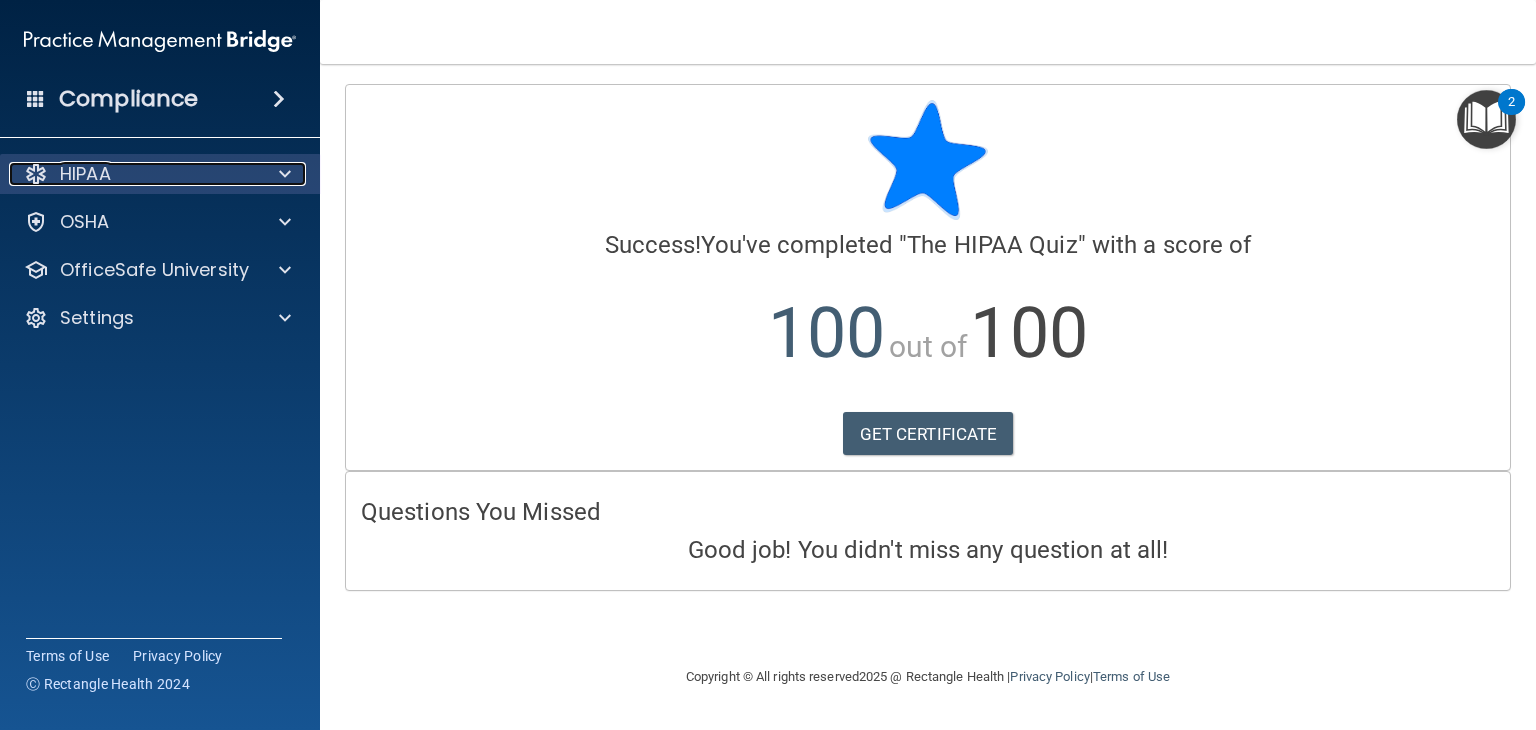 click on "HIPAA" at bounding box center (133, 174) 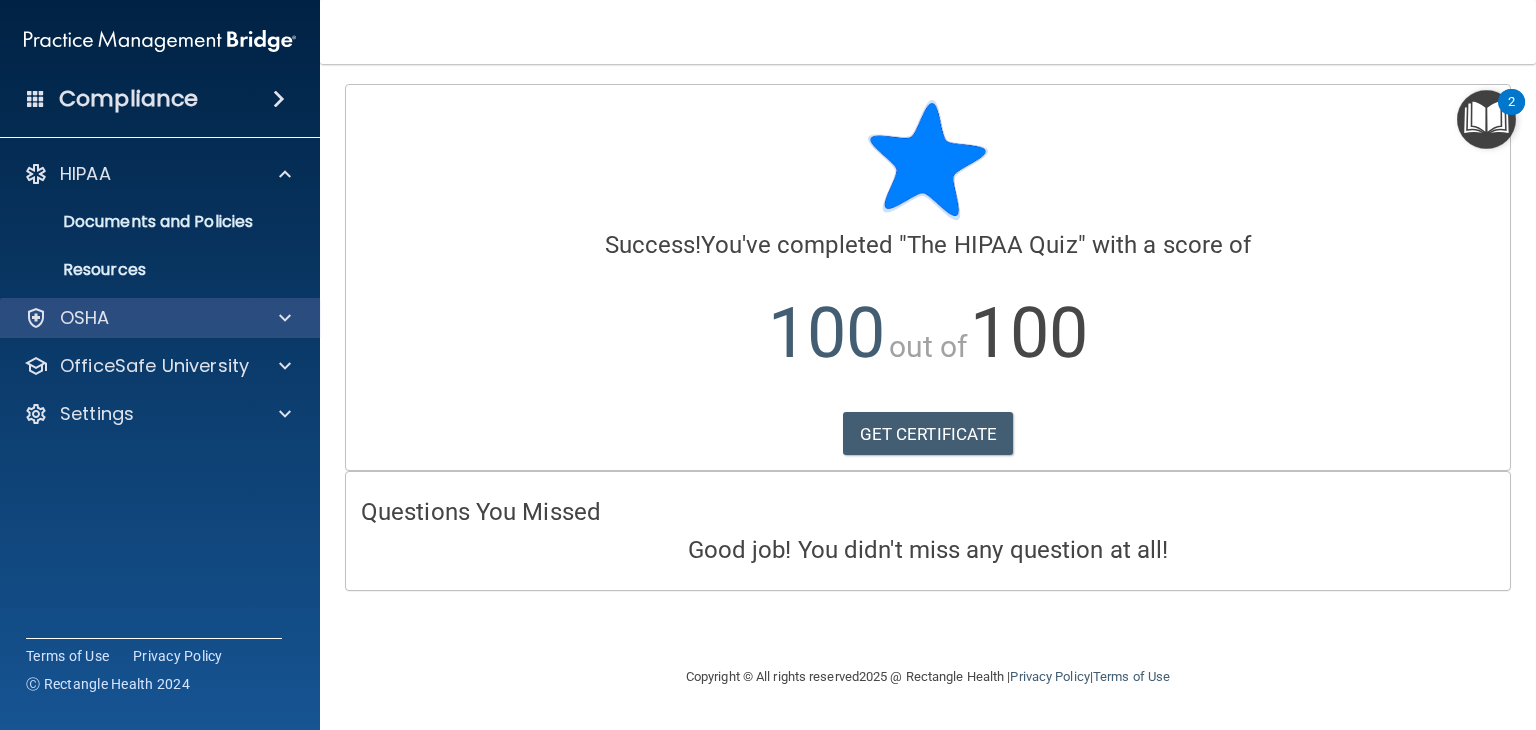 click on "OSHA" at bounding box center (160, 318) 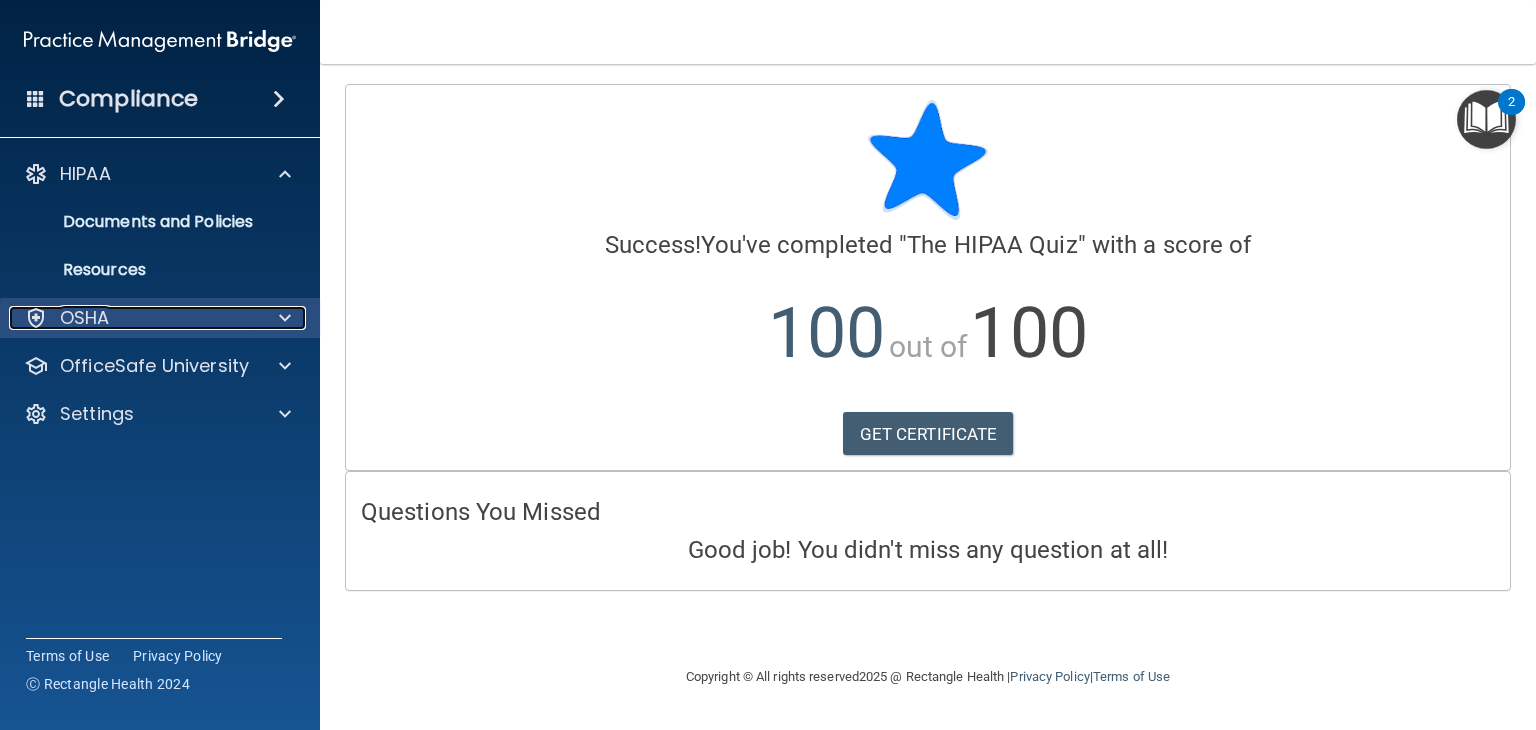 click at bounding box center [285, 318] 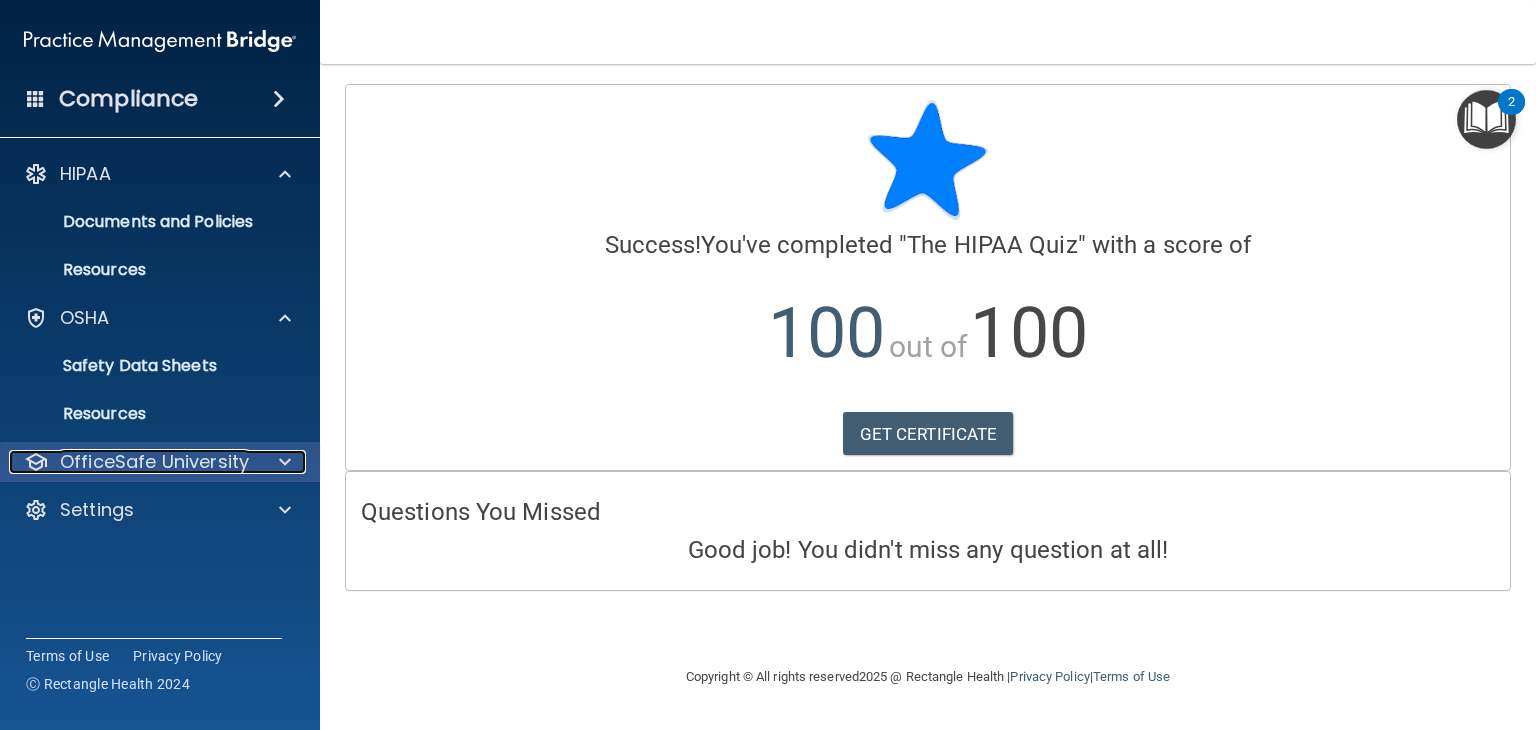 click at bounding box center [285, 462] 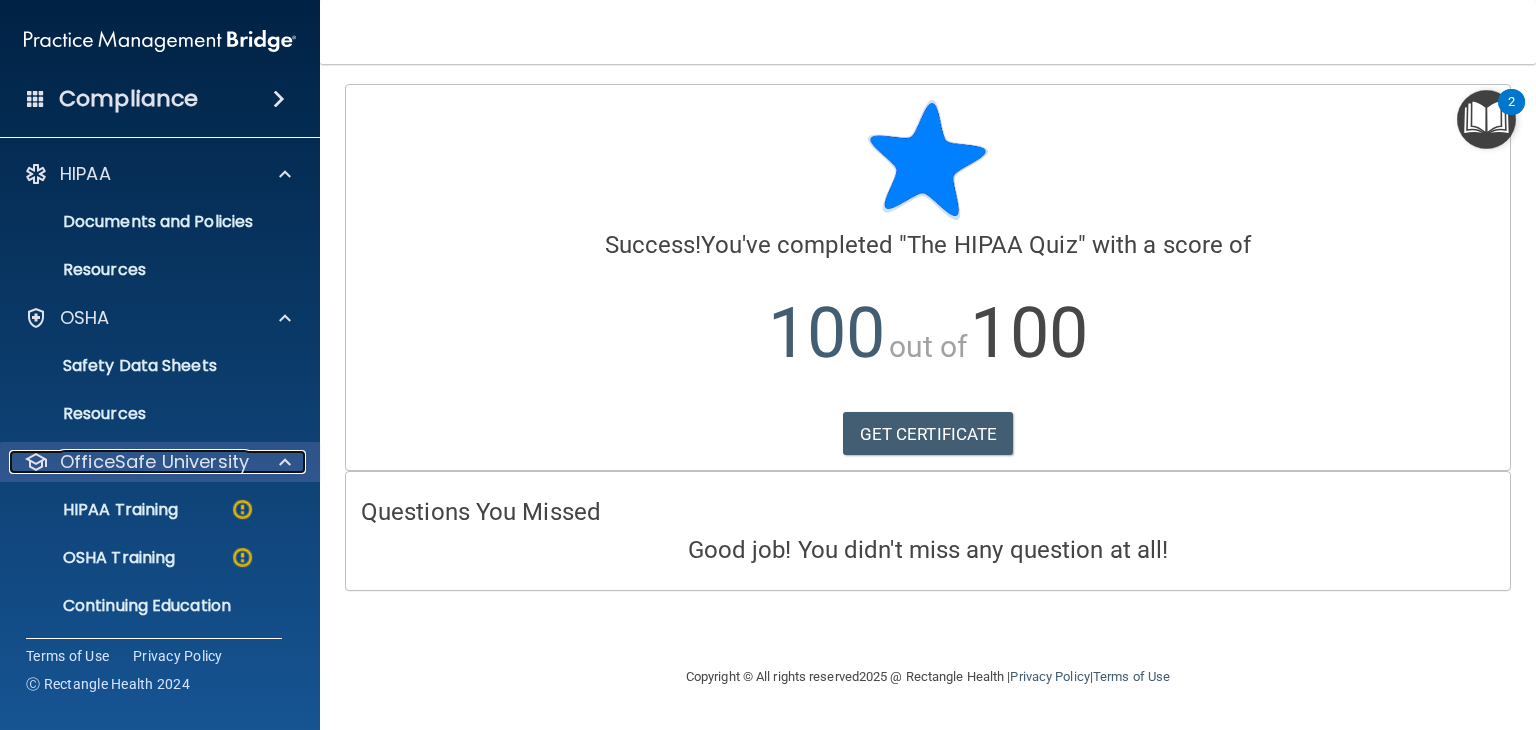 scroll, scrollTop: 52, scrollLeft: 0, axis: vertical 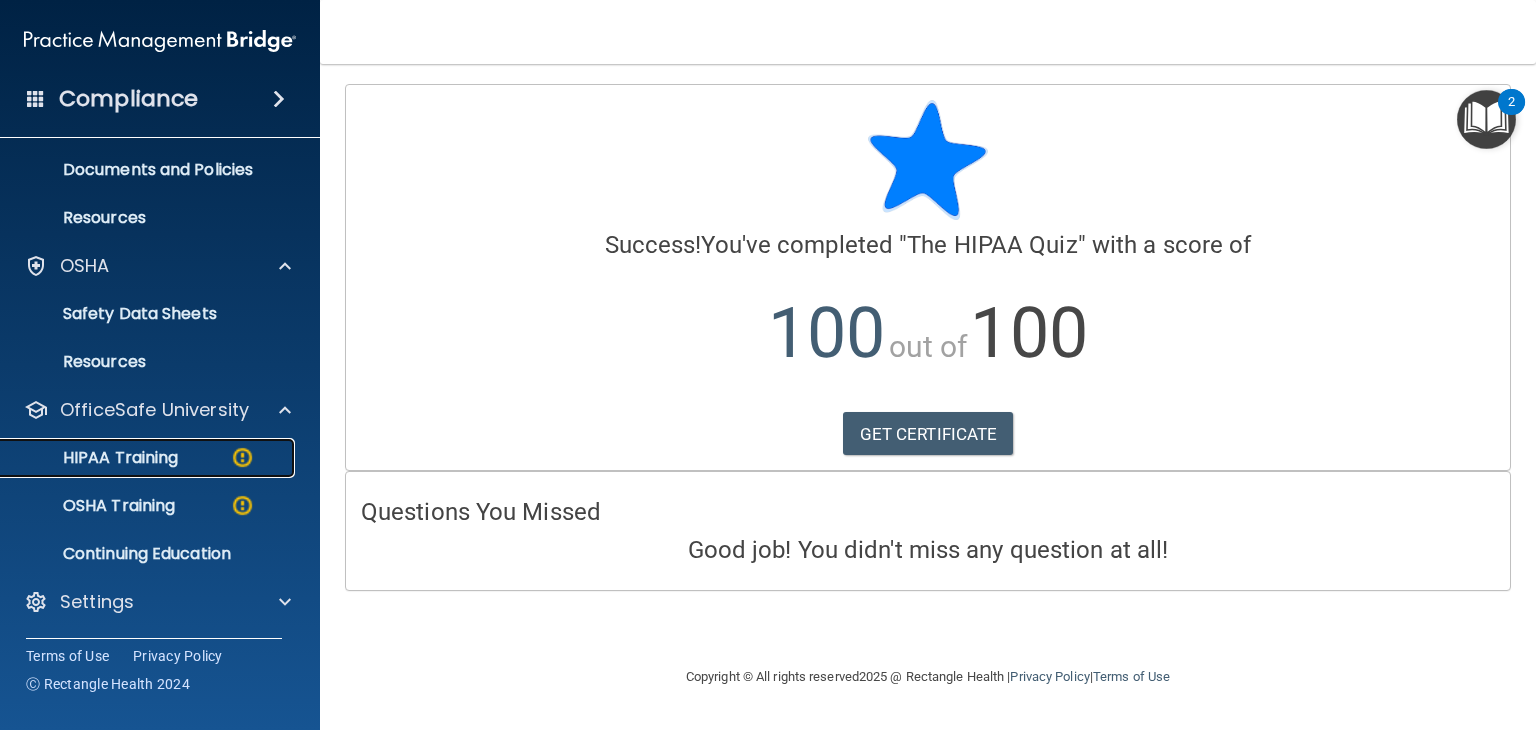 click on "HIPAA Training" at bounding box center (95, 458) 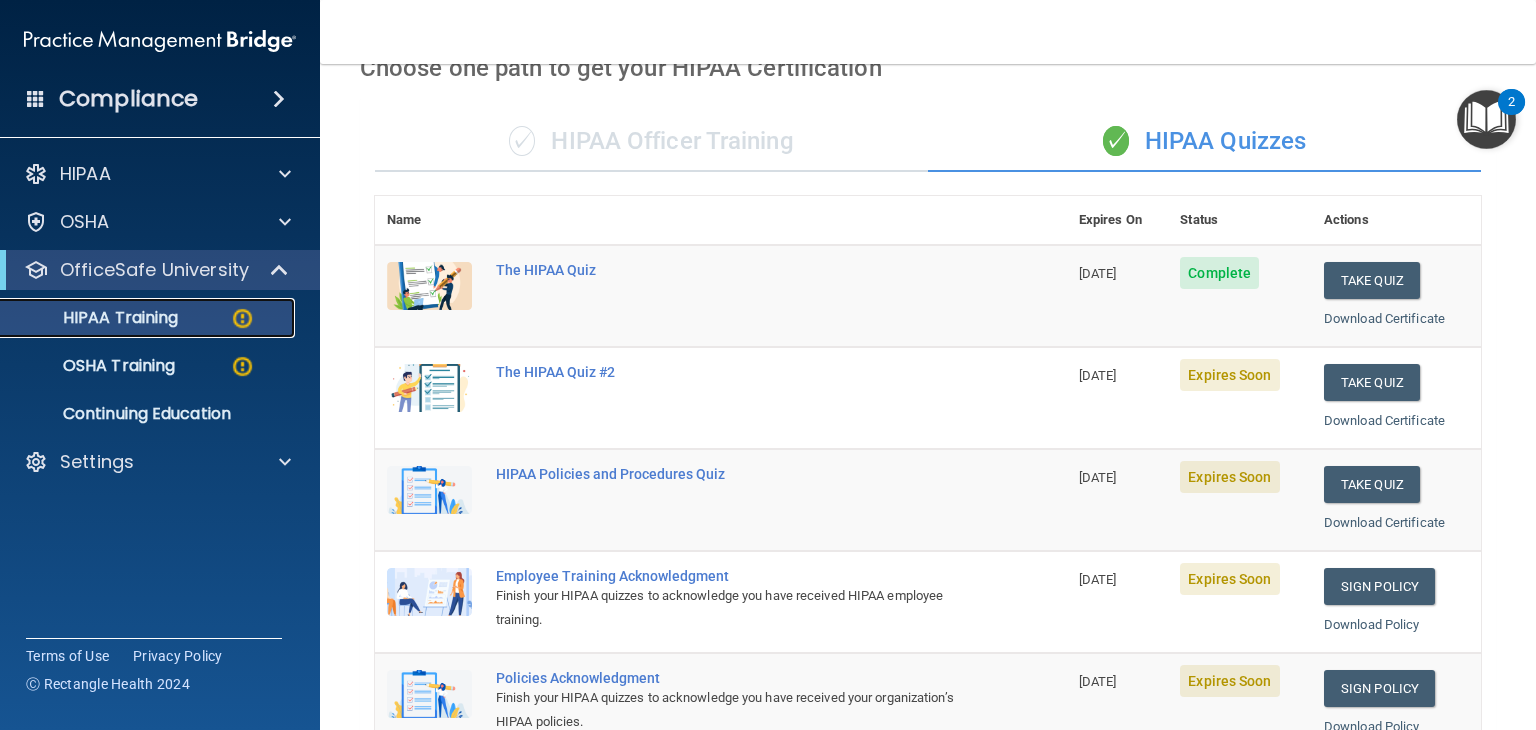 scroll, scrollTop: 100, scrollLeft: 0, axis: vertical 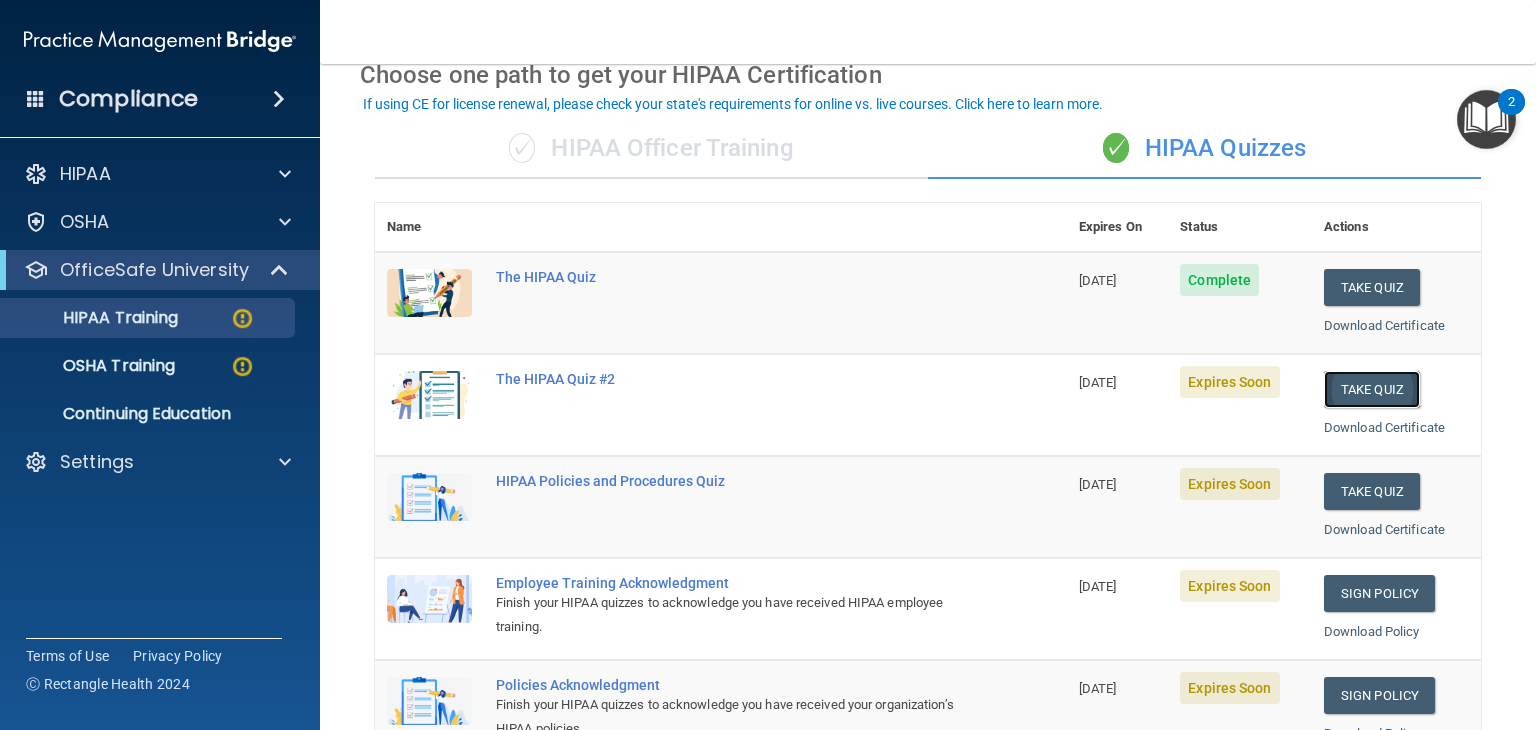 click on "Take Quiz" at bounding box center (1372, 389) 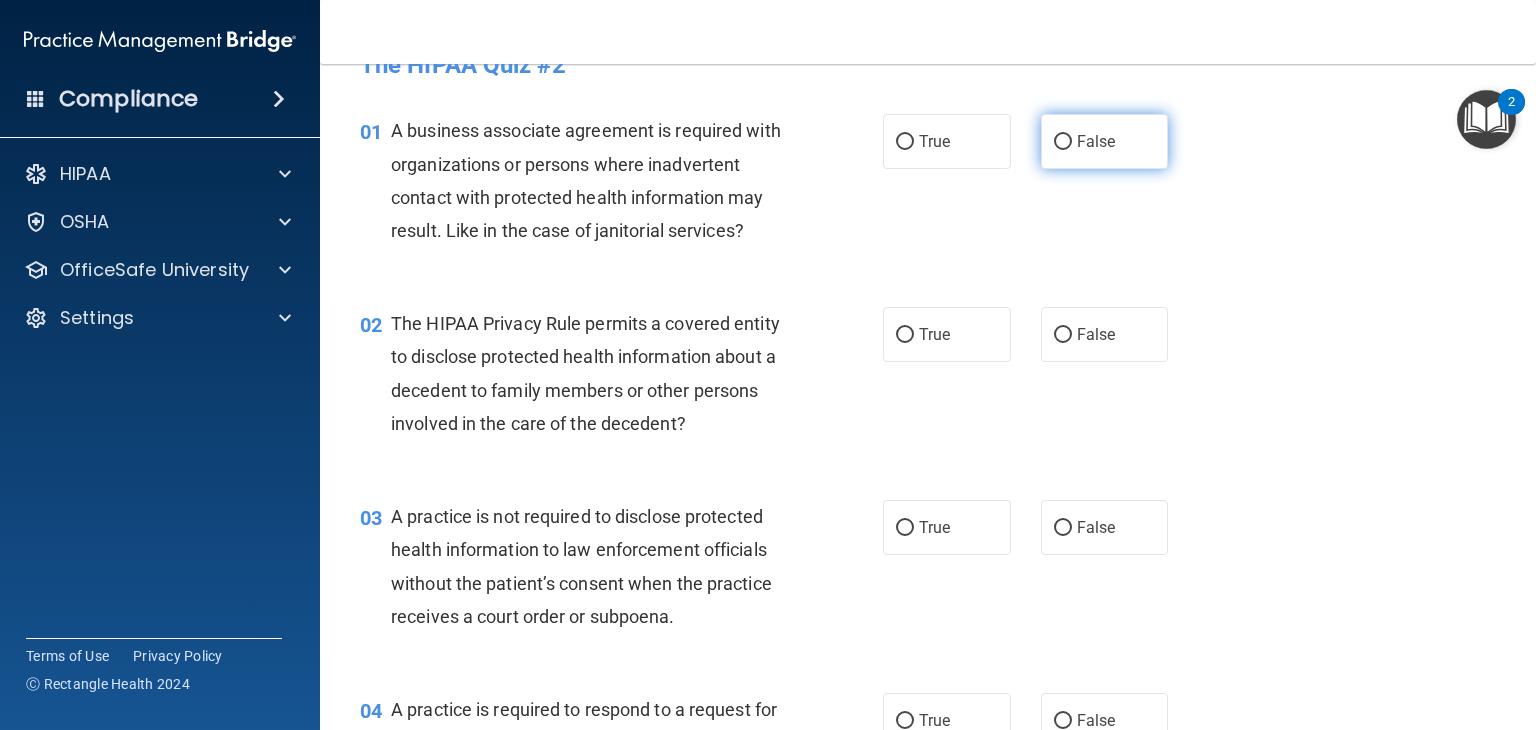 scroll, scrollTop: 0, scrollLeft: 0, axis: both 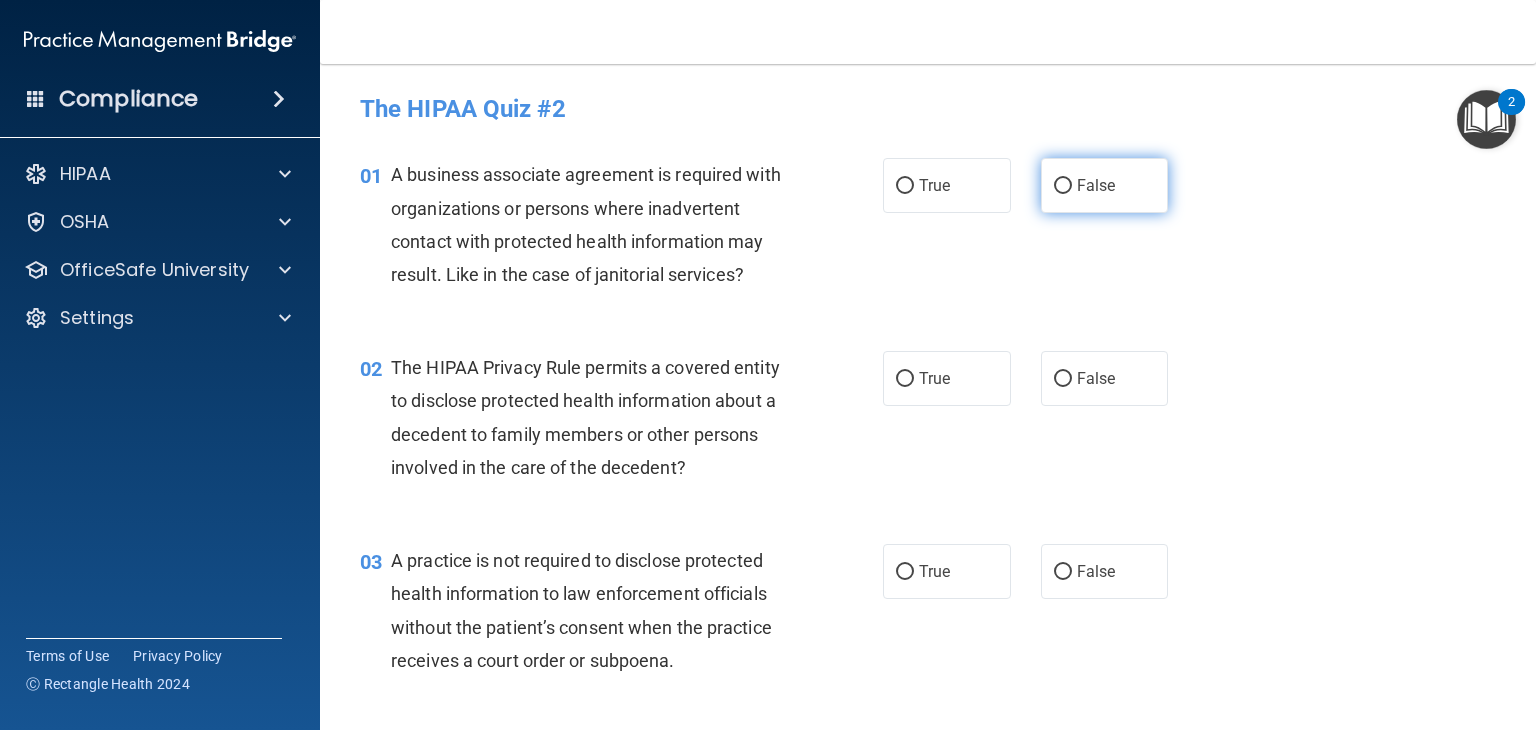 click on "False" at bounding box center [1105, 185] 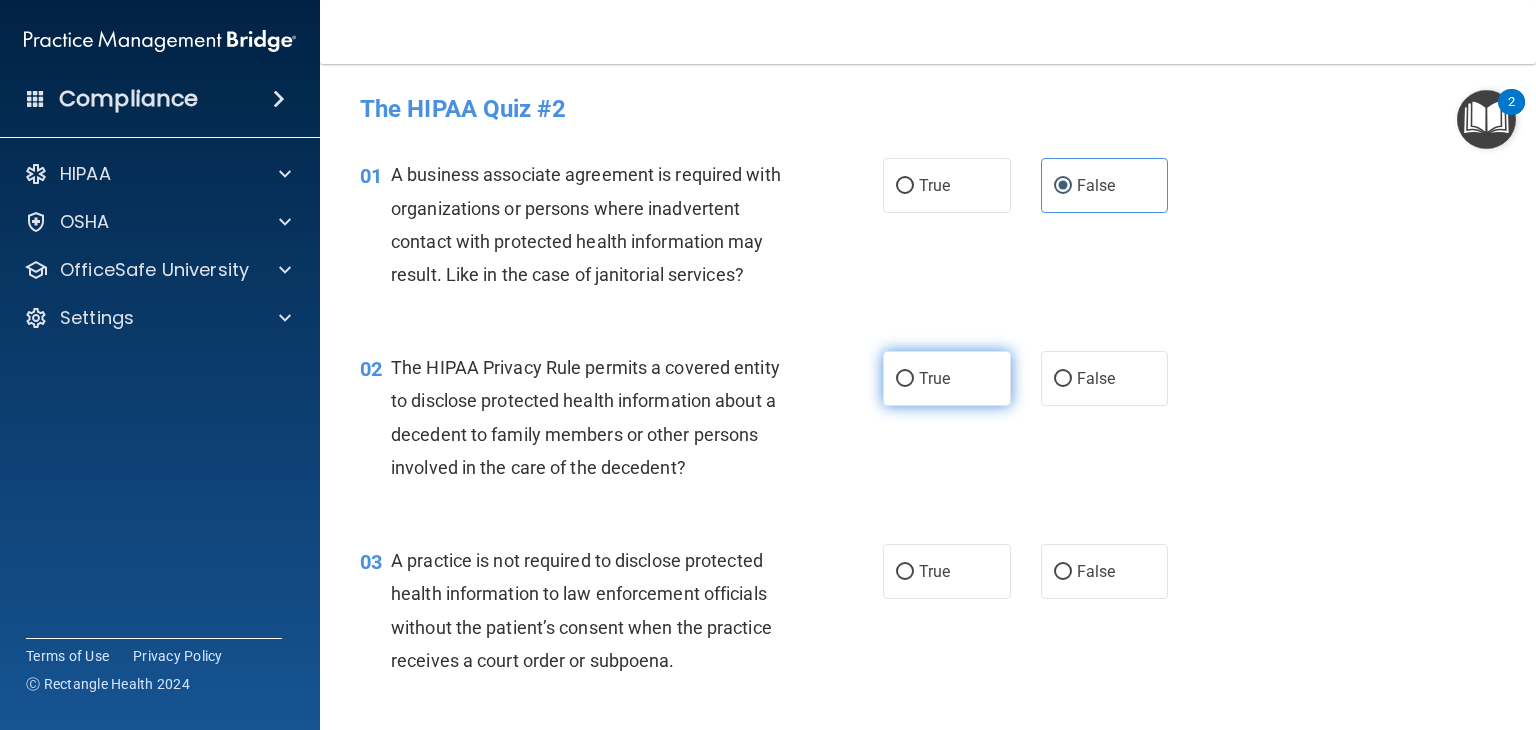 click on "True" at bounding box center [947, 378] 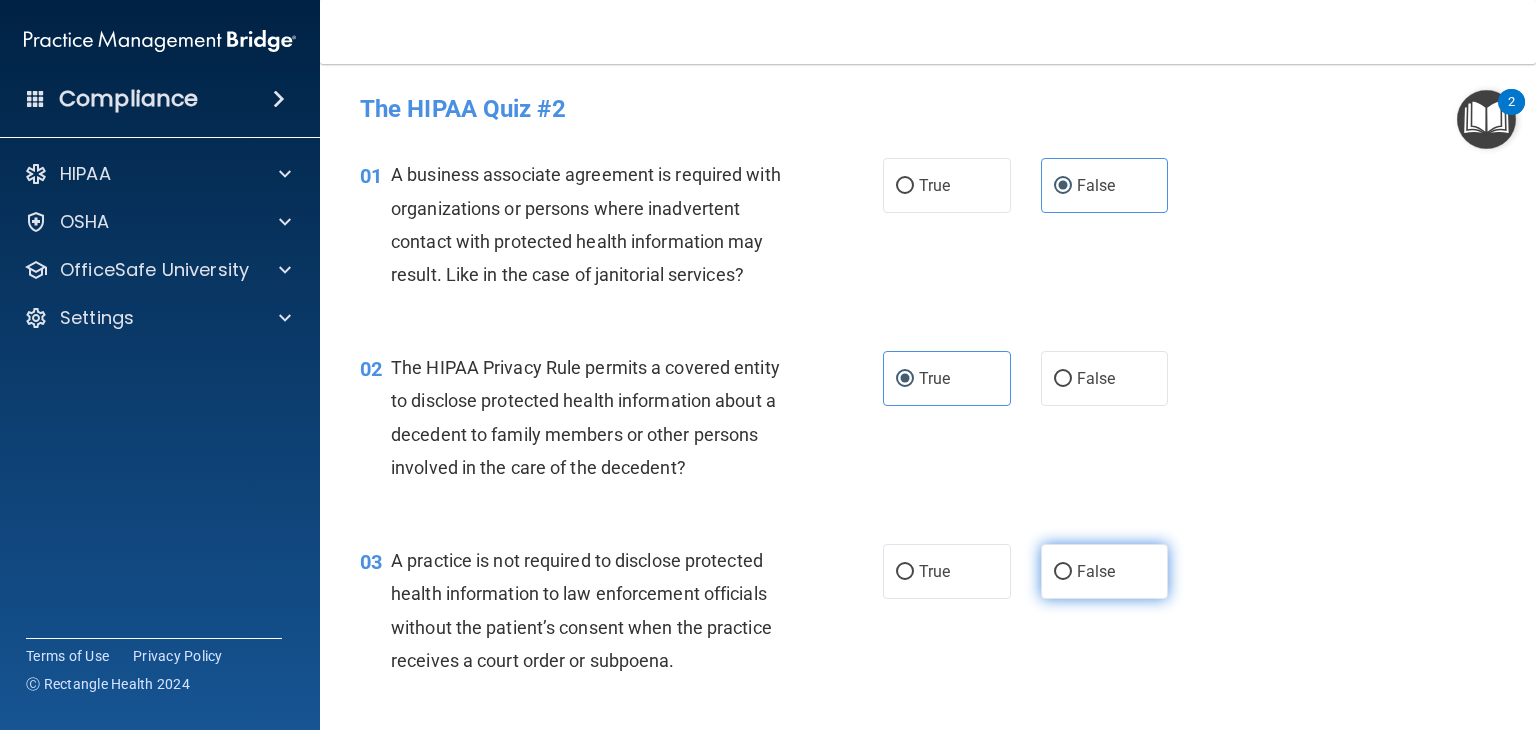 click on "False" at bounding box center (1105, 571) 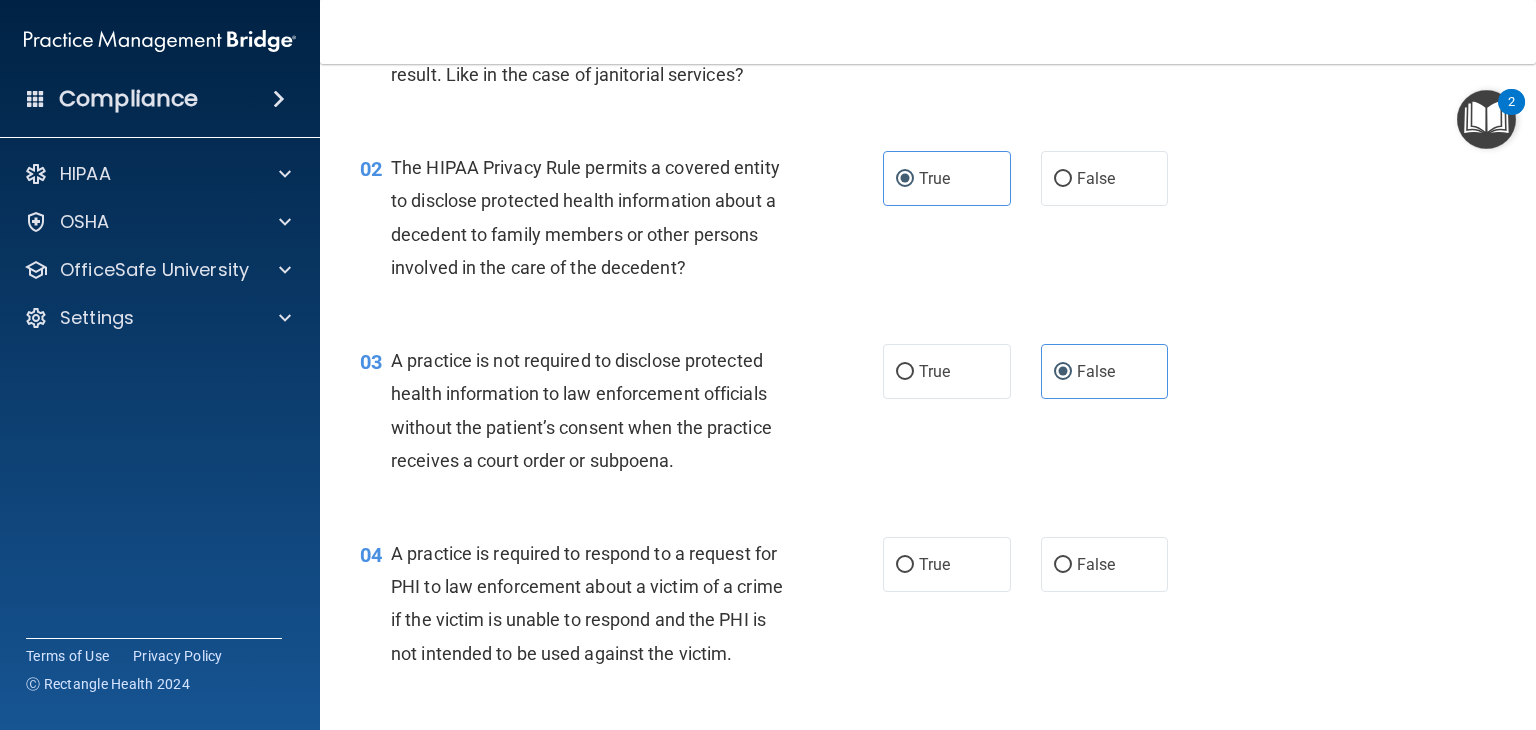 scroll, scrollTop: 500, scrollLeft: 0, axis: vertical 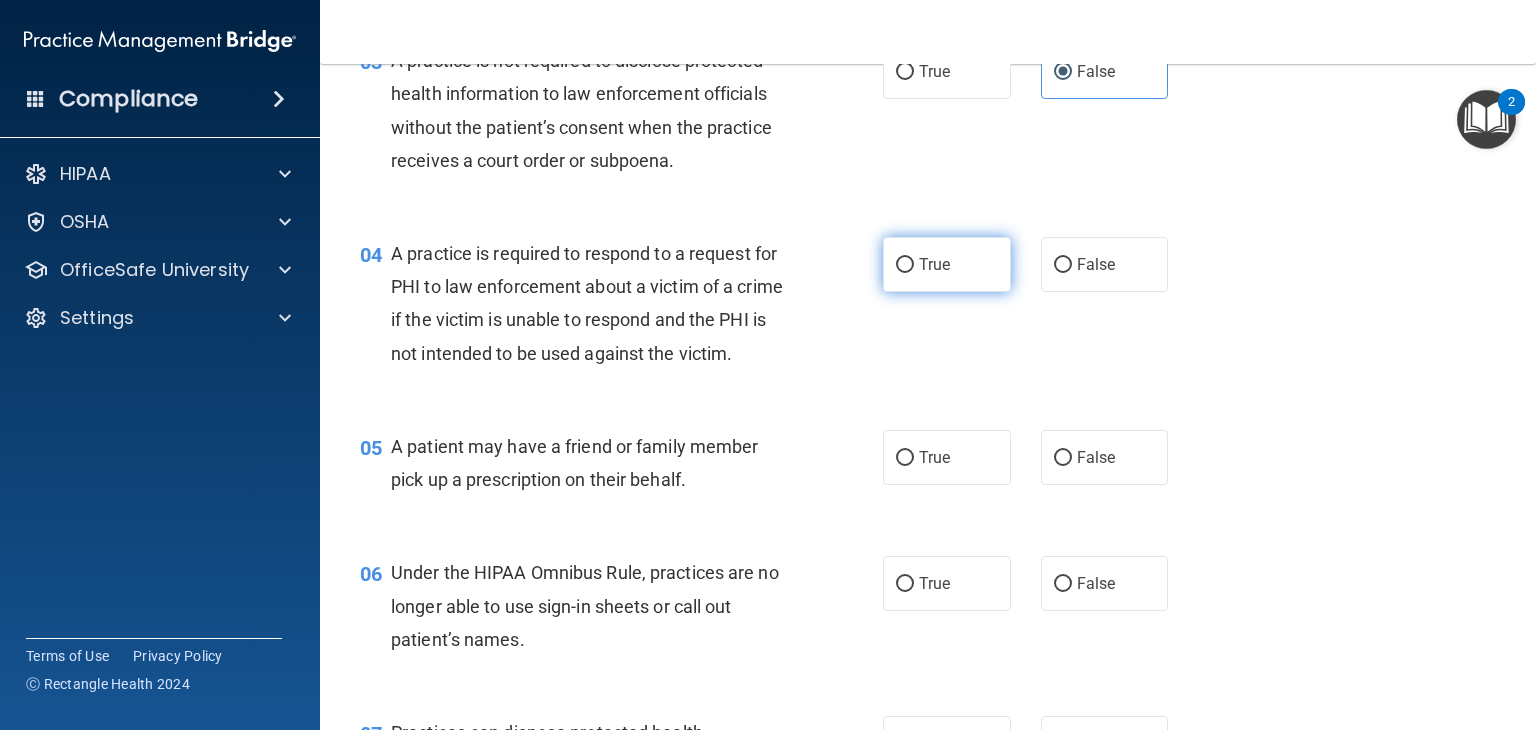 click on "True" at bounding box center (947, 264) 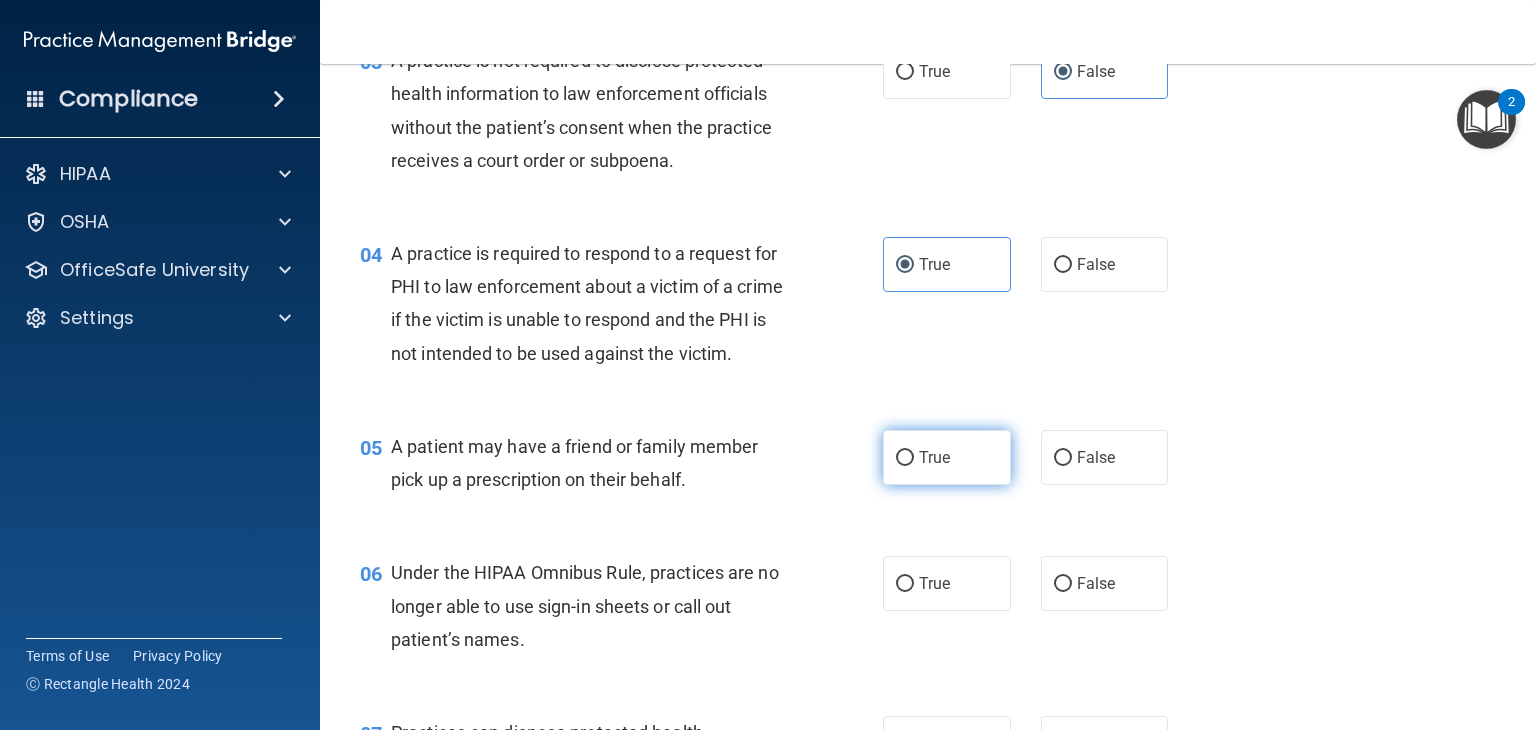 click on "True" at bounding box center (947, 457) 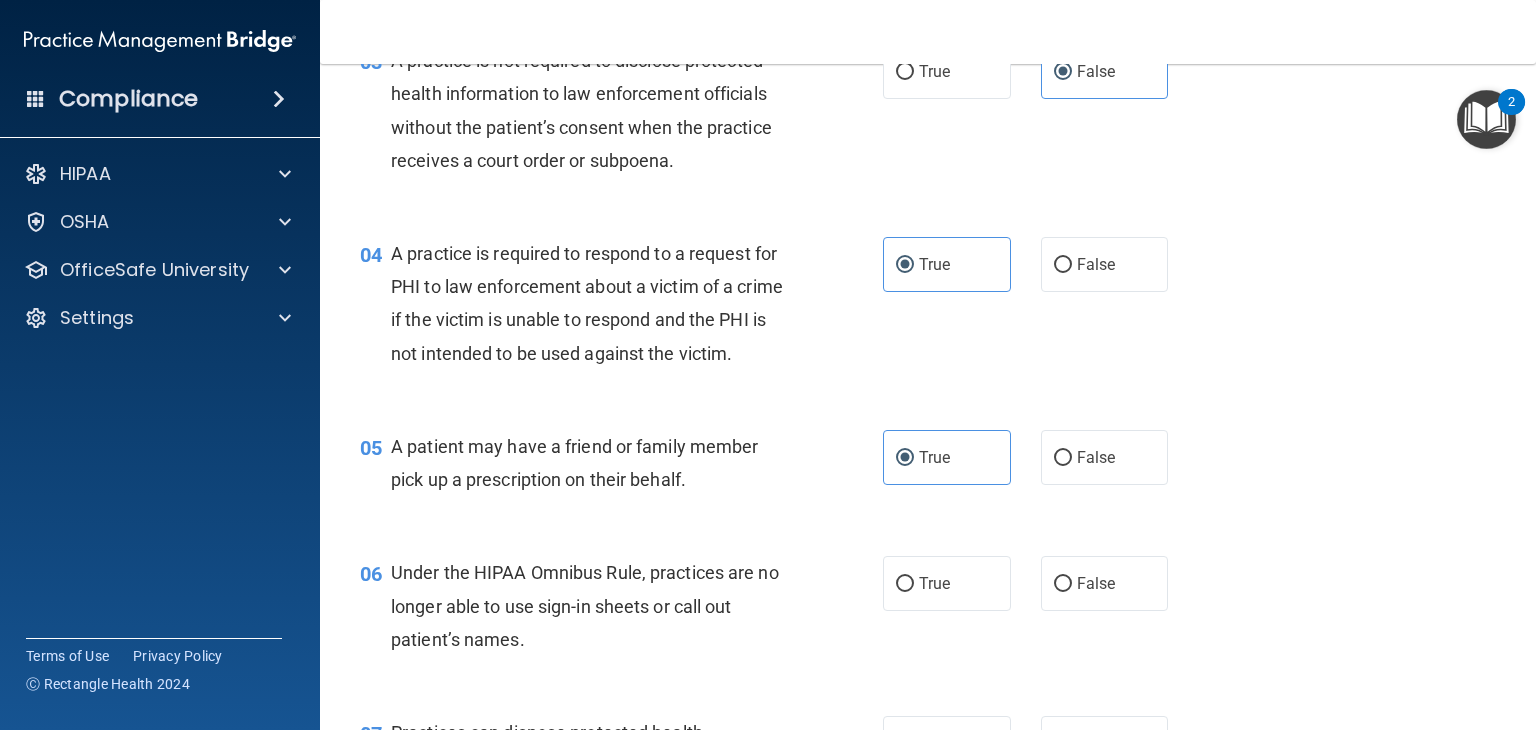 click on "06       Under the HIPAA Omnibus Rule, practices are no longer able to use sign-in sheets or call out patient’s names.                 True           False" at bounding box center [928, 611] 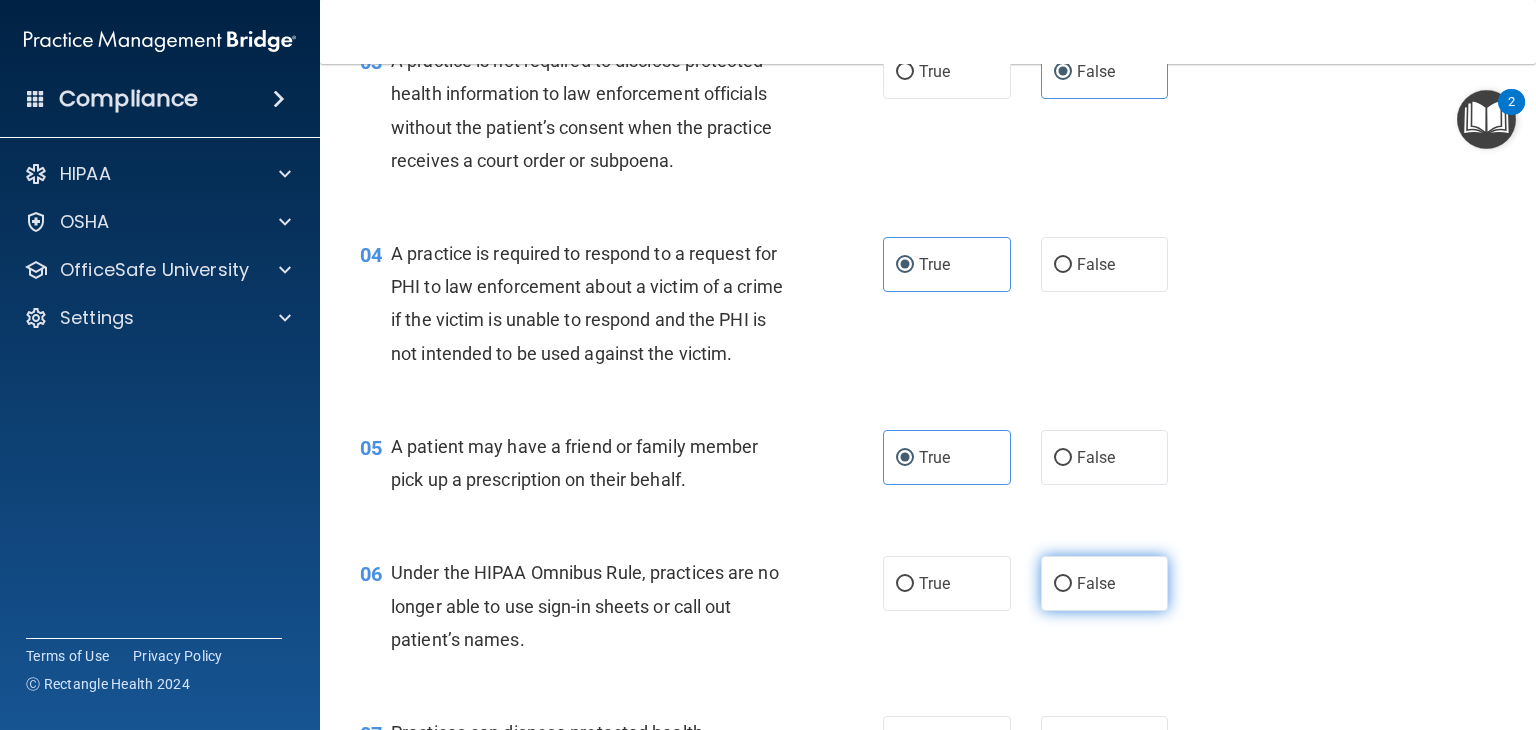 click on "False" at bounding box center (1096, 583) 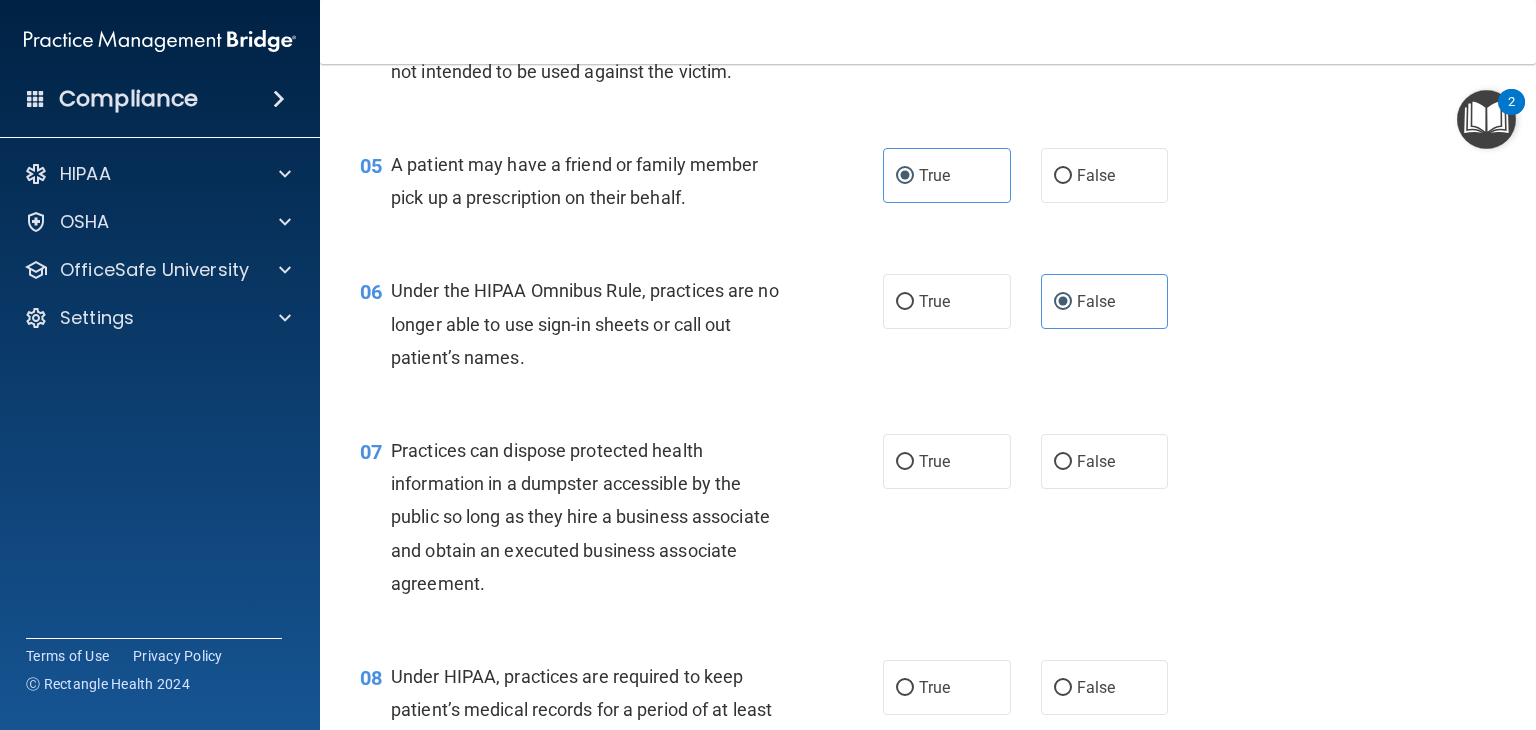 scroll, scrollTop: 900, scrollLeft: 0, axis: vertical 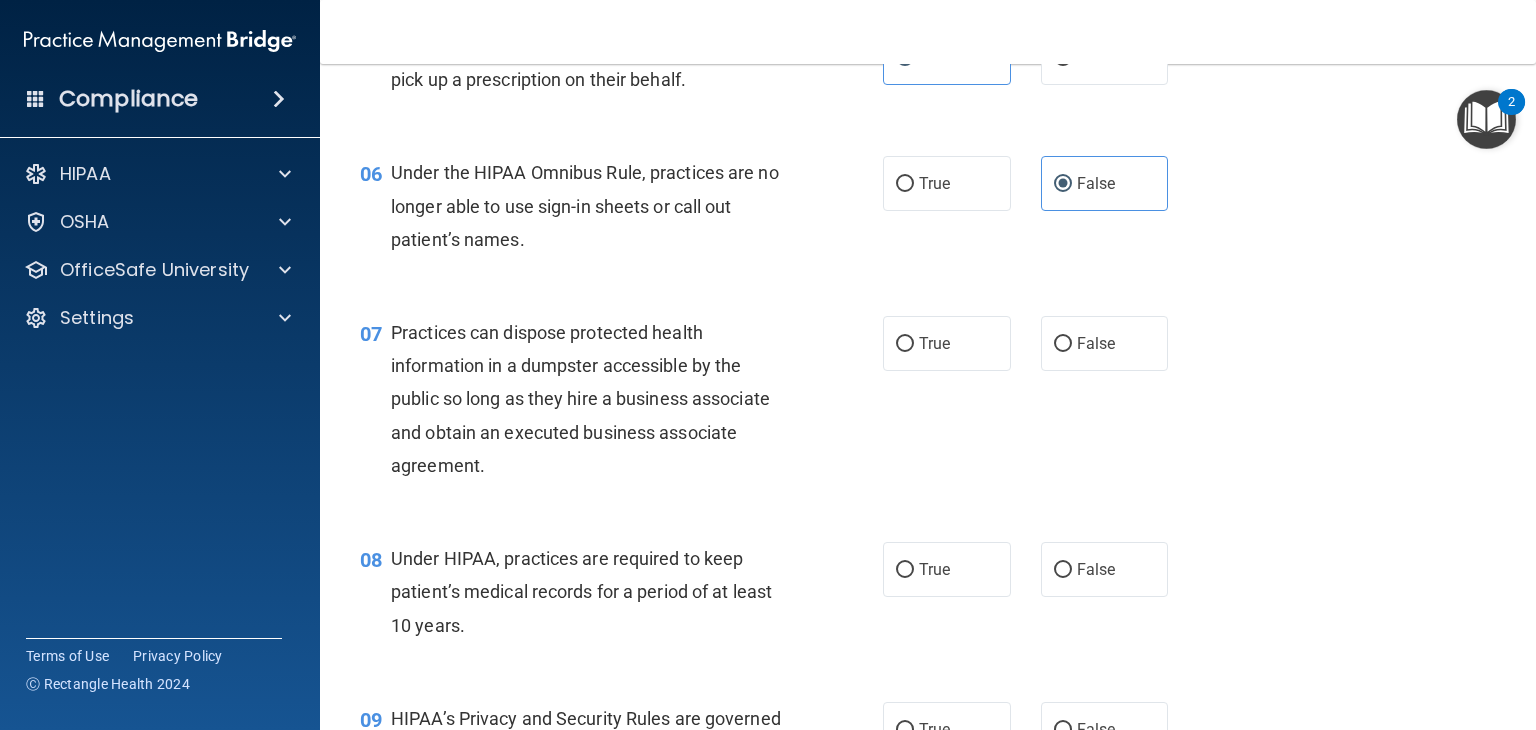 click on "07       Practices can dispose protected health information in a dumpster accessible by the public so long as they hire a business associate and obtain an executed business associate agreement.                 True           False" at bounding box center (928, 404) 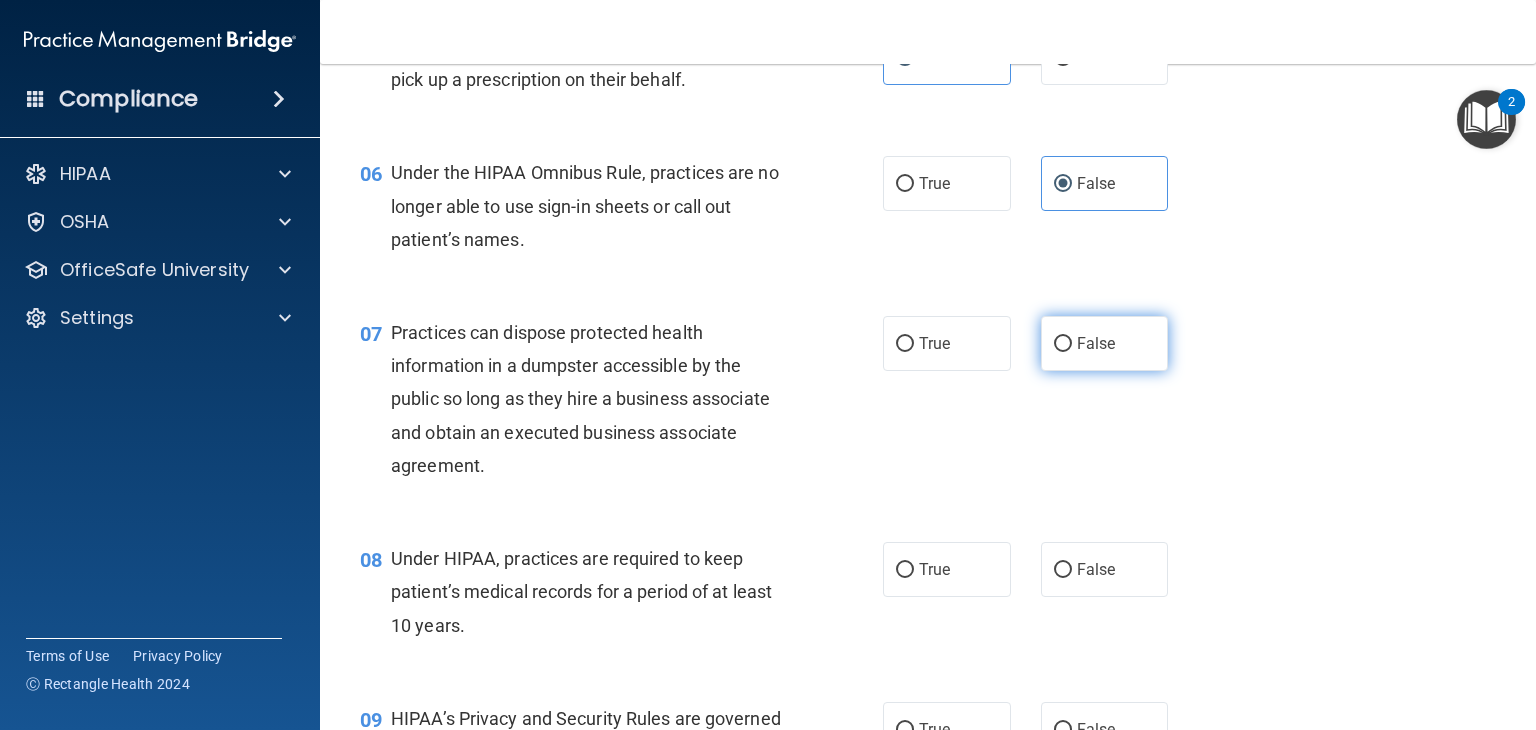 click on "False" at bounding box center [1096, 343] 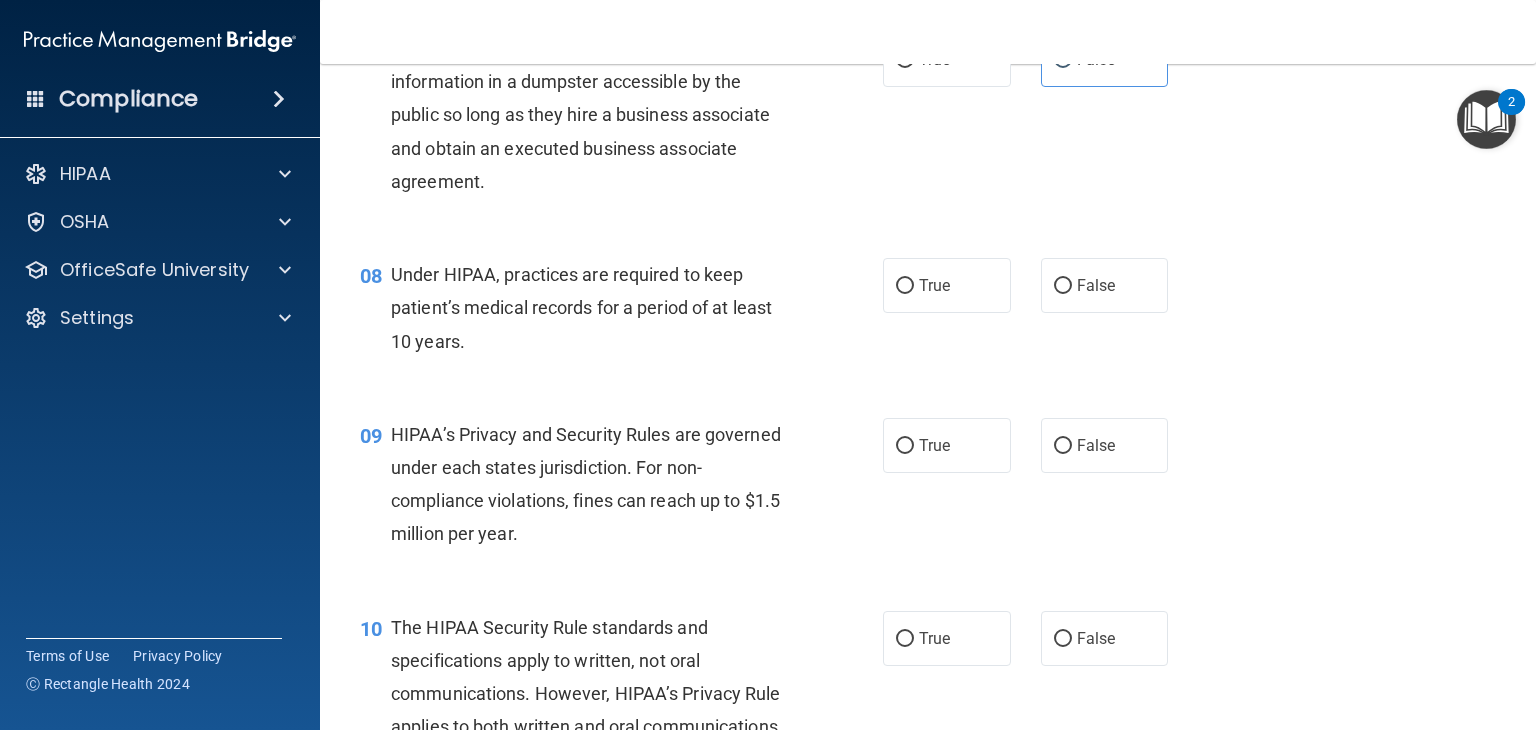 scroll, scrollTop: 1200, scrollLeft: 0, axis: vertical 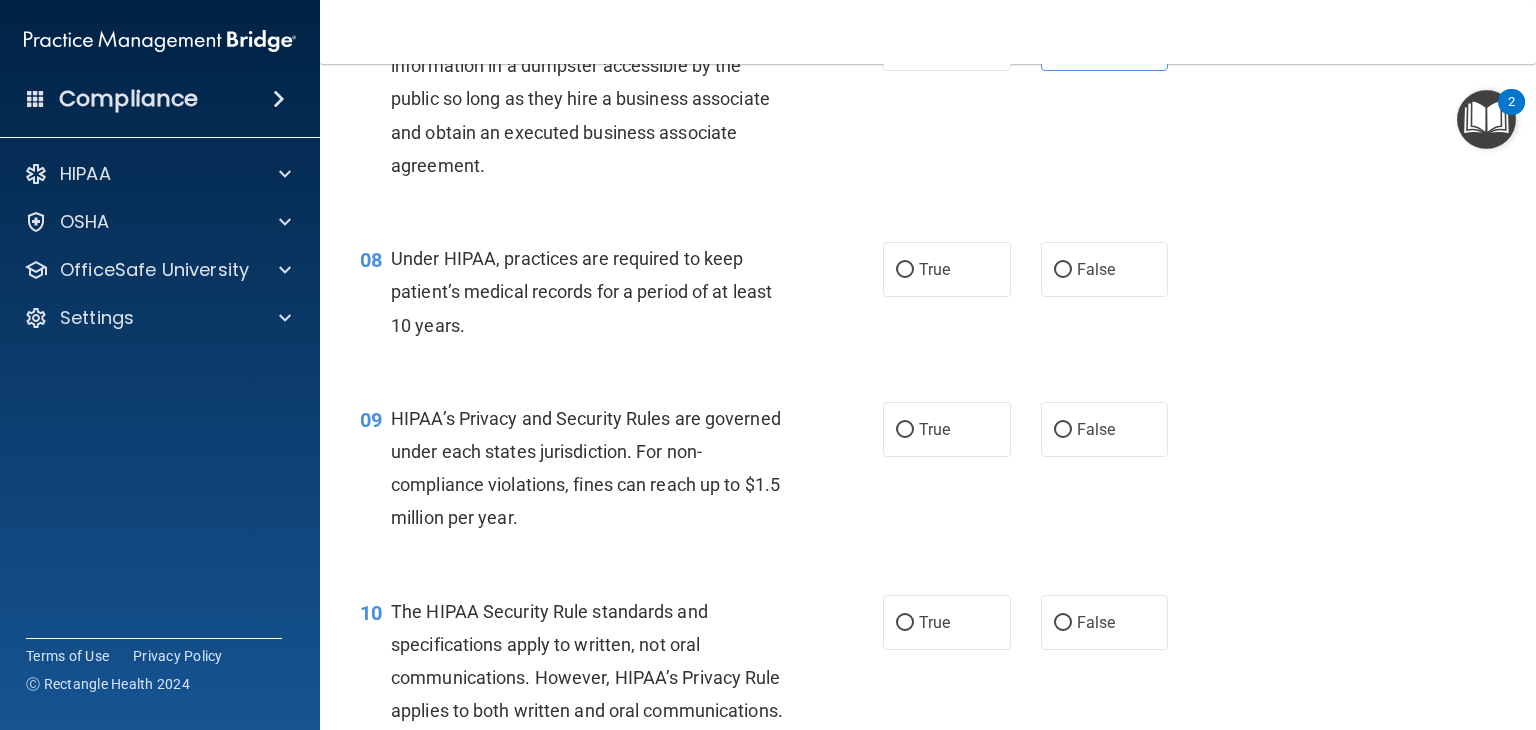 click on "08       Under HIPAA, practices are required to keep patient’s medical records for a period of at least 10 years.                 True           False" at bounding box center [928, 297] 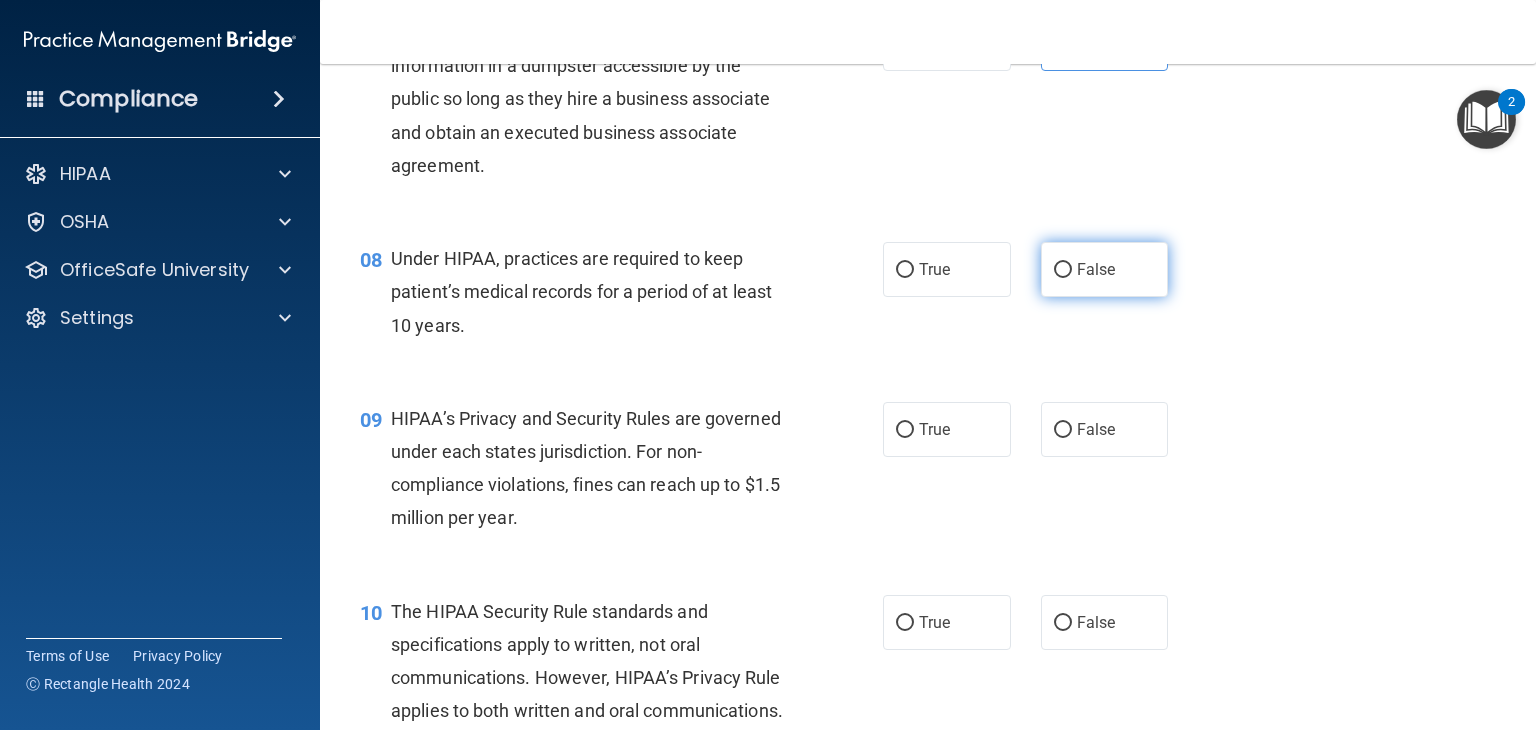 click on "False" at bounding box center (1105, 269) 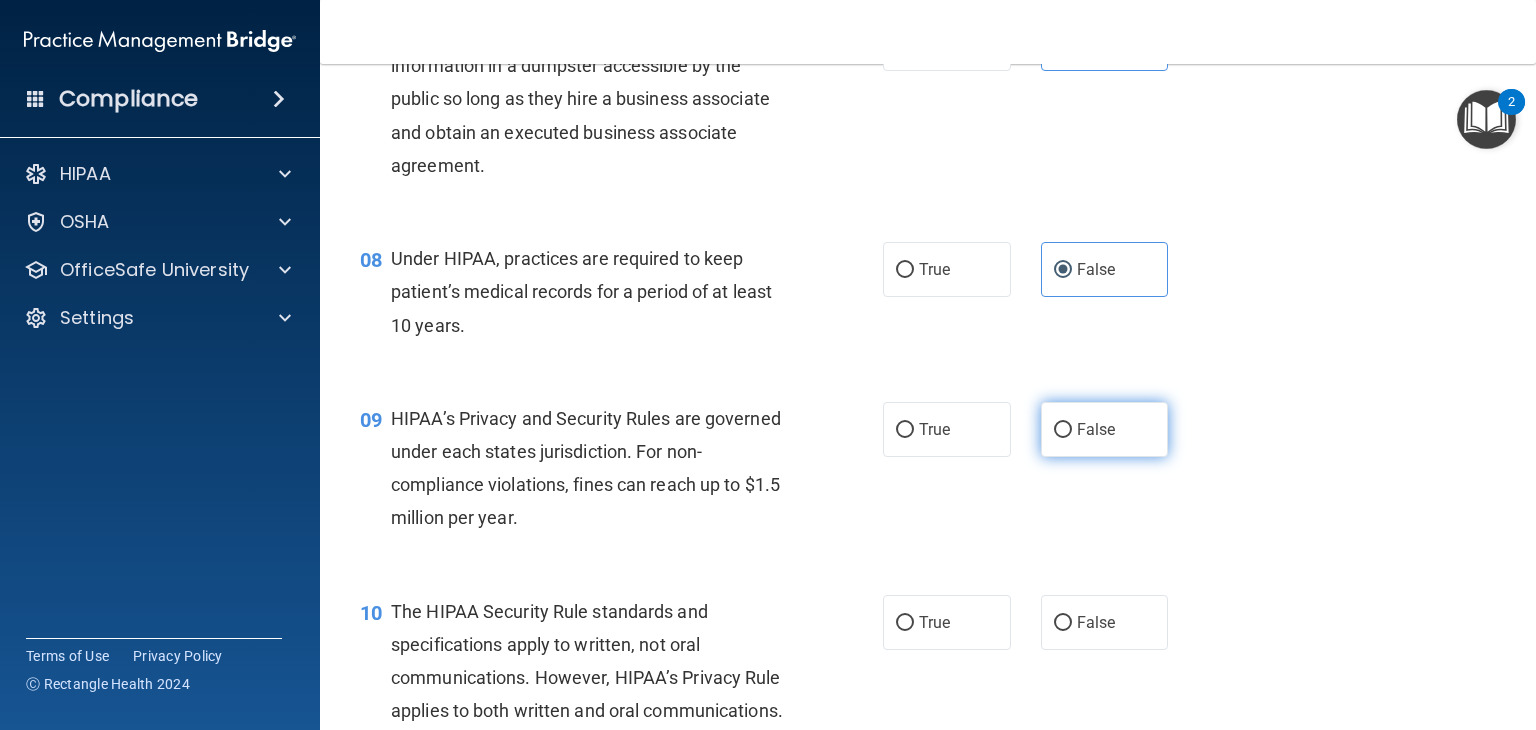 click on "False" at bounding box center [1105, 429] 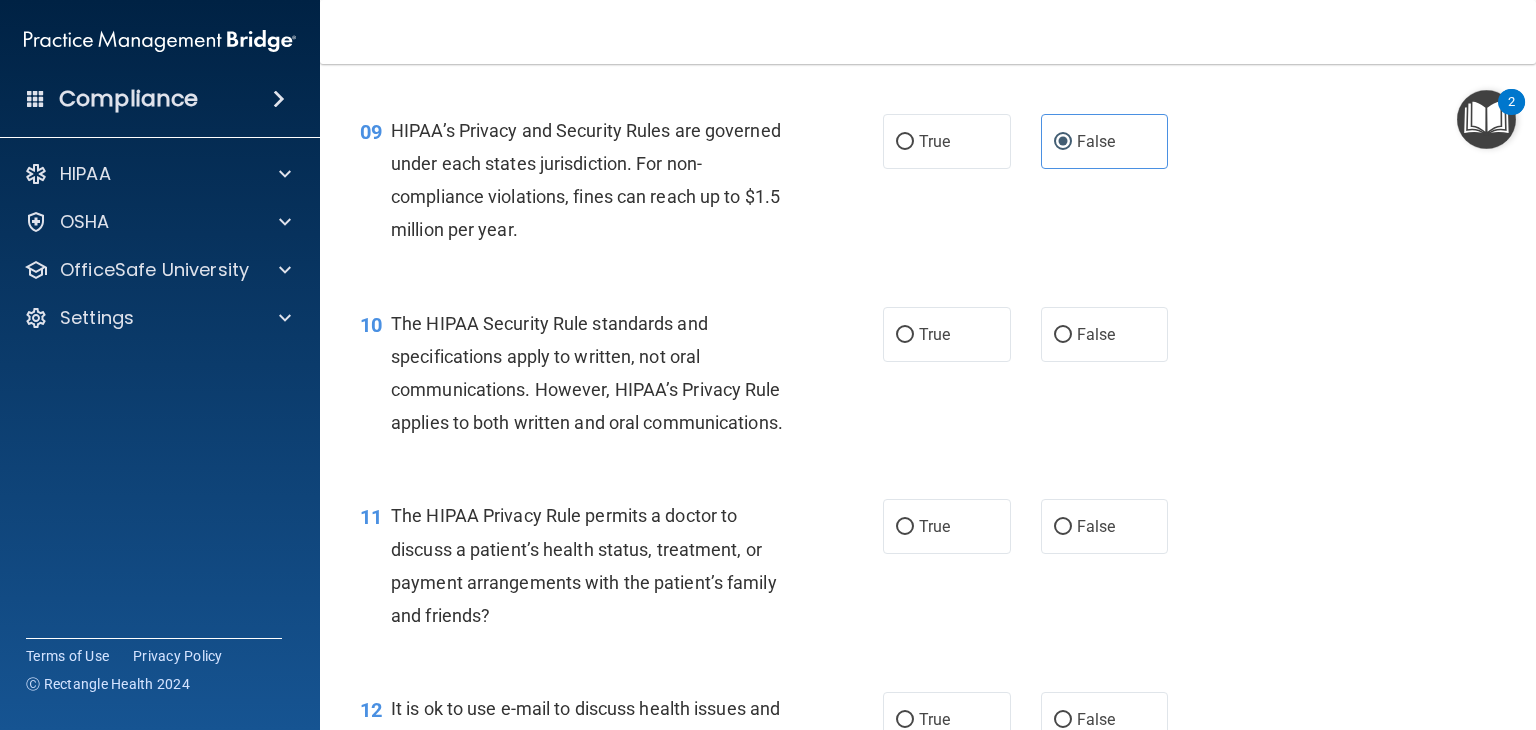 scroll, scrollTop: 1500, scrollLeft: 0, axis: vertical 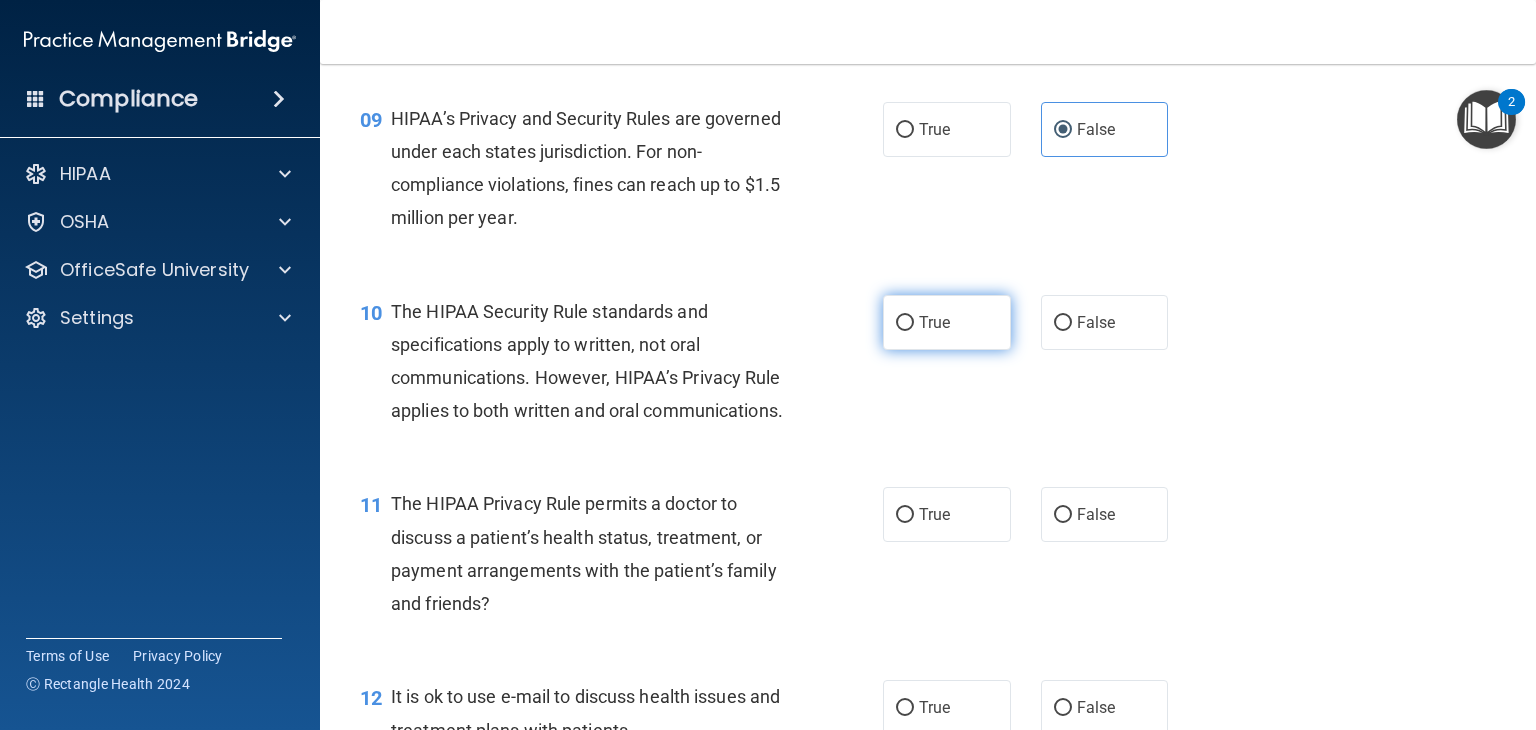 click on "True" at bounding box center (947, 322) 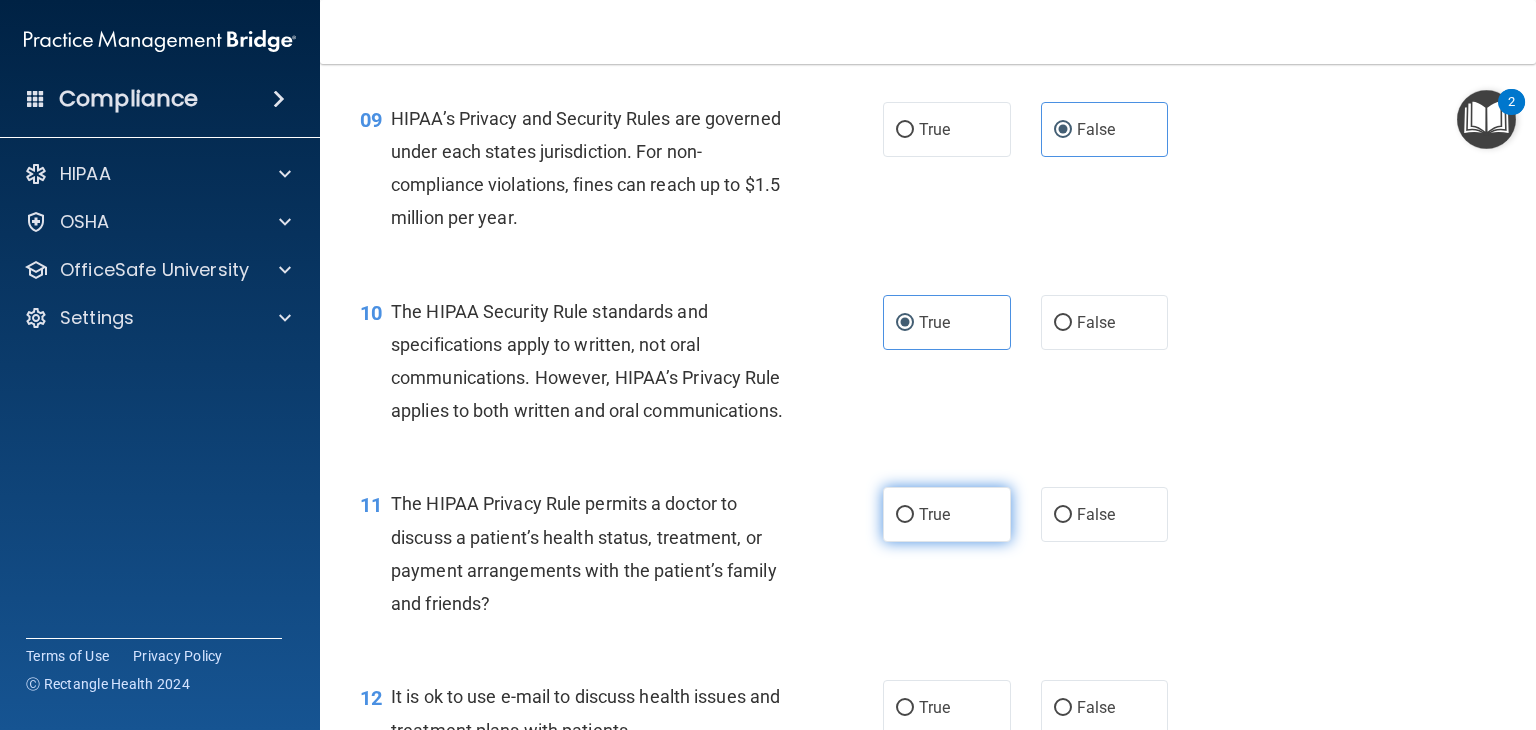 click on "True" at bounding box center [947, 514] 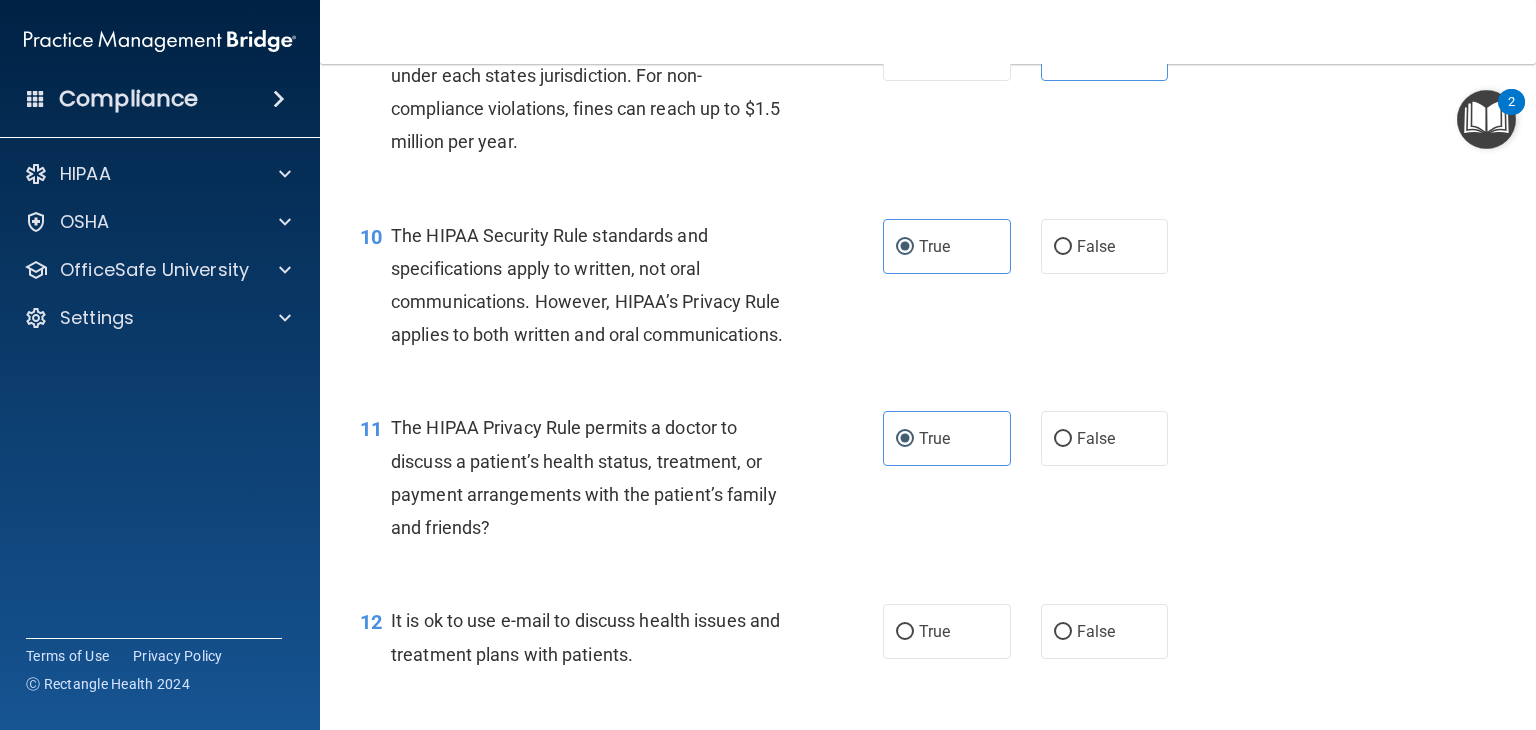 scroll, scrollTop: 1700, scrollLeft: 0, axis: vertical 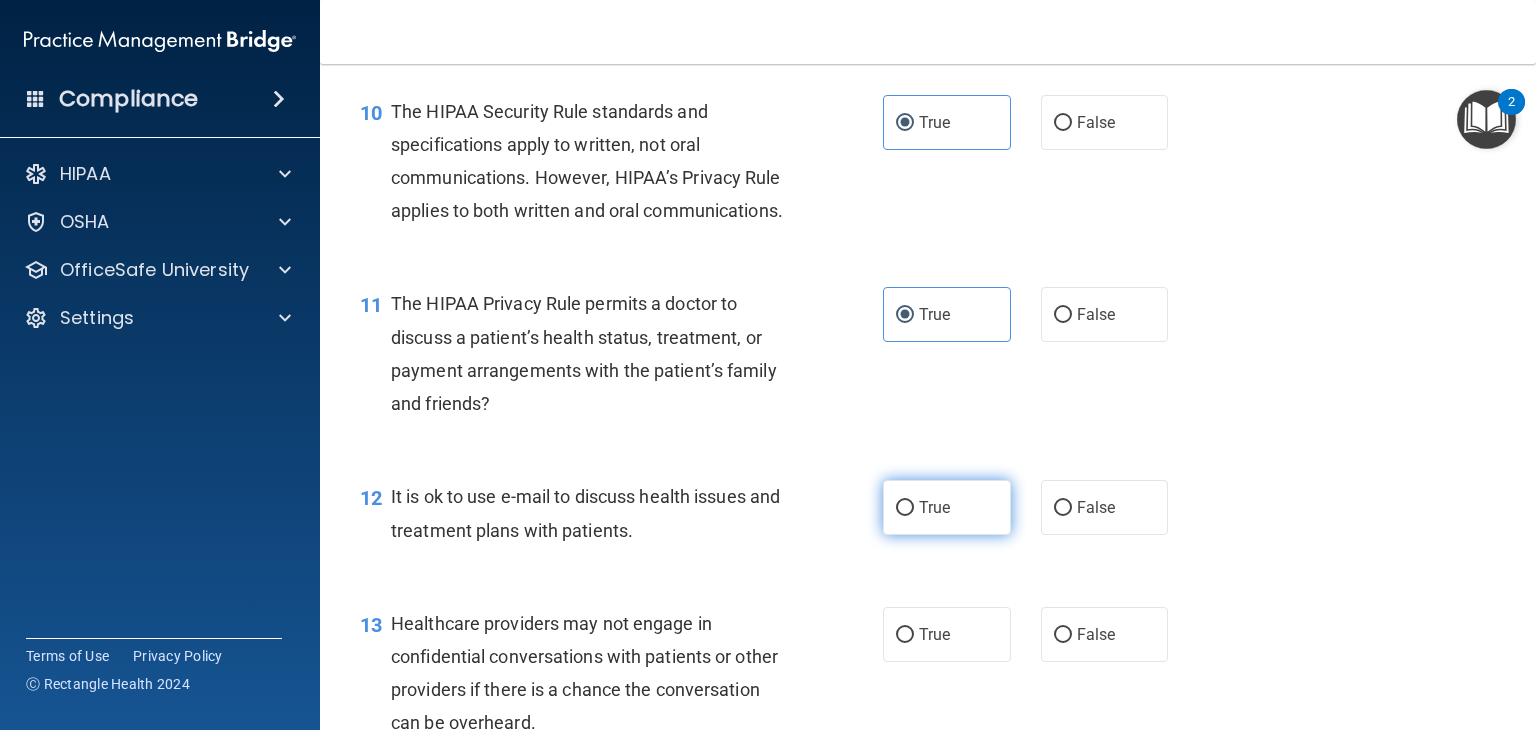 drag, startPoint x: 914, startPoint y: 586, endPoint x: 908, endPoint y: 598, distance: 13.416408 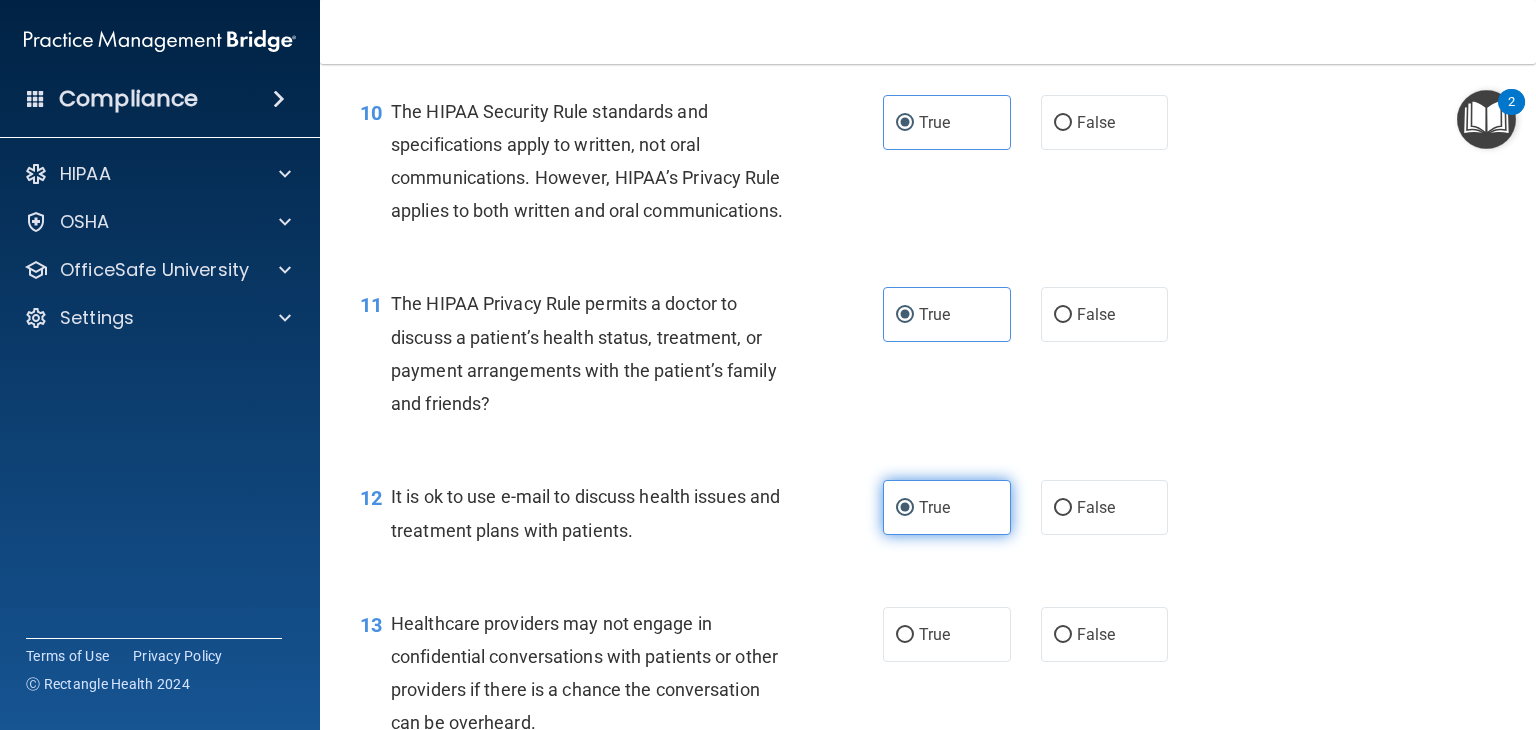 click on "True" at bounding box center (947, 507) 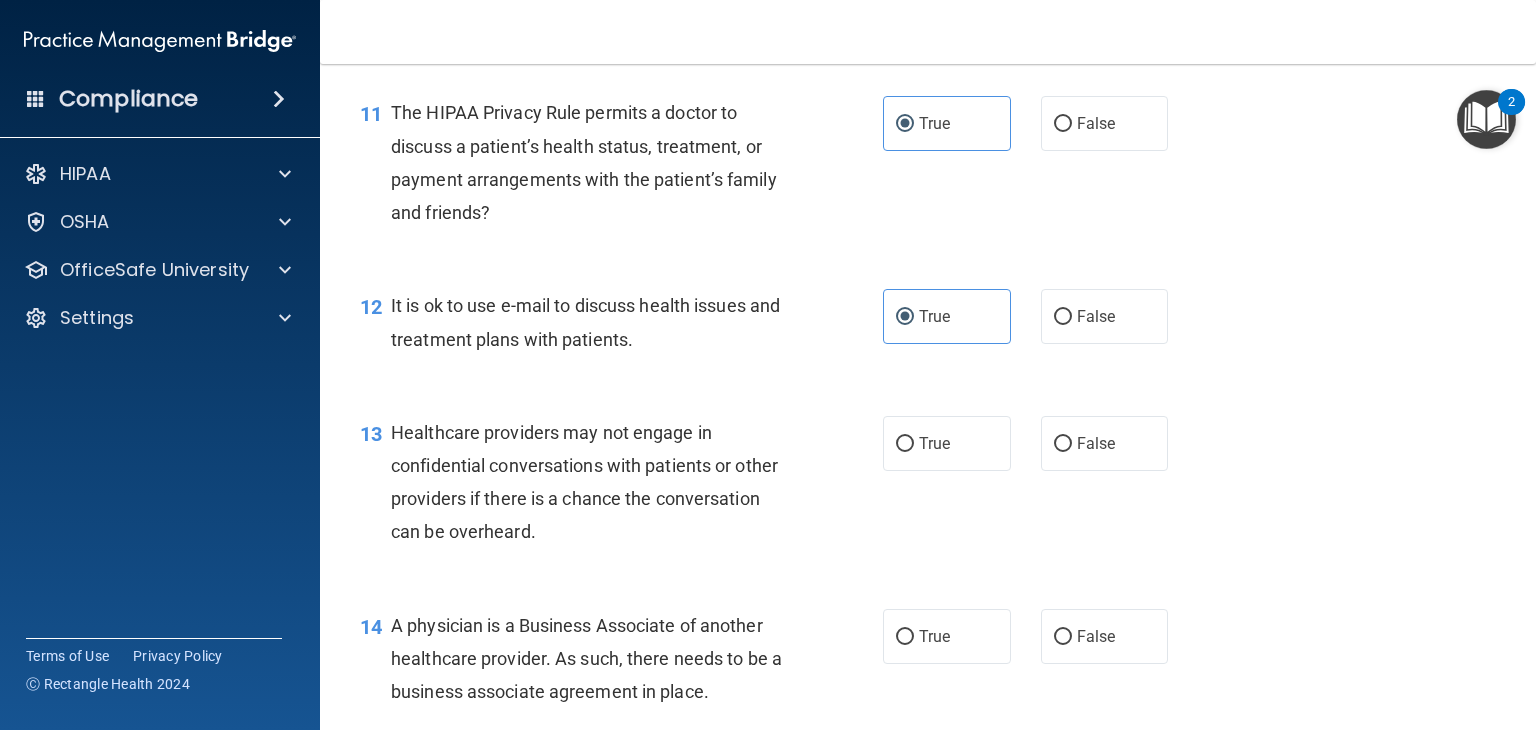 scroll, scrollTop: 1900, scrollLeft: 0, axis: vertical 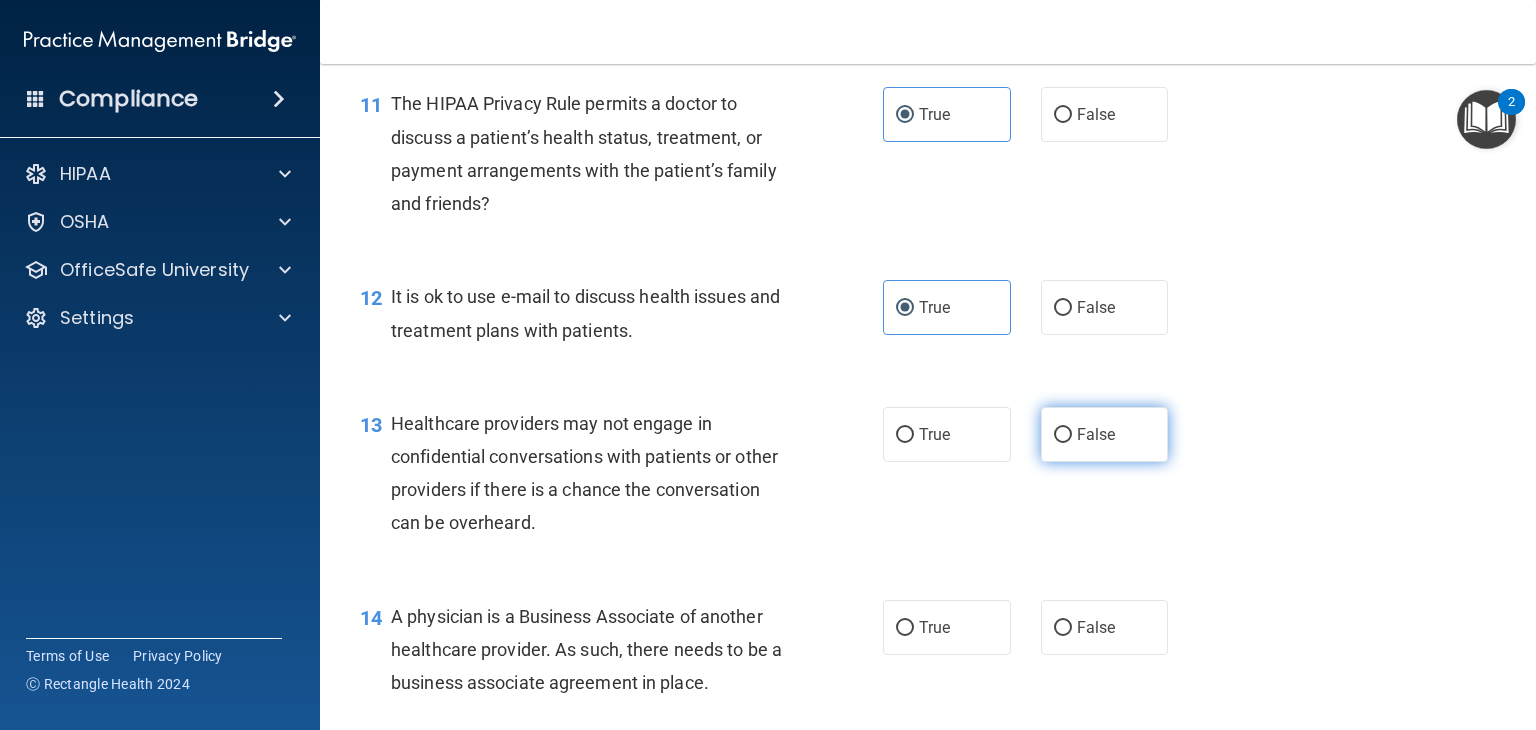 click on "False" at bounding box center [1105, 434] 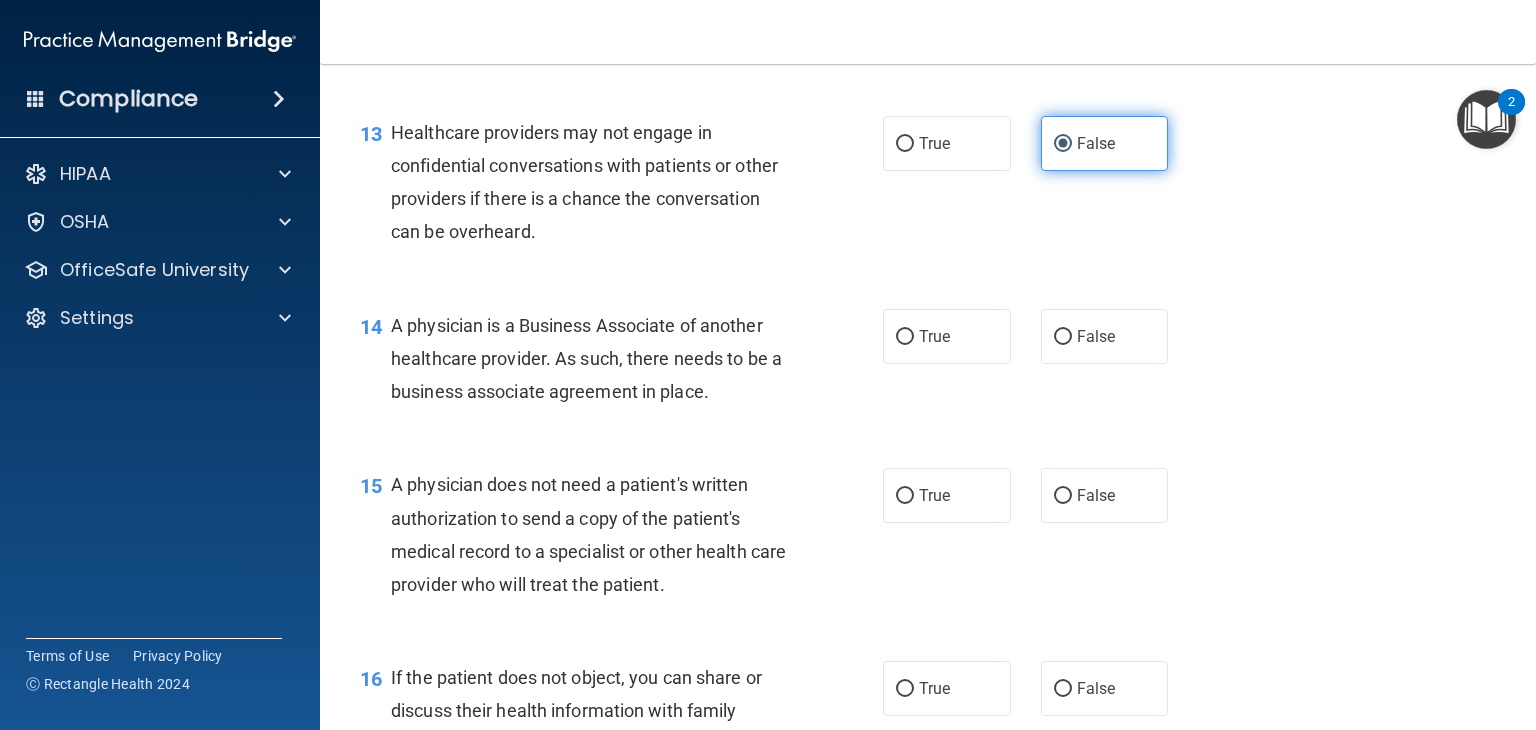 scroll, scrollTop: 2200, scrollLeft: 0, axis: vertical 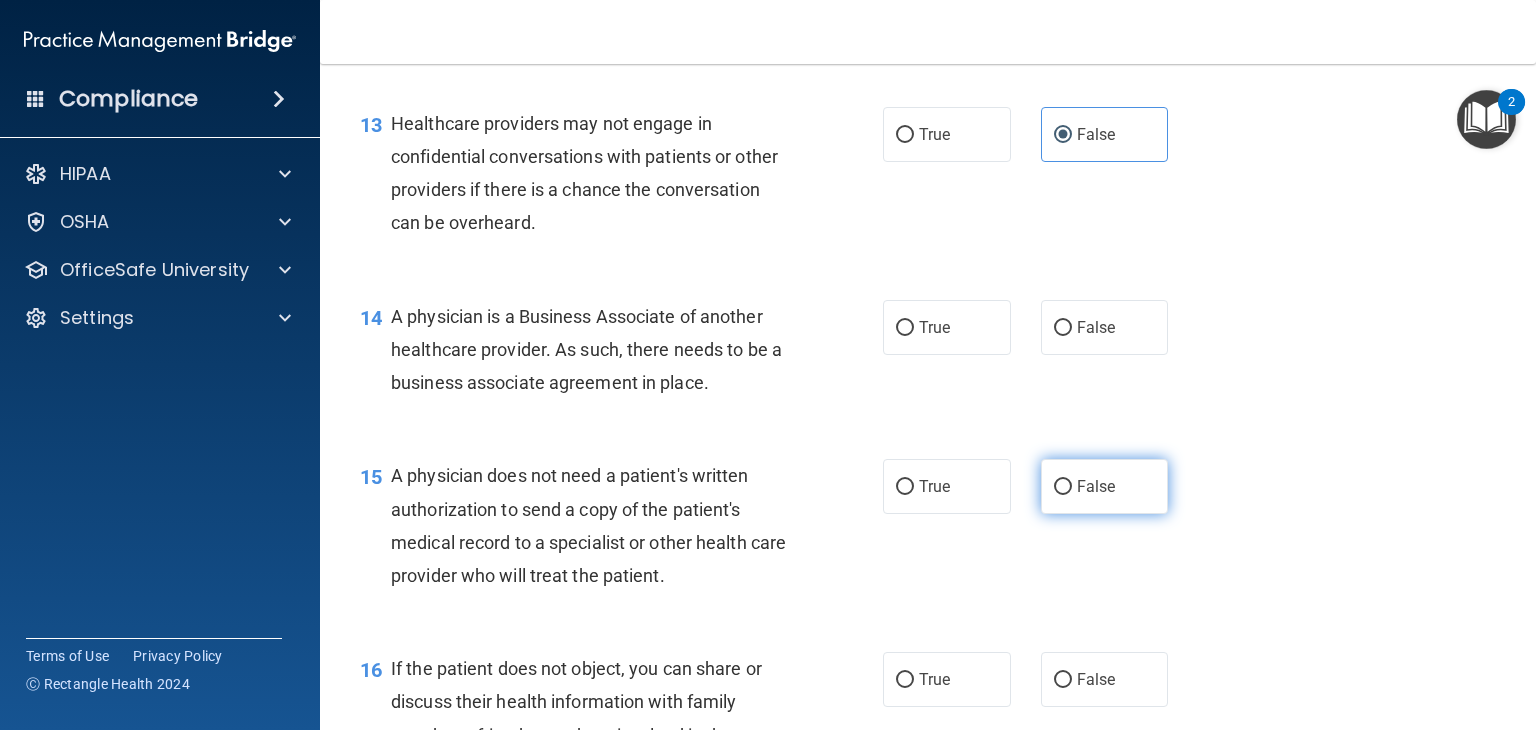 click on "False" at bounding box center [1096, 486] 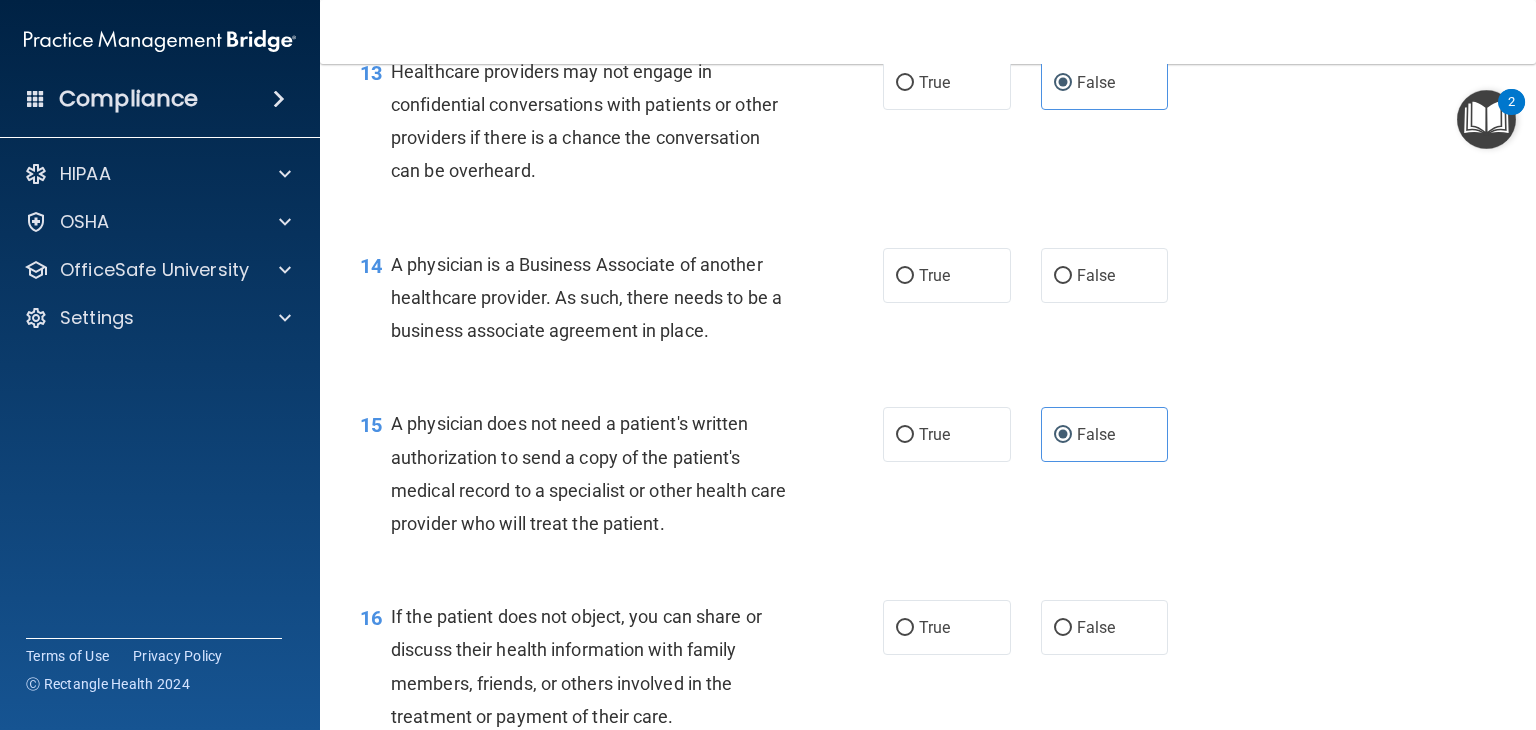 scroll, scrollTop: 2300, scrollLeft: 0, axis: vertical 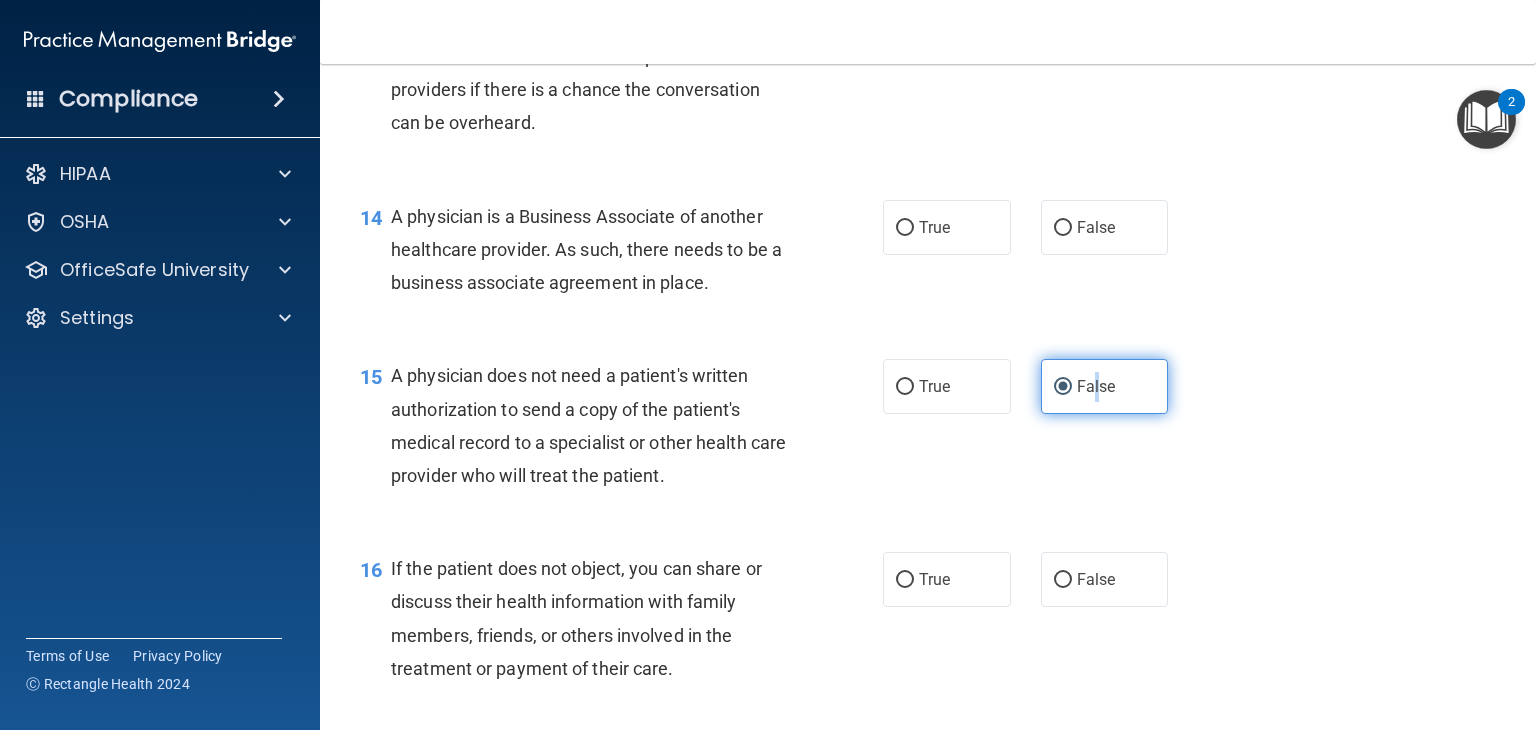 click on "False" at bounding box center [1105, 386] 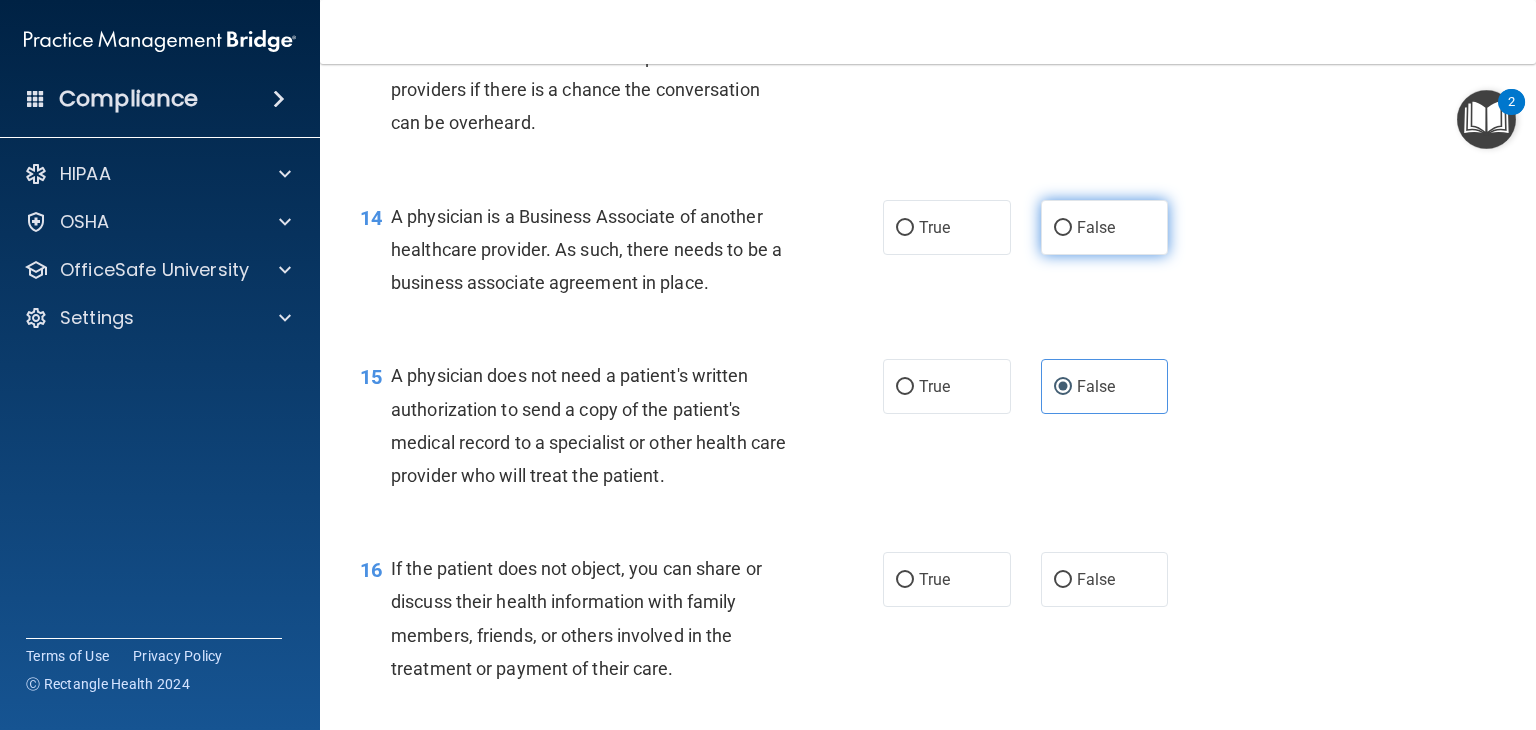 click on "False" at bounding box center (1105, 227) 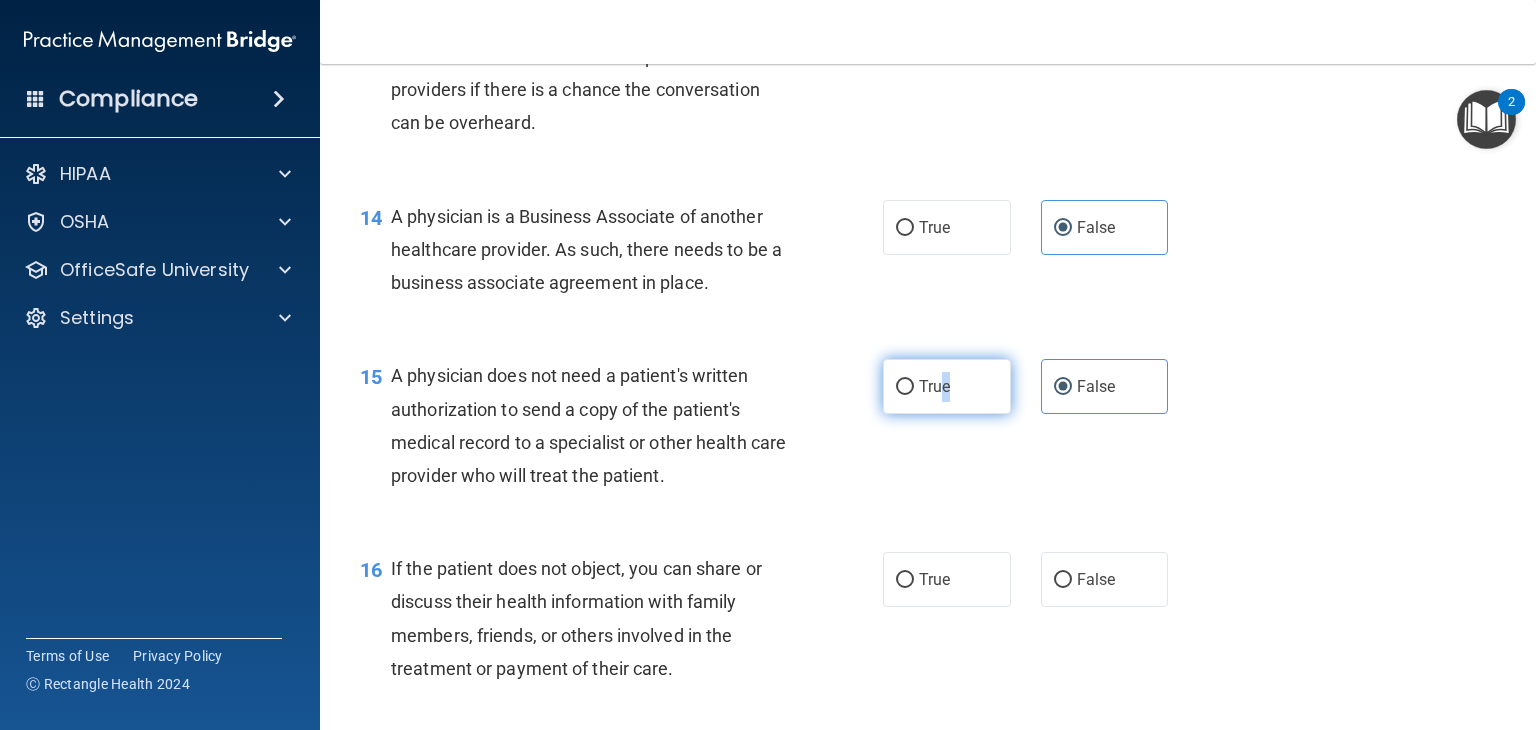 click on "True" at bounding box center (934, 386) 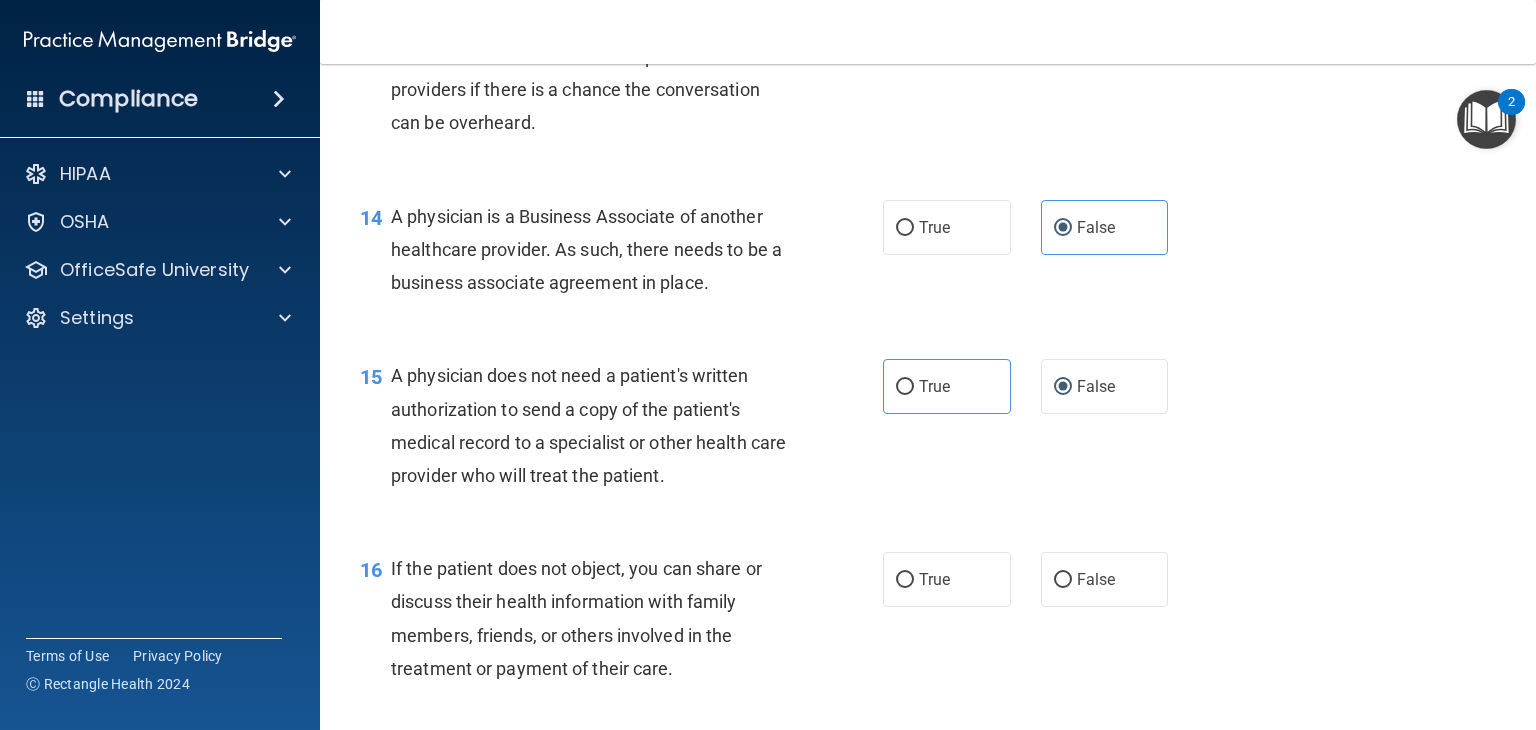 click on "15       A physician does not need a patient's written authorization to send a copy of the patient's medical record to a specialist or other health care provider who will treat the patient." at bounding box center (621, 430) 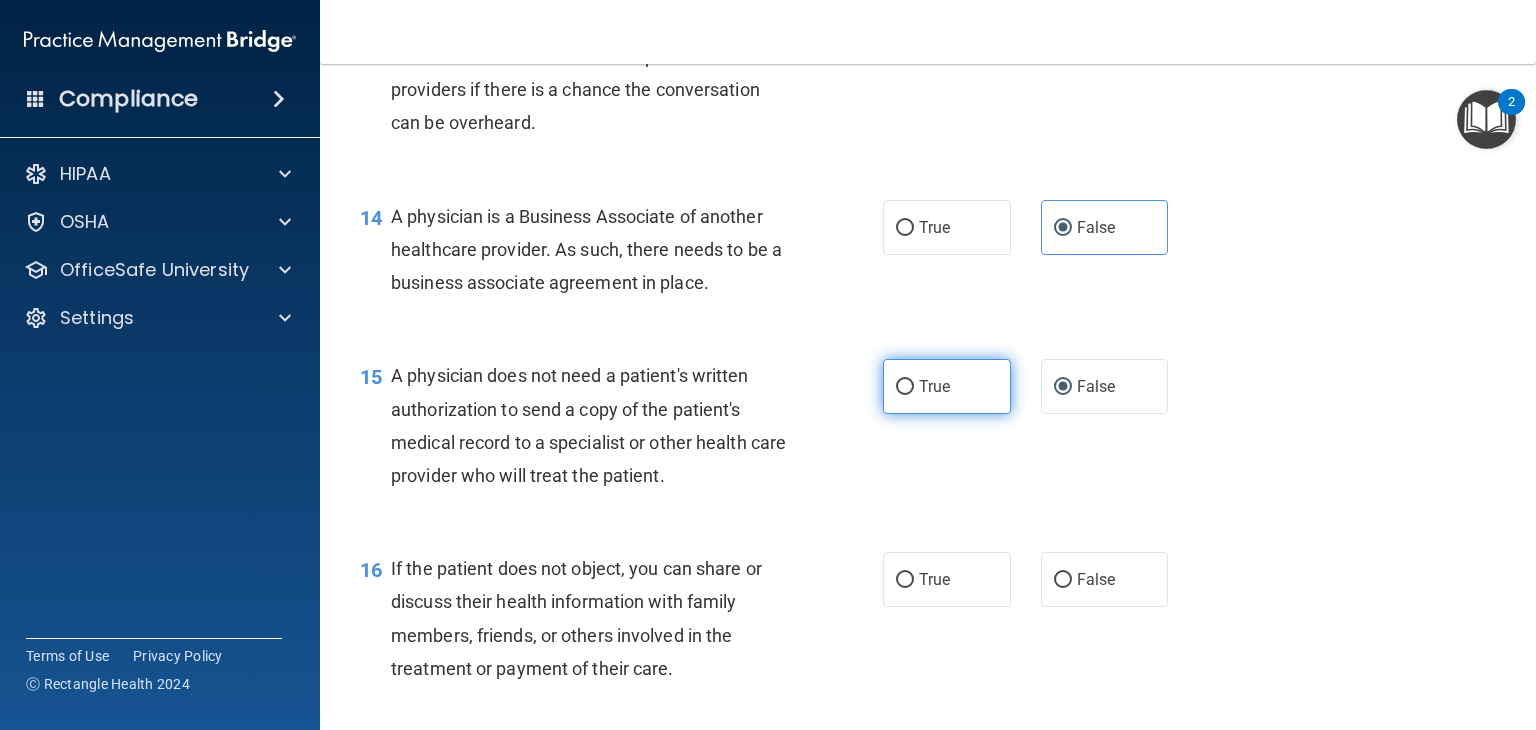 click on "True" at bounding box center [947, 386] 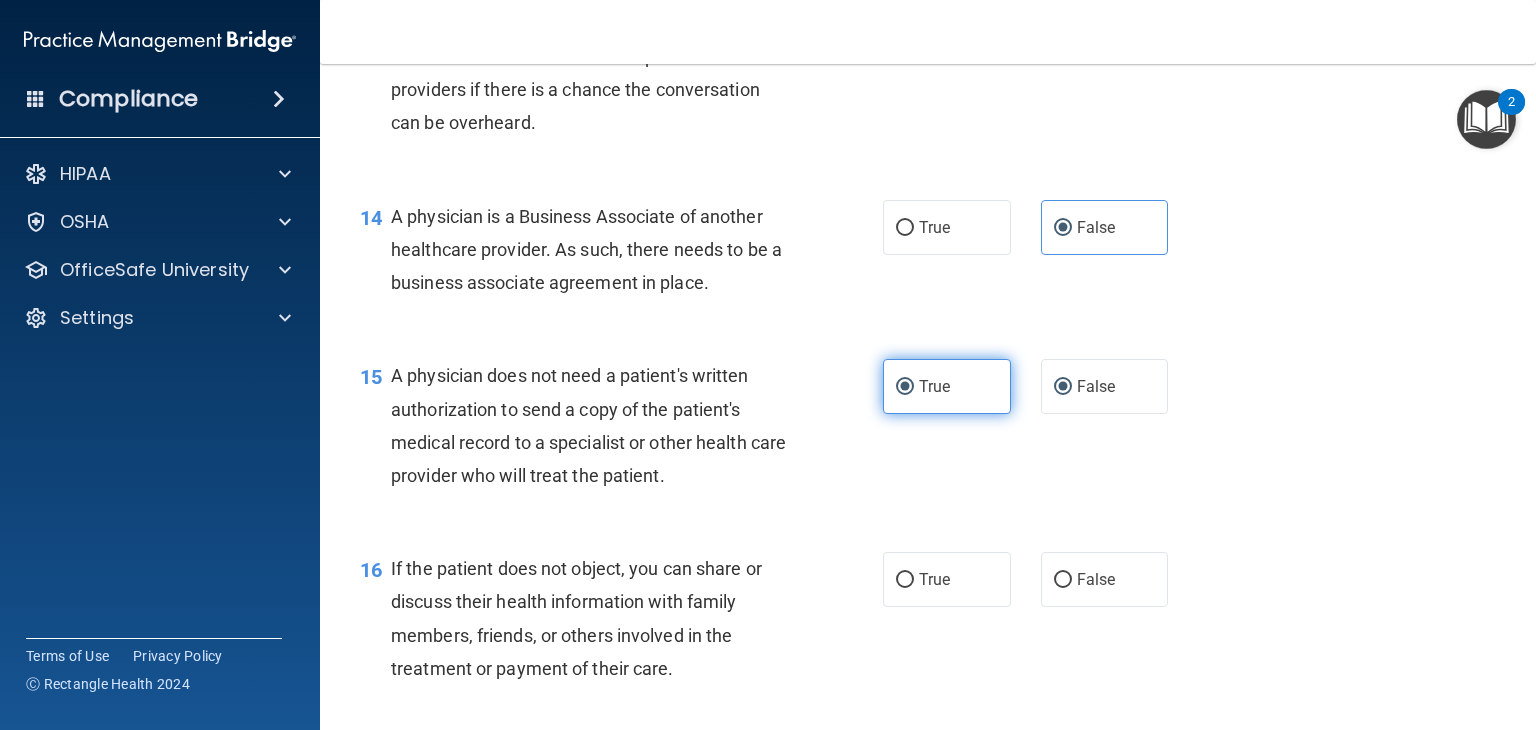 radio on "false" 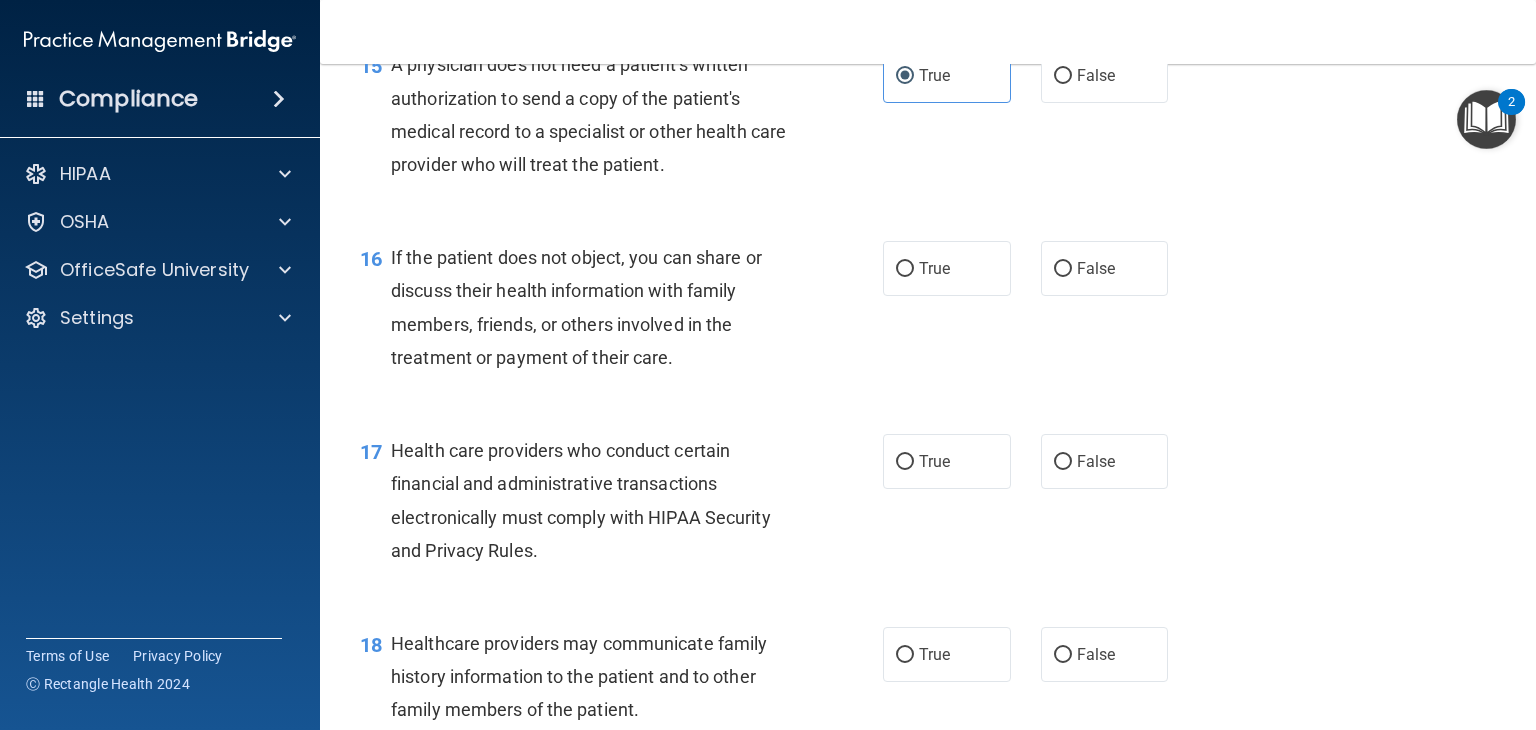 scroll, scrollTop: 2600, scrollLeft: 0, axis: vertical 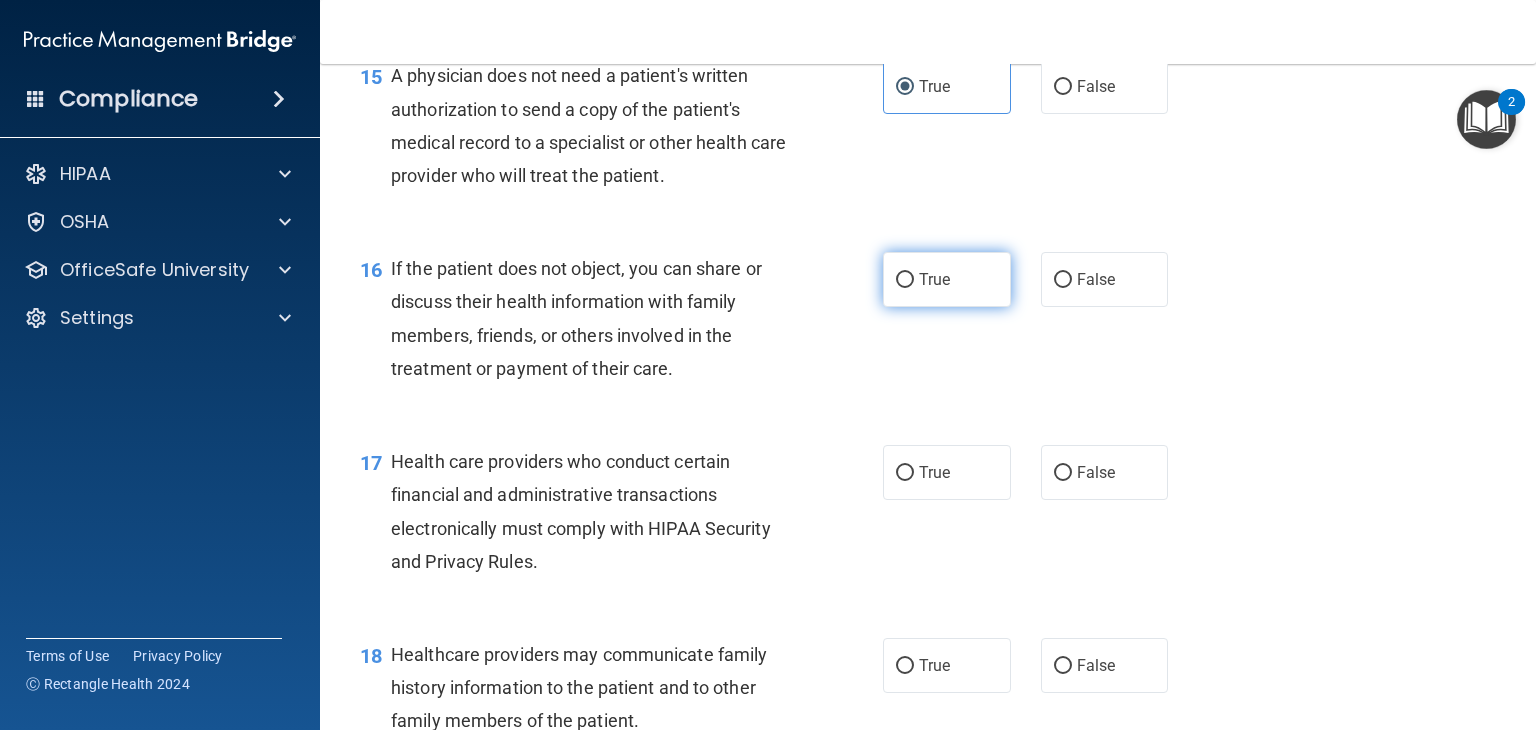 click on "True" at bounding box center (947, 279) 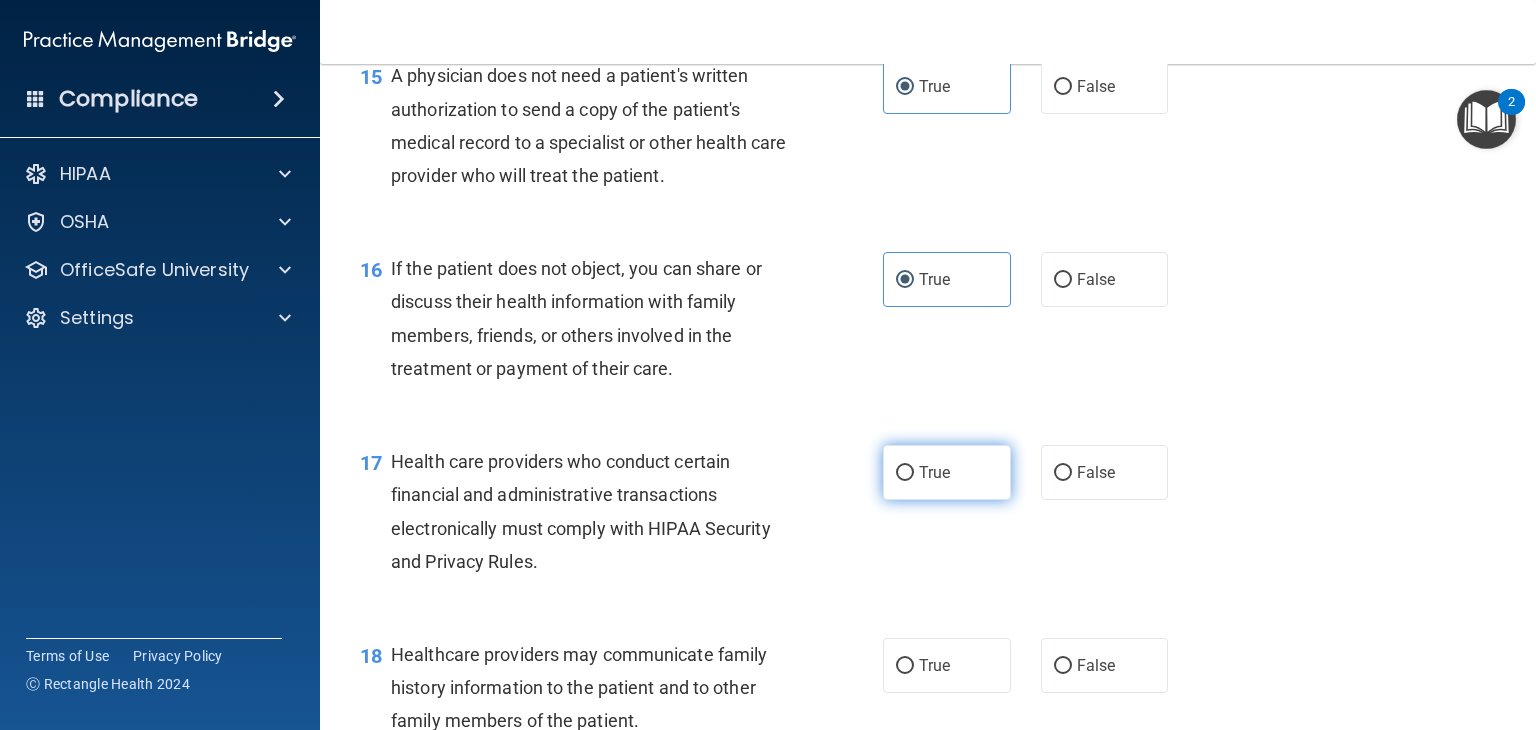 click on "True" at bounding box center (947, 472) 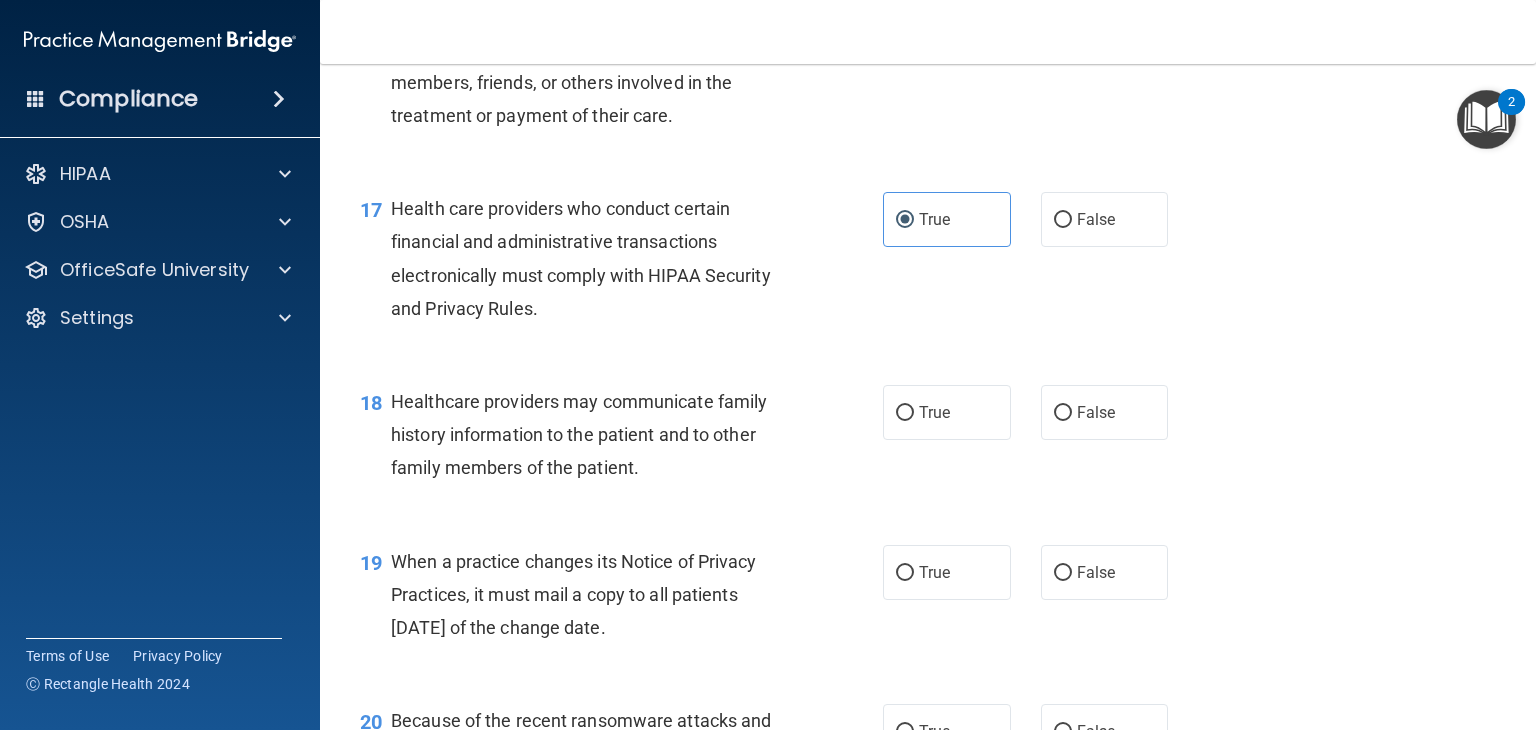 scroll, scrollTop: 2900, scrollLeft: 0, axis: vertical 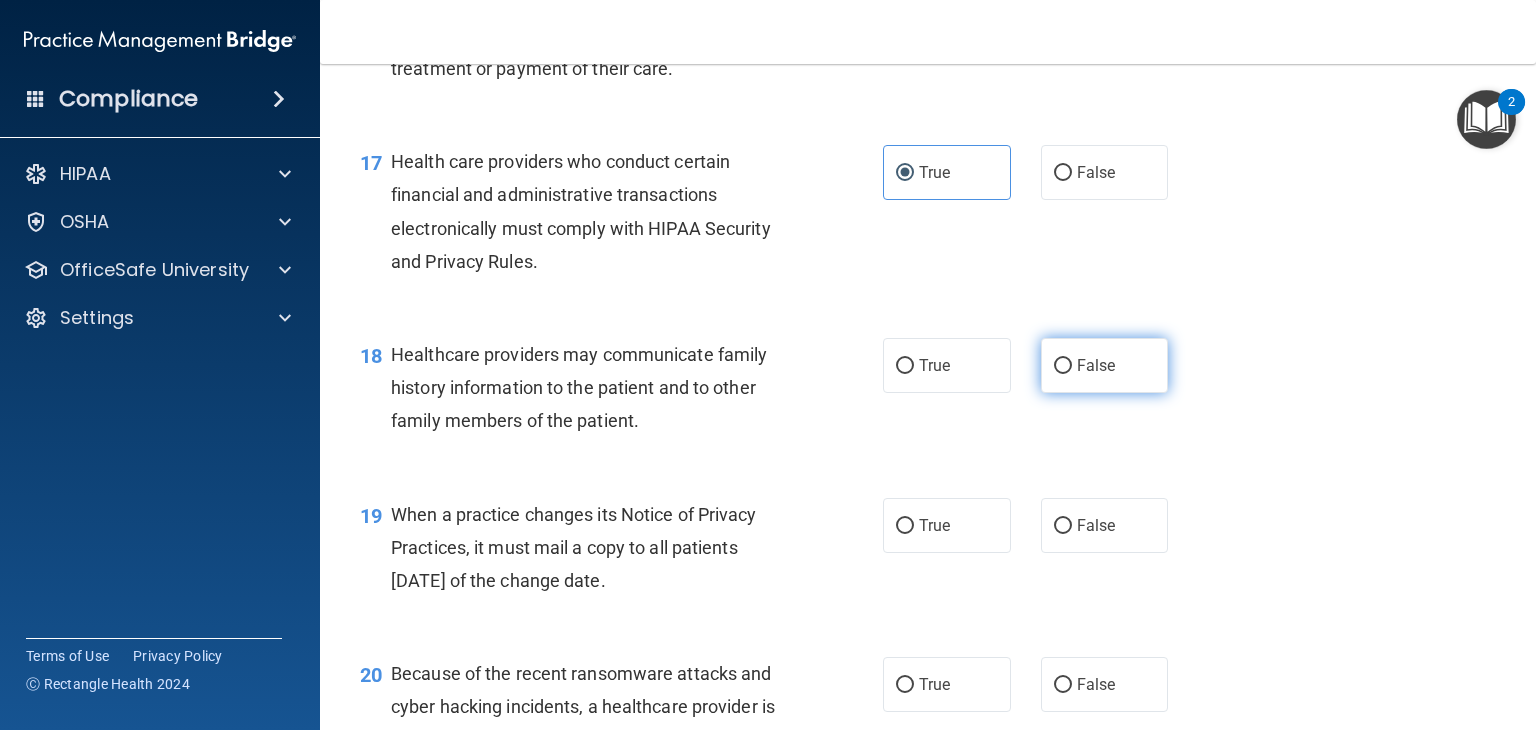 click on "False" at bounding box center (1105, 365) 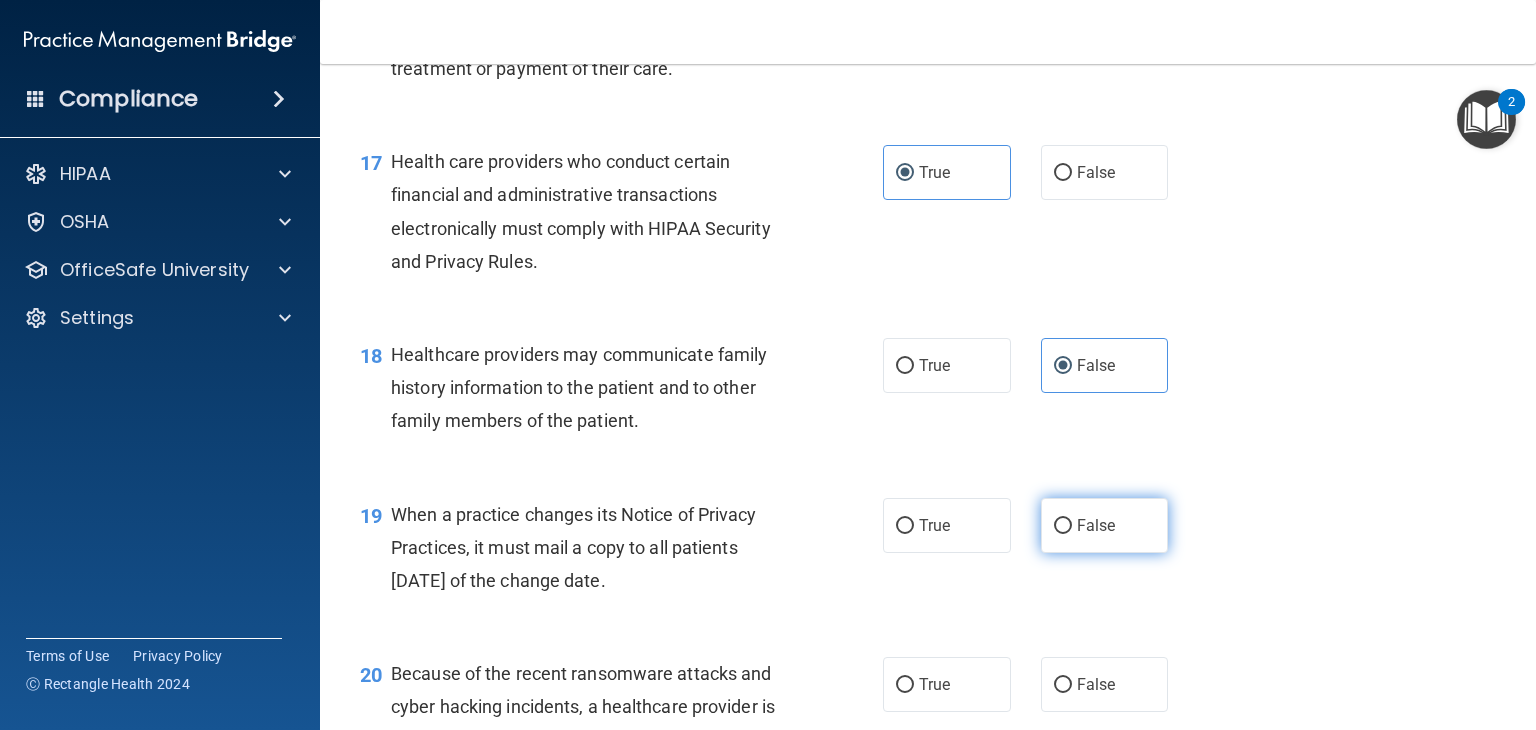 click on "False" at bounding box center (1105, 525) 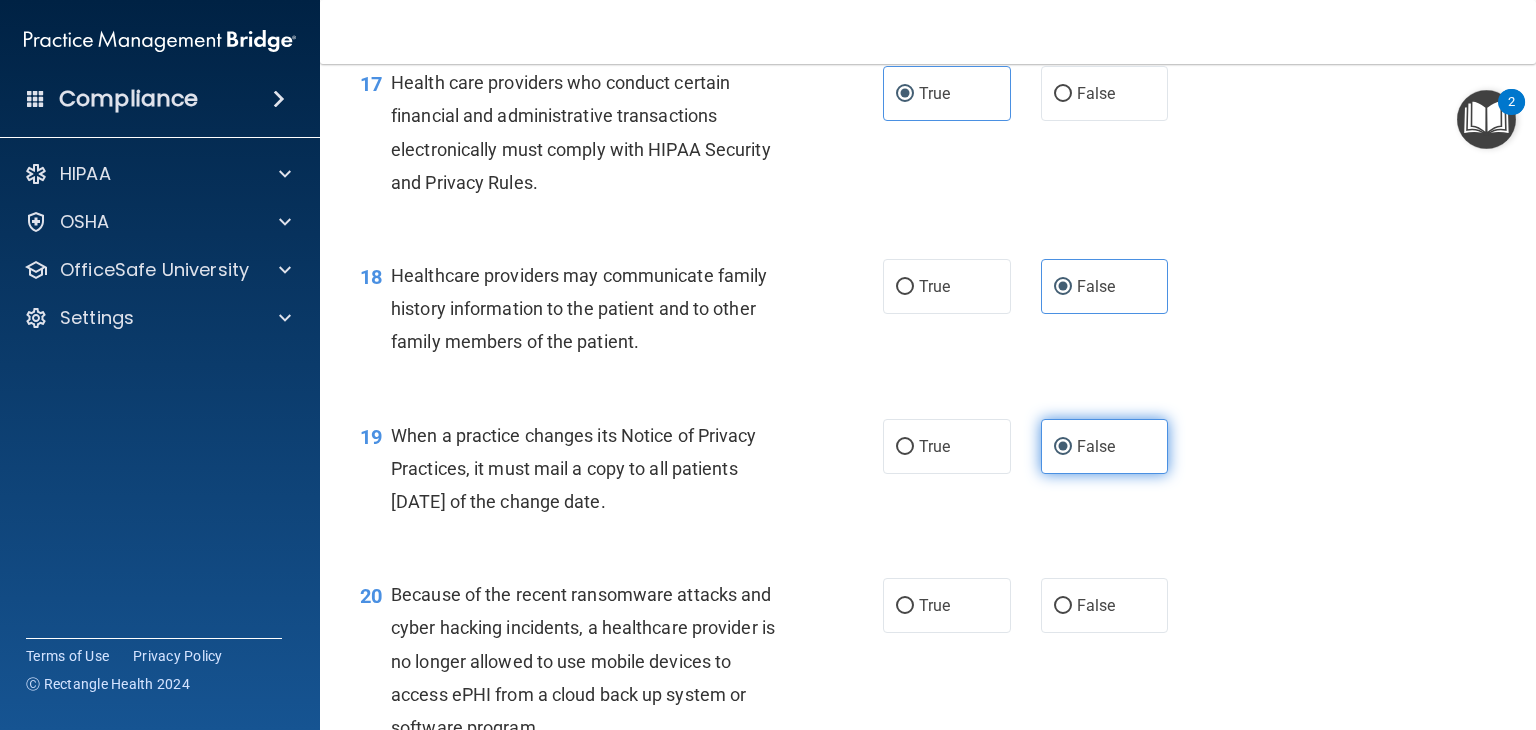 scroll, scrollTop: 3100, scrollLeft: 0, axis: vertical 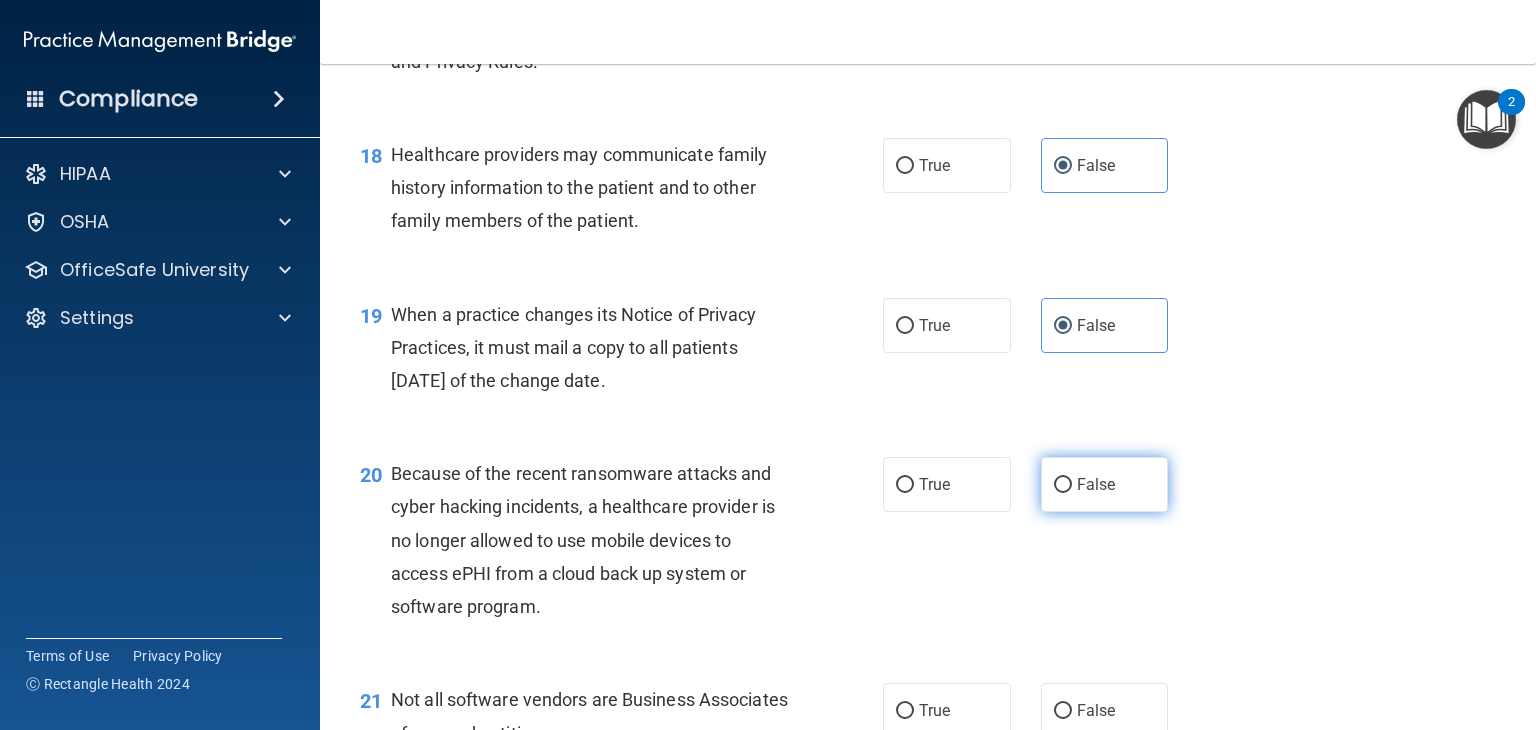 click on "False" at bounding box center [1105, 484] 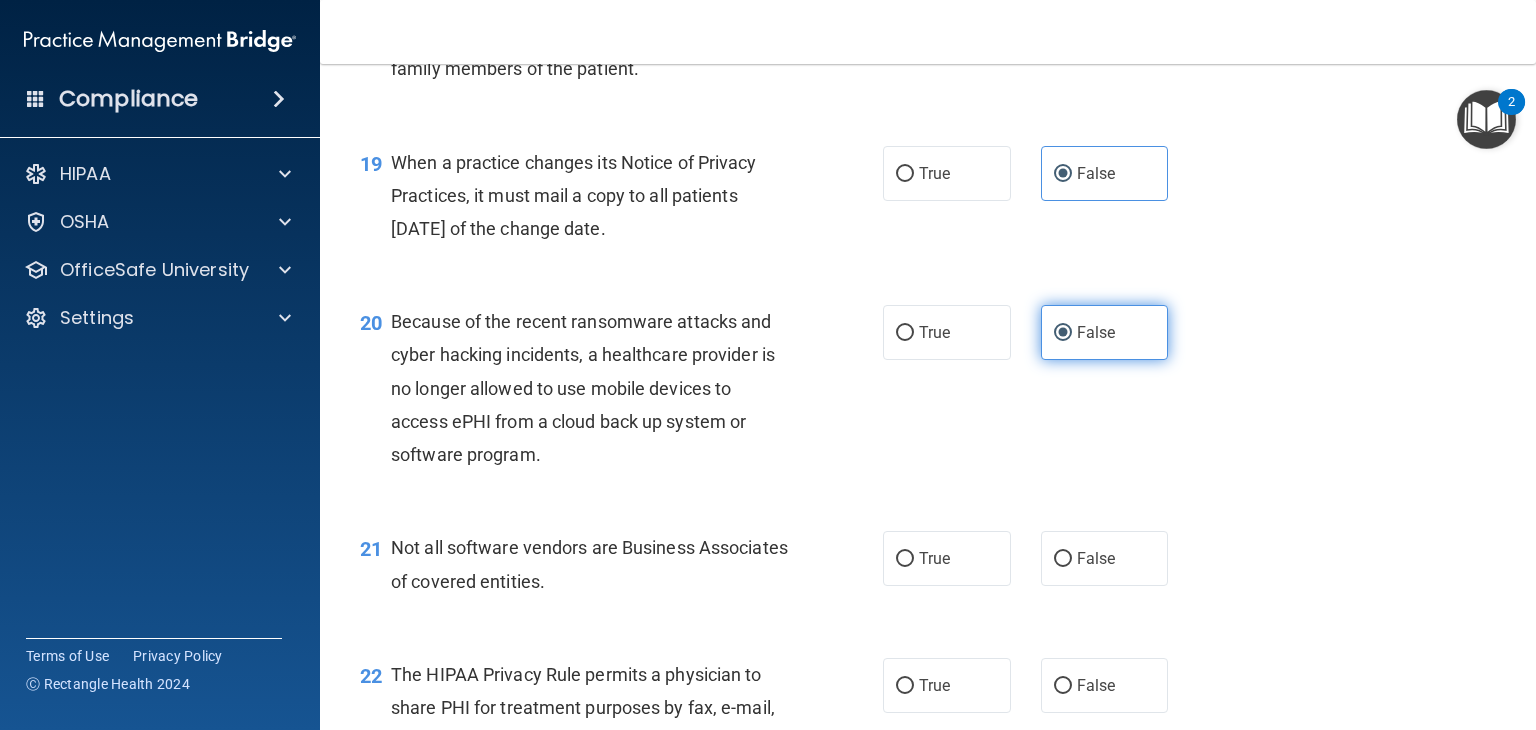 scroll, scrollTop: 3300, scrollLeft: 0, axis: vertical 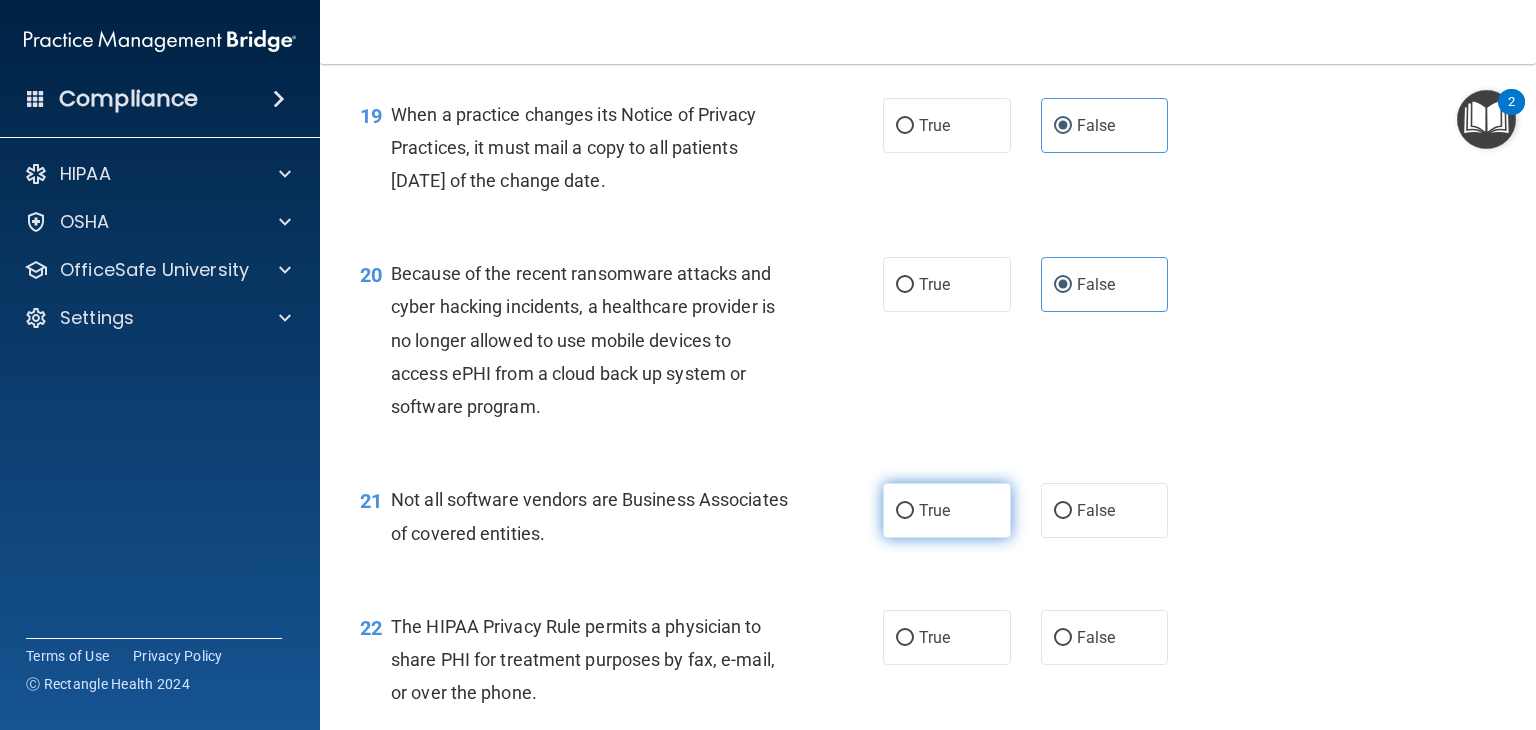 click on "True" at bounding box center [947, 510] 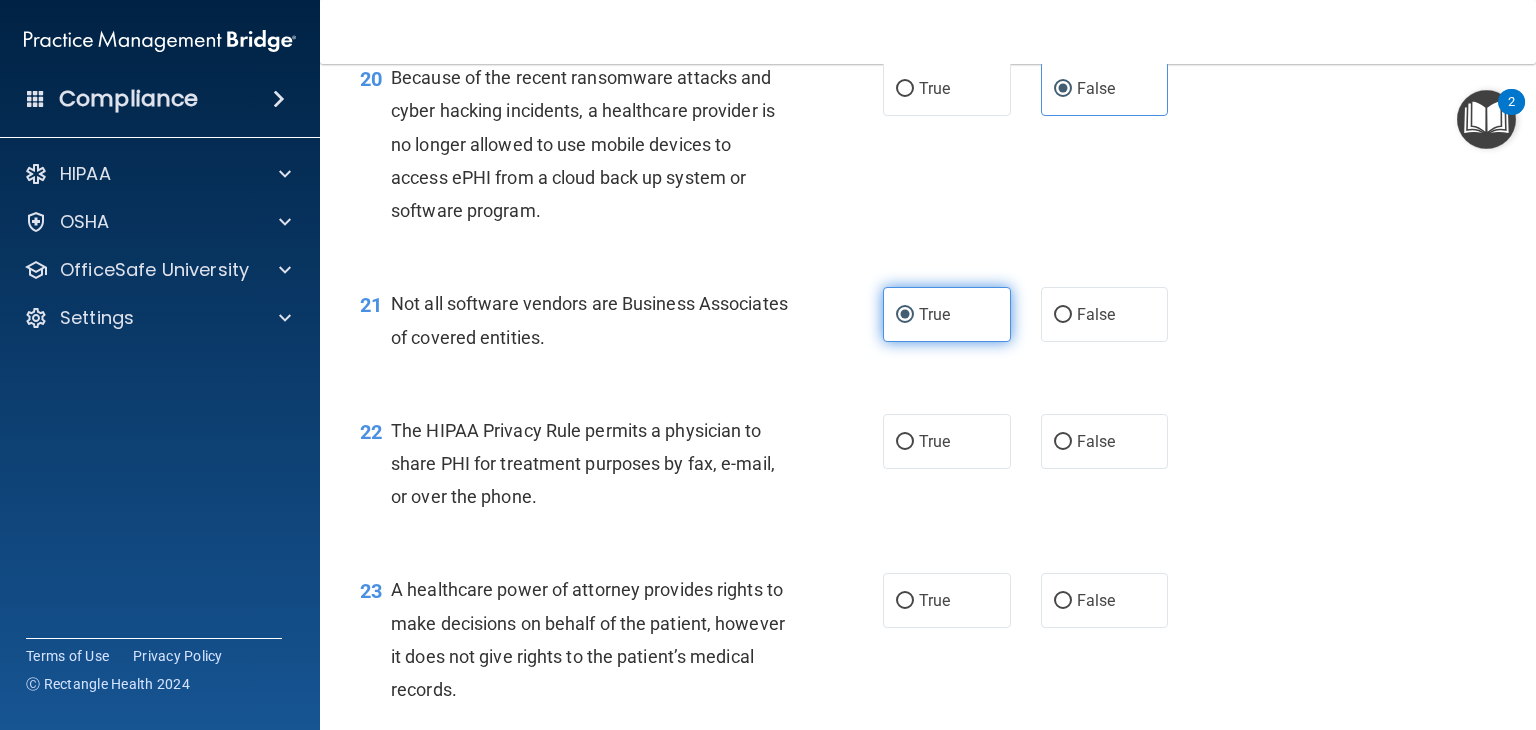 scroll, scrollTop: 3500, scrollLeft: 0, axis: vertical 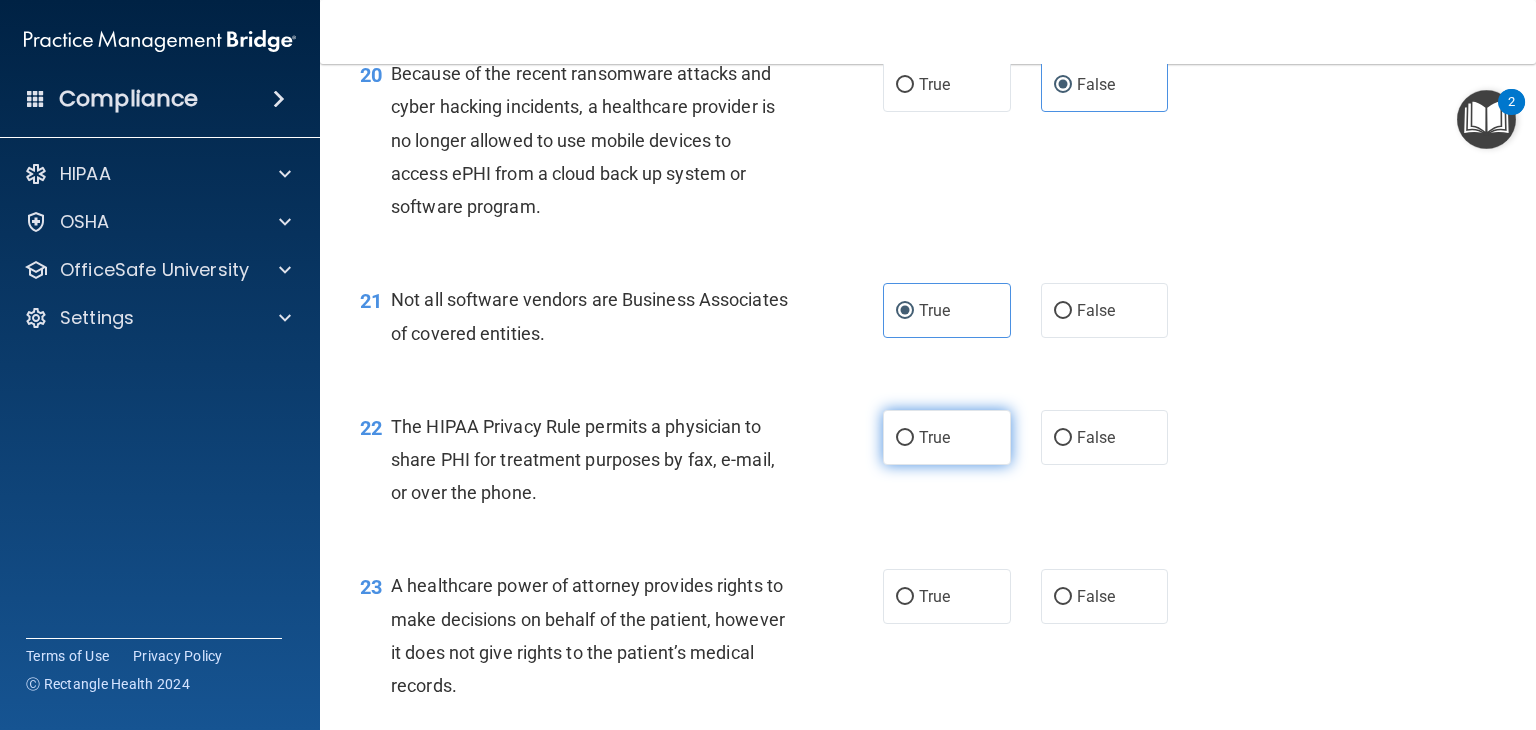 click on "True" at bounding box center [947, 437] 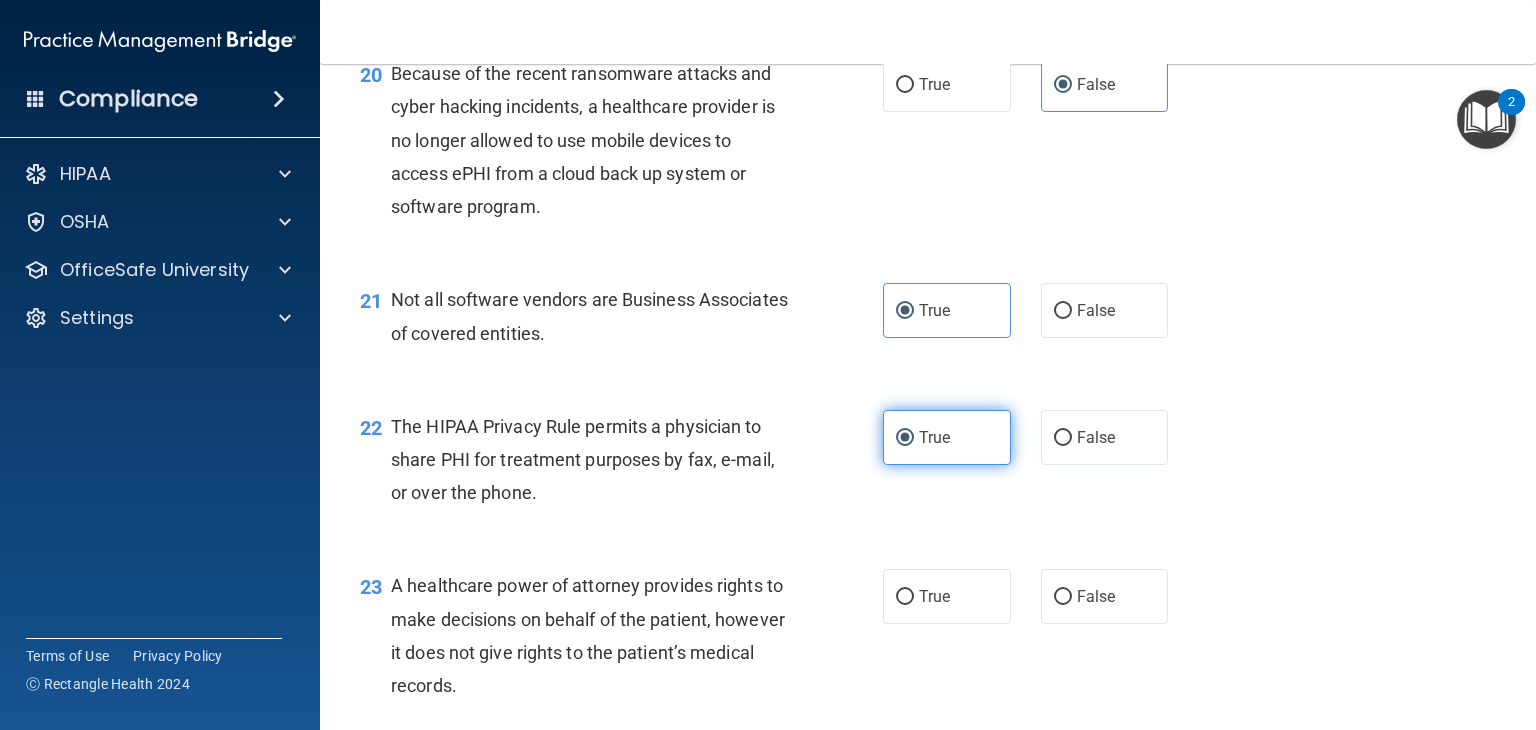 scroll, scrollTop: 3600, scrollLeft: 0, axis: vertical 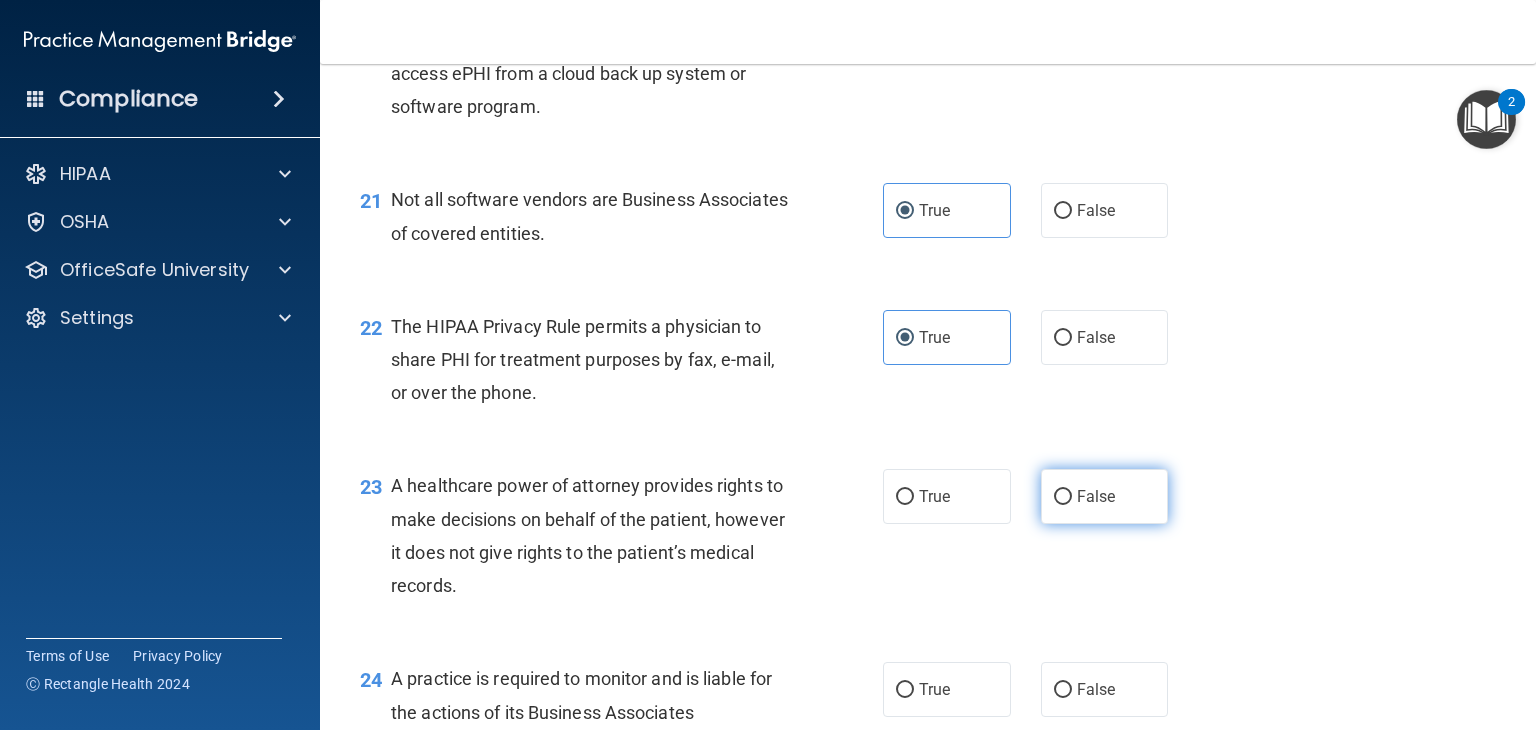 click on "False" at bounding box center (1063, 497) 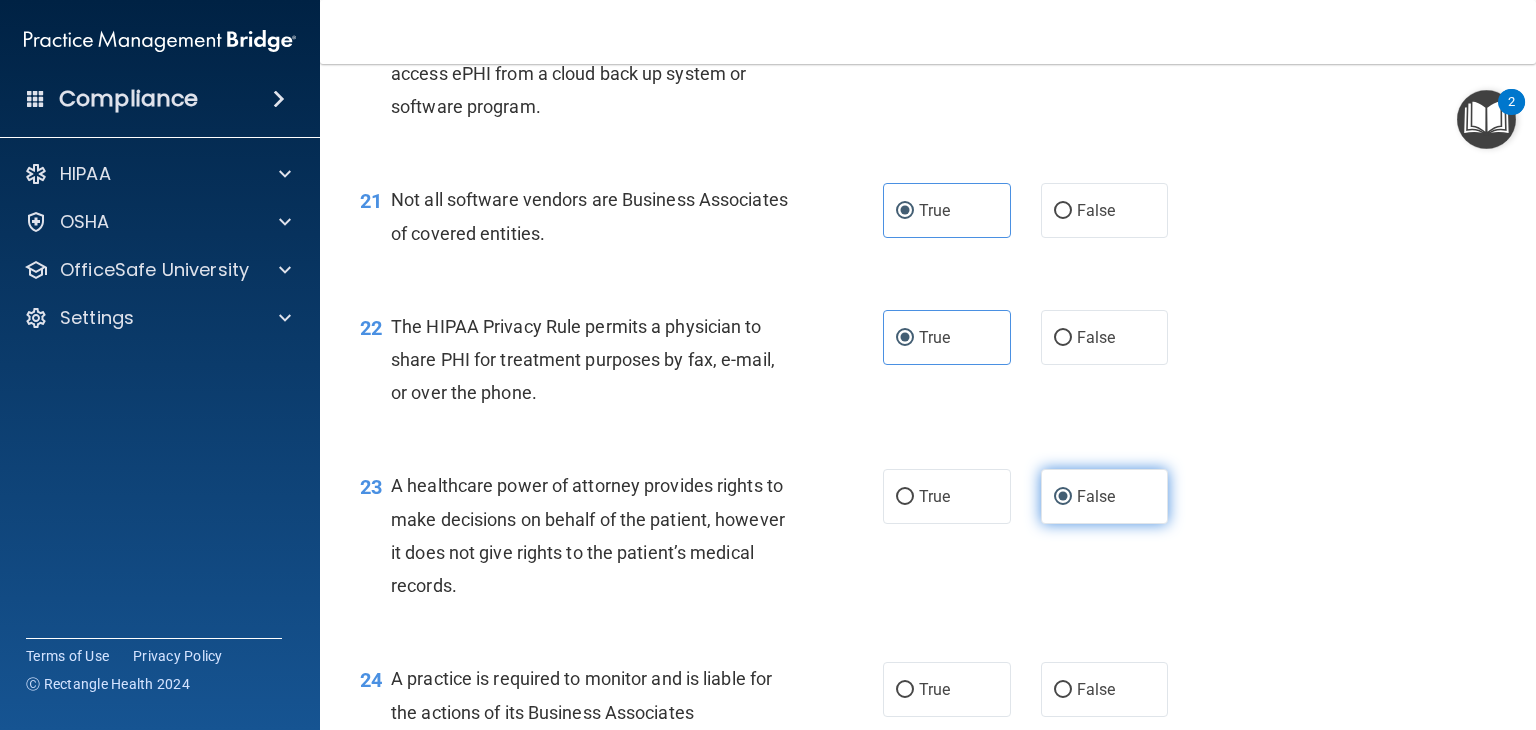 scroll, scrollTop: 3800, scrollLeft: 0, axis: vertical 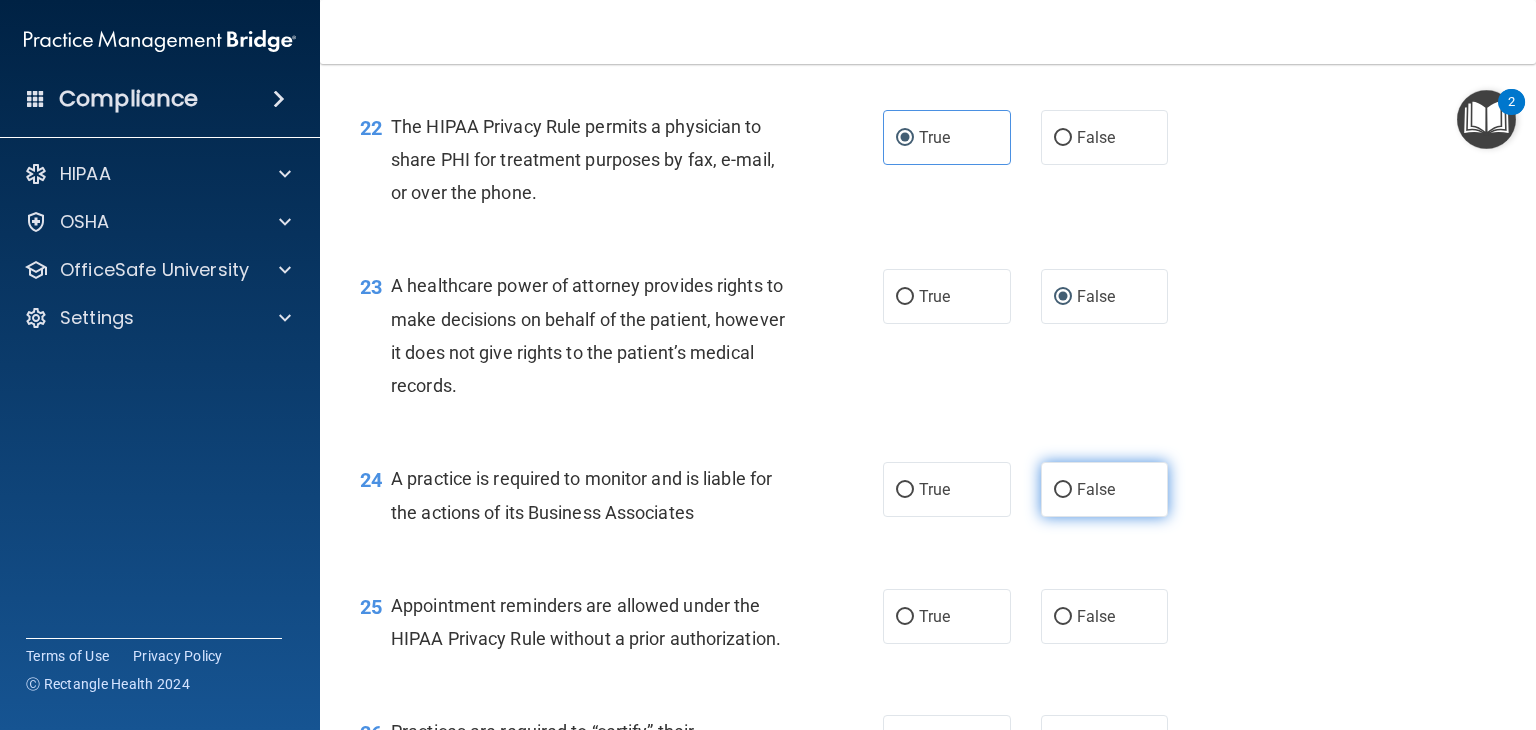 click on "False" at bounding box center [1105, 489] 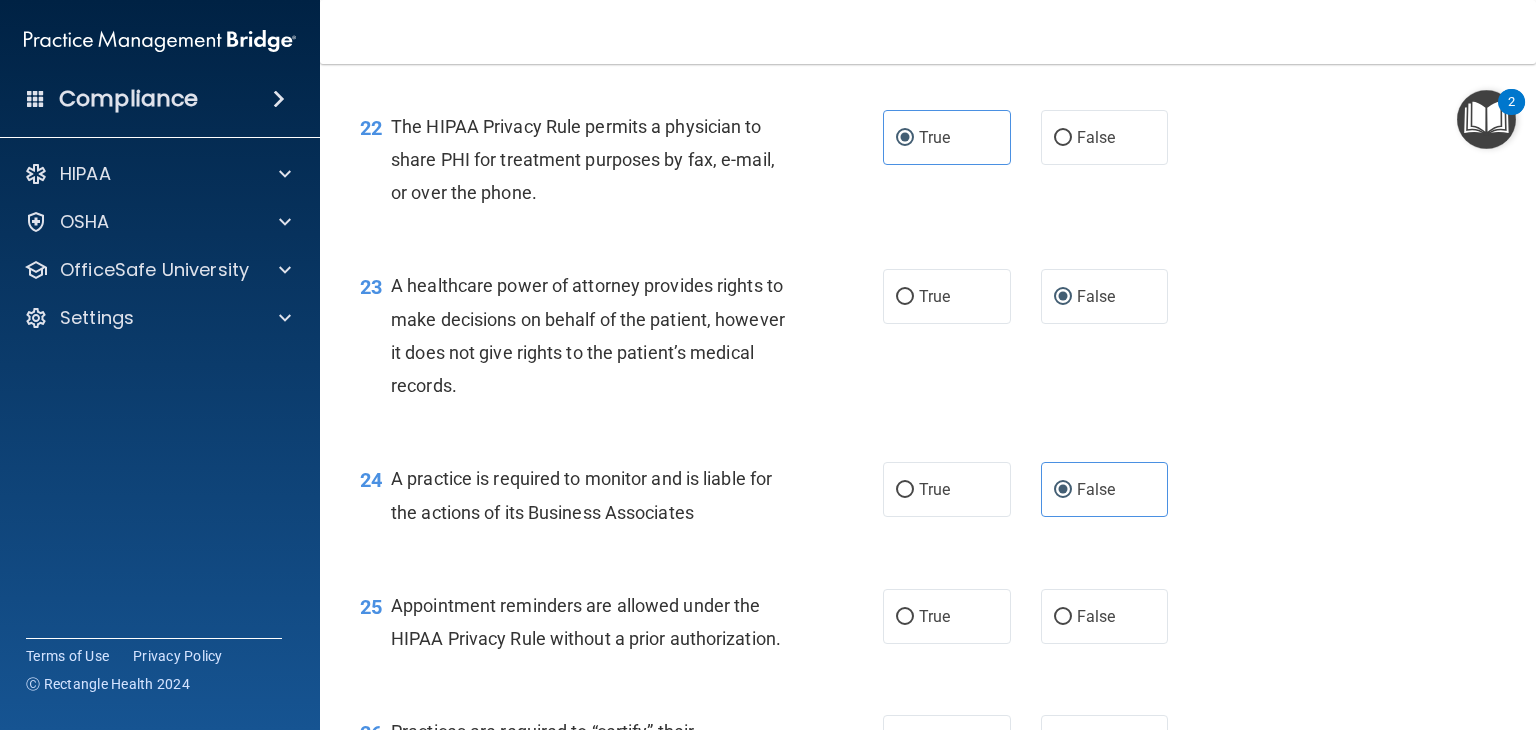 scroll, scrollTop: 4000, scrollLeft: 0, axis: vertical 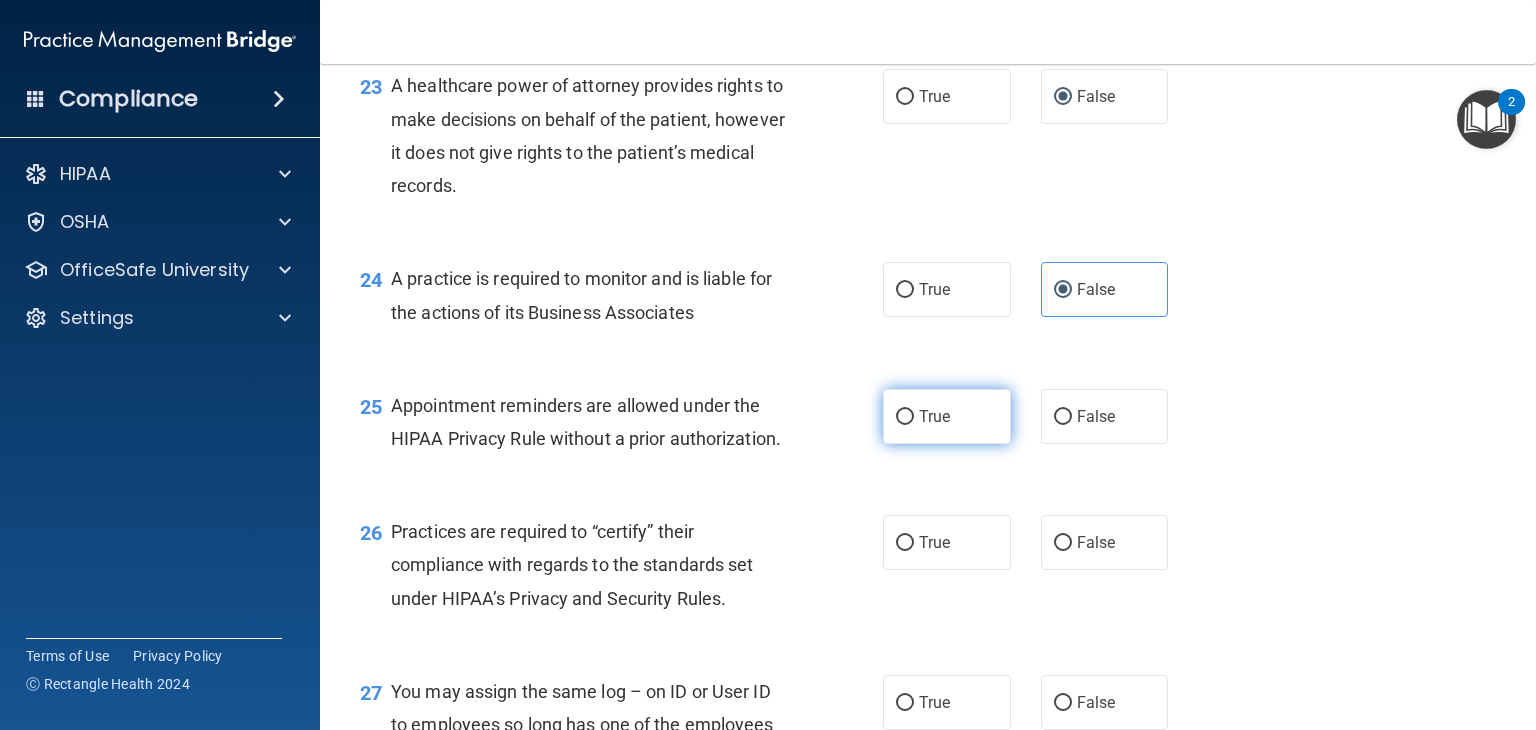 click on "True" at bounding box center (934, 416) 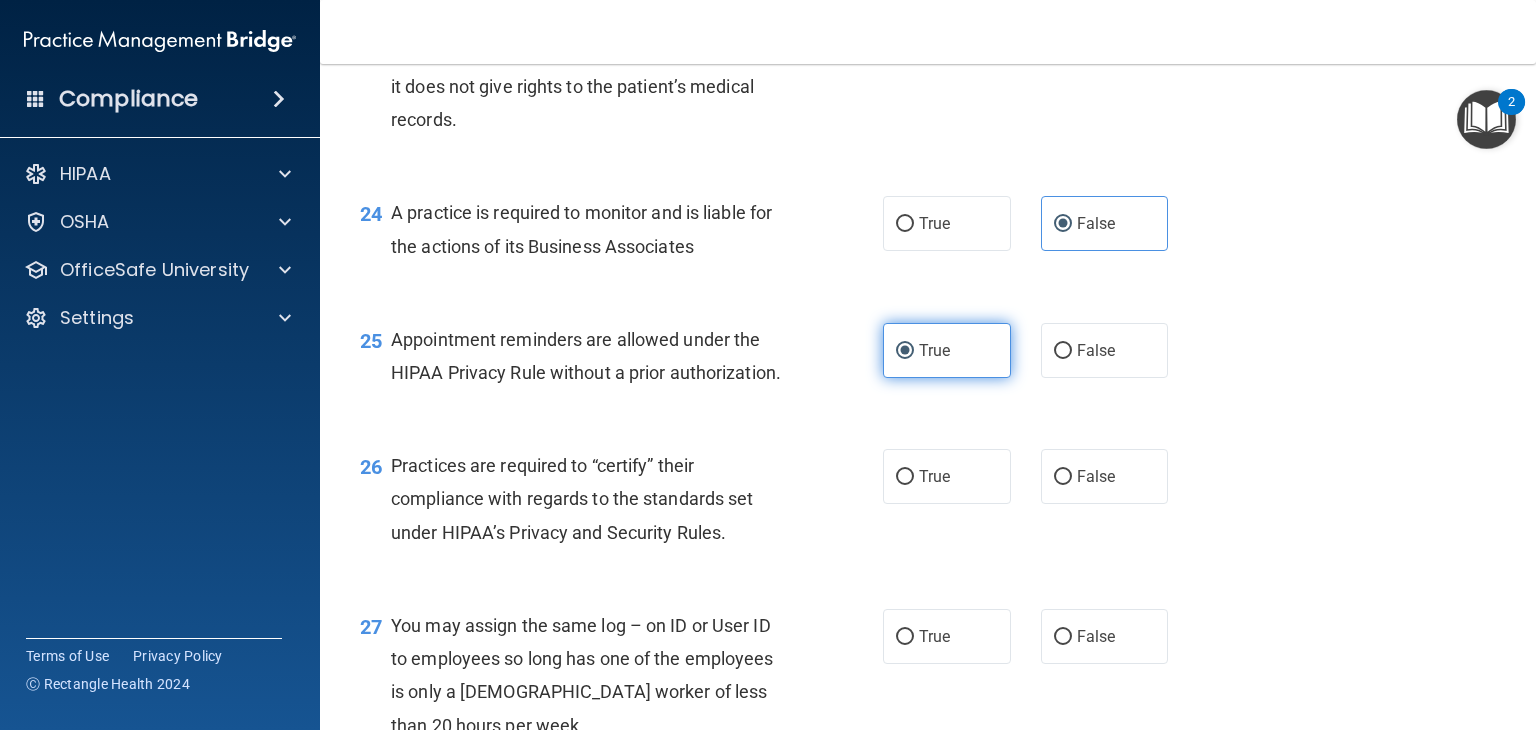 scroll, scrollTop: 4200, scrollLeft: 0, axis: vertical 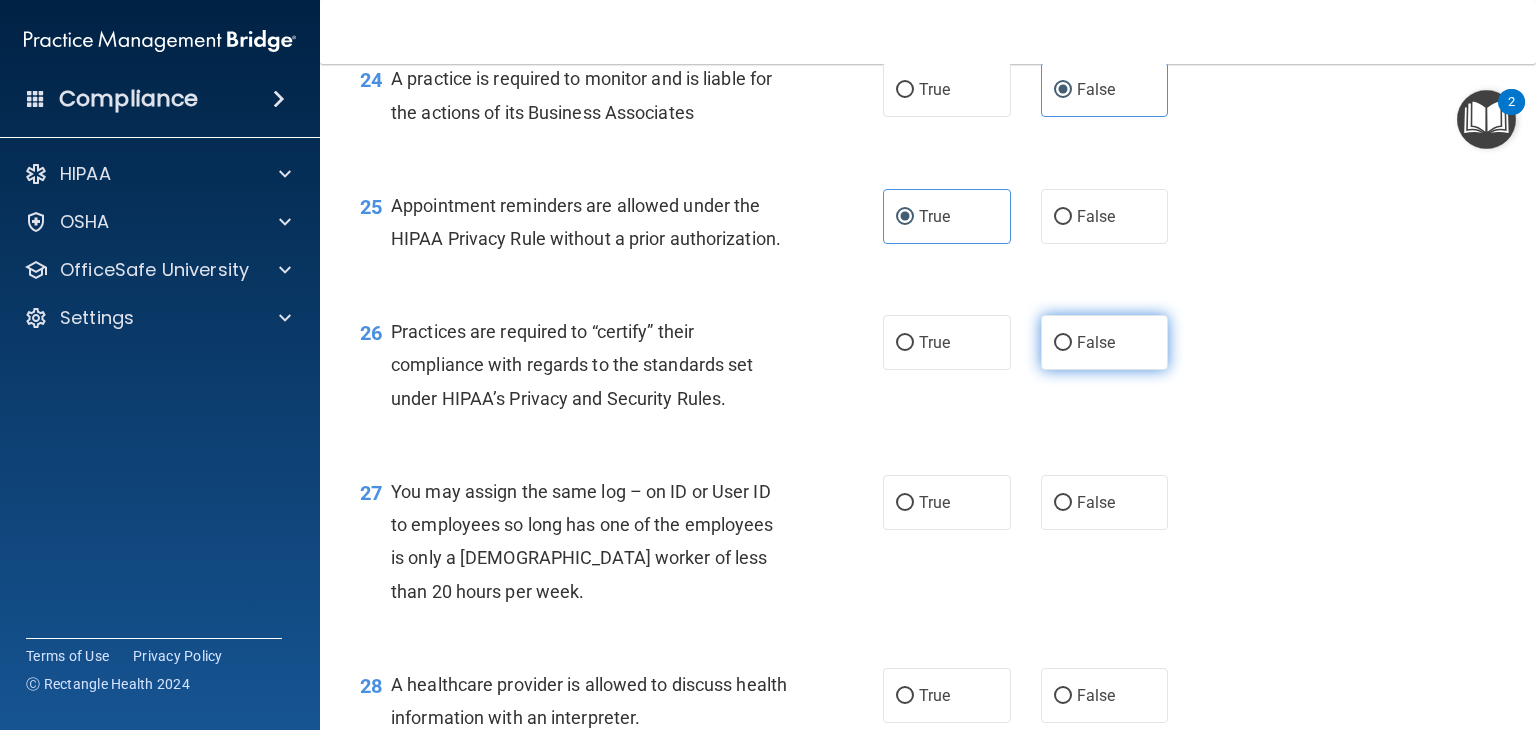 click on "False" at bounding box center [1105, 342] 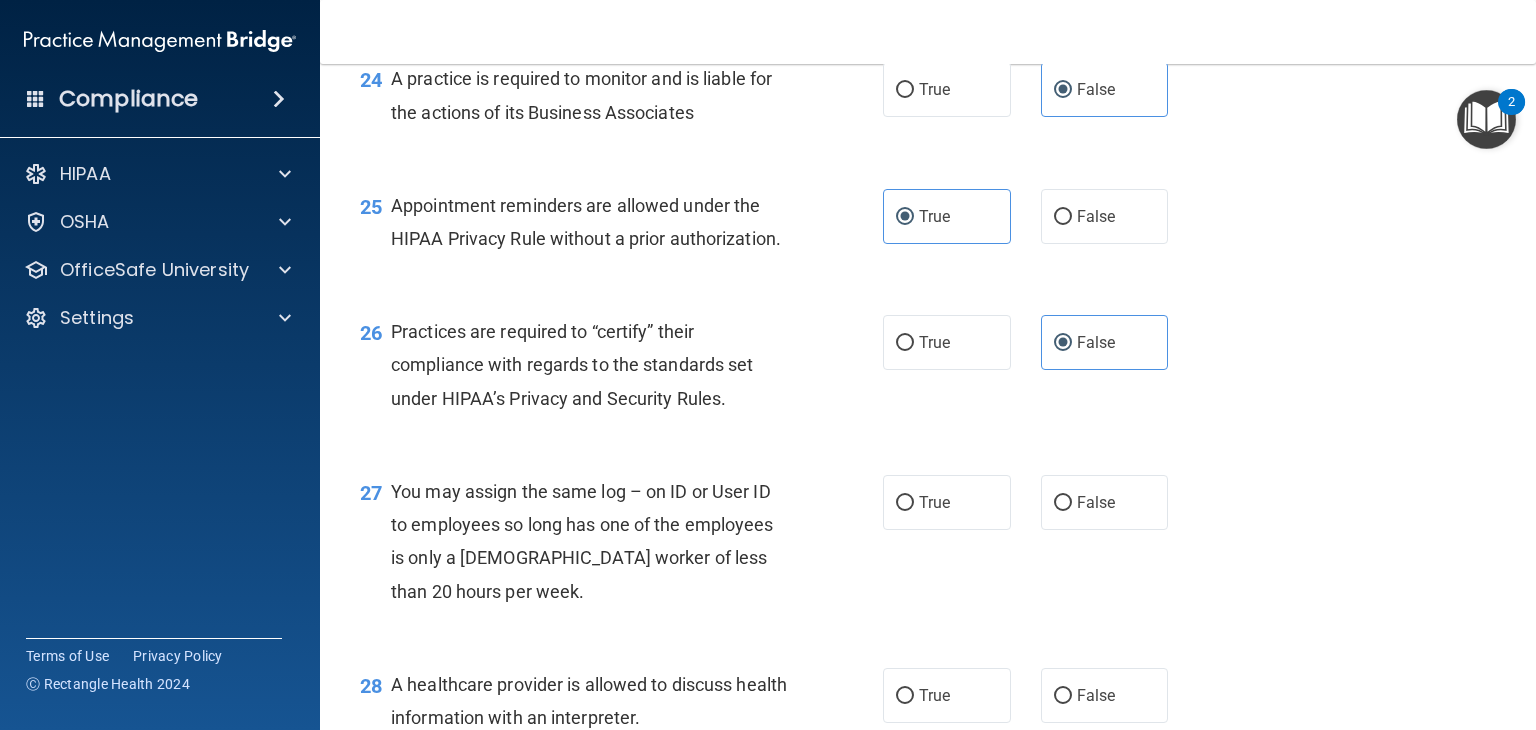 scroll, scrollTop: 4300, scrollLeft: 0, axis: vertical 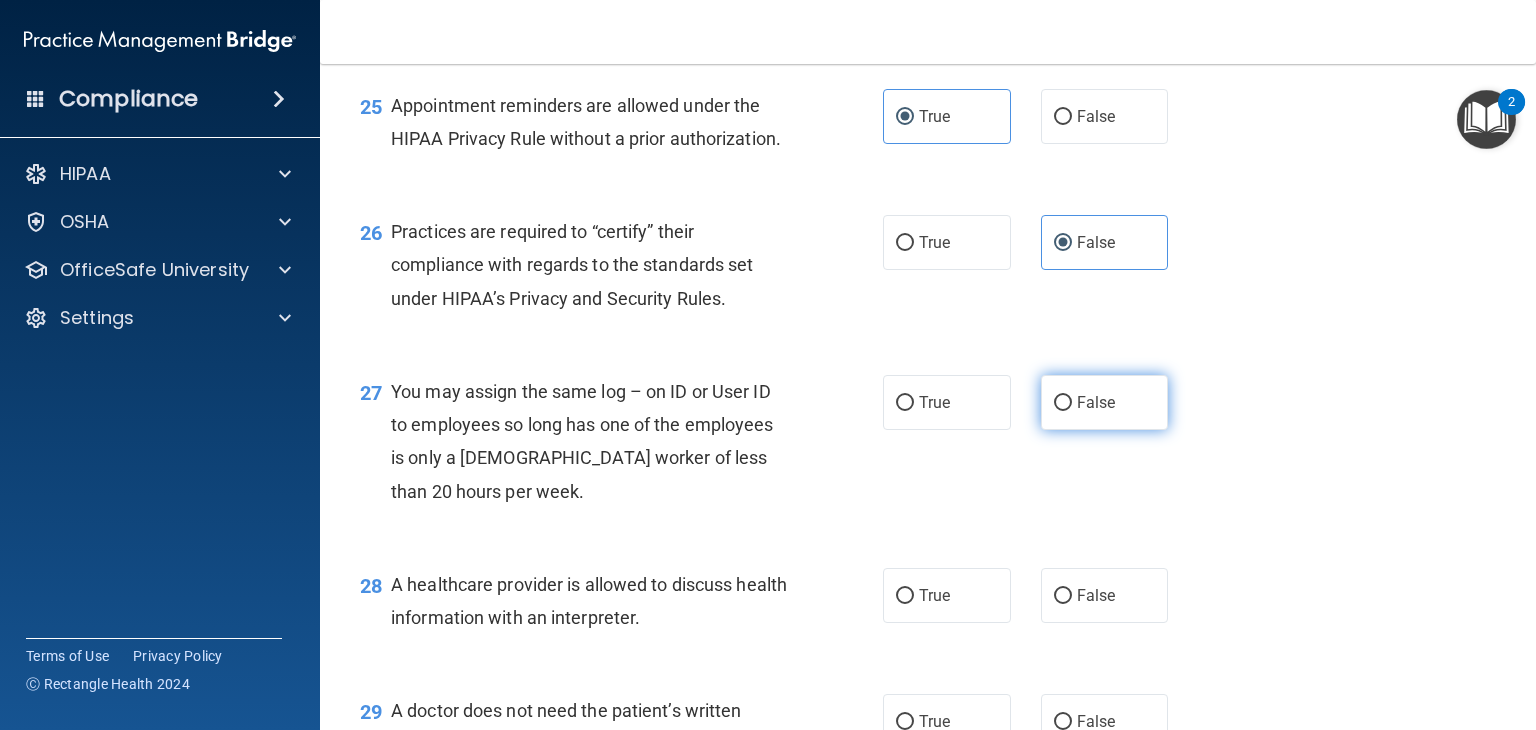 click on "False" at bounding box center [1105, 402] 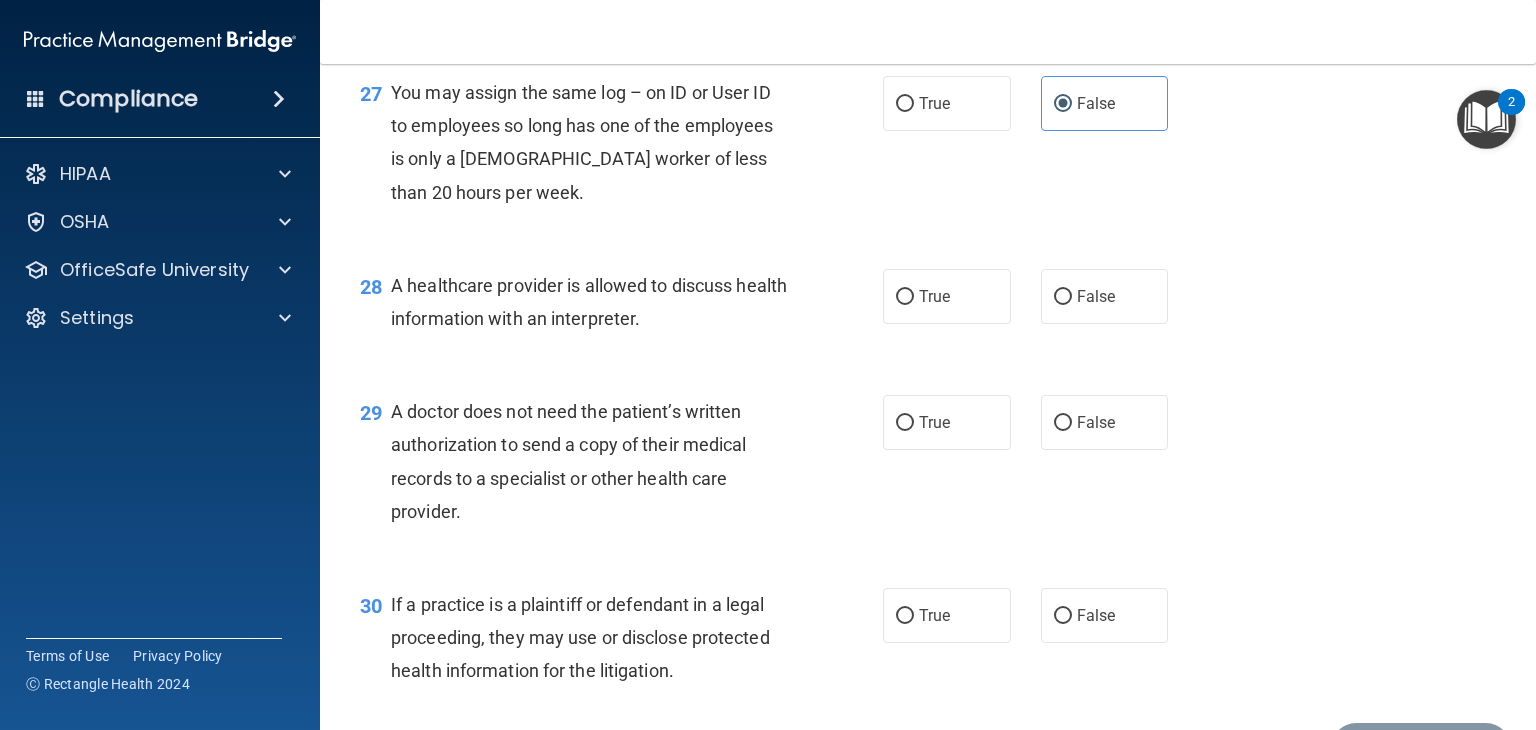 scroll, scrollTop: 4600, scrollLeft: 0, axis: vertical 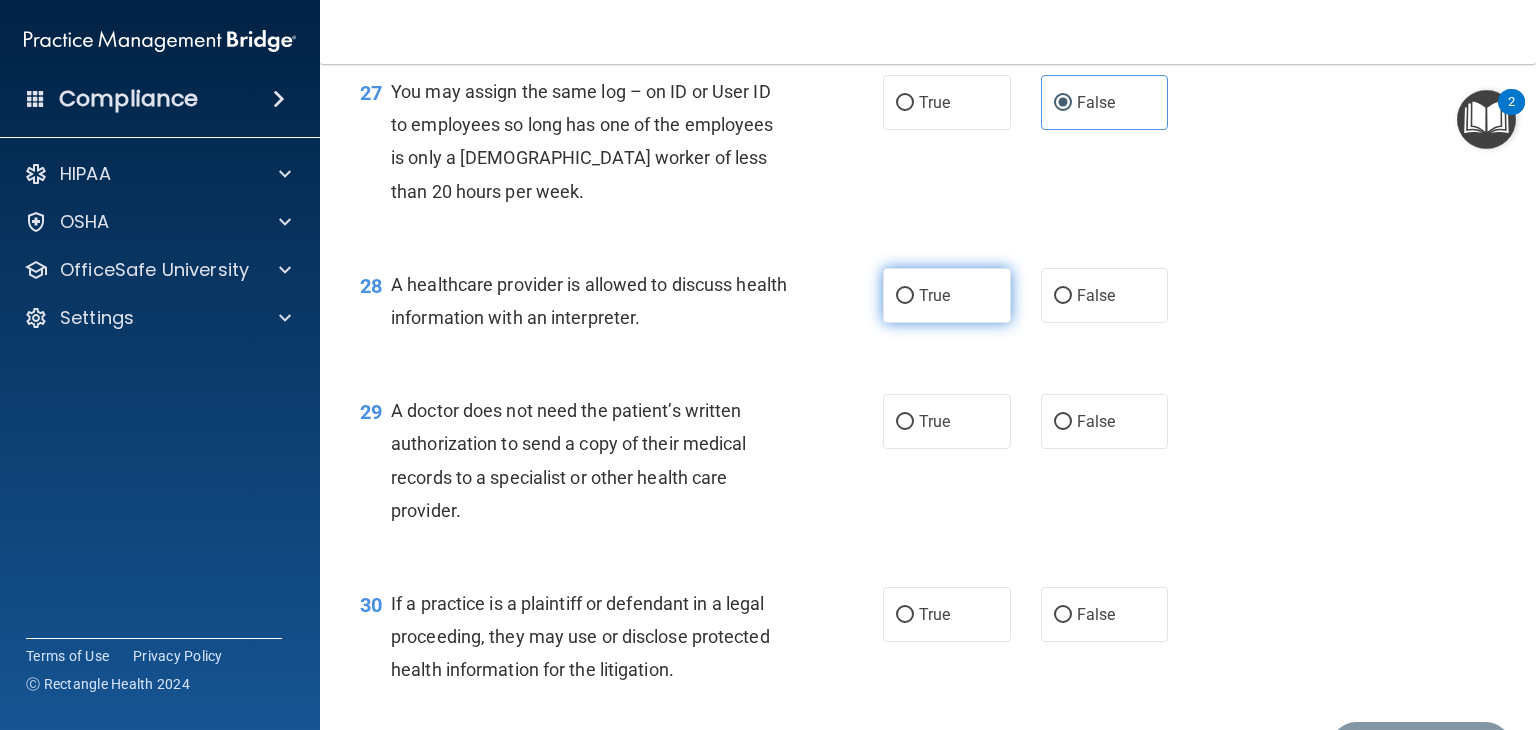 click on "True" at bounding box center (947, 295) 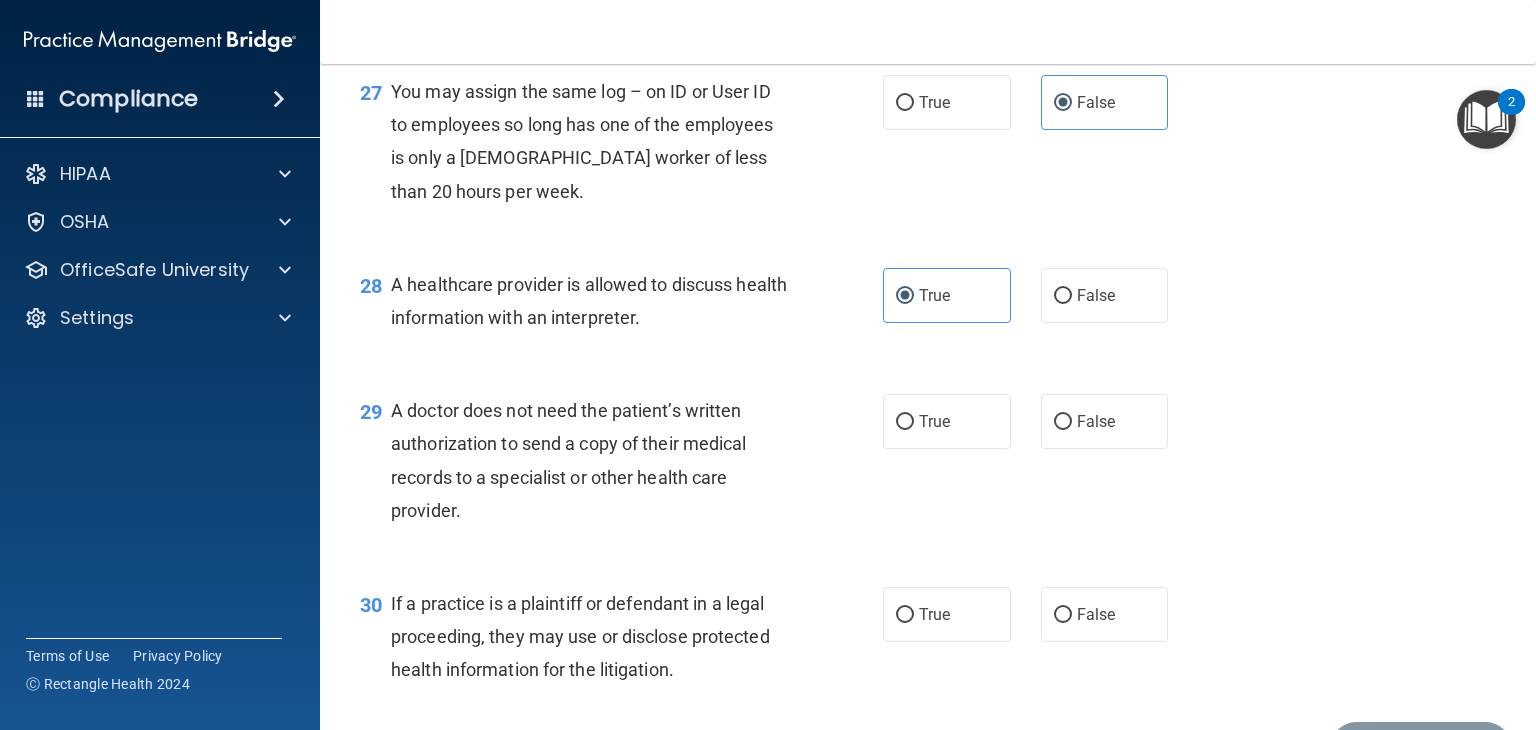 scroll, scrollTop: 4789, scrollLeft: 0, axis: vertical 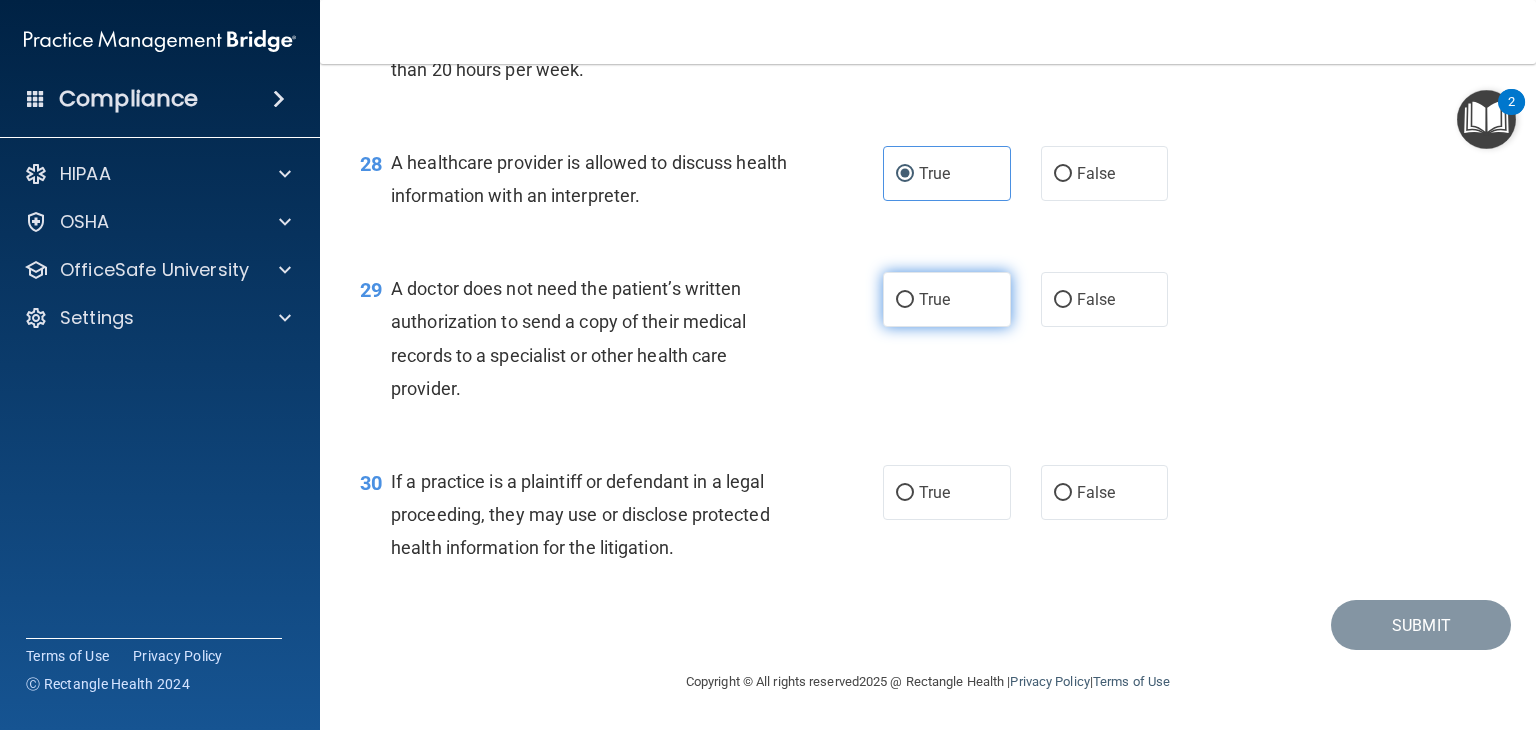 click on "True" at bounding box center [947, 299] 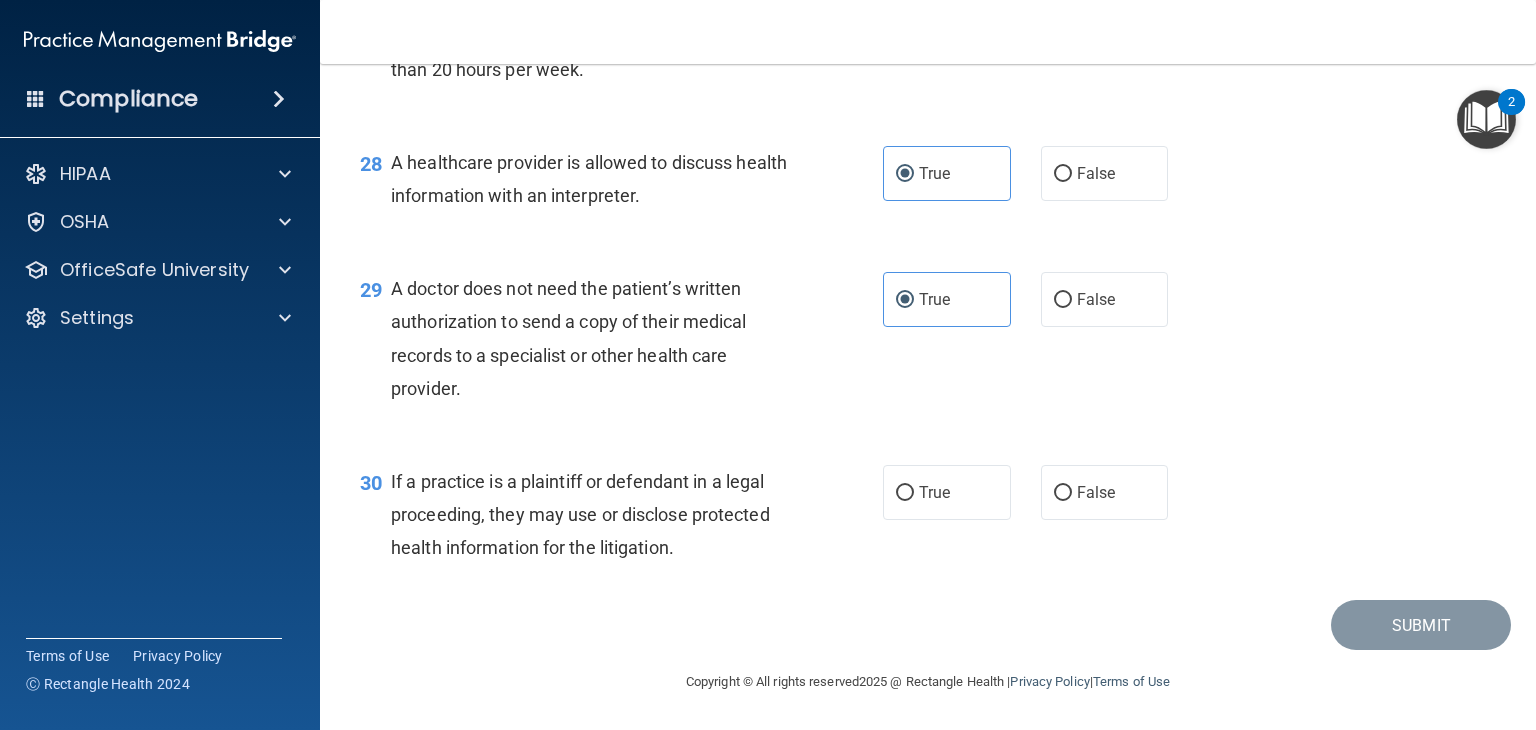 click on "30       If a practice is a plaintiff or defendant in a legal proceeding, they may use or disclose protected health information for the litigation.                 True           False" at bounding box center (928, 520) 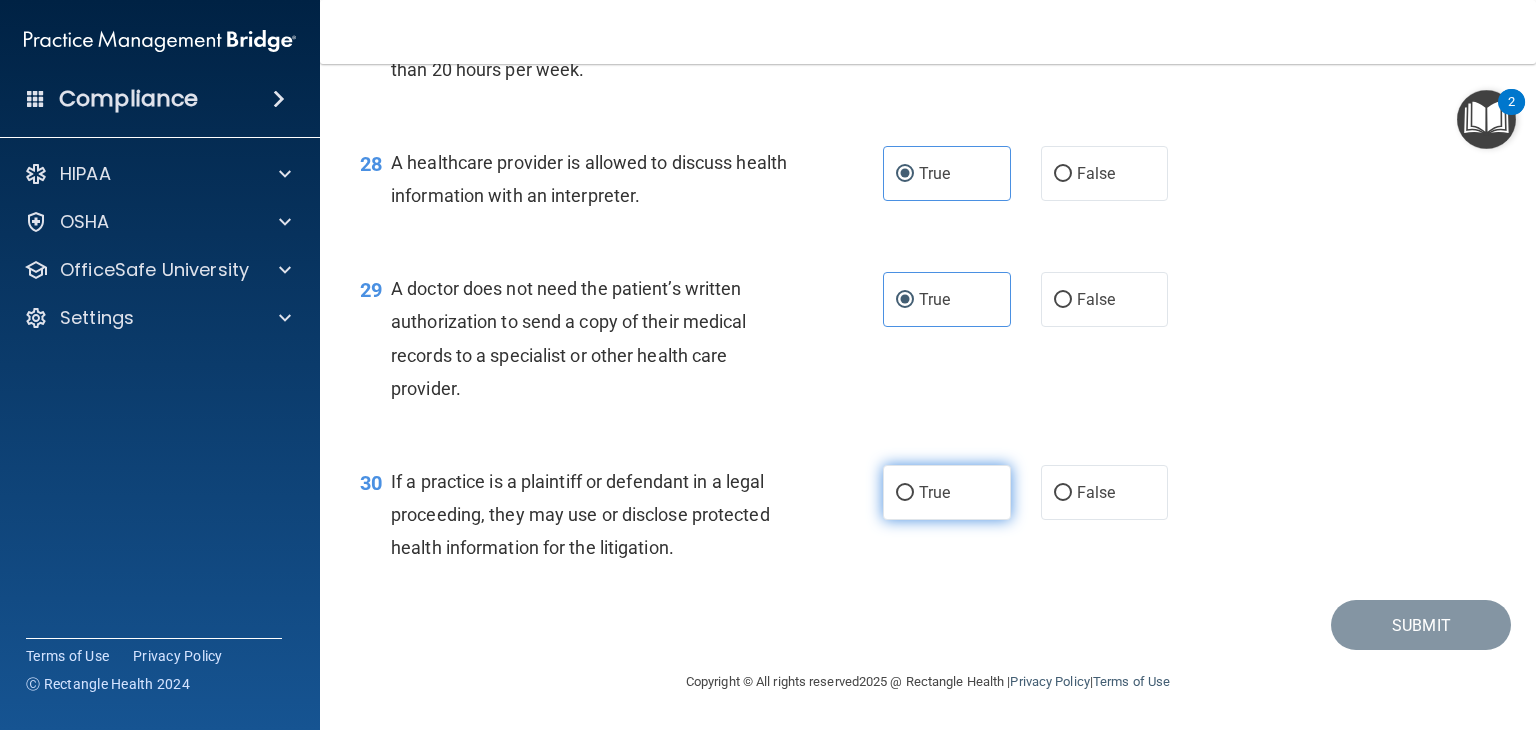 click on "True" at bounding box center [934, 492] 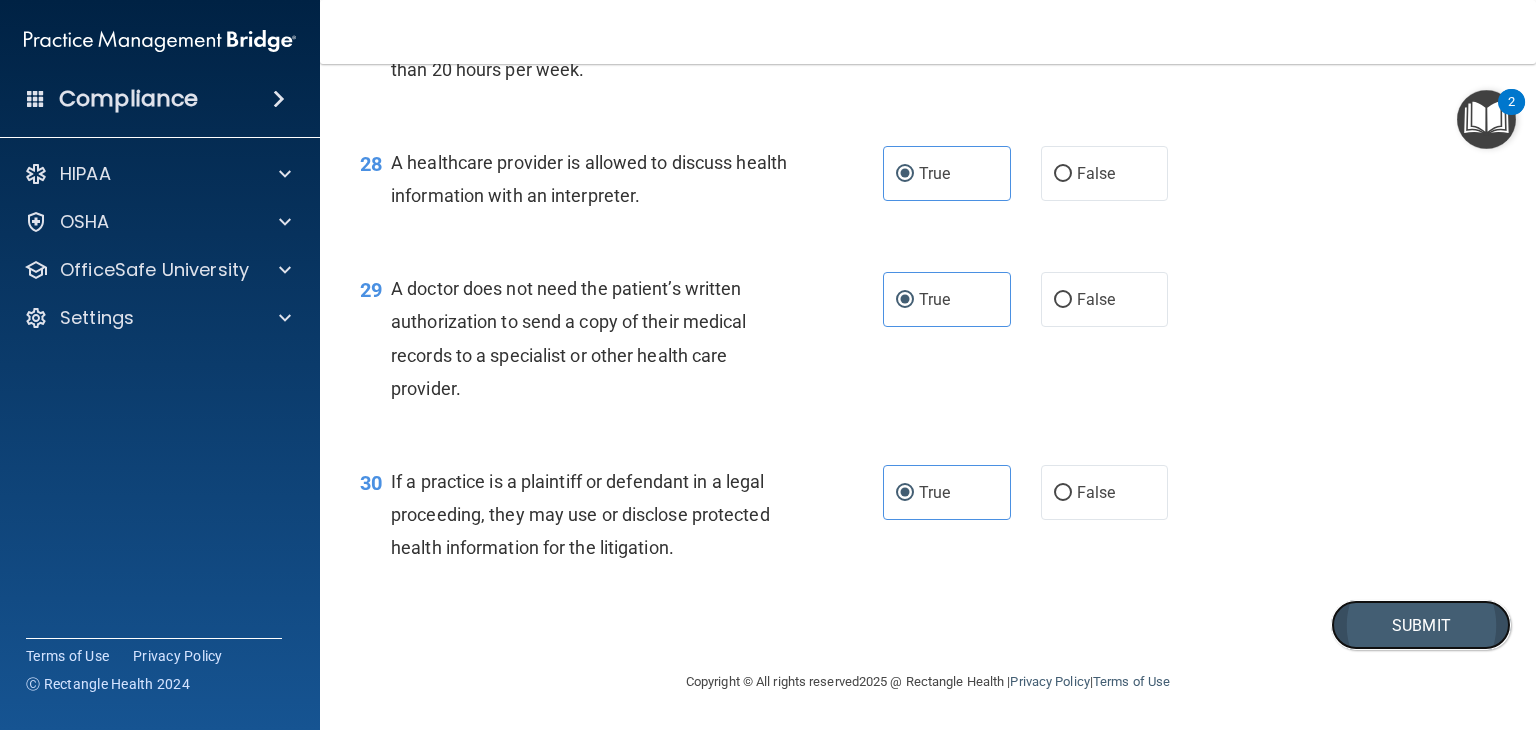 click on "Submit" at bounding box center [1421, 625] 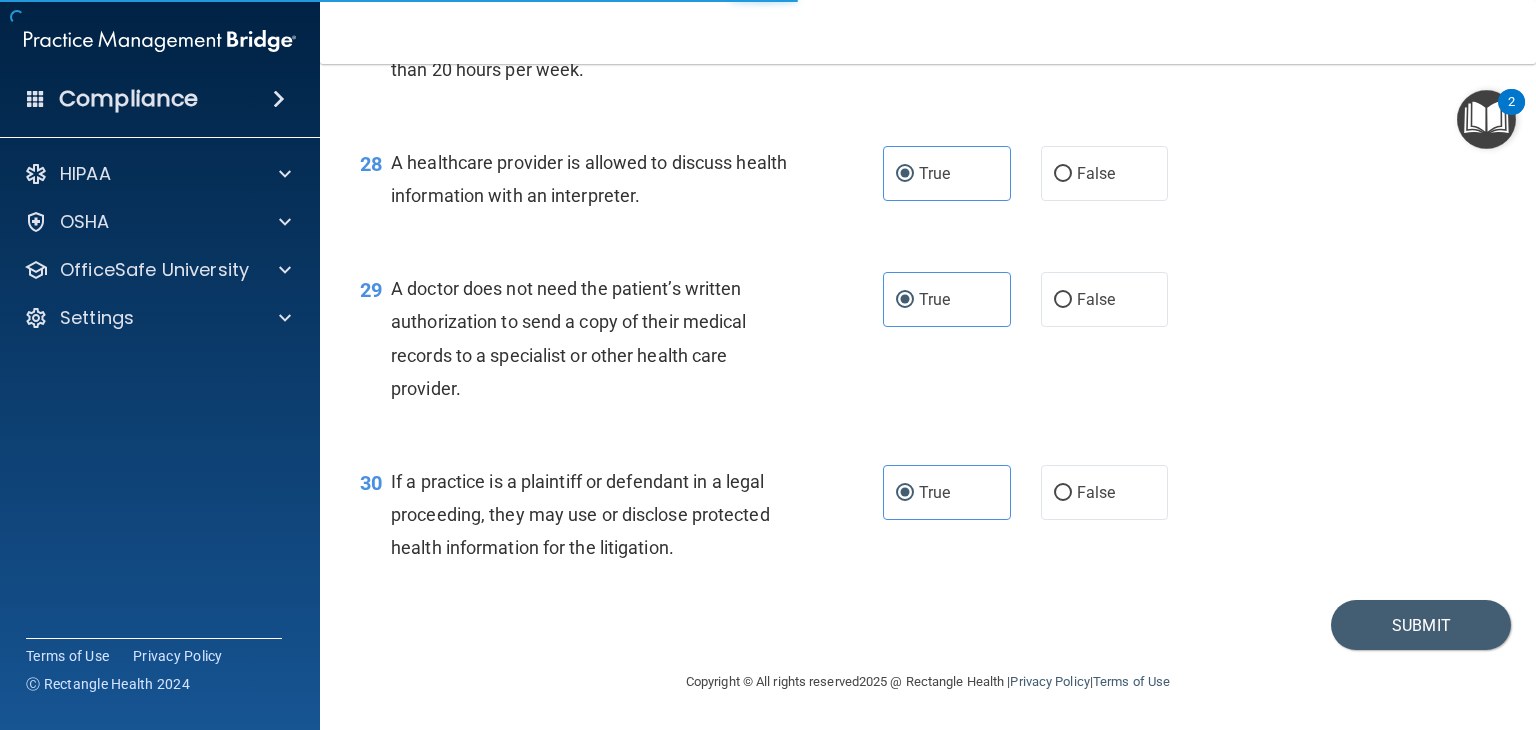 scroll, scrollTop: 0, scrollLeft: 0, axis: both 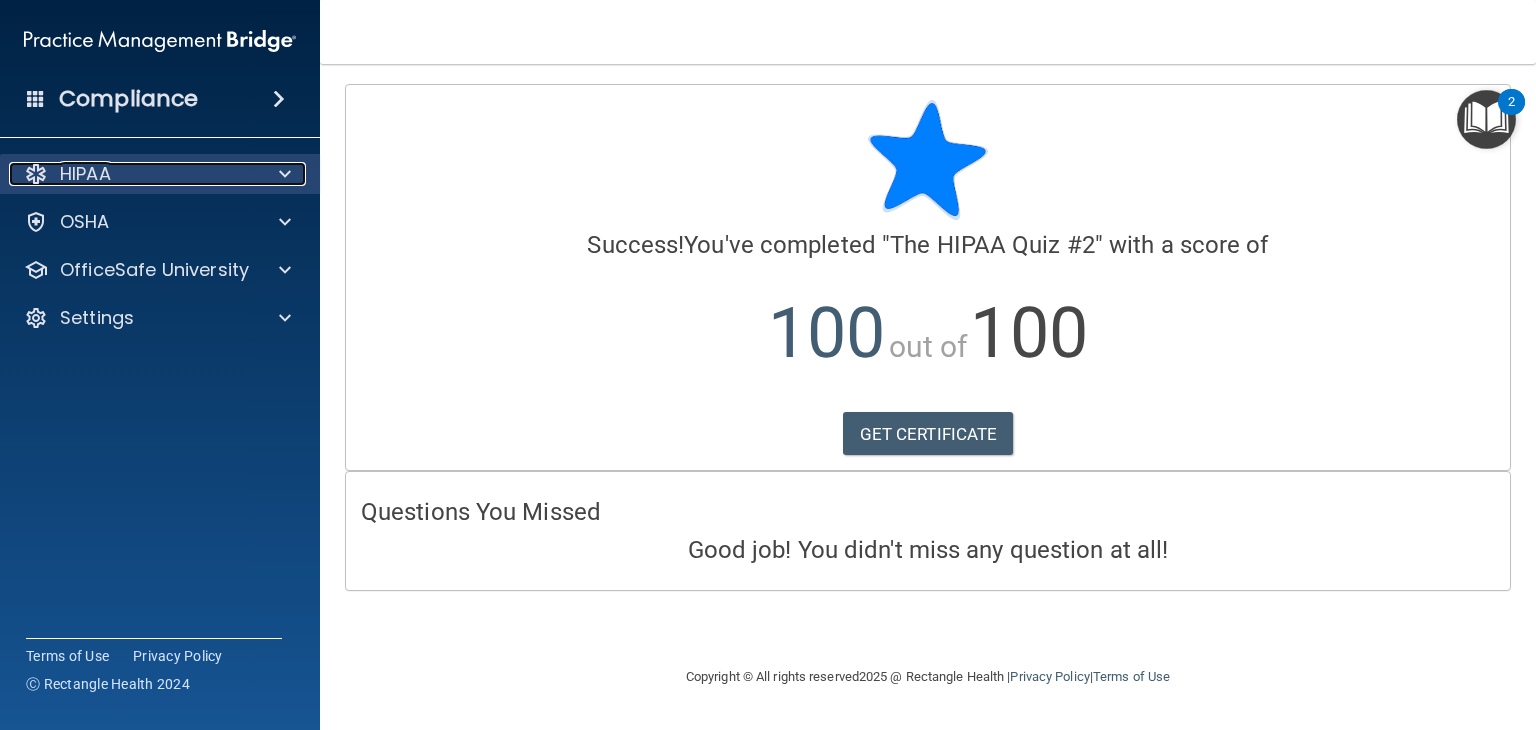 click at bounding box center [282, 174] 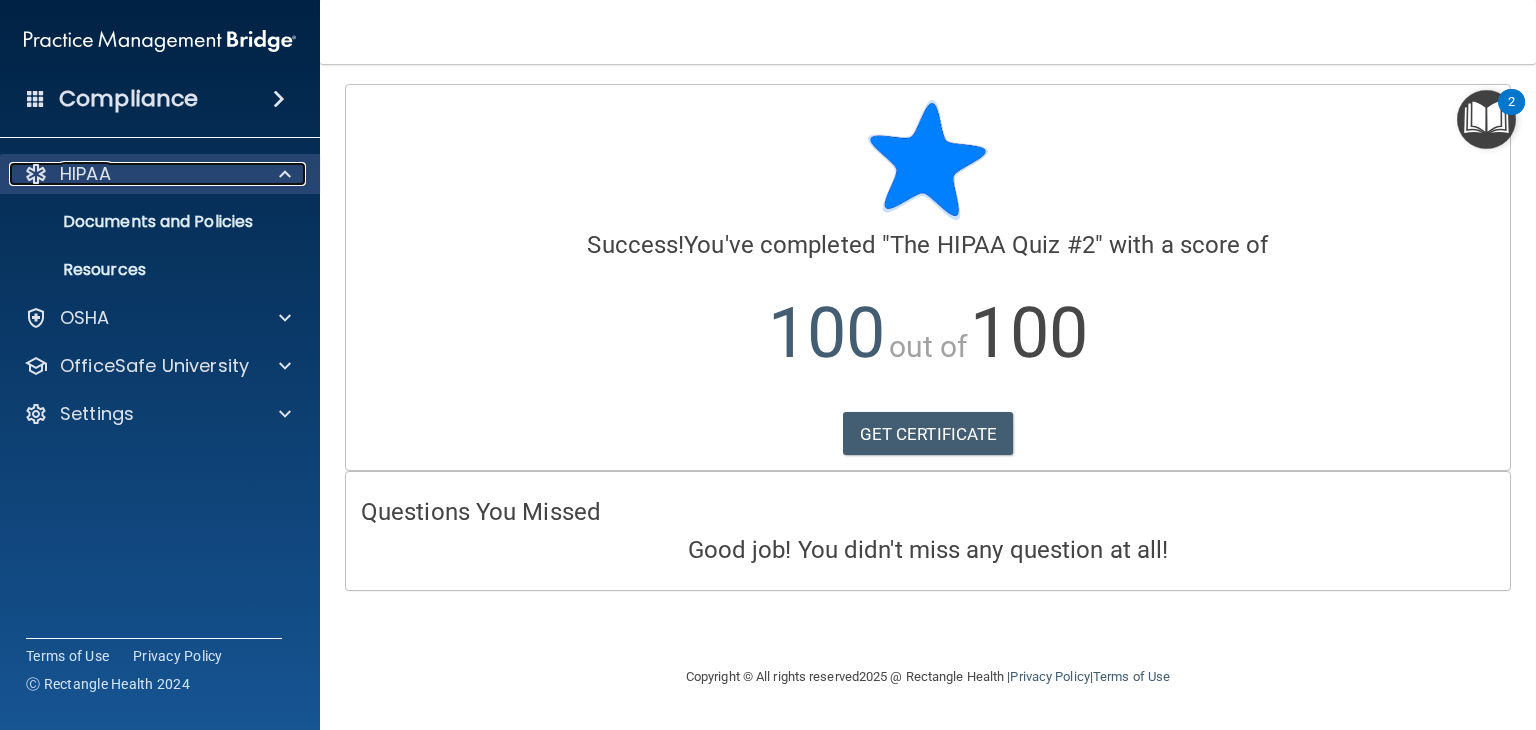 click on "HIPAA" at bounding box center [85, 174] 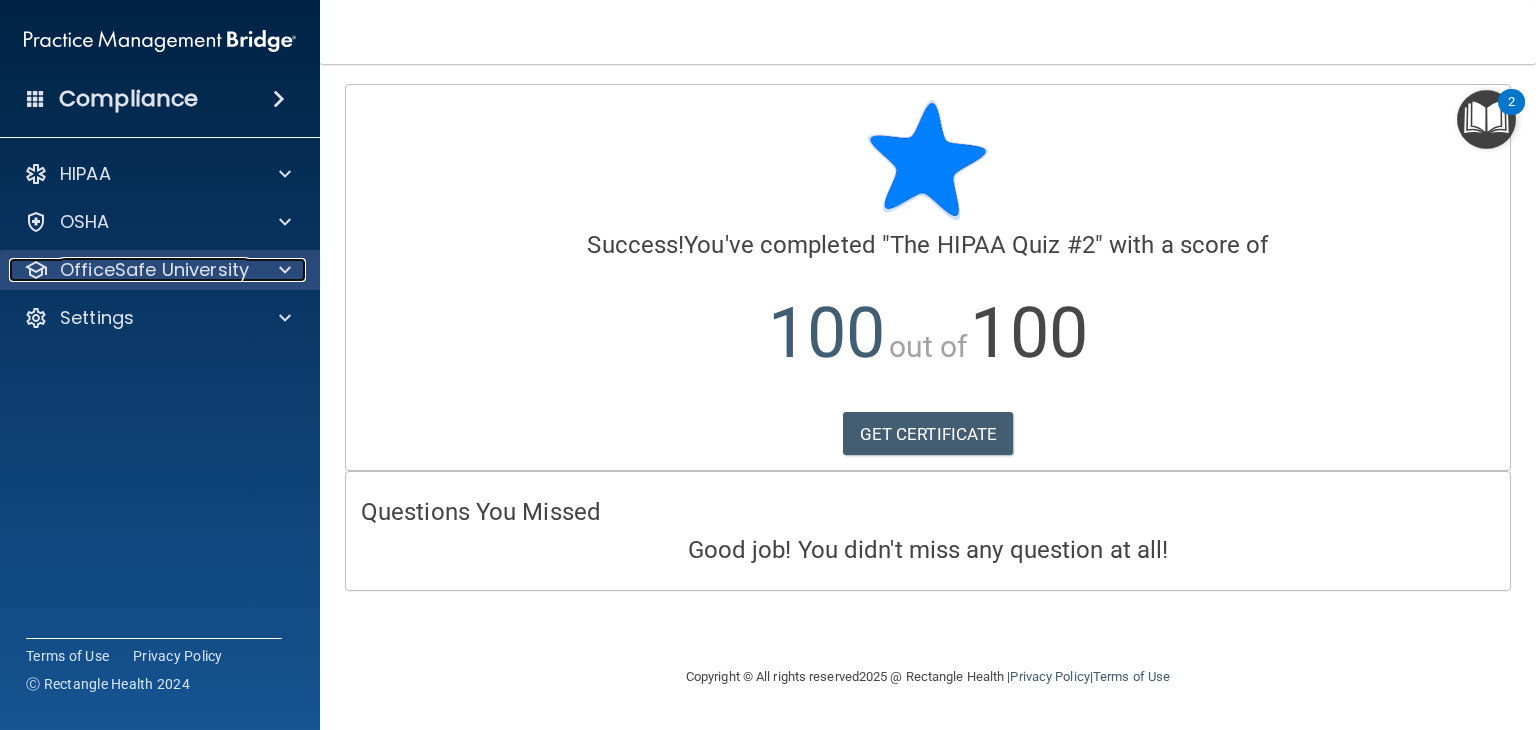 click on "OfficeSafe University" at bounding box center (154, 270) 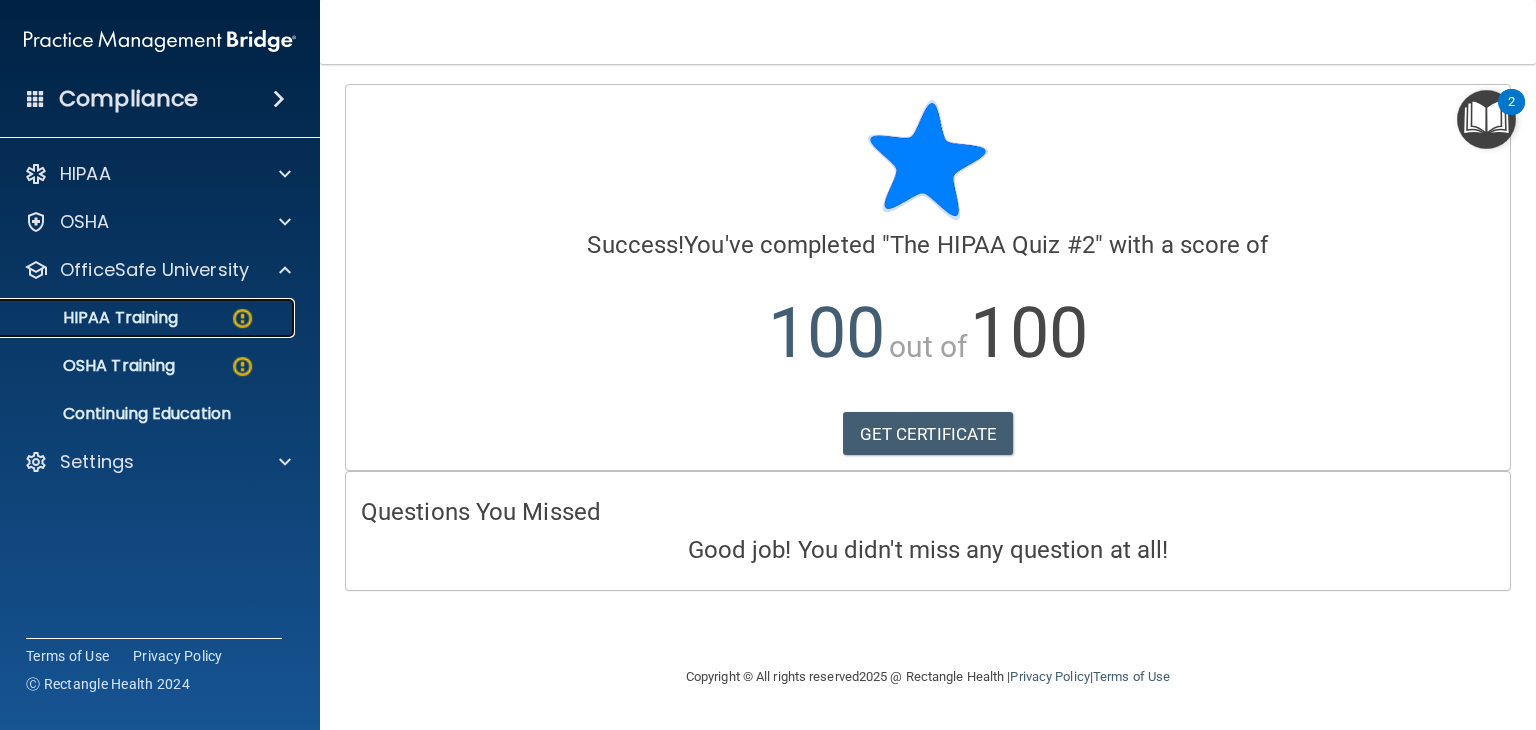 click on "HIPAA Training" at bounding box center (95, 318) 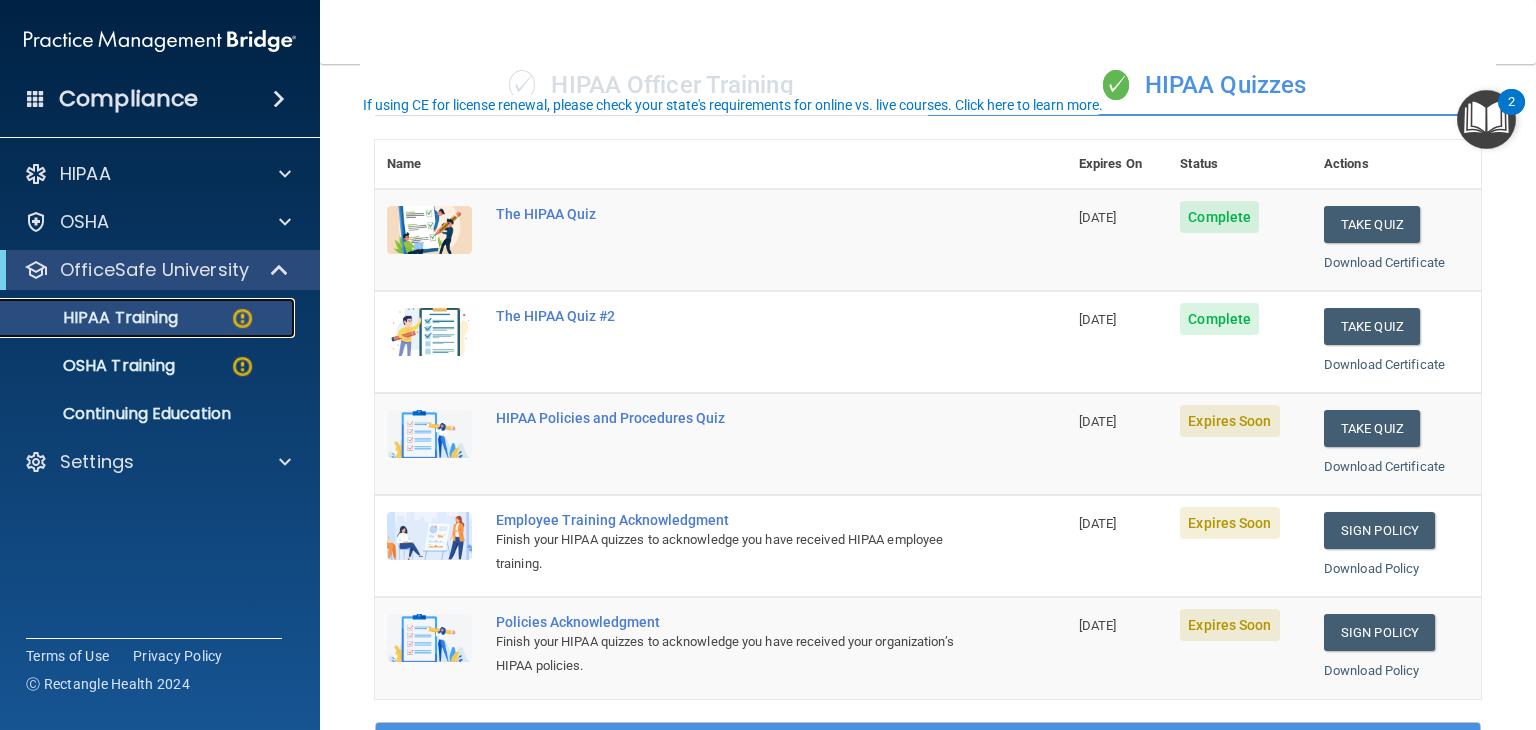 scroll, scrollTop: 200, scrollLeft: 0, axis: vertical 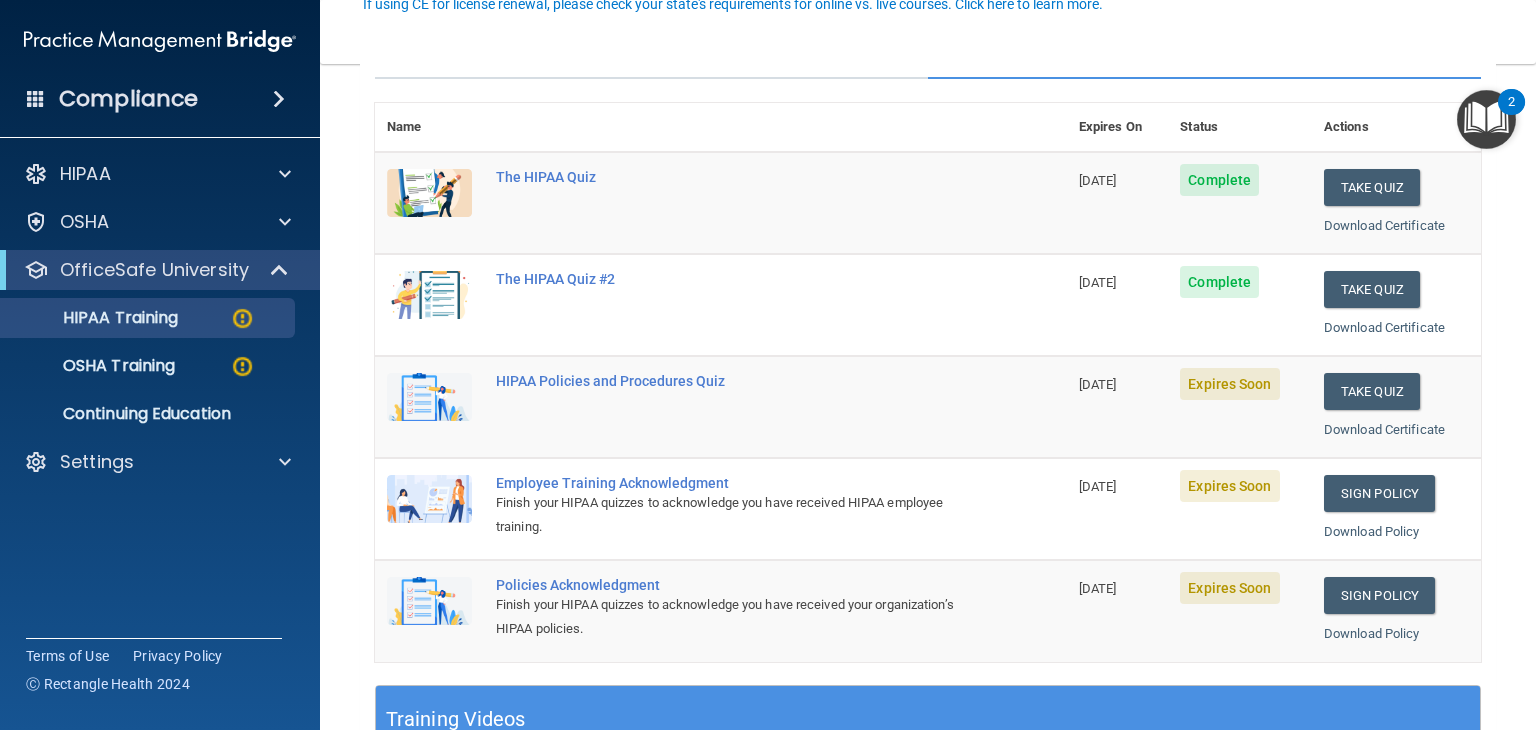 click on "Take Quiz       Download Certificate" at bounding box center (1396, 407) 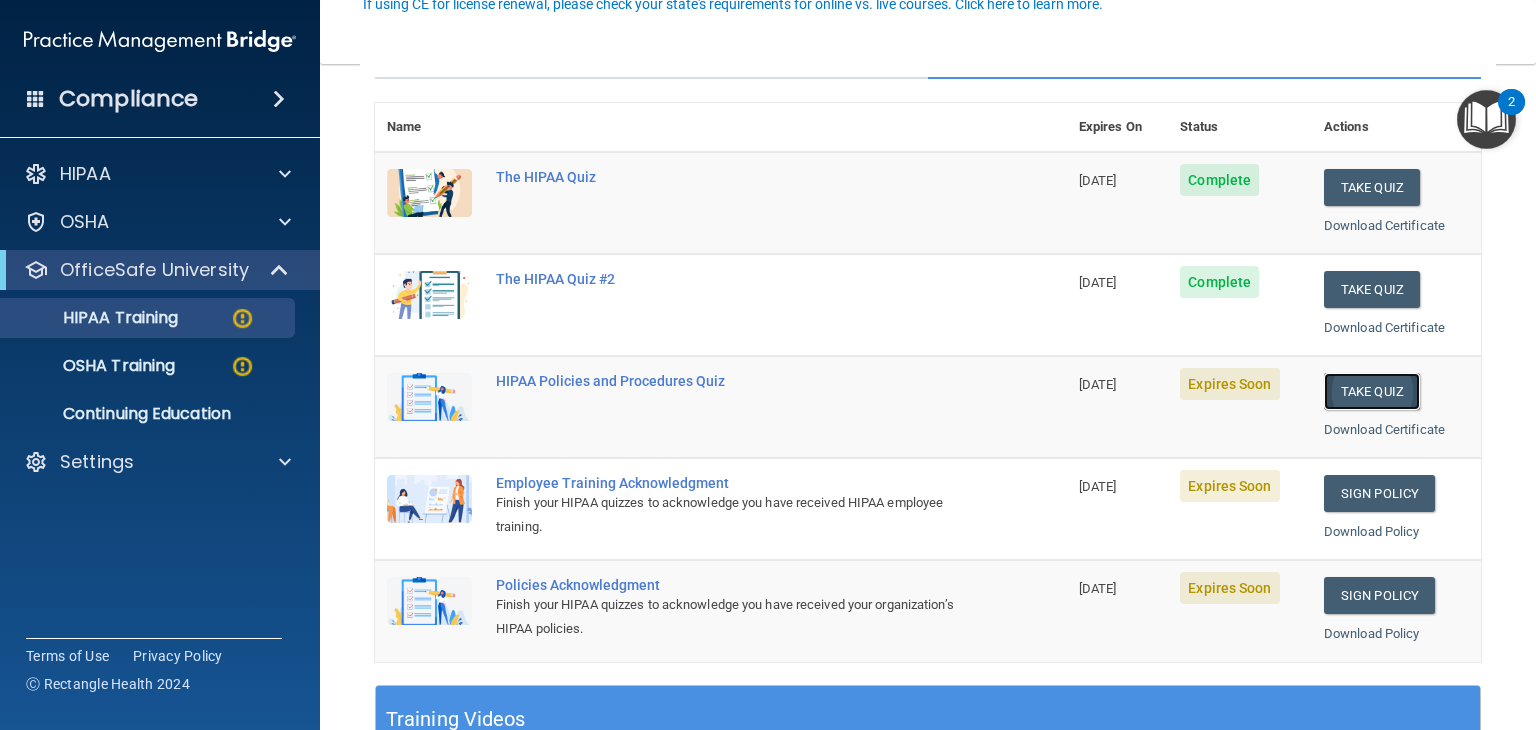 click on "Take Quiz" at bounding box center (1372, 391) 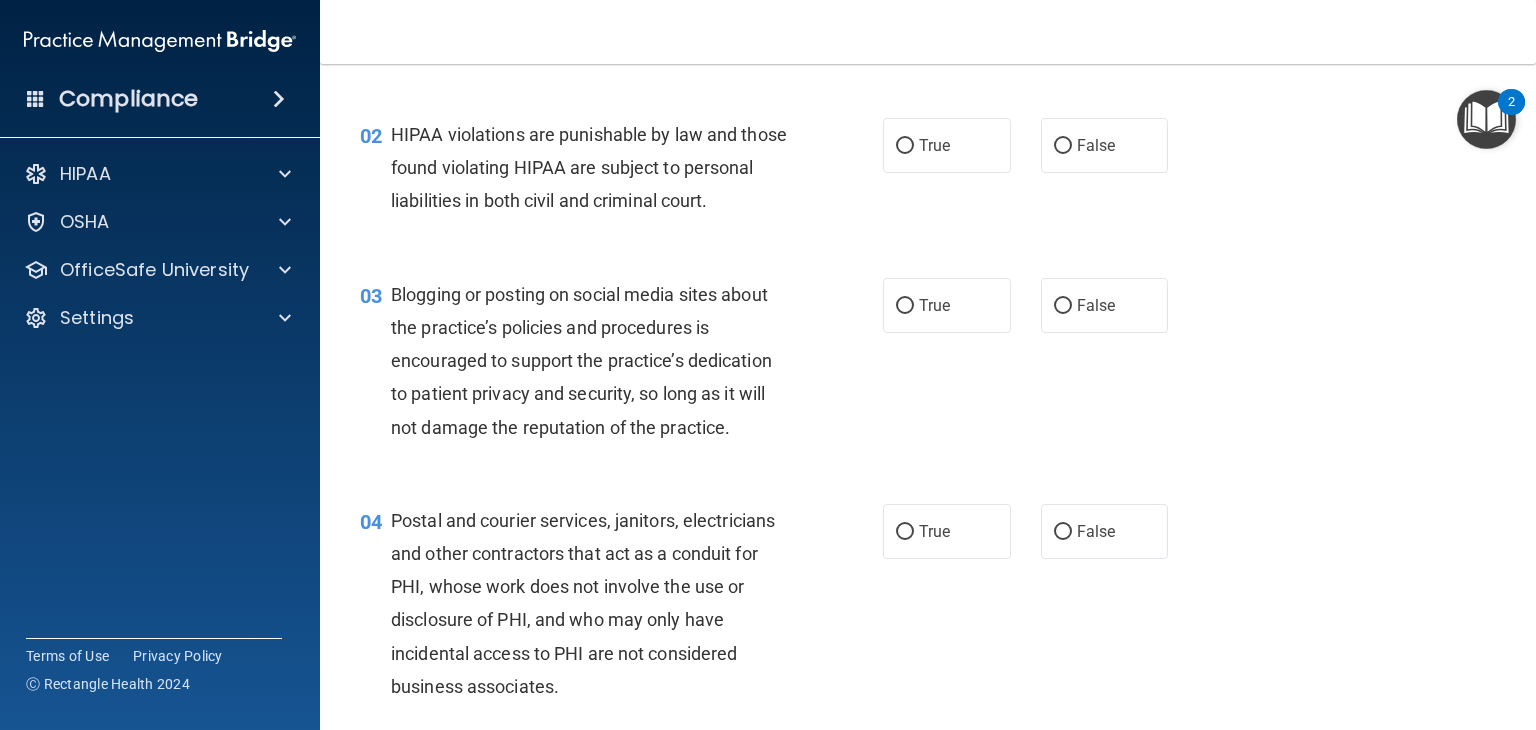 scroll, scrollTop: 0, scrollLeft: 0, axis: both 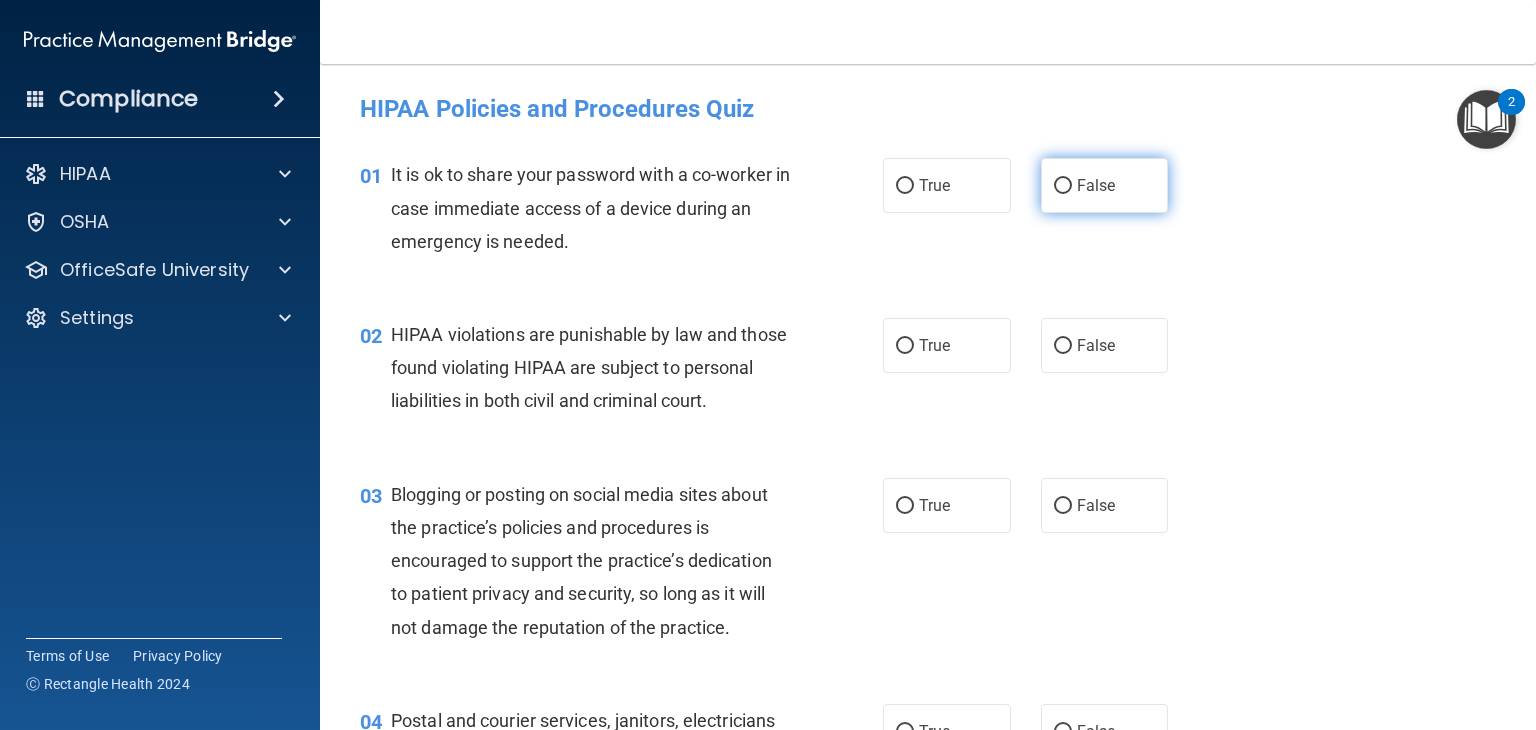 click on "False" at bounding box center (1105, 185) 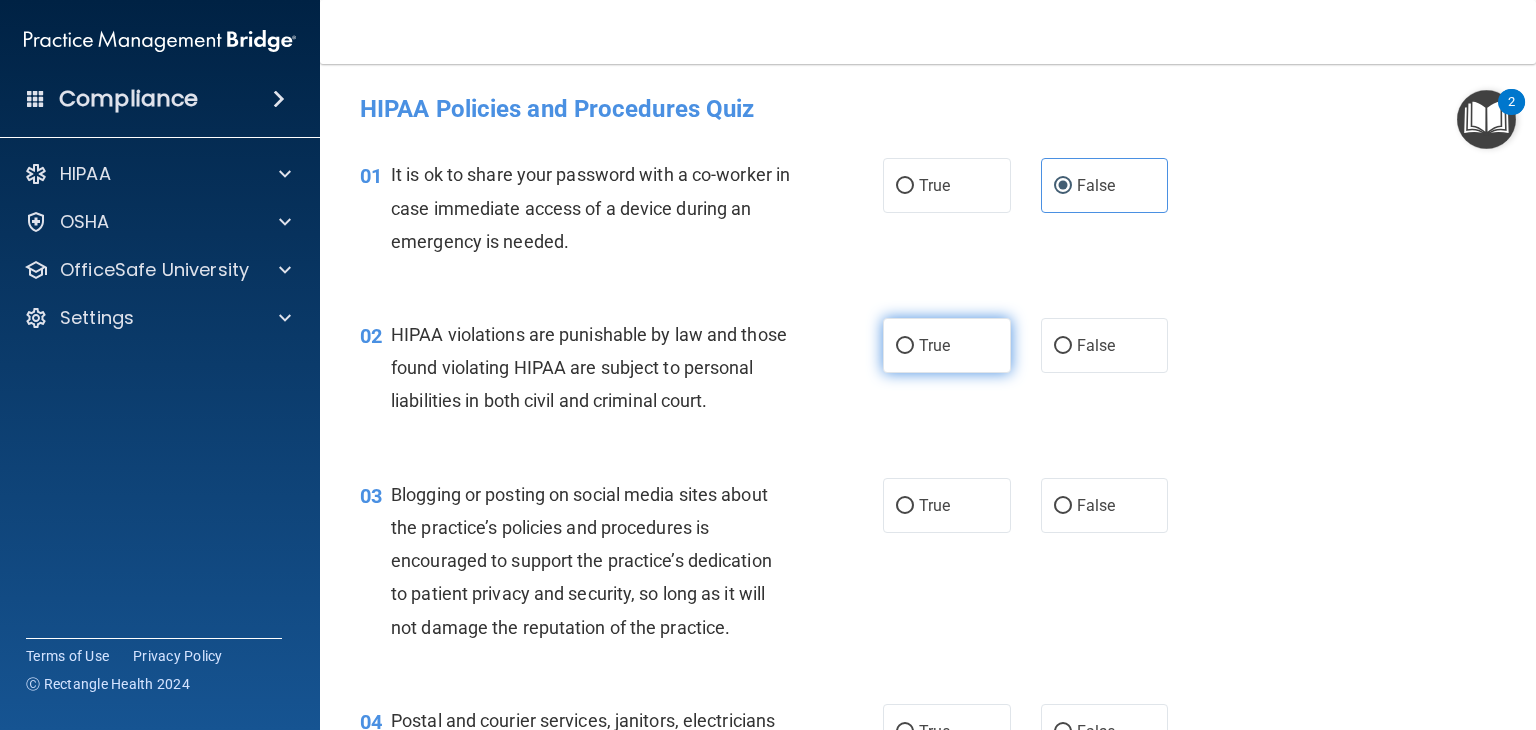 click on "True" at bounding box center (934, 345) 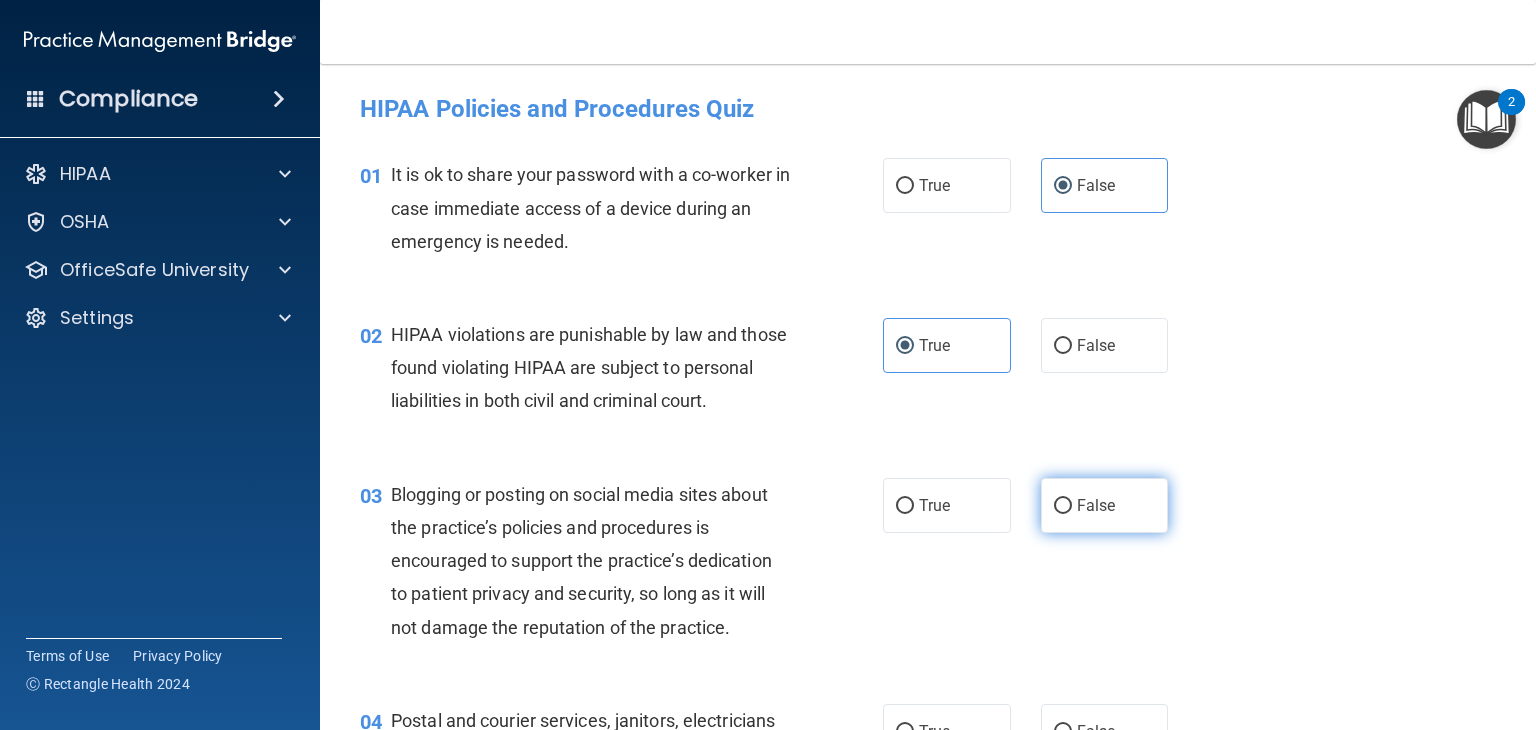 click on "False" at bounding box center [1096, 505] 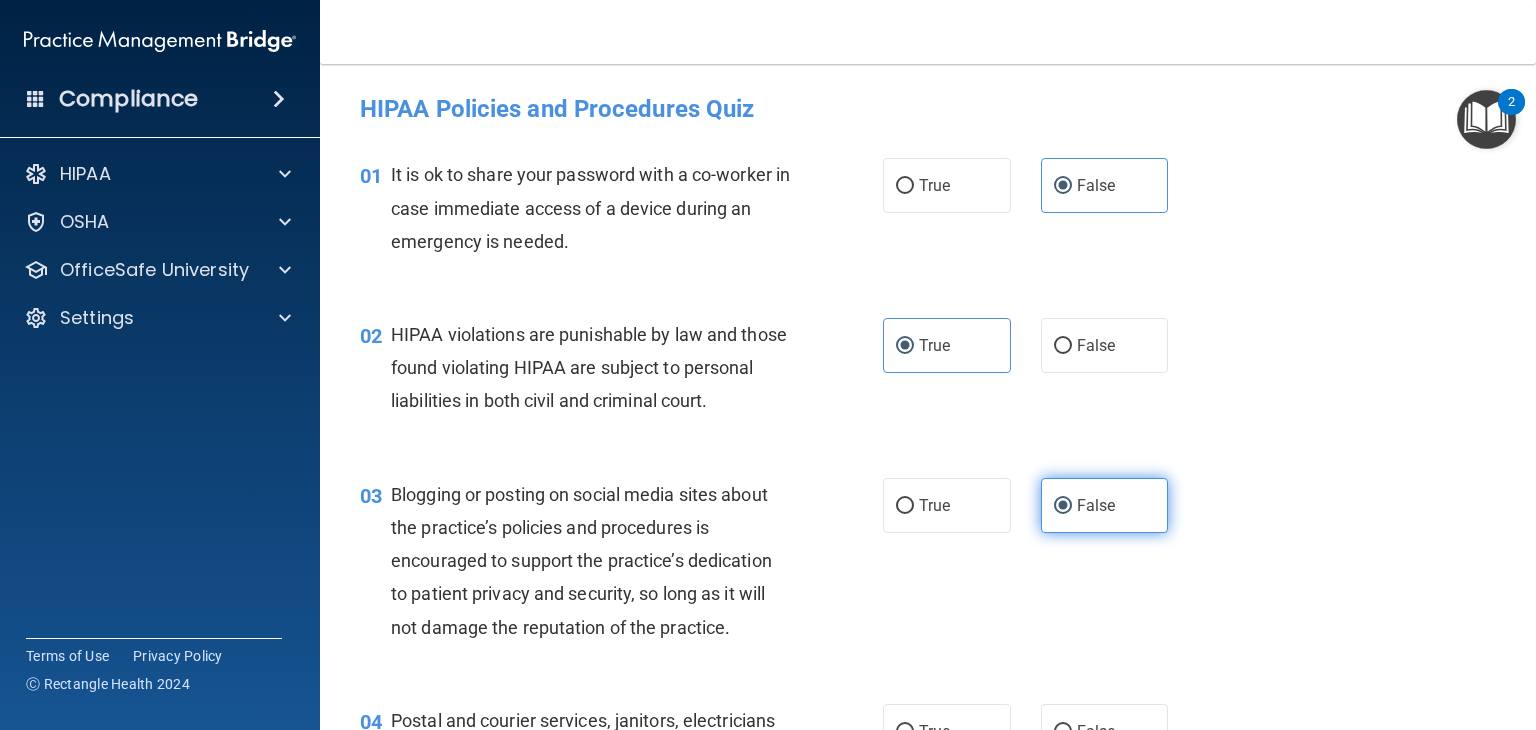 scroll, scrollTop: 200, scrollLeft: 0, axis: vertical 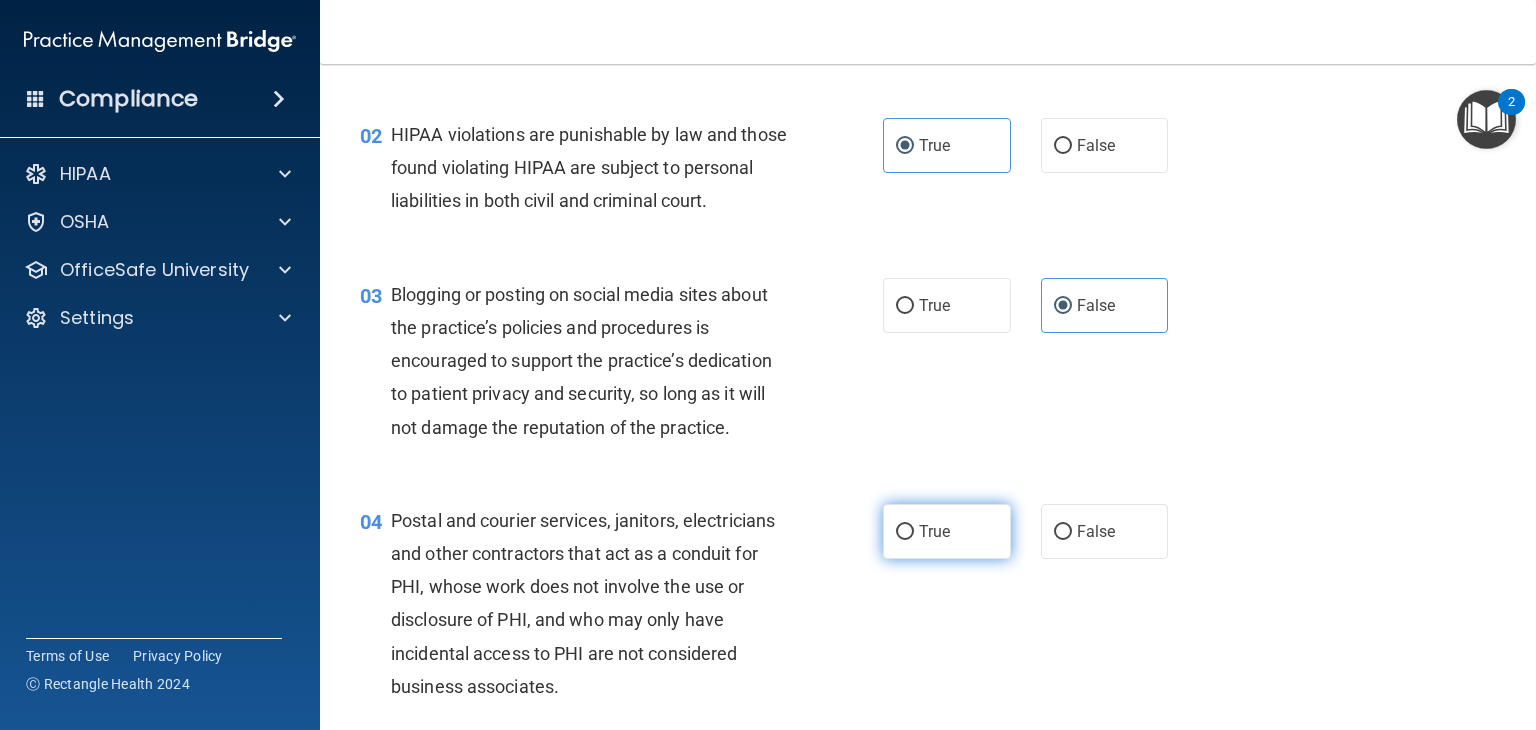 click on "True" at bounding box center (947, 531) 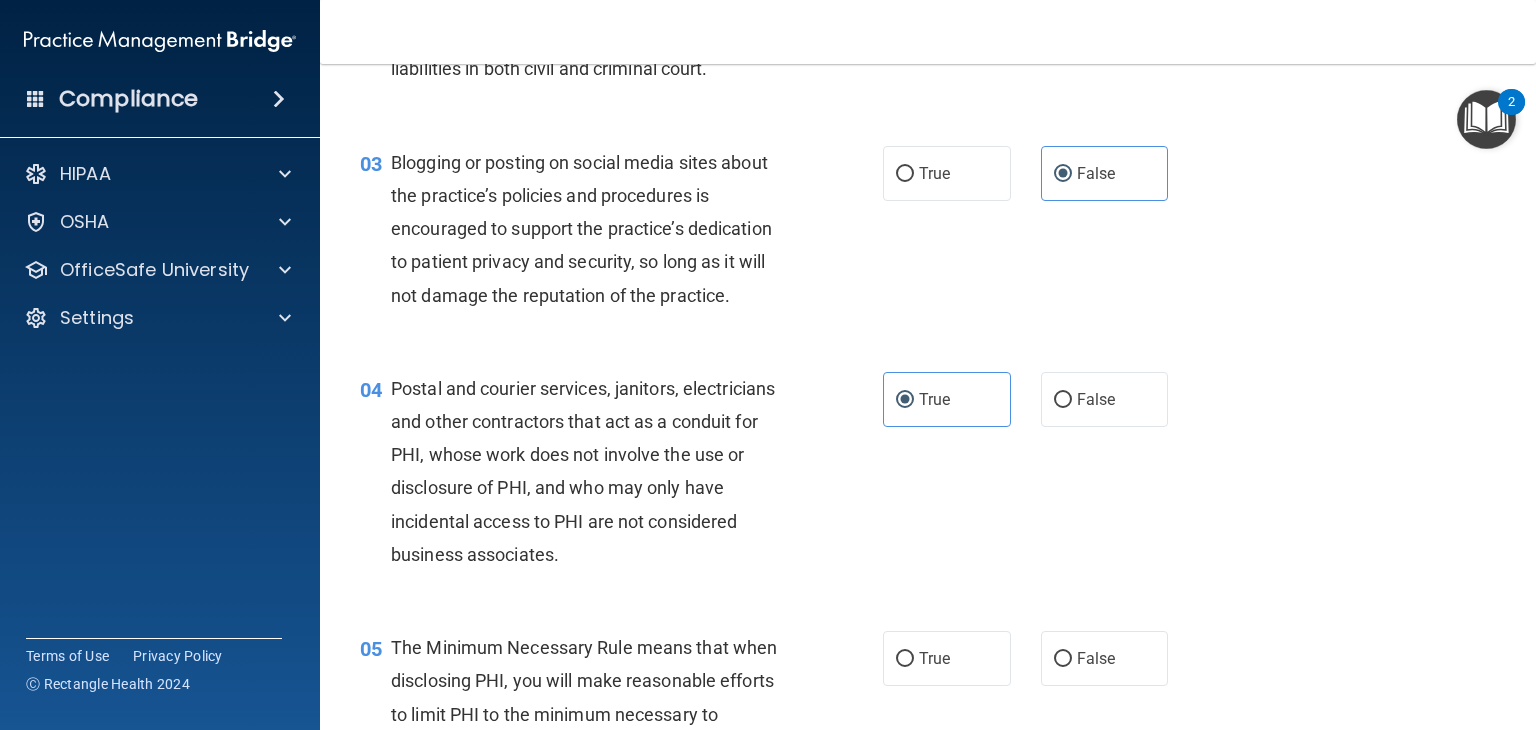 scroll, scrollTop: 400, scrollLeft: 0, axis: vertical 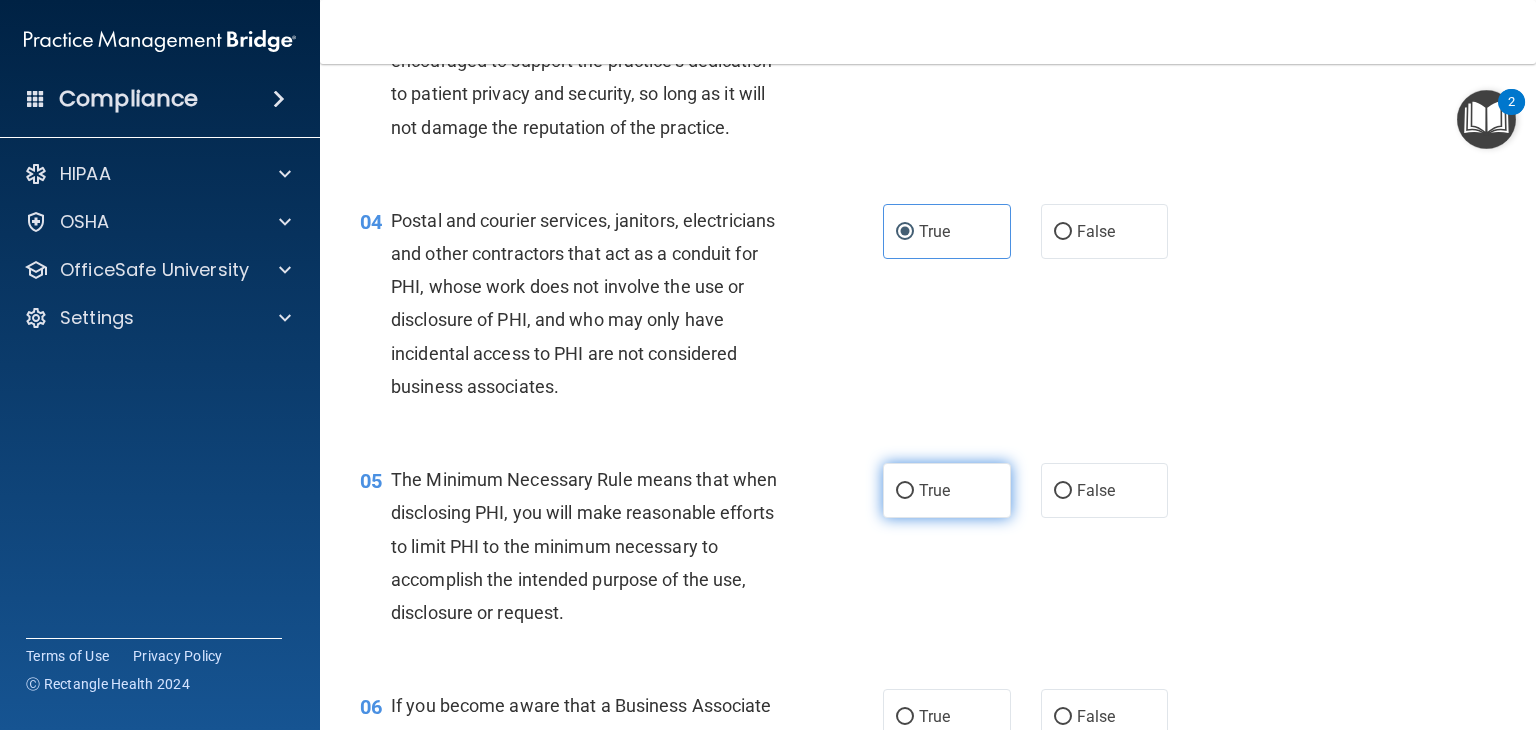 click on "True" at bounding box center (947, 490) 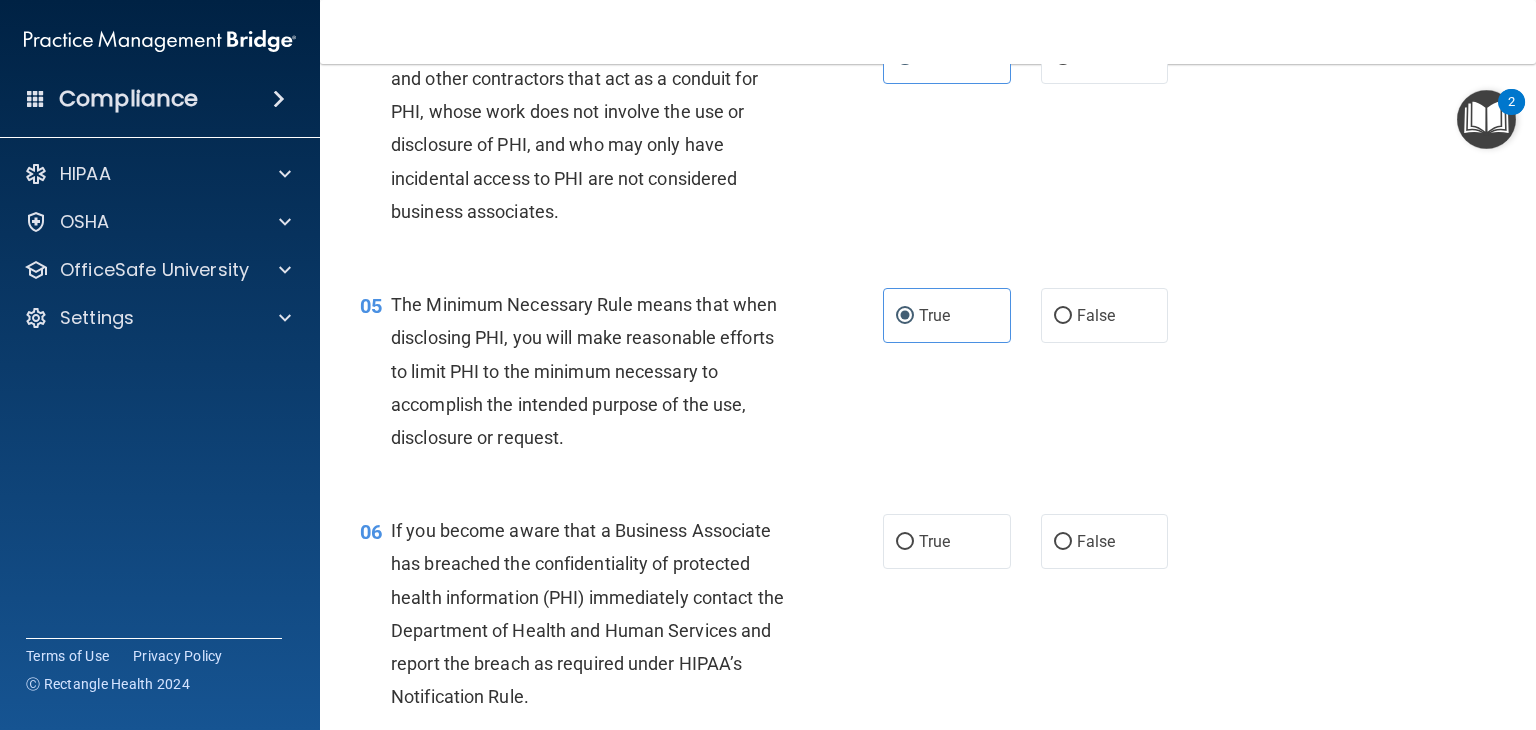 scroll, scrollTop: 700, scrollLeft: 0, axis: vertical 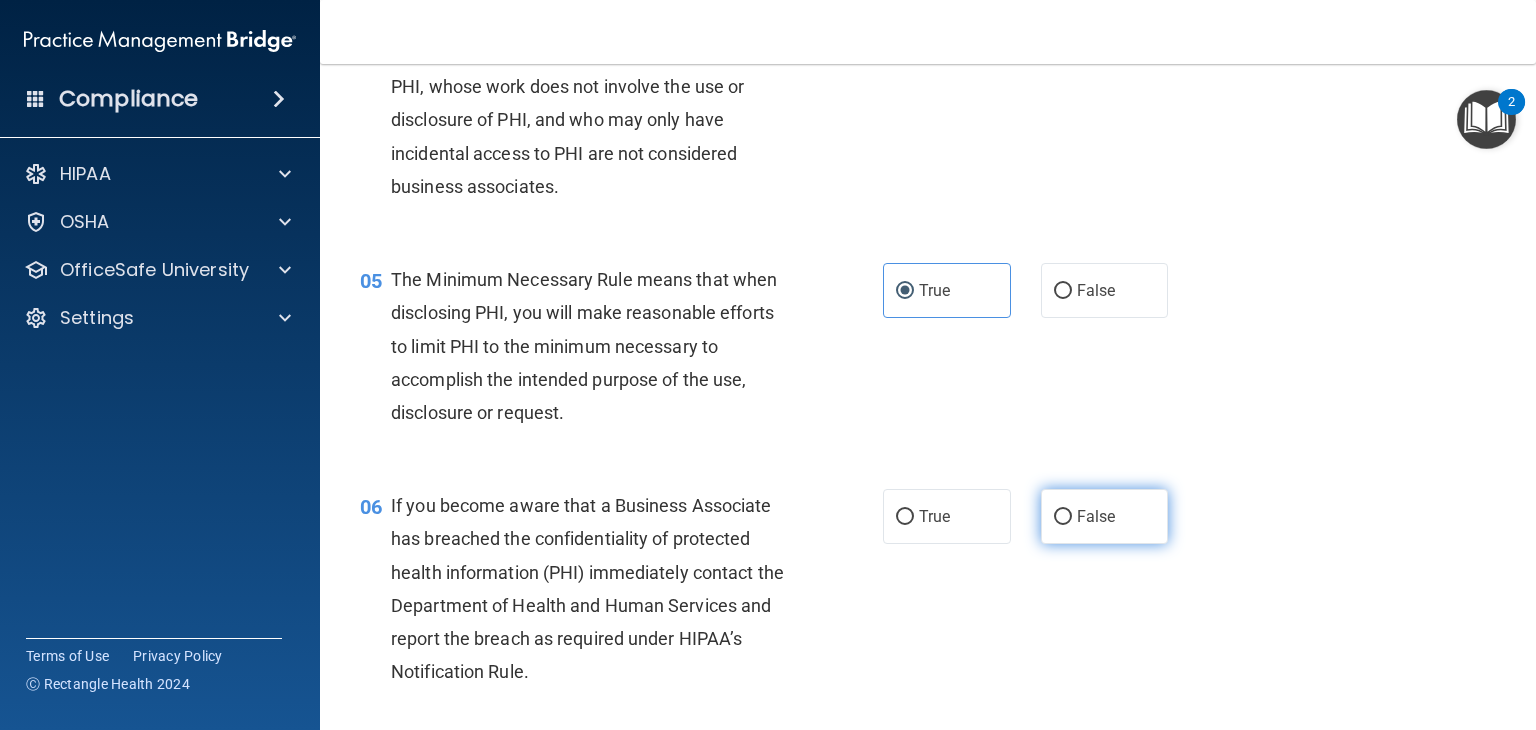 click on "False" at bounding box center (1105, 516) 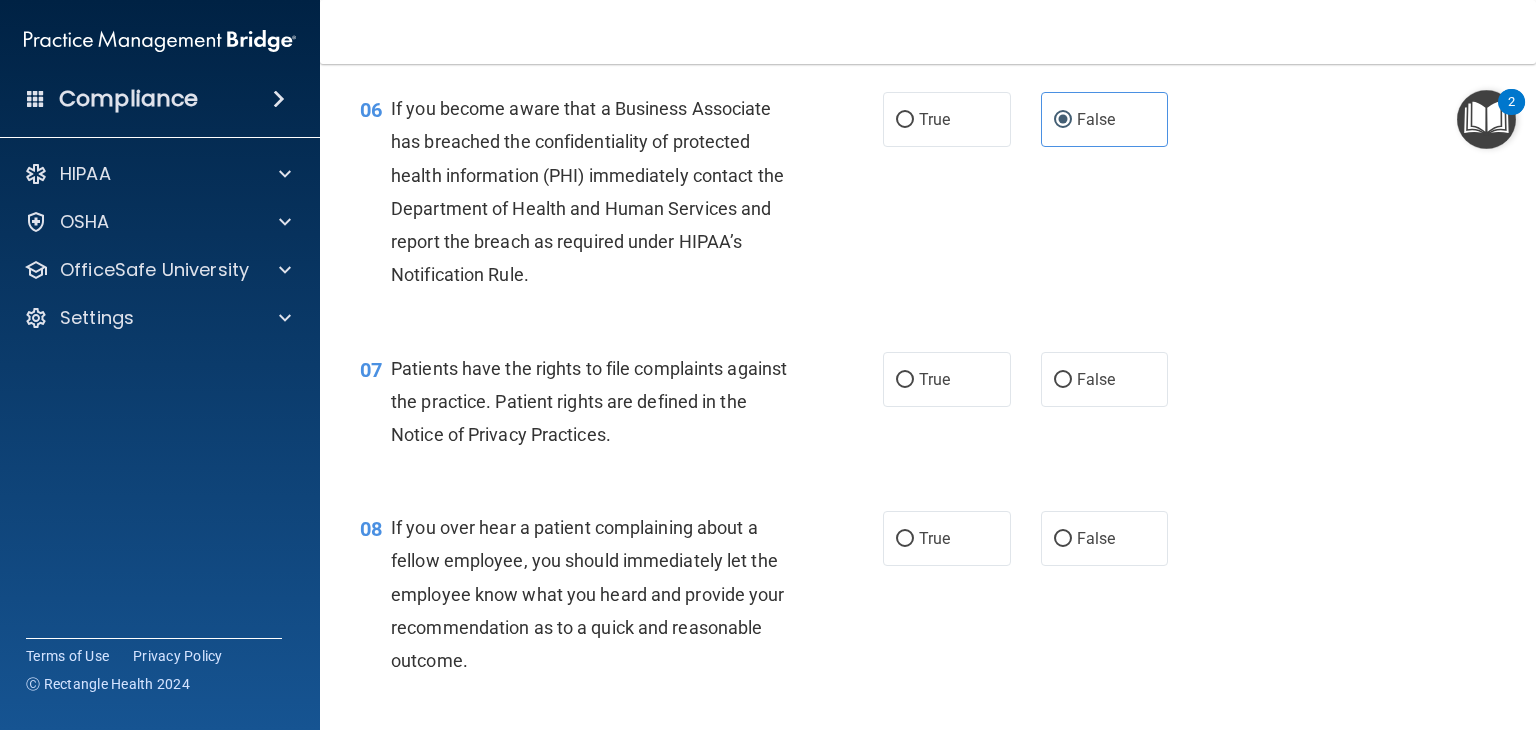 scroll, scrollTop: 1100, scrollLeft: 0, axis: vertical 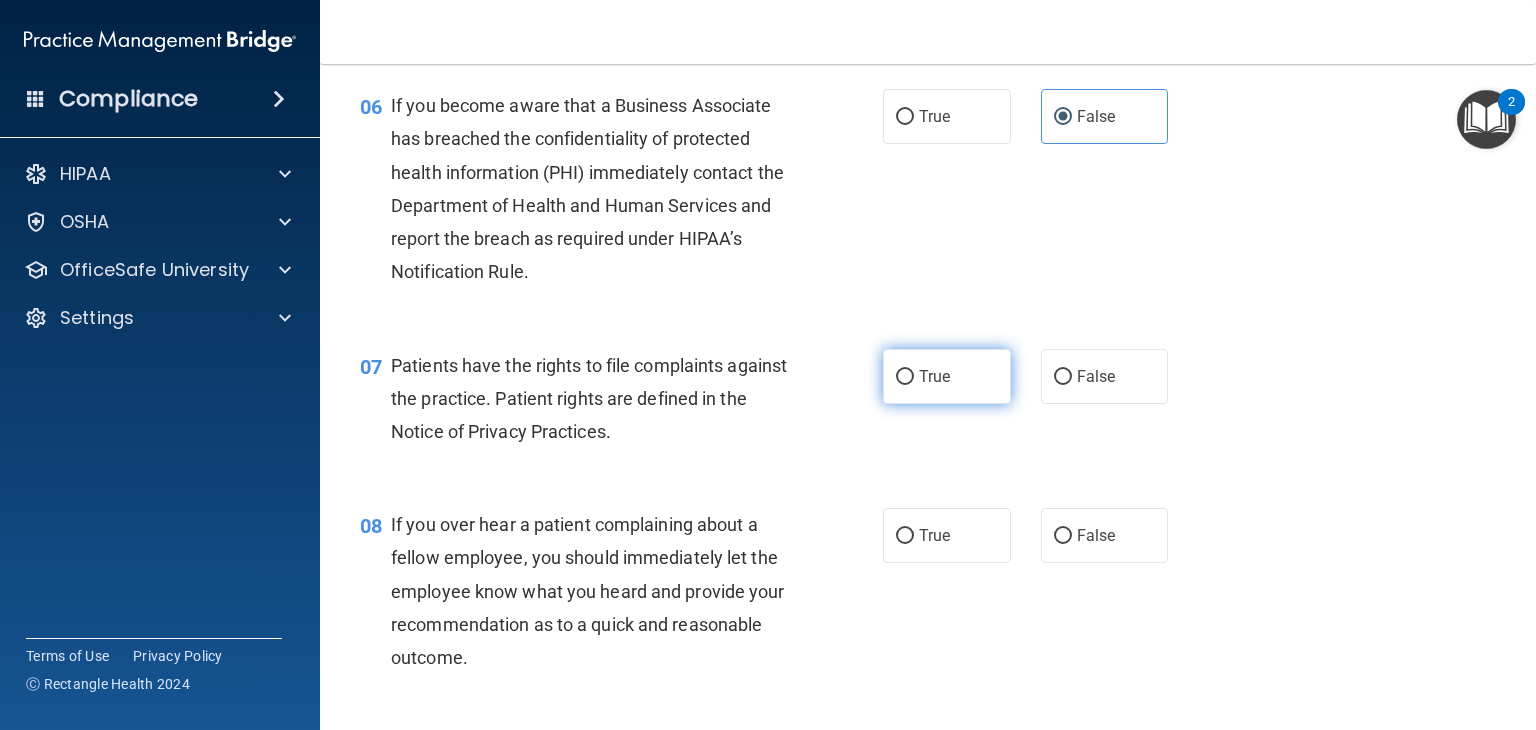 click on "True" at bounding box center (947, 376) 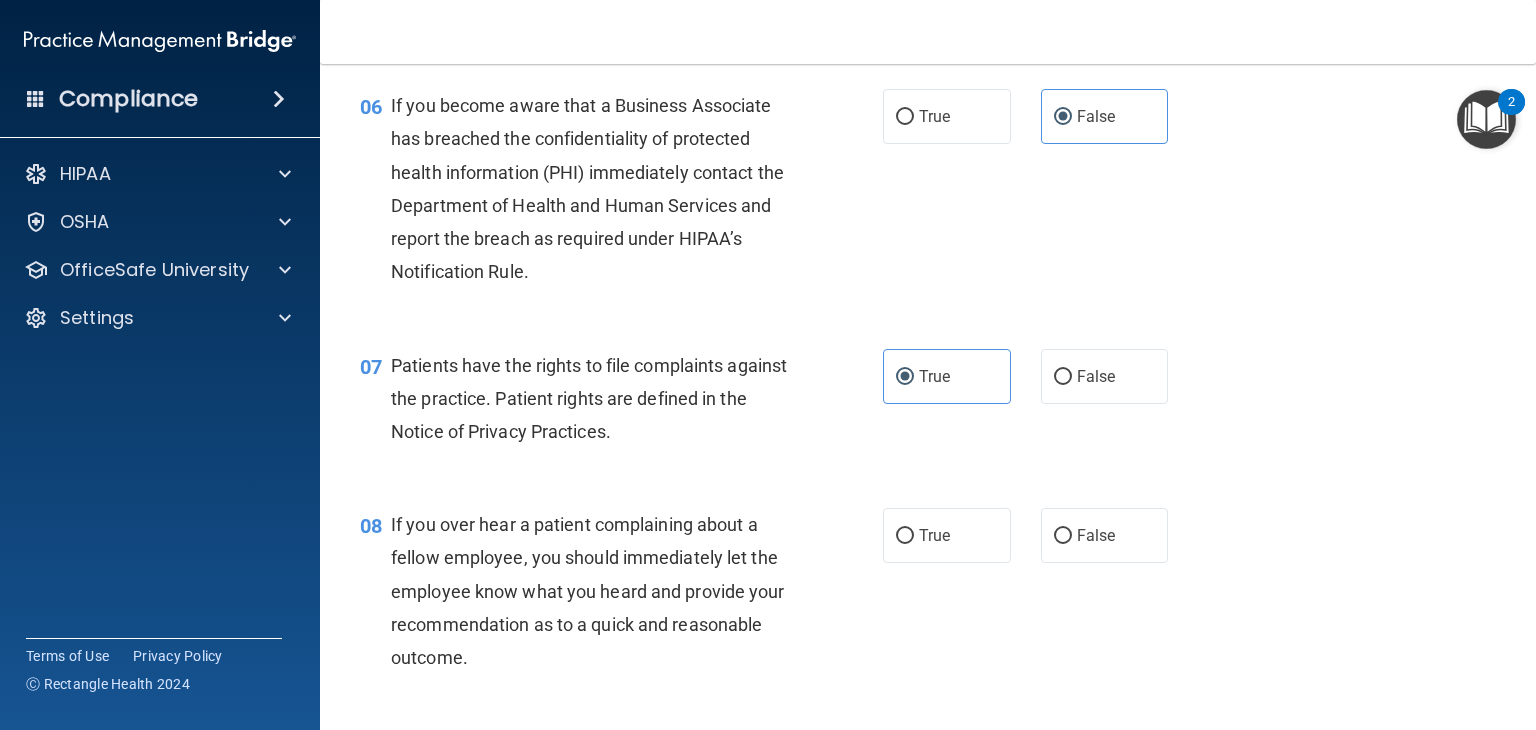 click on "08       If you over hear a patient complaining about a fellow employee, you should immediately let the employee know what you heard and provide your recommendation as to a quick and reasonable outcome.                  True           False" at bounding box center (928, 596) 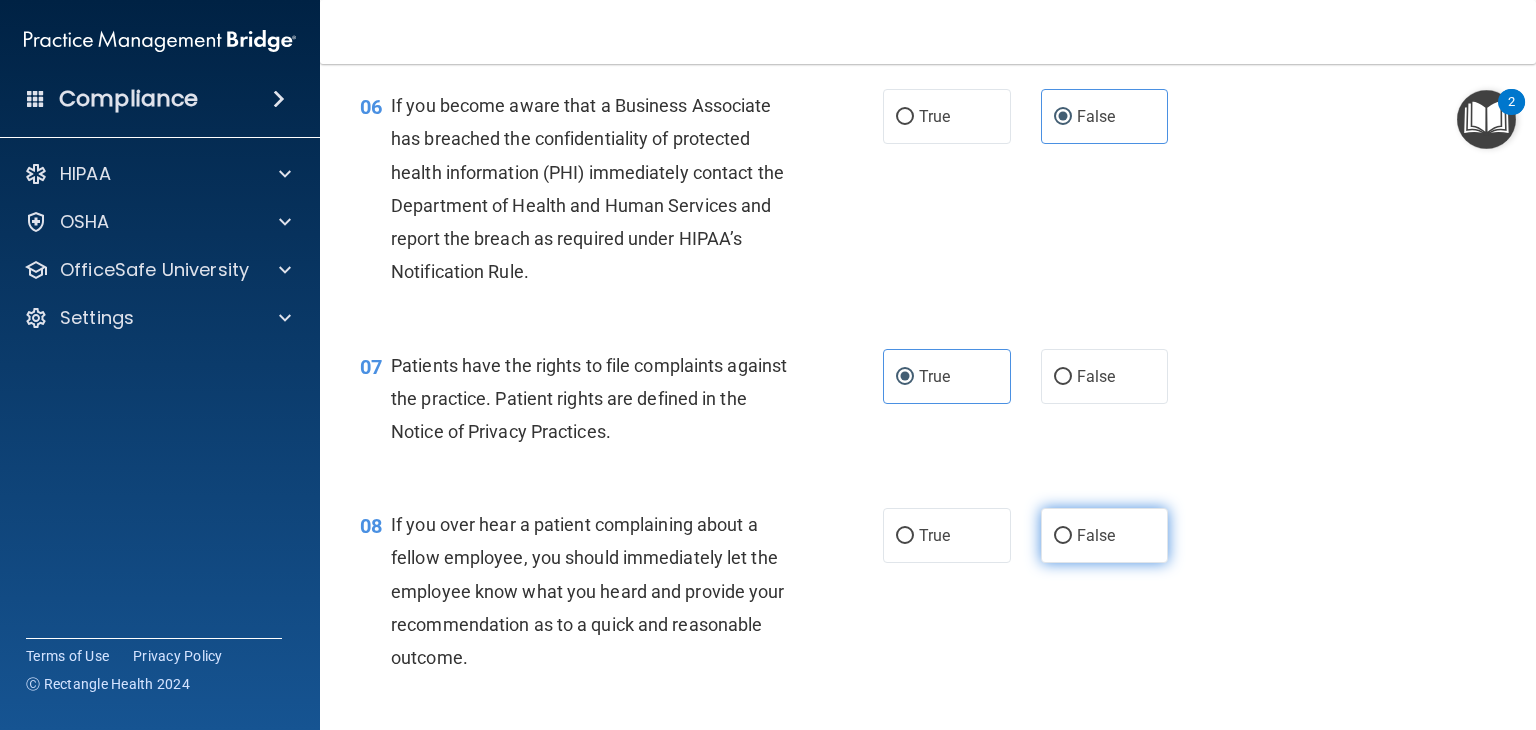 click on "False" at bounding box center (1096, 535) 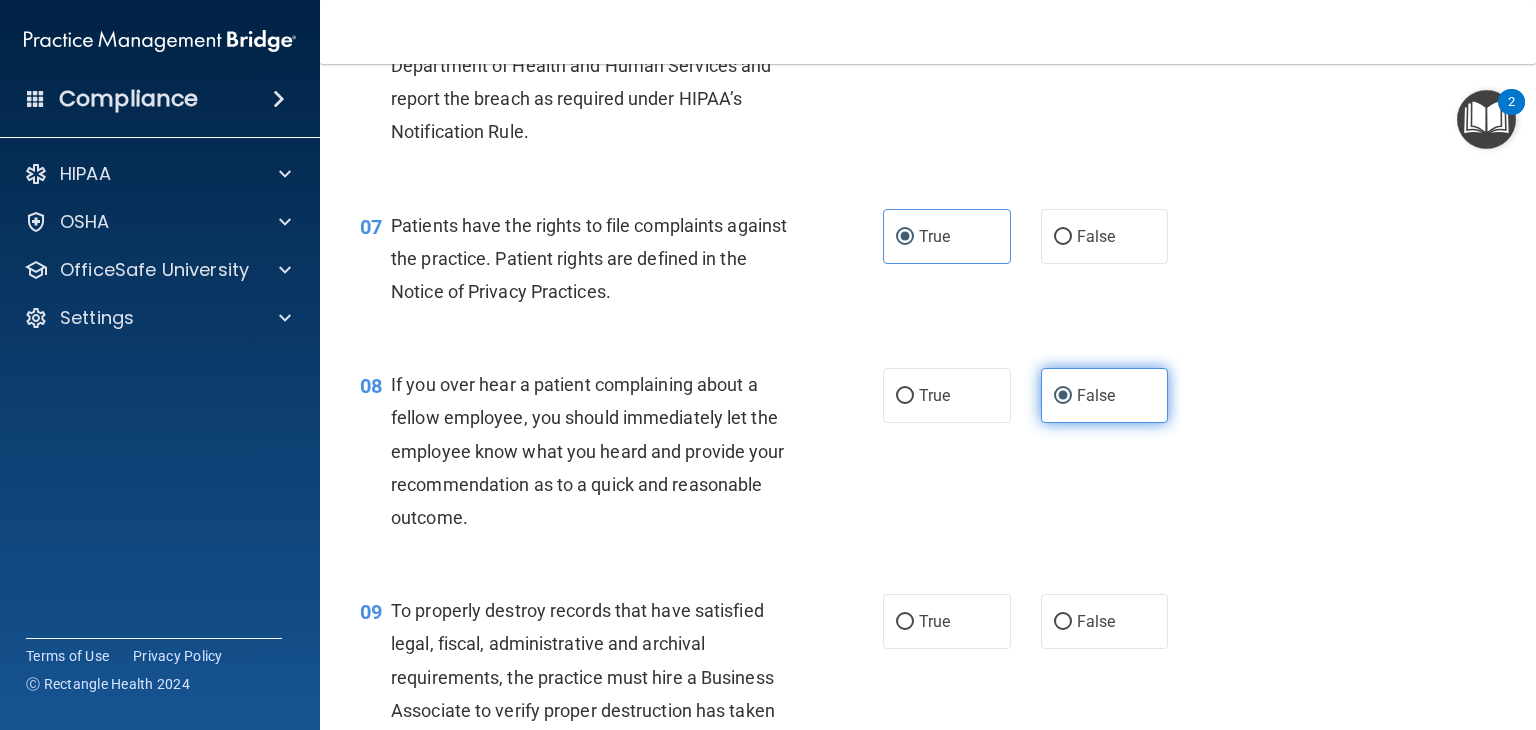 scroll, scrollTop: 1300, scrollLeft: 0, axis: vertical 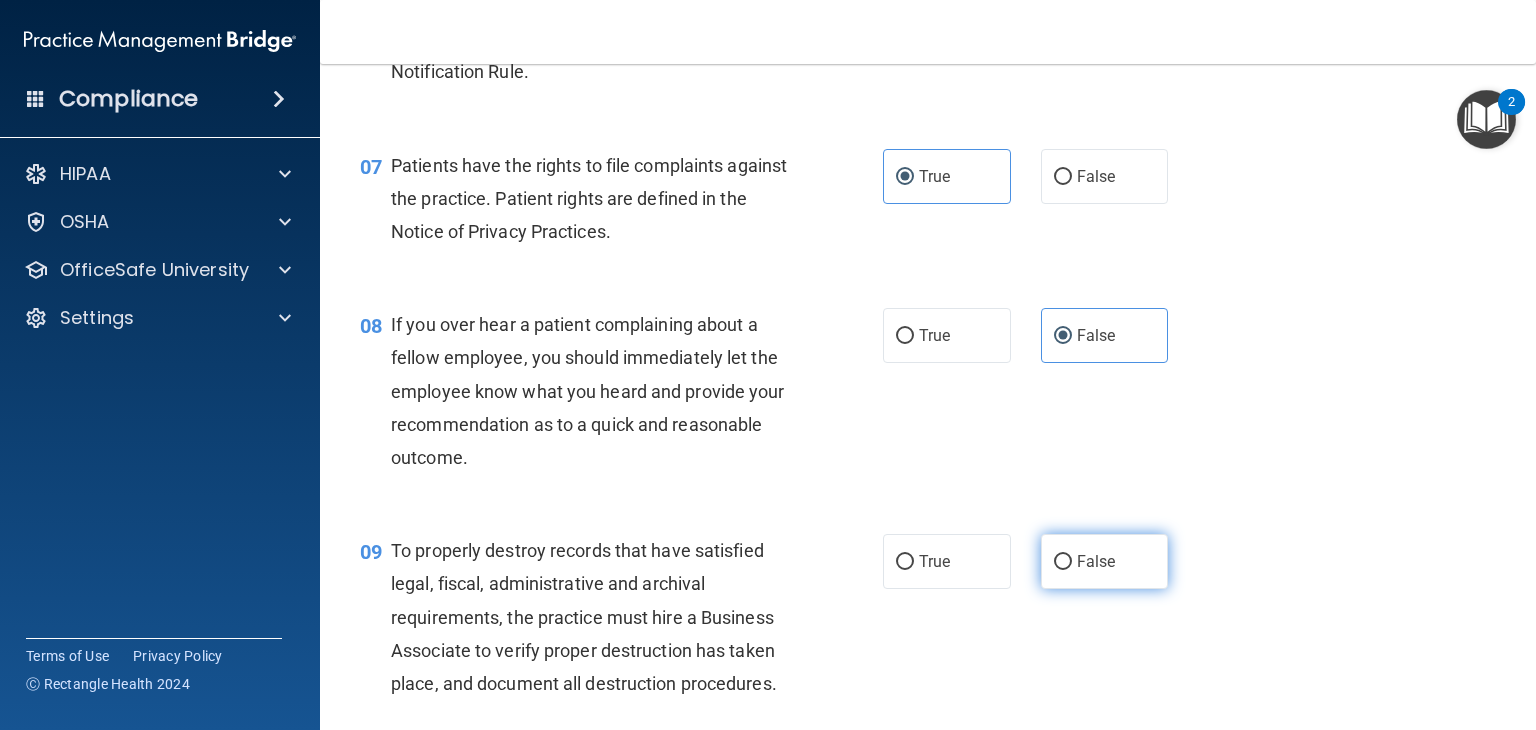 click on "False" at bounding box center [1105, 561] 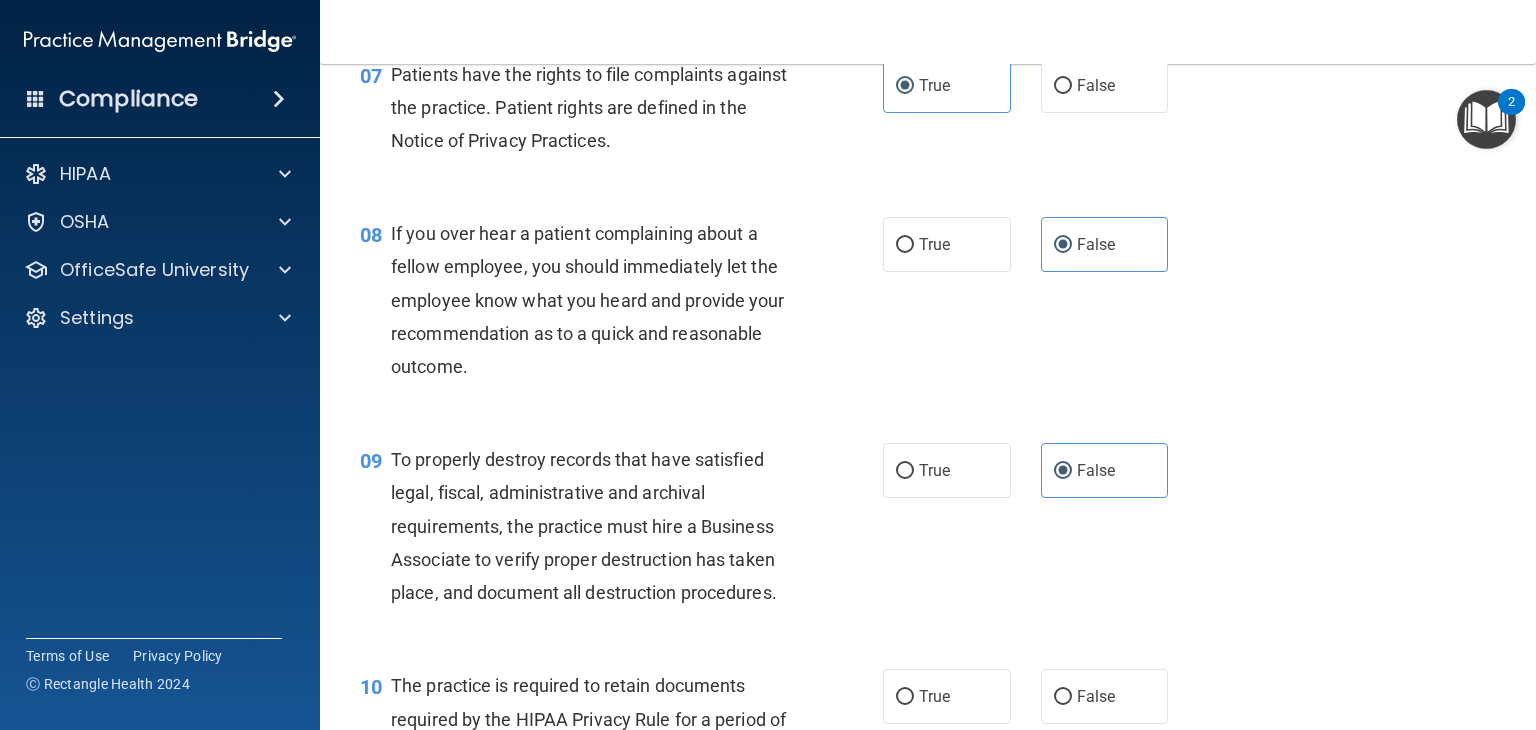 scroll, scrollTop: 1600, scrollLeft: 0, axis: vertical 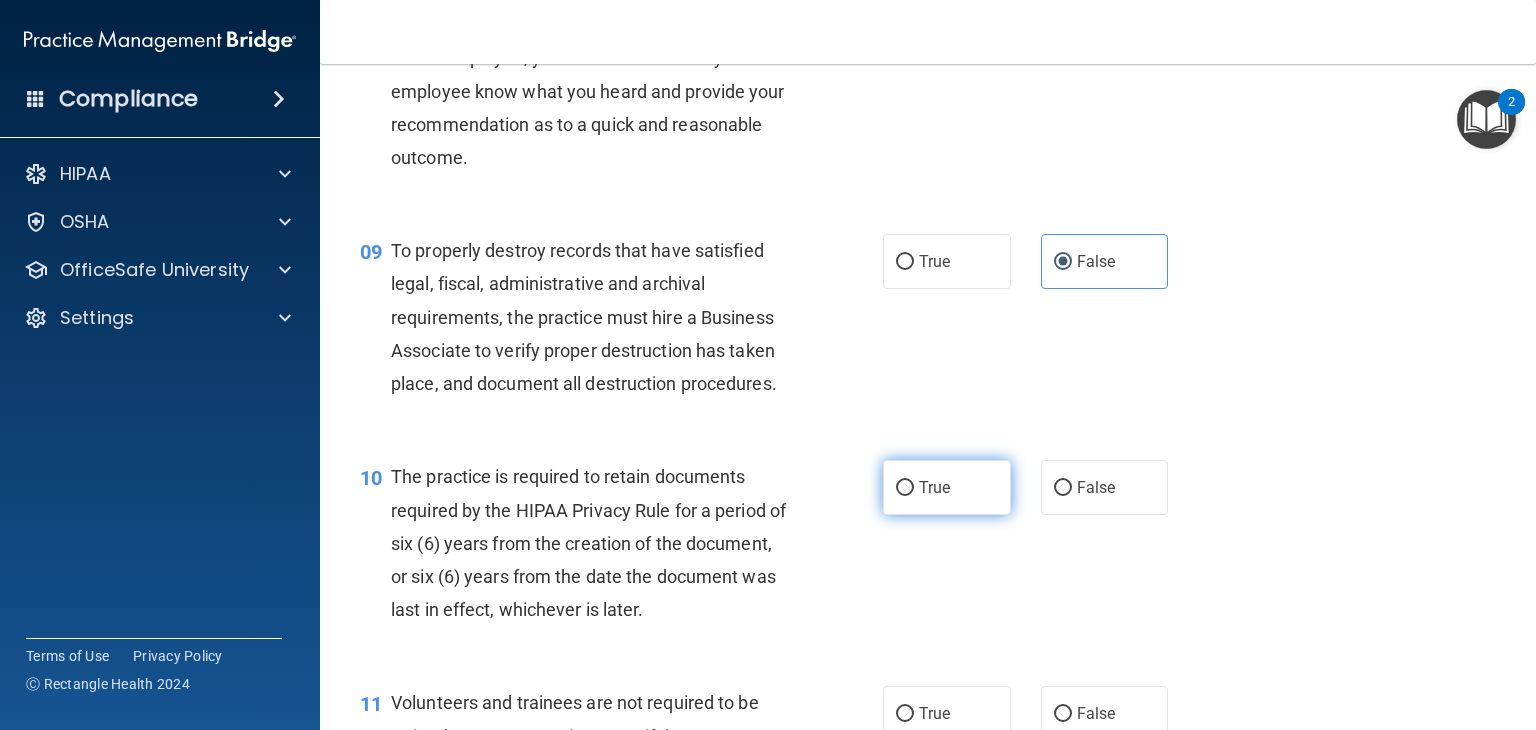 click on "True" at bounding box center (947, 487) 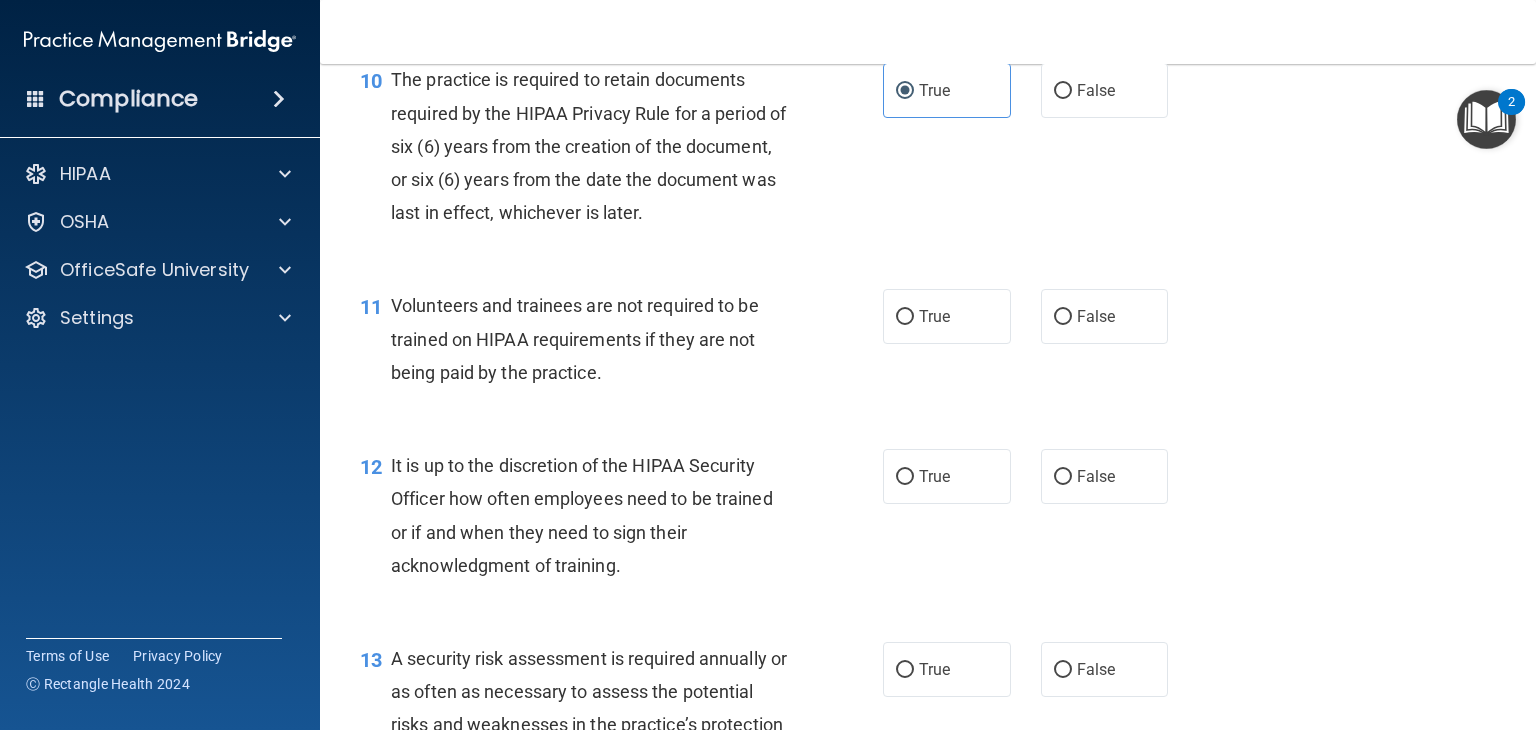 scroll, scrollTop: 2000, scrollLeft: 0, axis: vertical 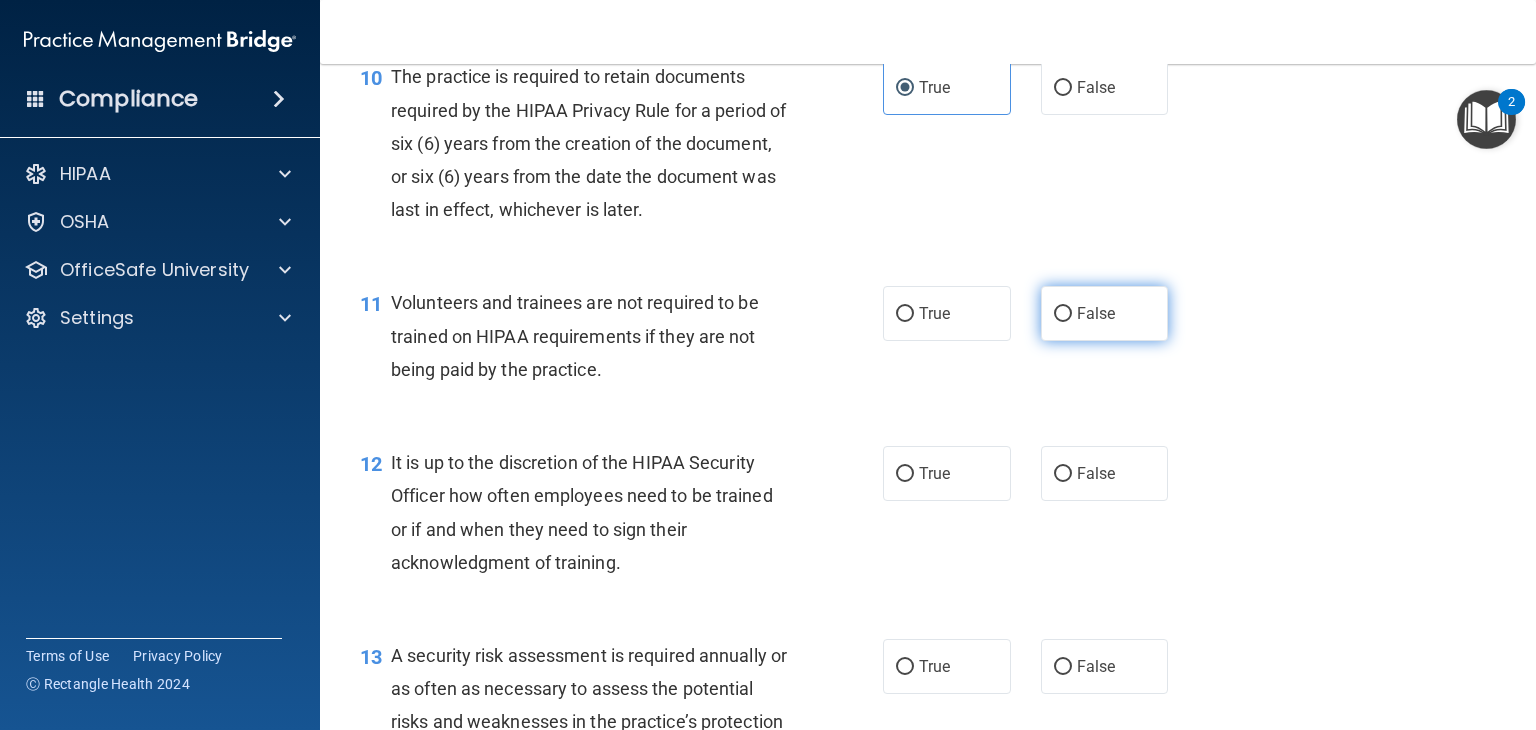 click on "False" at bounding box center [1105, 313] 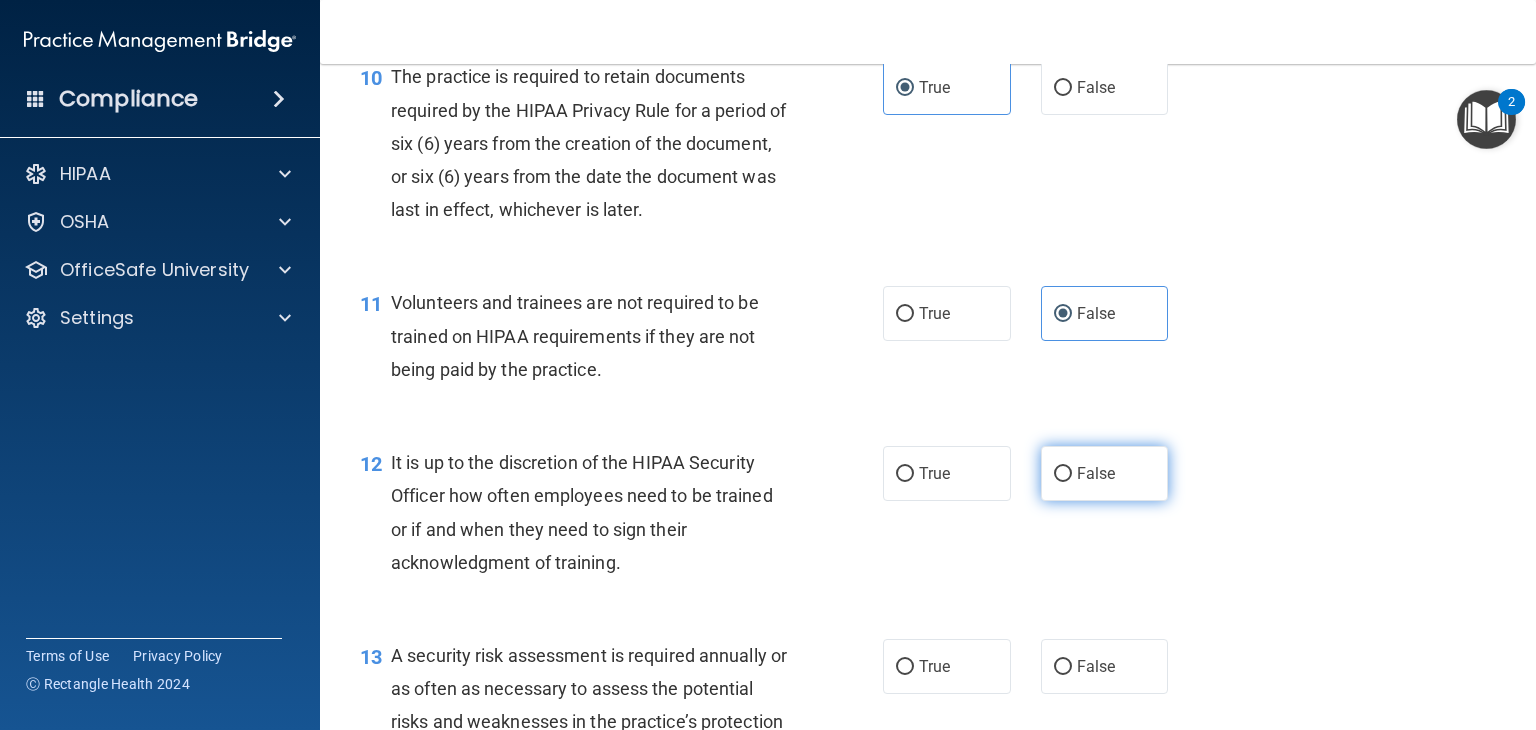click on "False" at bounding box center (1096, 473) 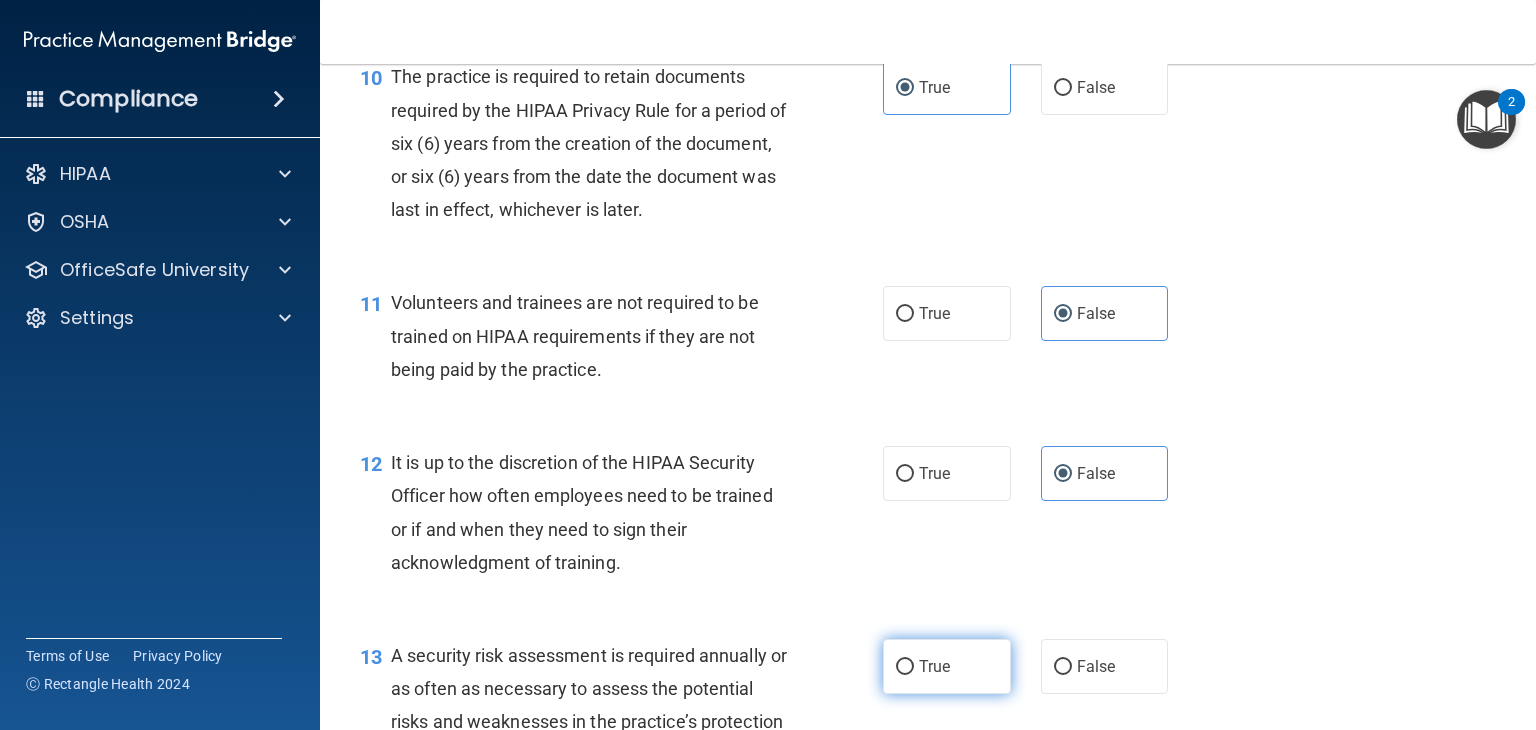 click on "True" at bounding box center [947, 666] 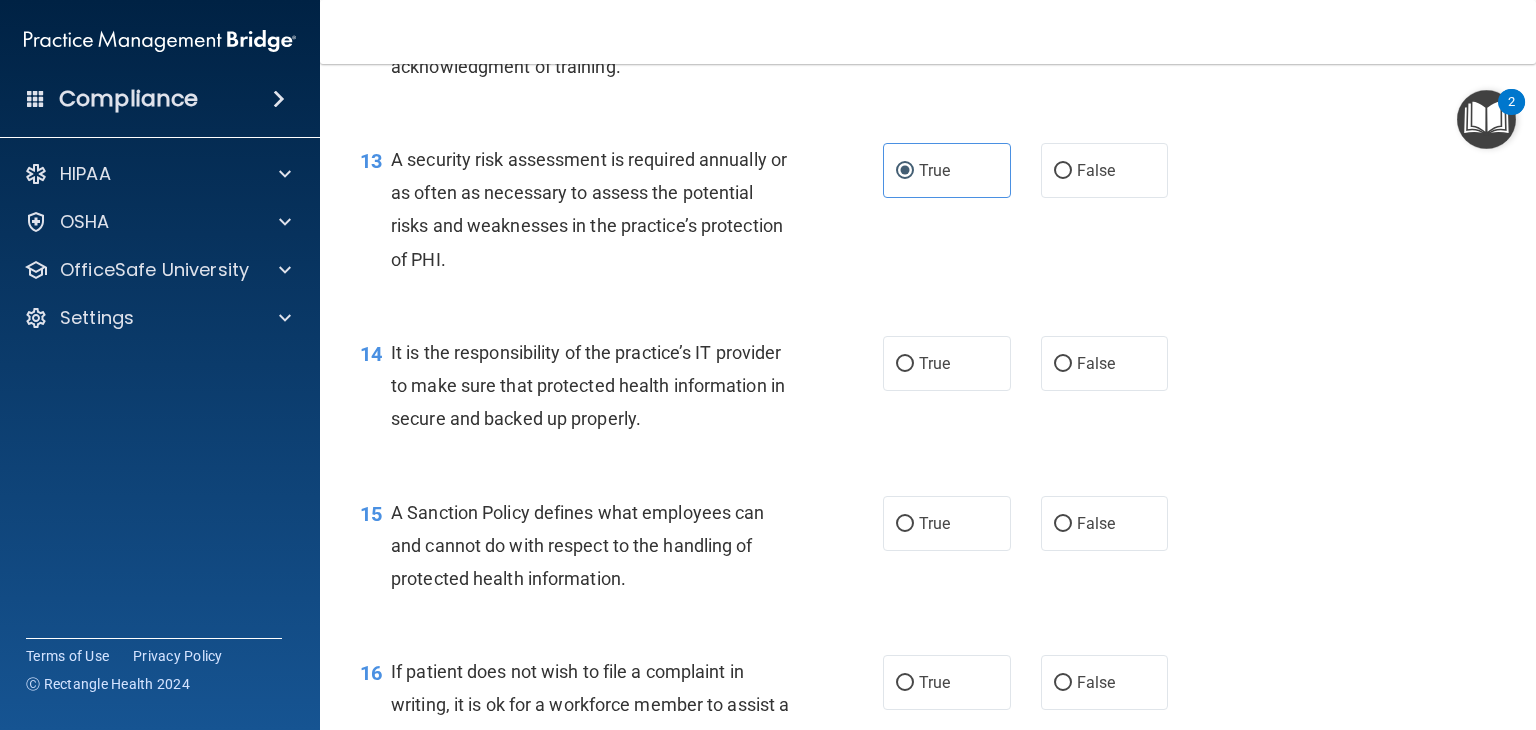 scroll, scrollTop: 2500, scrollLeft: 0, axis: vertical 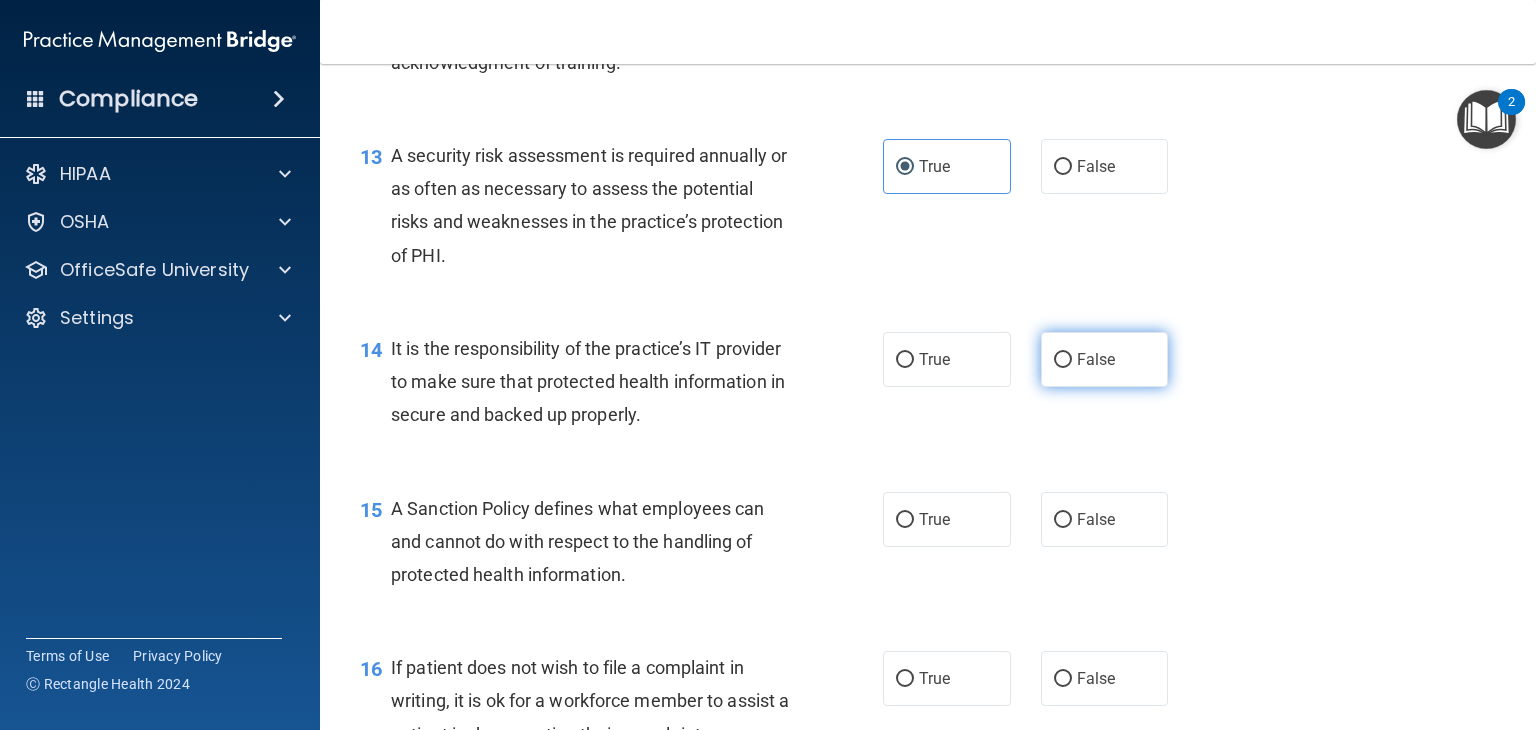click on "False" at bounding box center [1096, 359] 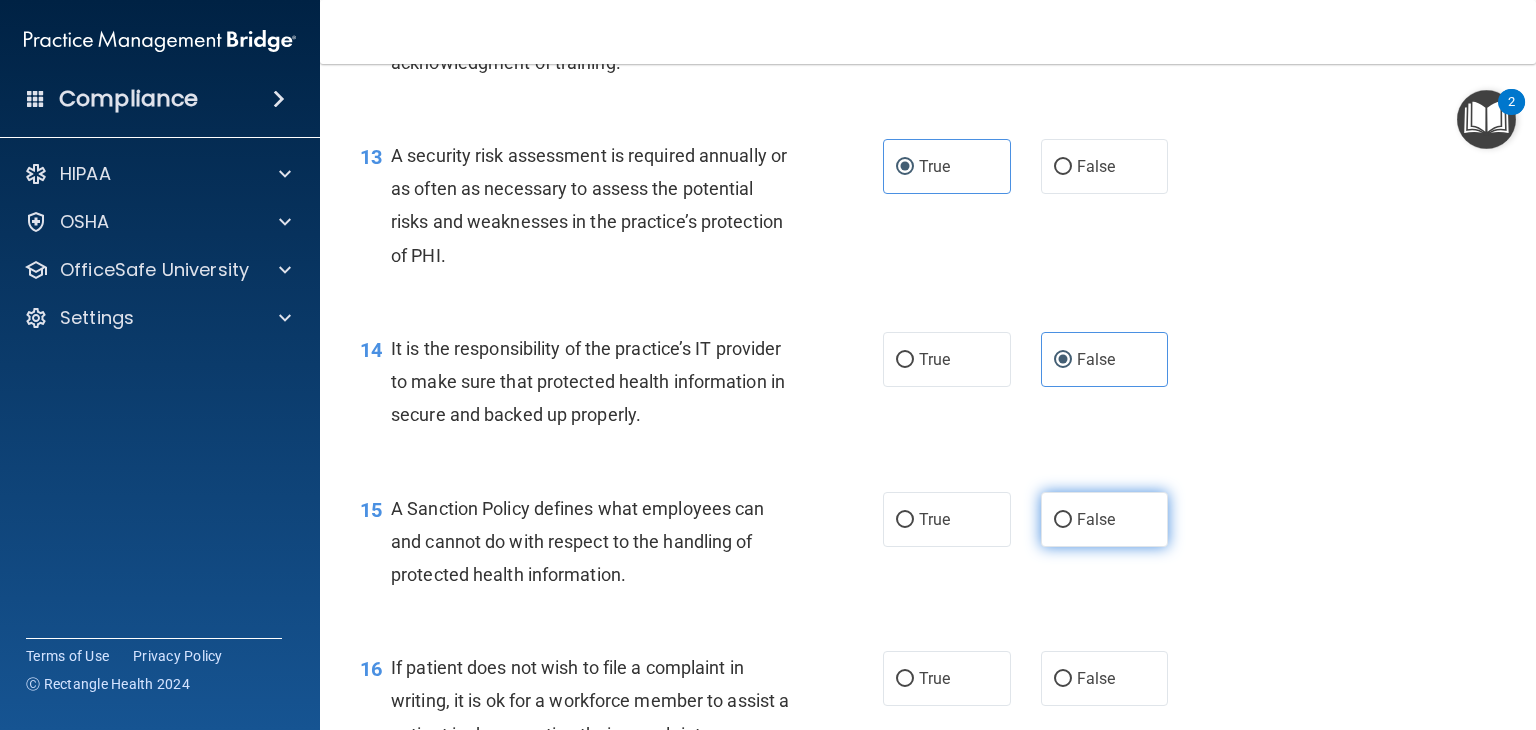 click on "False" at bounding box center [1096, 519] 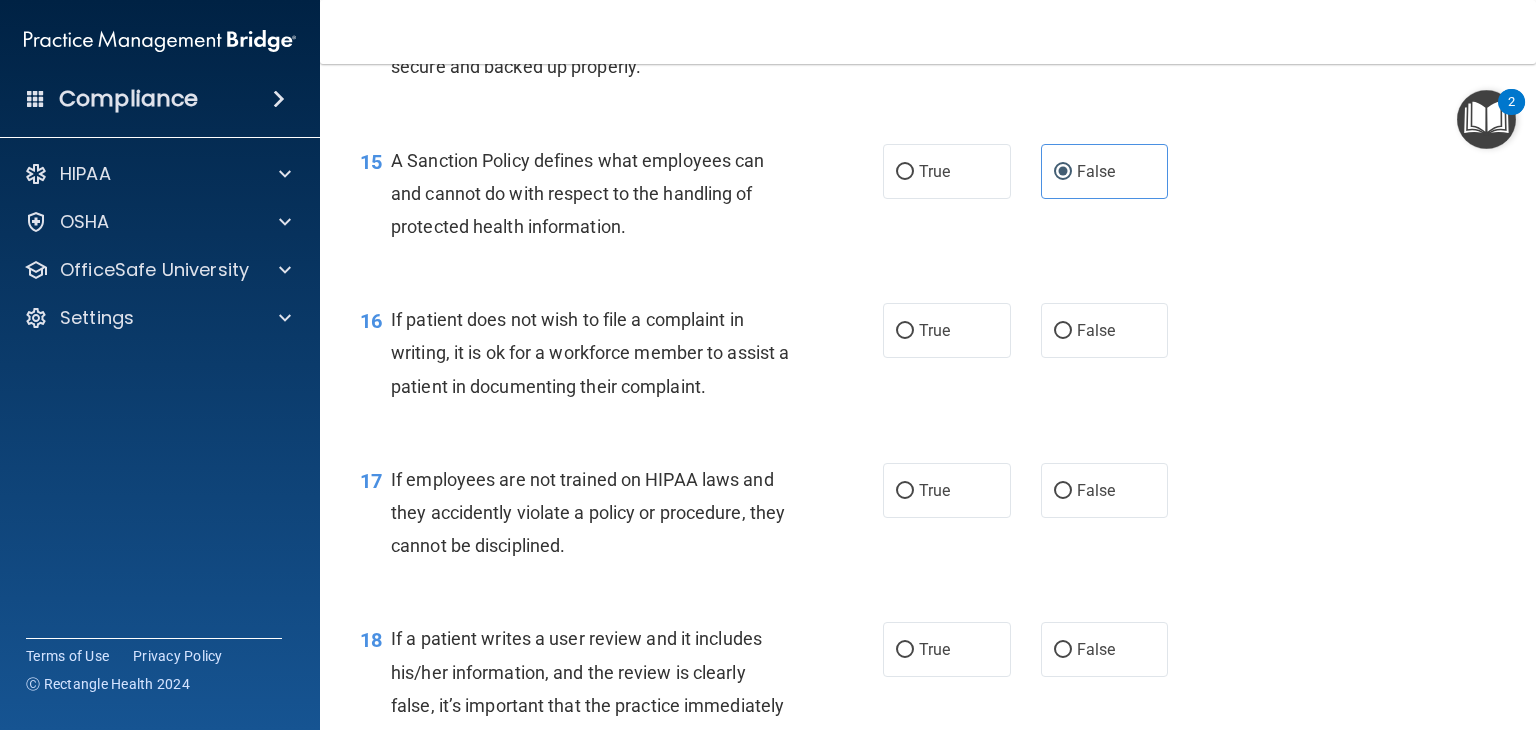 scroll, scrollTop: 2900, scrollLeft: 0, axis: vertical 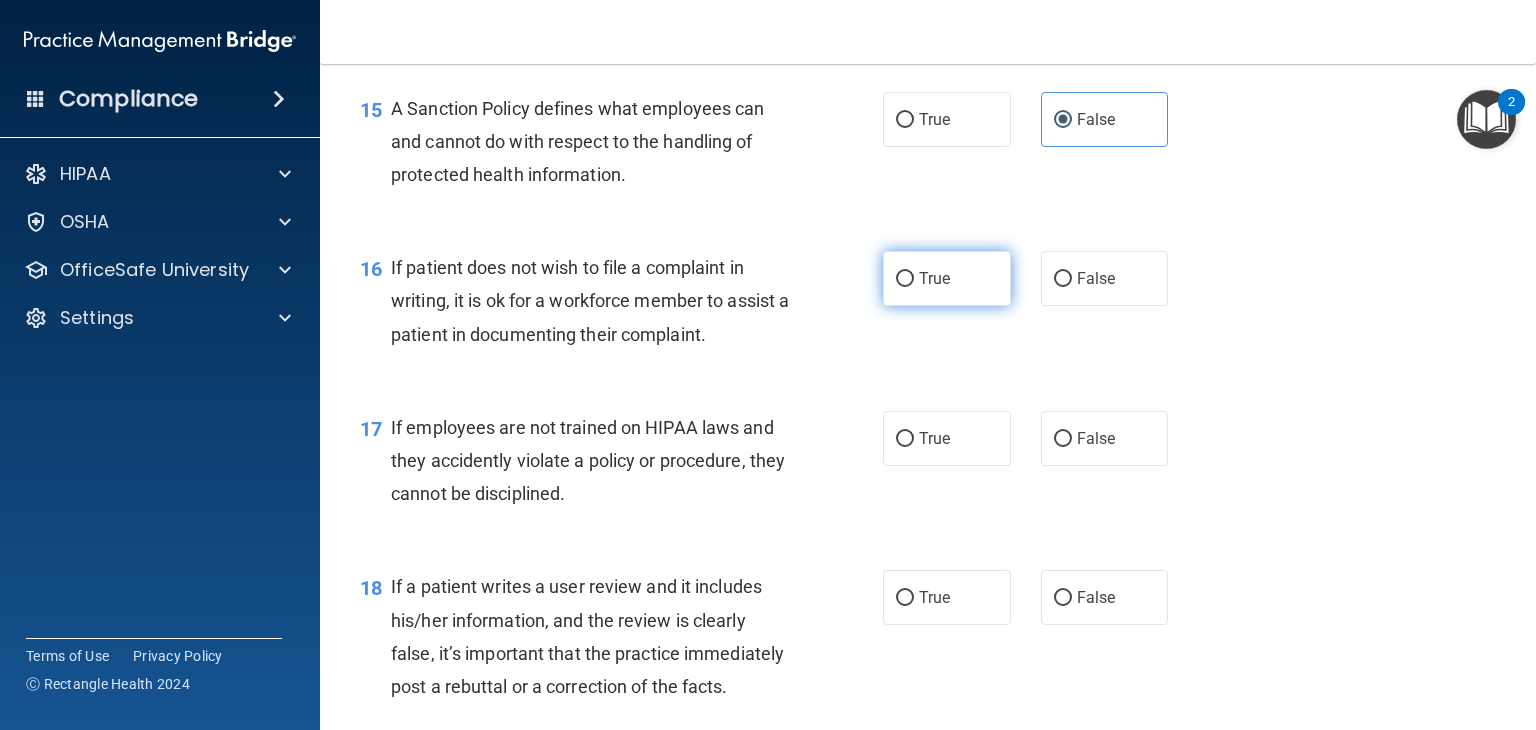 click on "True" at bounding box center (947, 278) 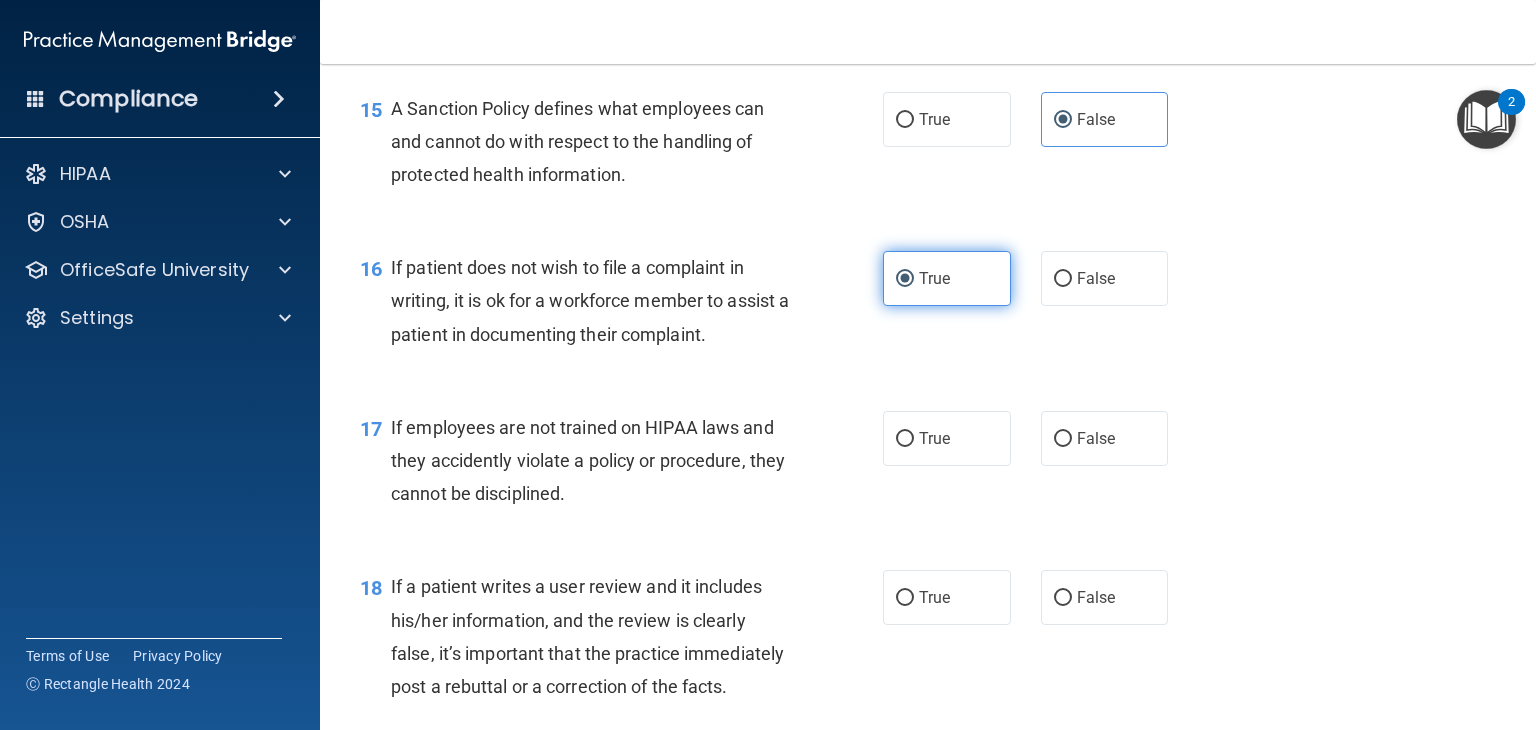 scroll, scrollTop: 3000, scrollLeft: 0, axis: vertical 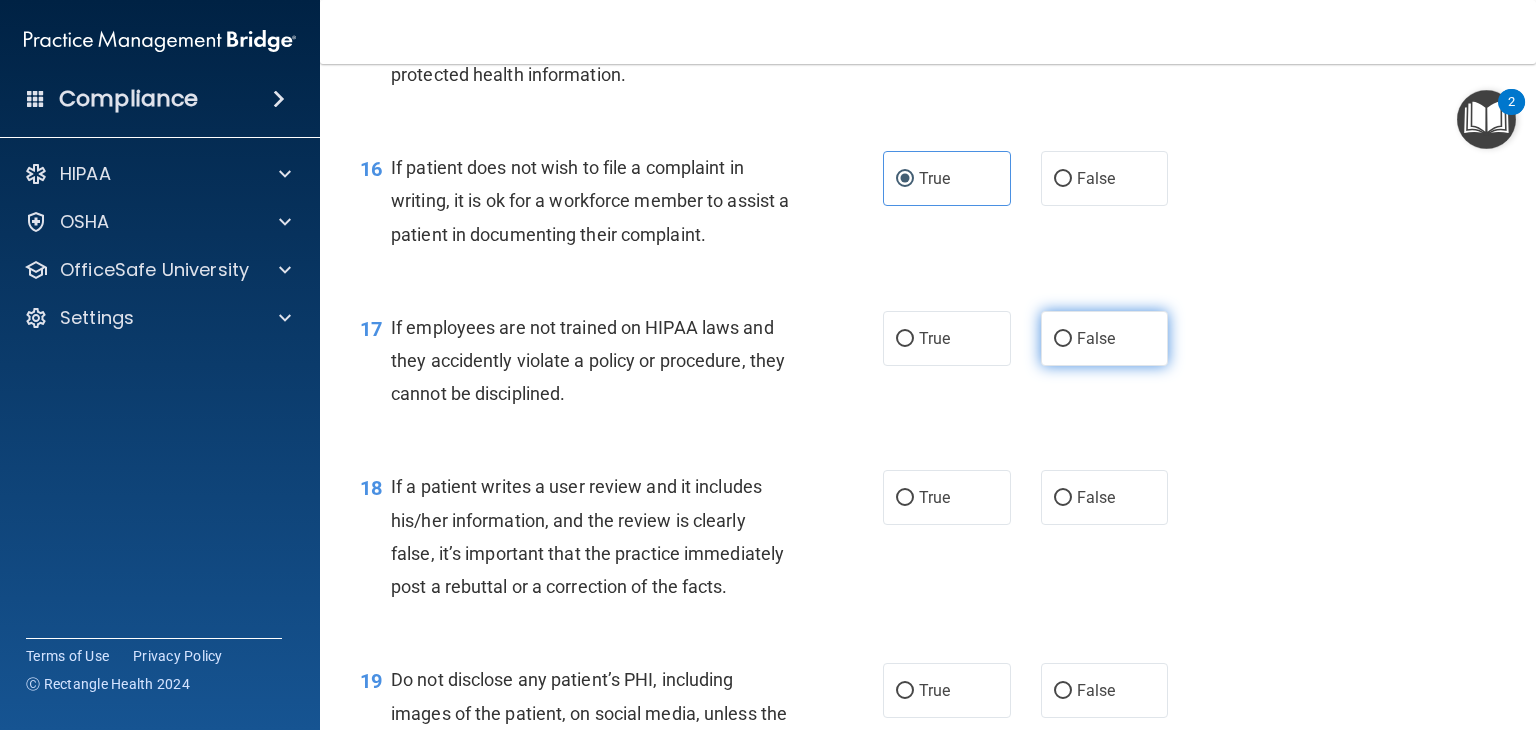 click on "False" at bounding box center [1096, 338] 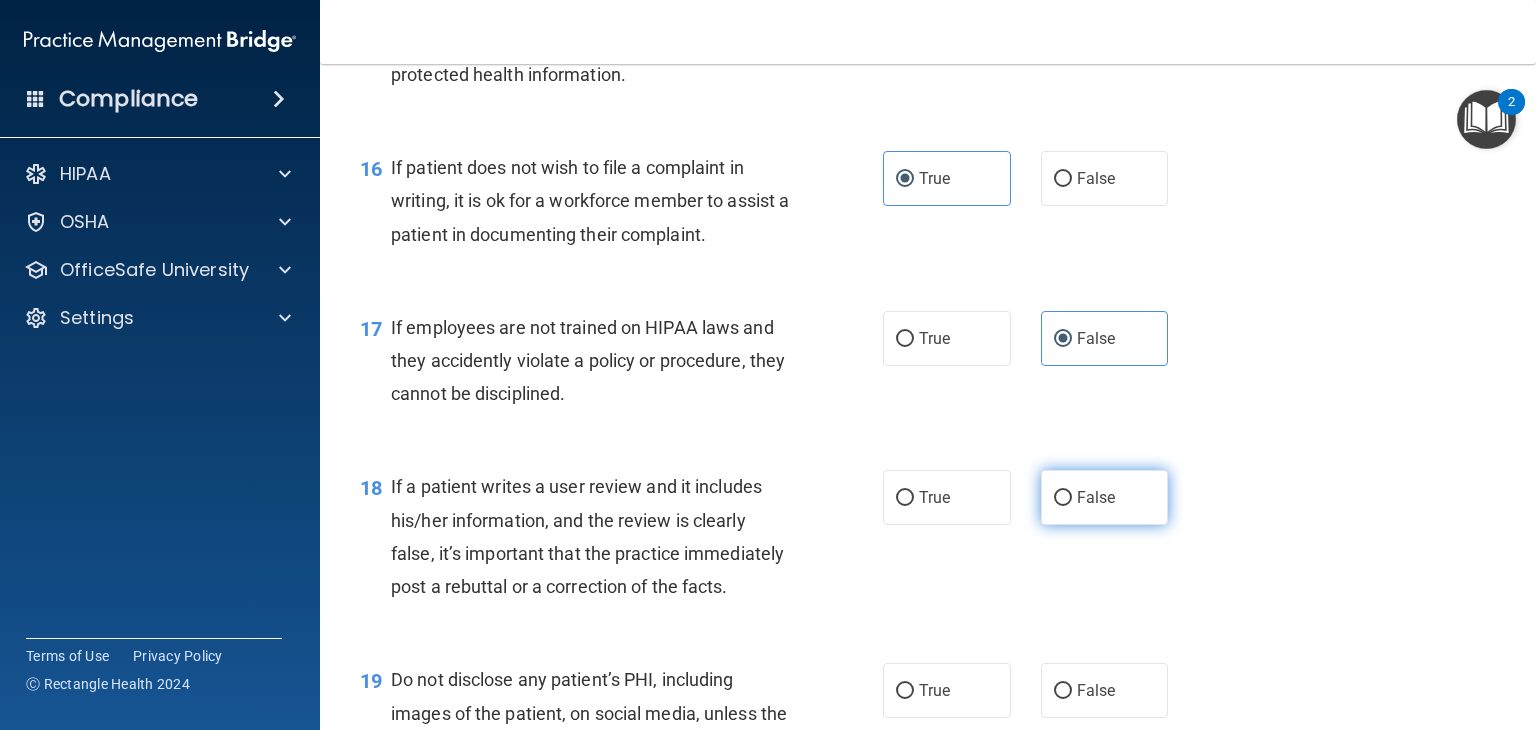click on "False" at bounding box center (1063, 498) 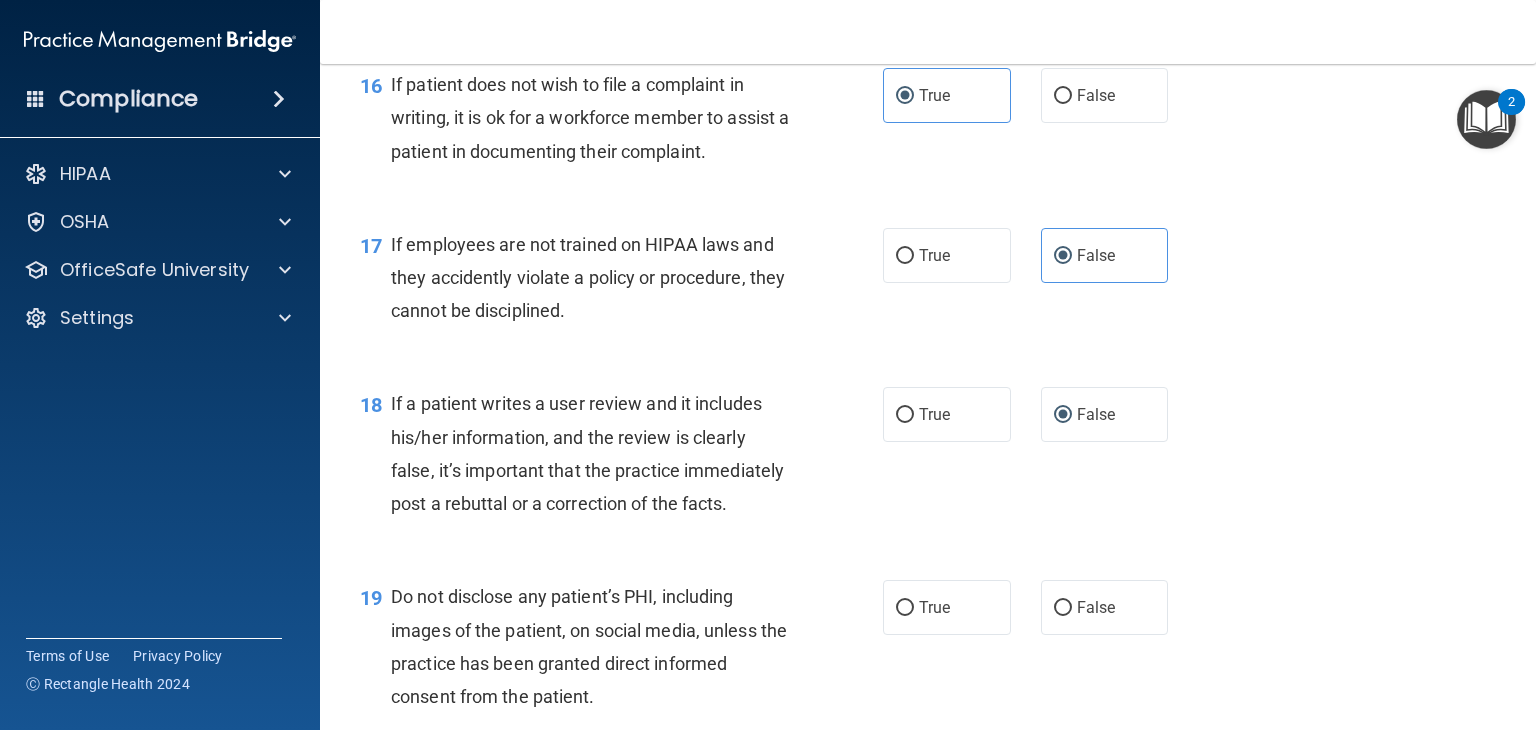 scroll, scrollTop: 3300, scrollLeft: 0, axis: vertical 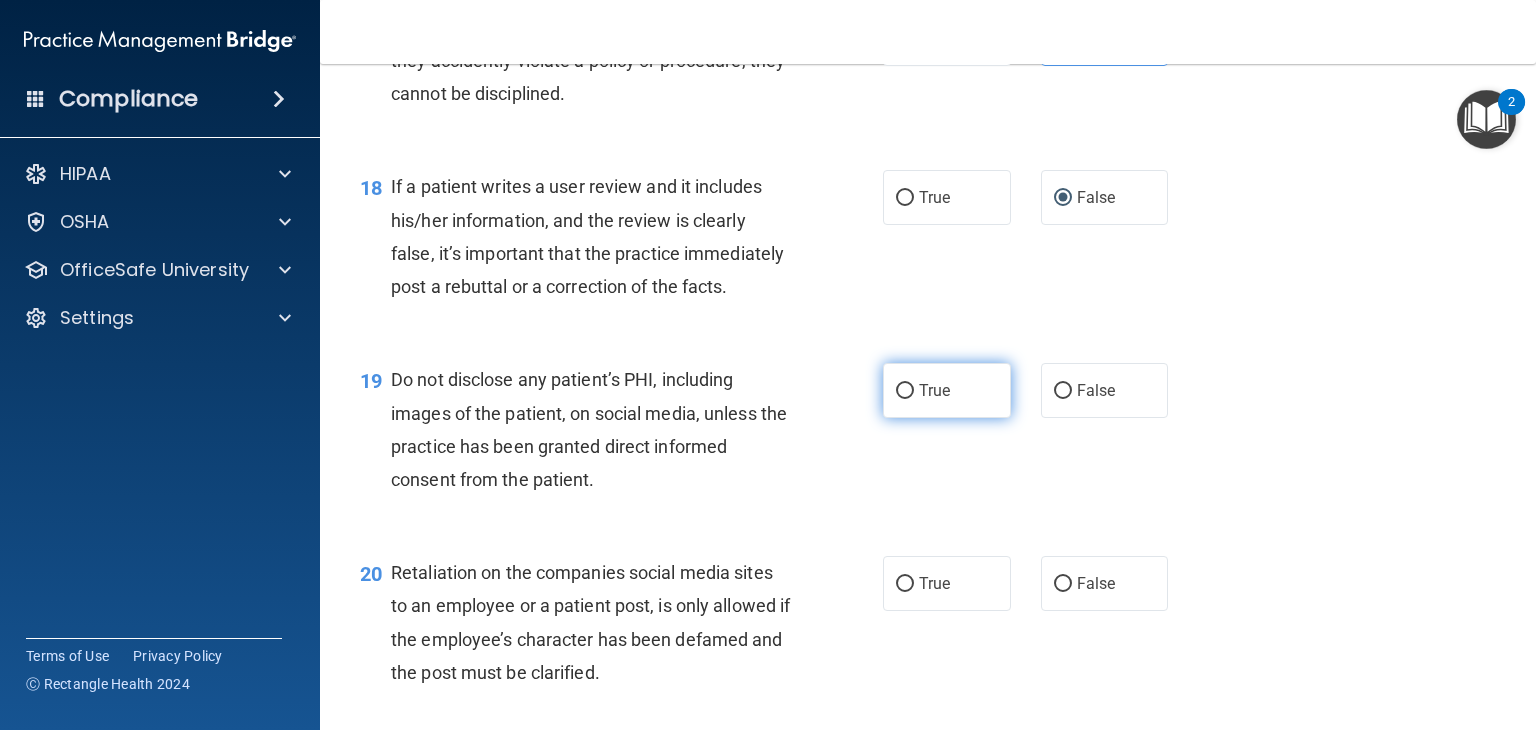 click on "True" at bounding box center [947, 390] 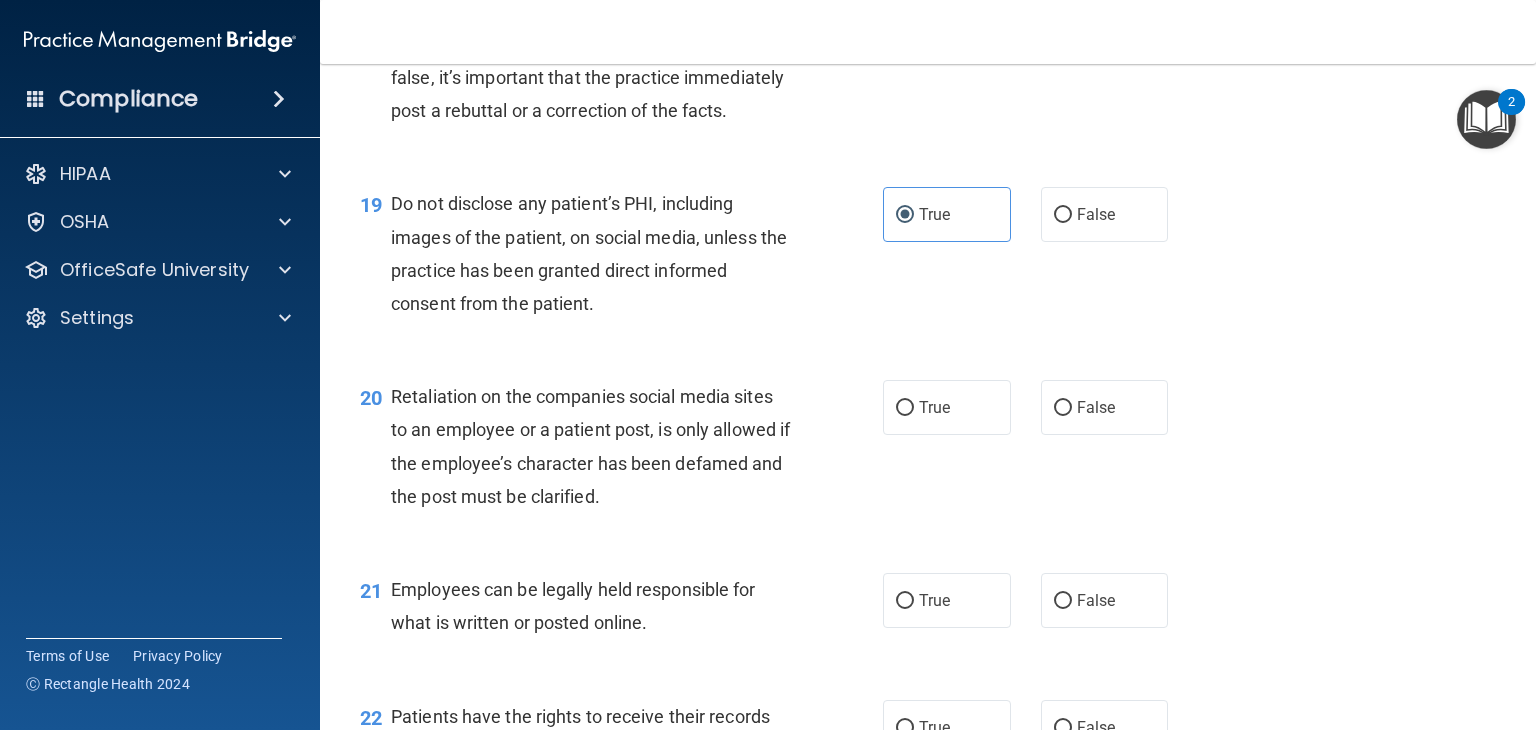 scroll, scrollTop: 3500, scrollLeft: 0, axis: vertical 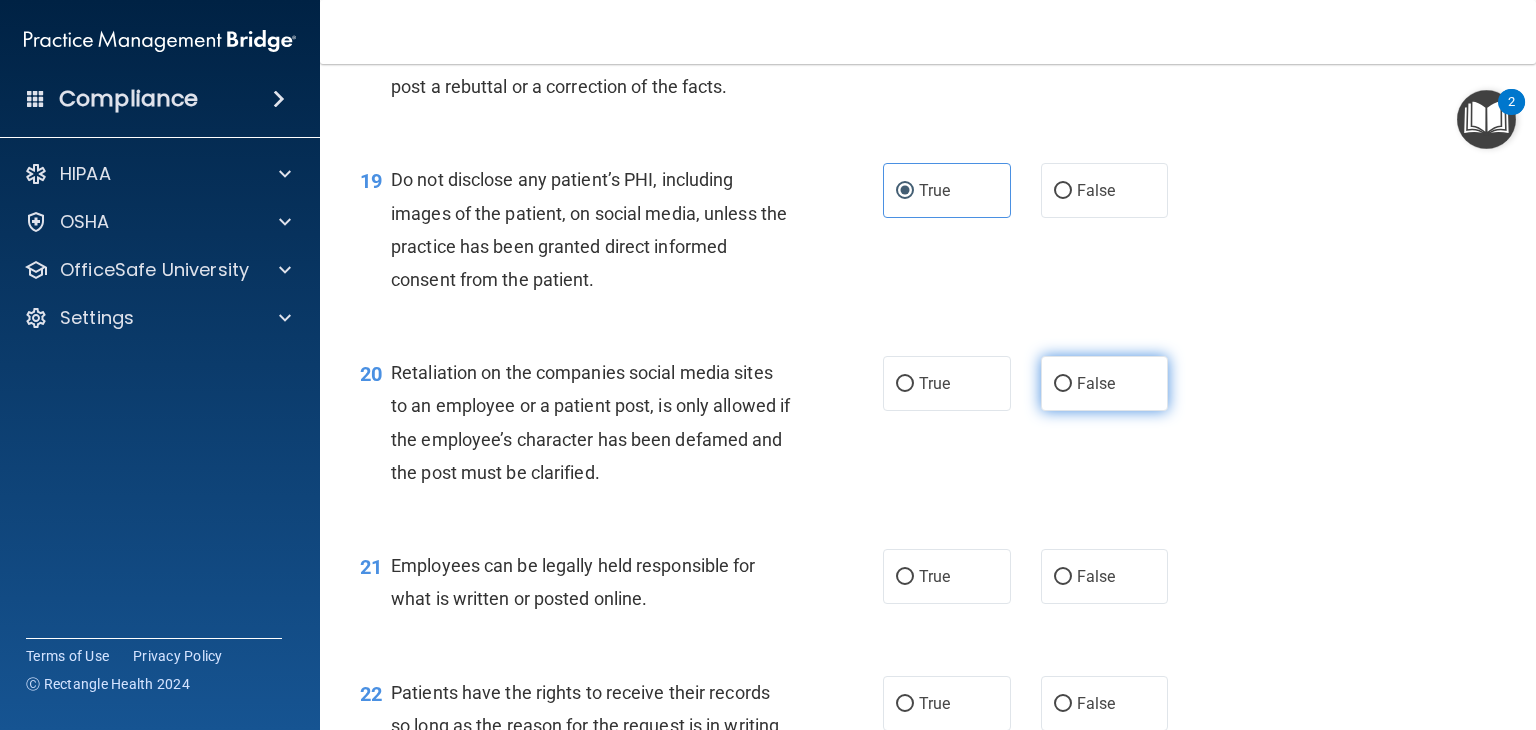 click on "False" at bounding box center (1105, 383) 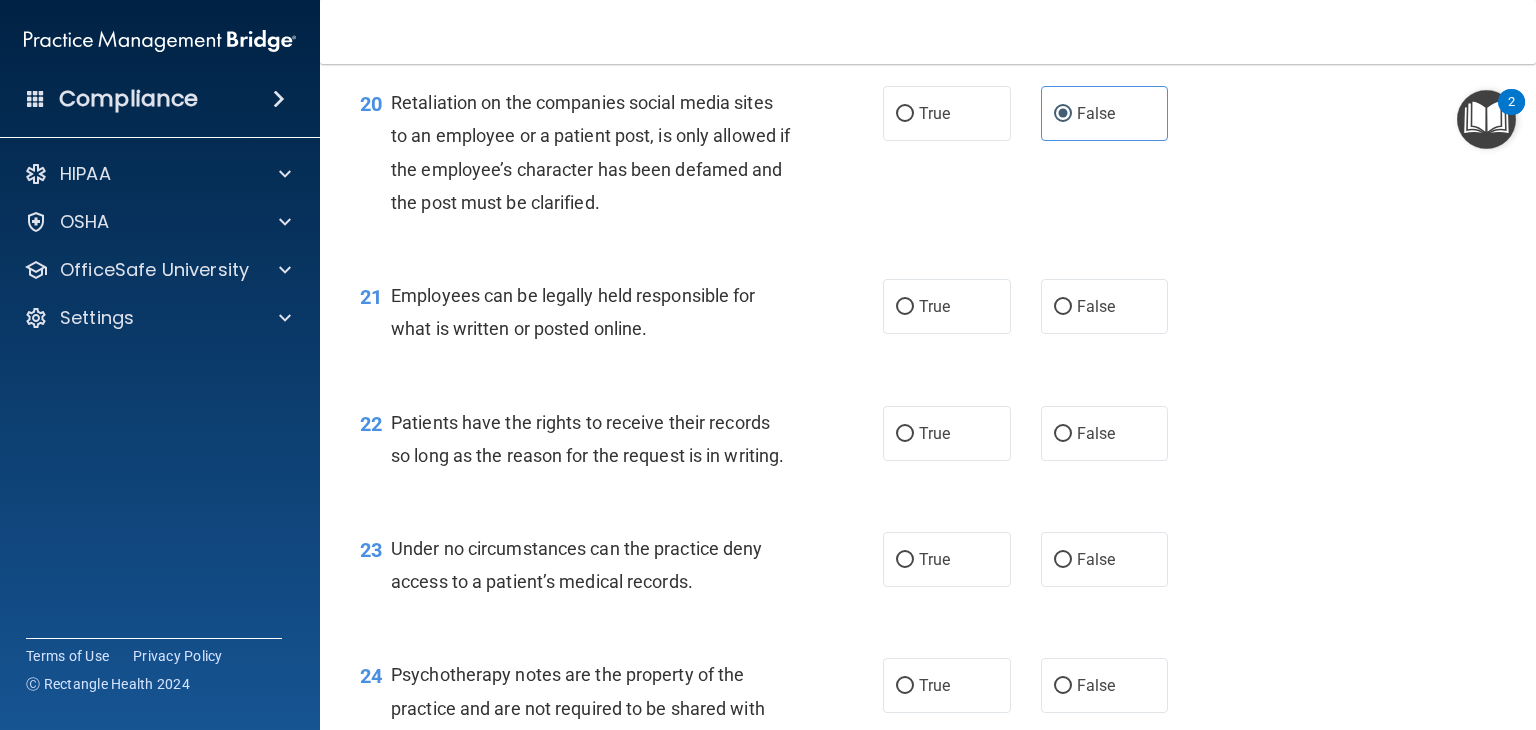scroll, scrollTop: 3800, scrollLeft: 0, axis: vertical 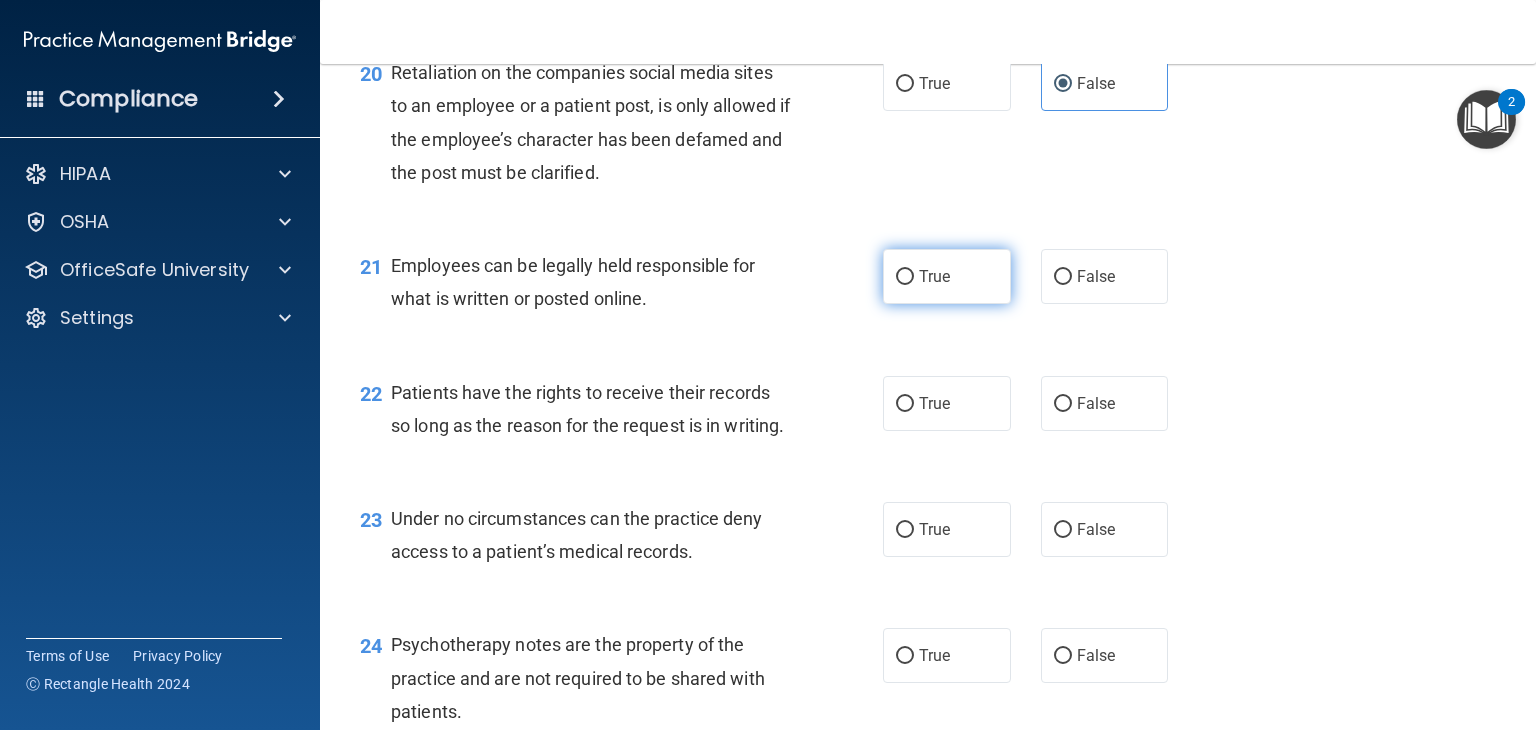 click on "True" at bounding box center (947, 276) 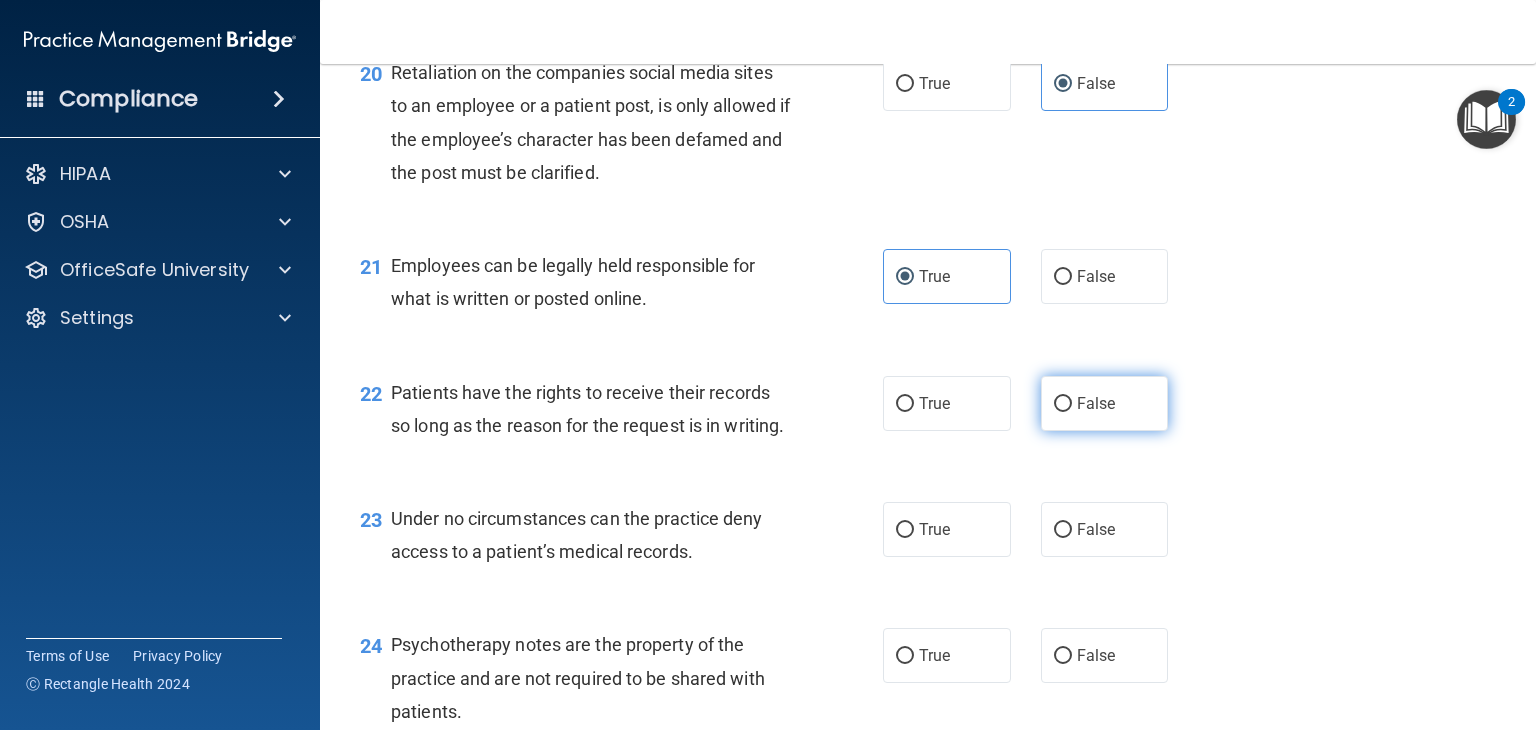 click on "False" at bounding box center [1105, 403] 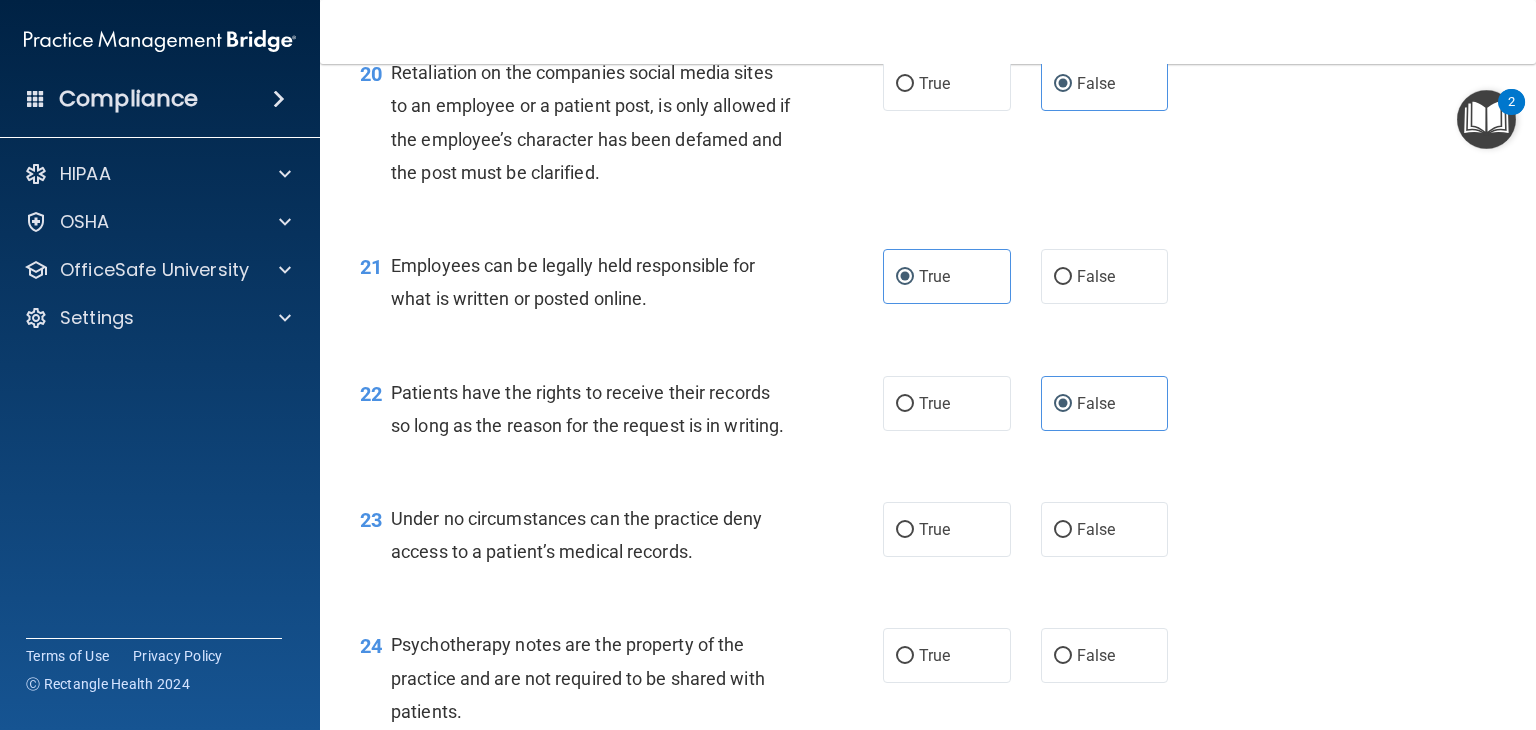 click on "23       Under no circumstances can the practice deny access to a patient’s medical records.                 True           False" at bounding box center (928, 540) 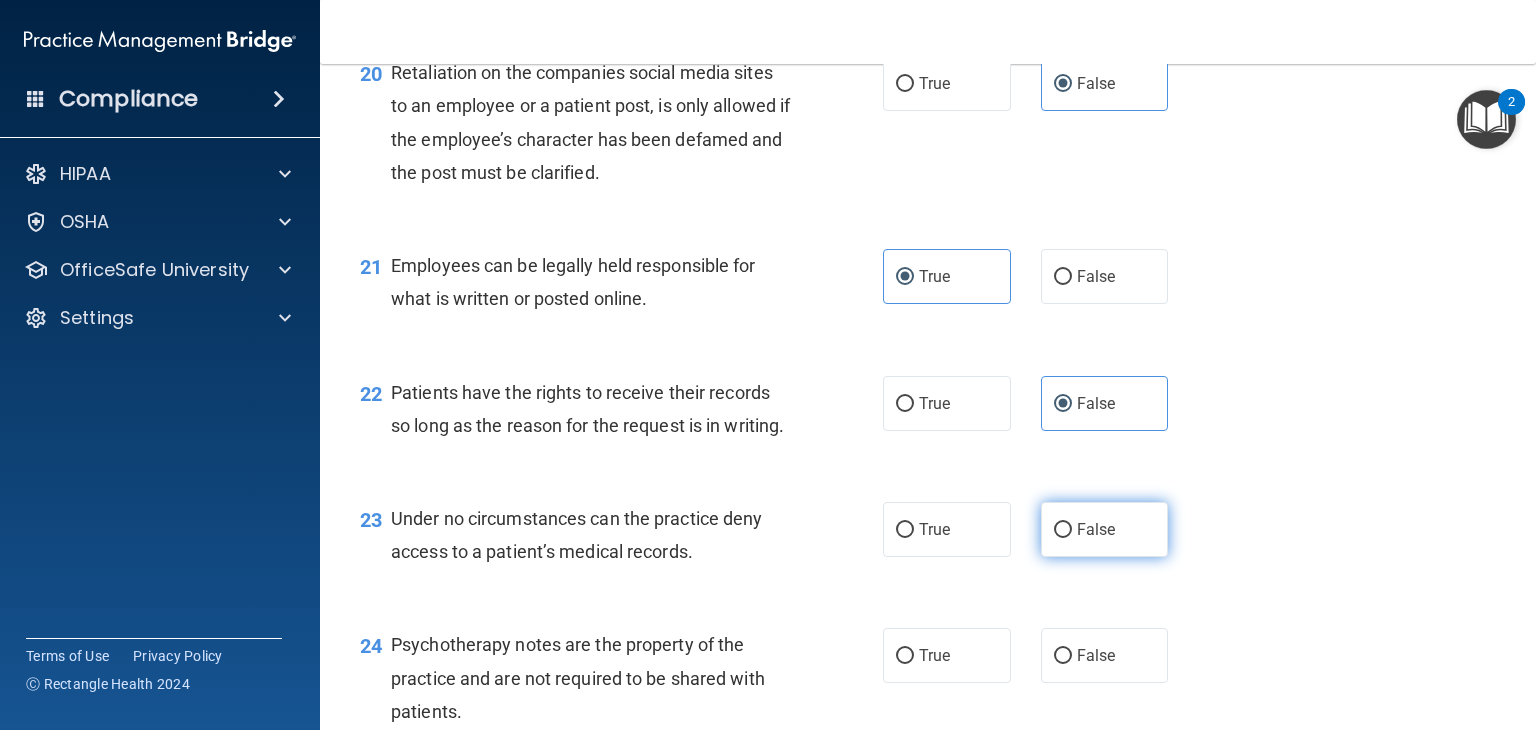 click on "False" at bounding box center (1105, 529) 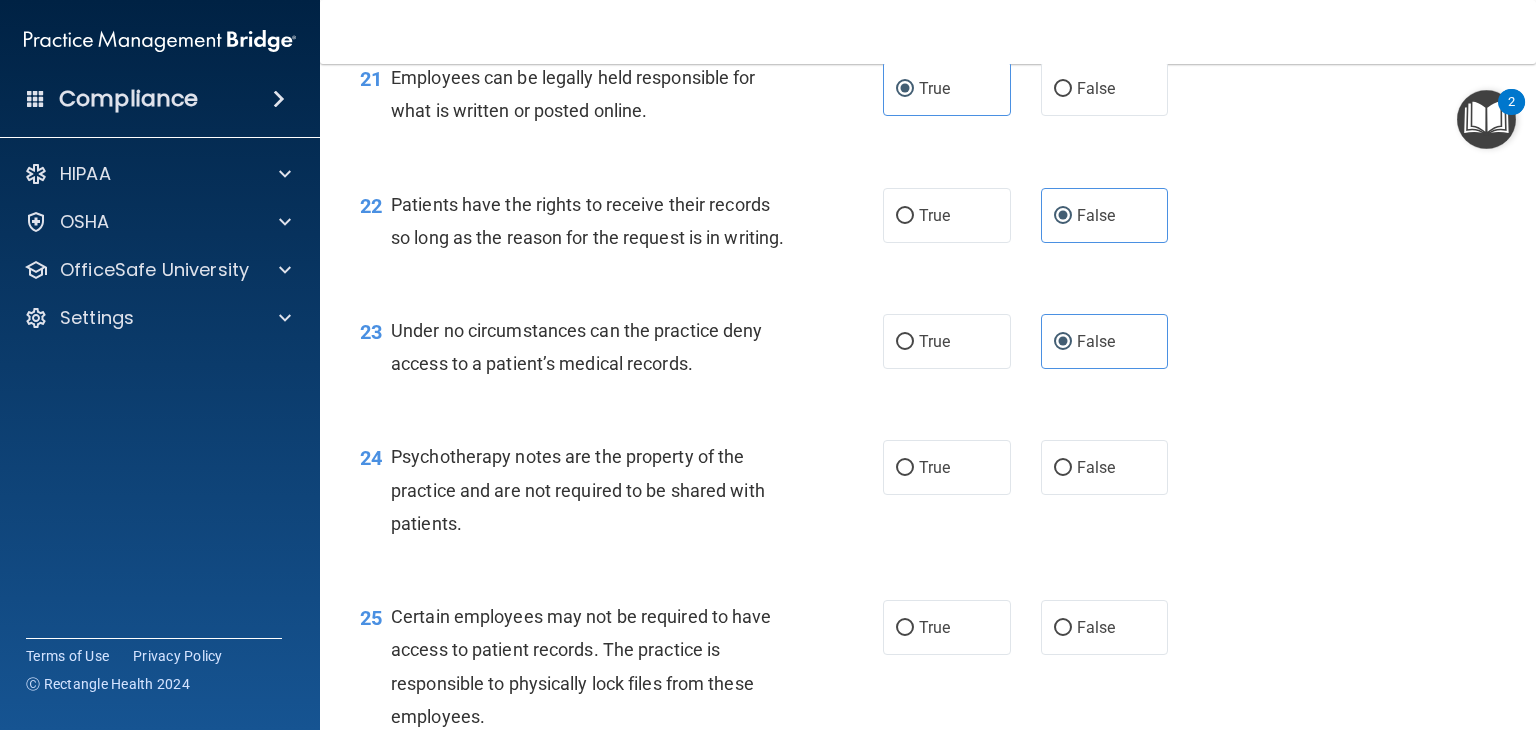 scroll, scrollTop: 4000, scrollLeft: 0, axis: vertical 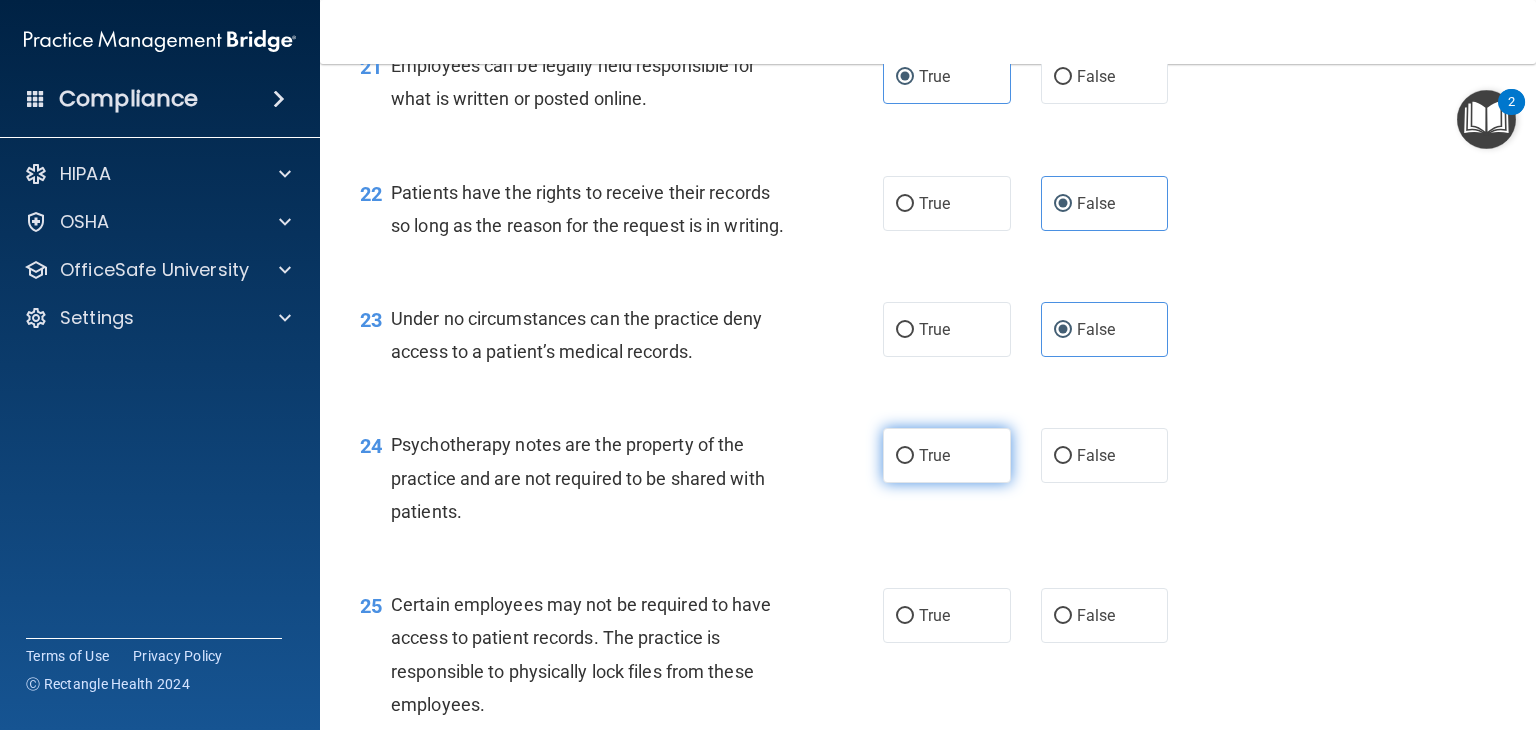 click on "True" at bounding box center [947, 455] 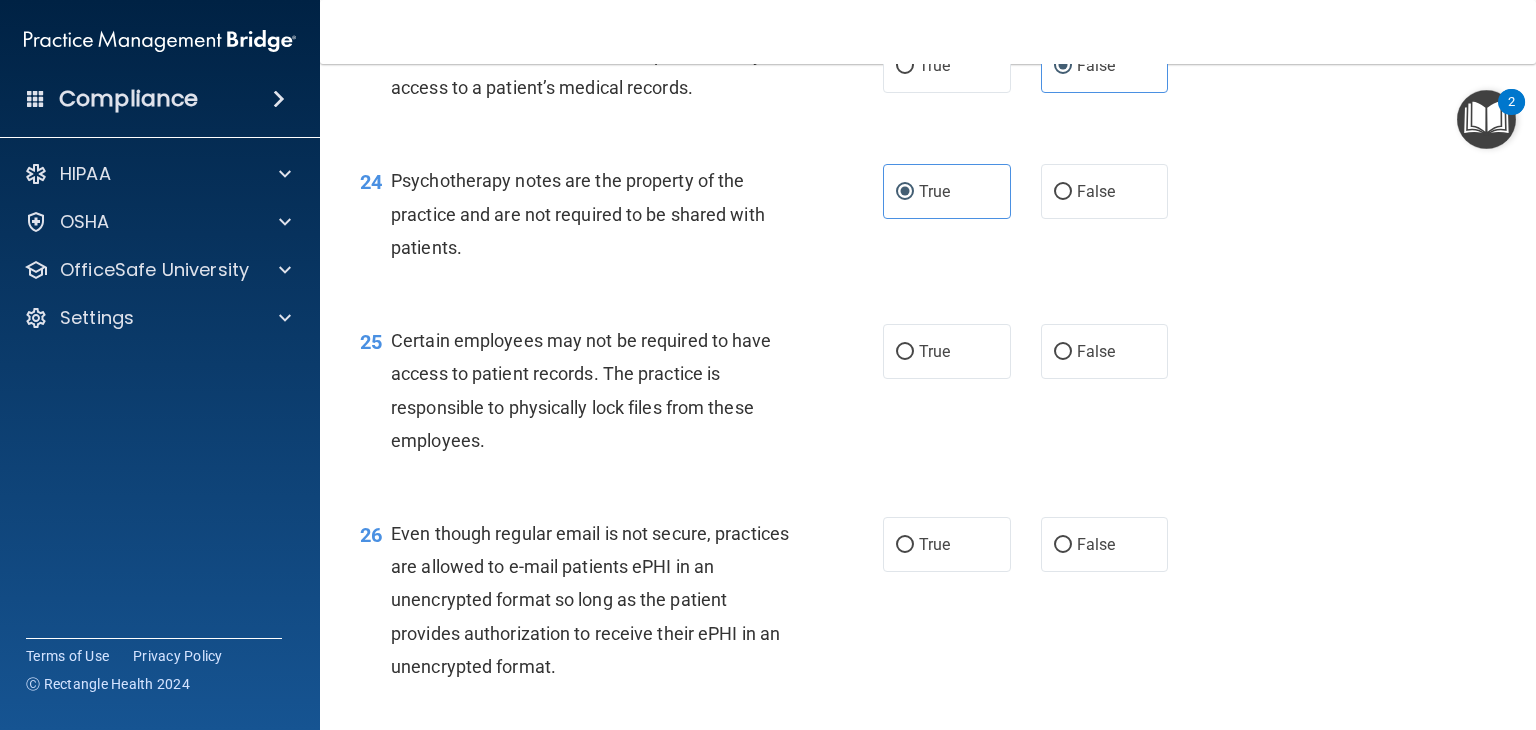 scroll, scrollTop: 4300, scrollLeft: 0, axis: vertical 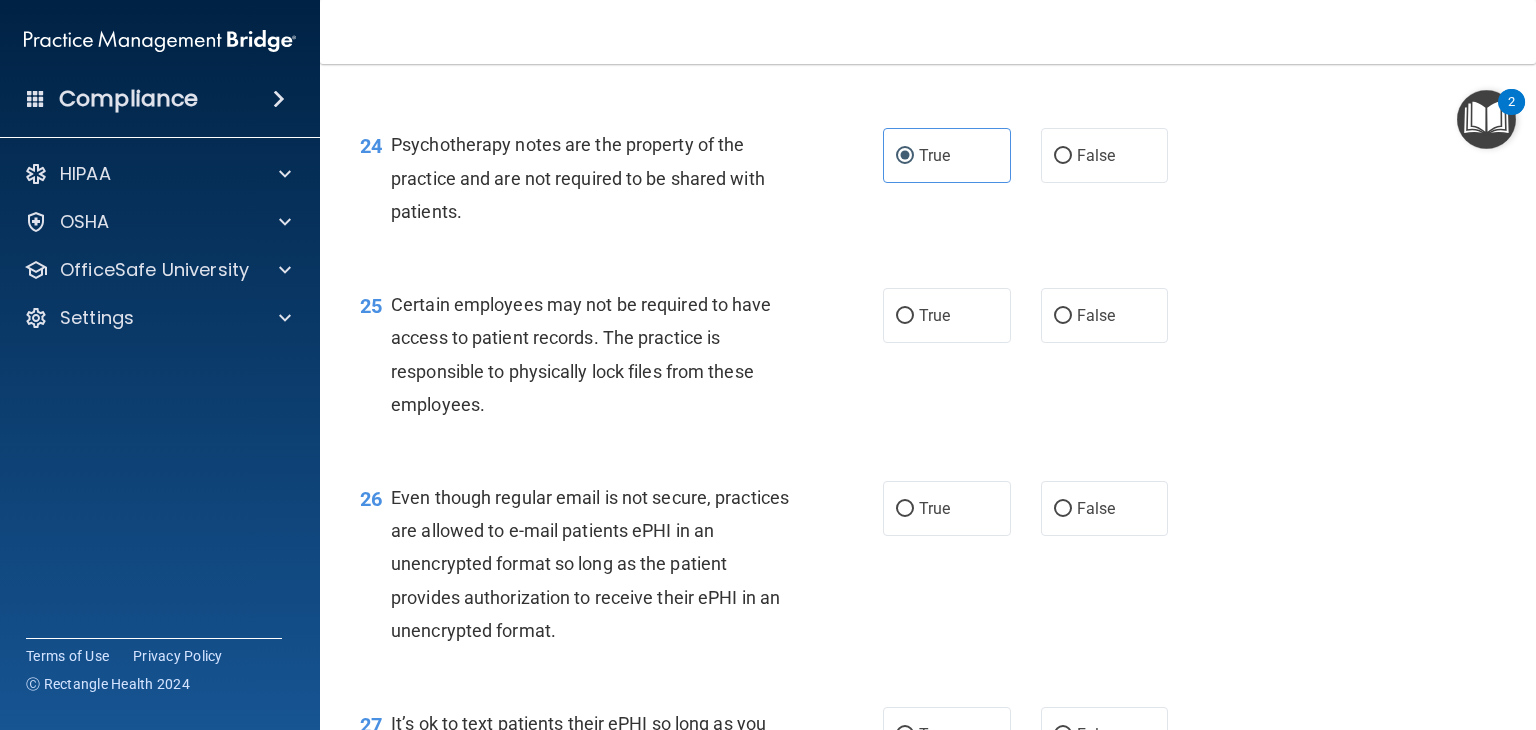 click on "25       Certain employees may not be required to have access to patient records.  The practice is responsible to physically lock files from these employees.                  True           False" at bounding box center (928, 359) 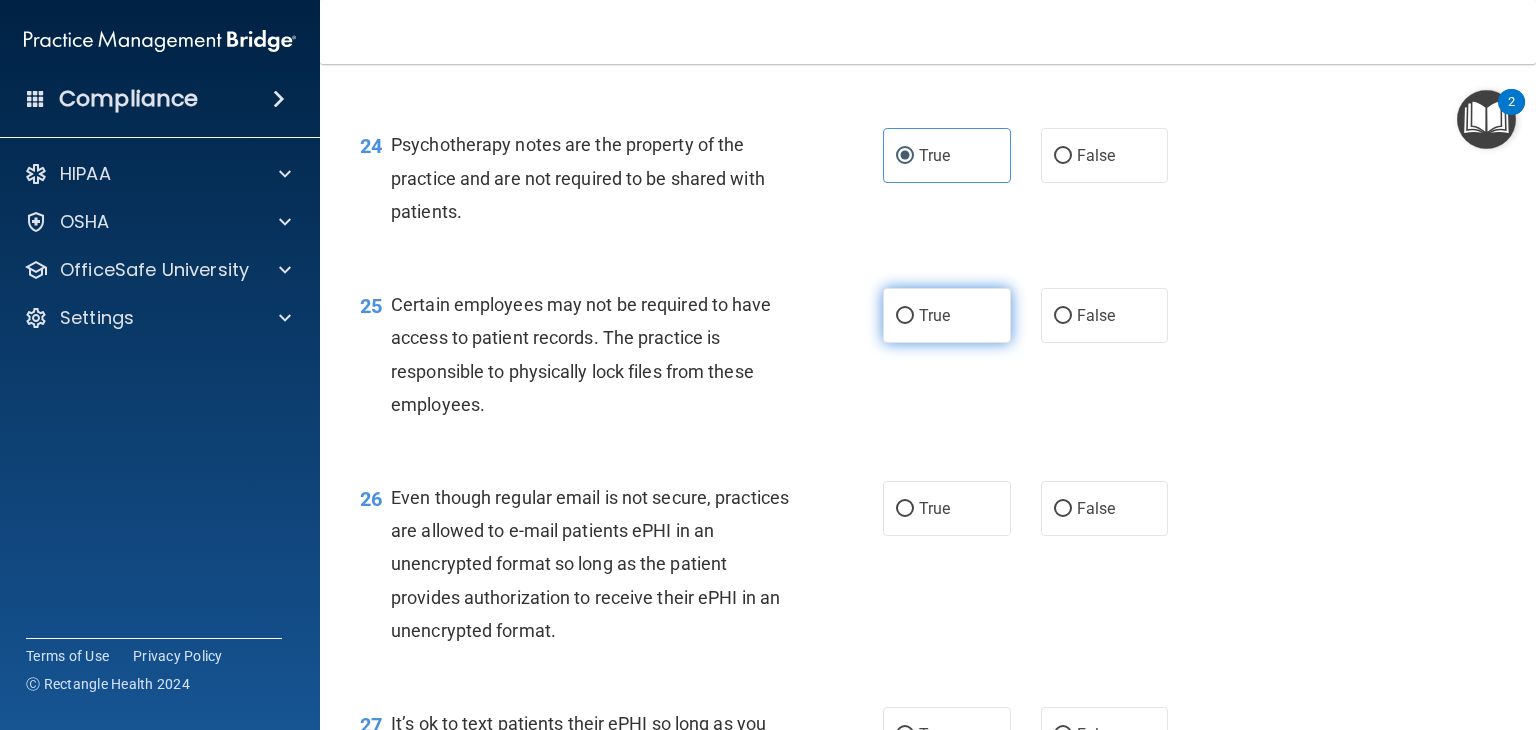 click on "True" at bounding box center [947, 315] 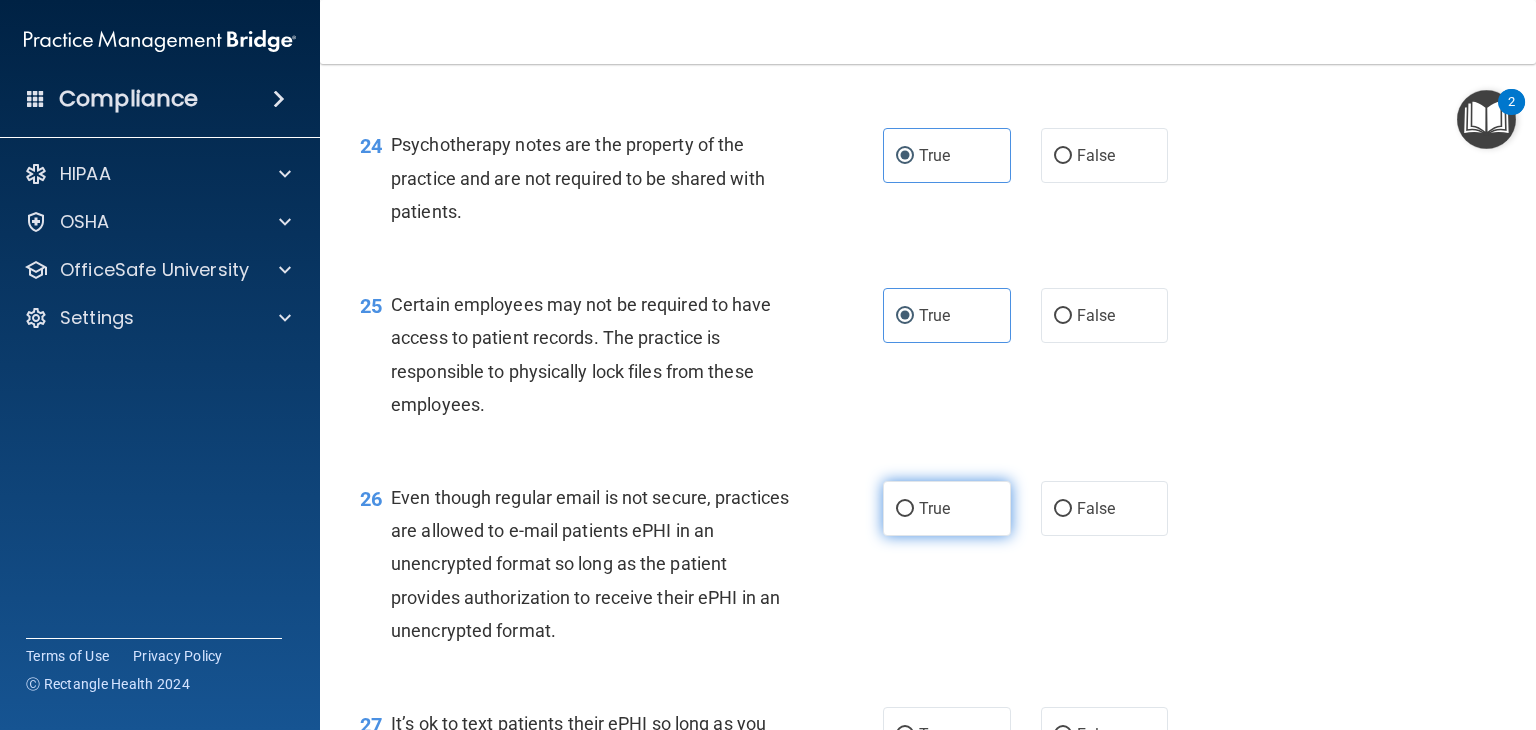 click on "True" at bounding box center (947, 508) 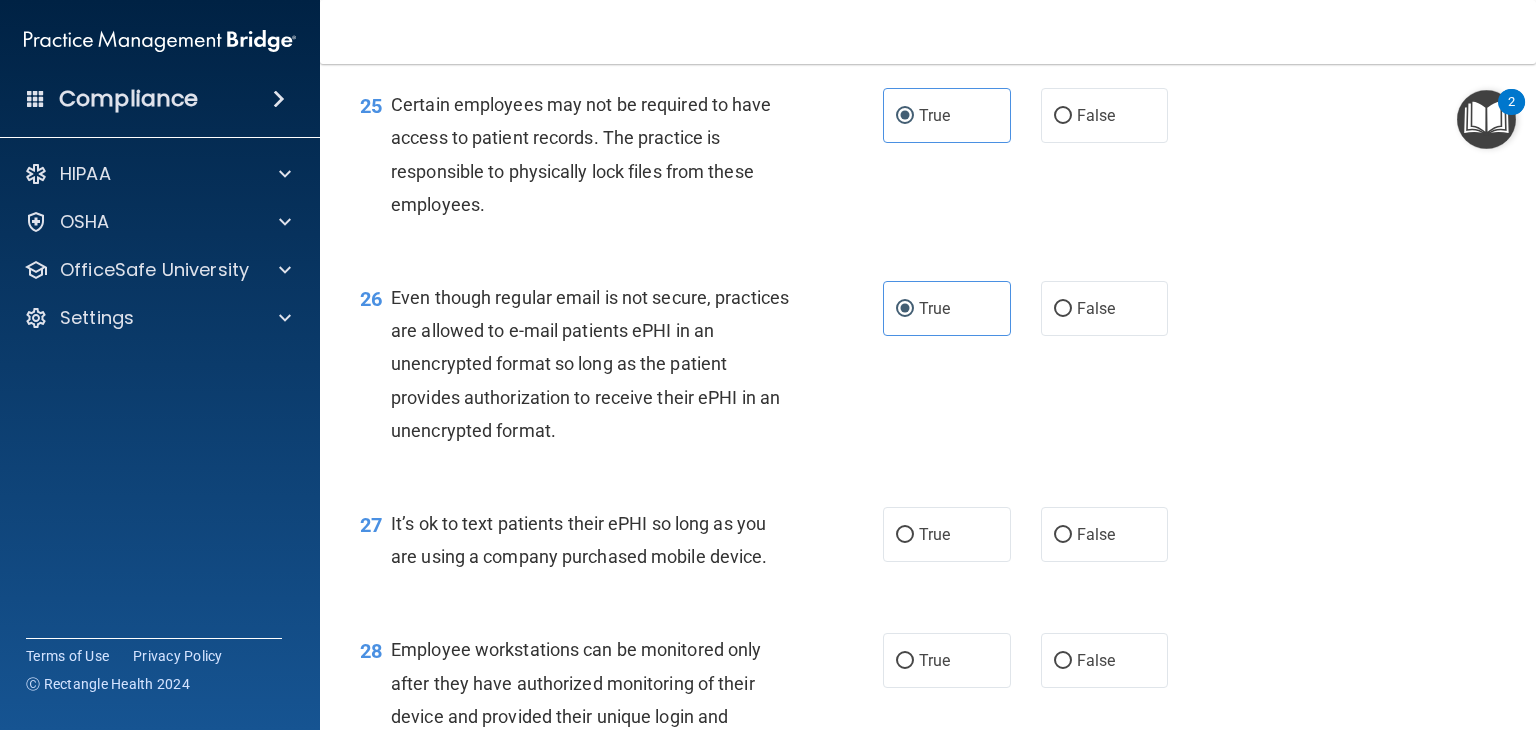 scroll, scrollTop: 4700, scrollLeft: 0, axis: vertical 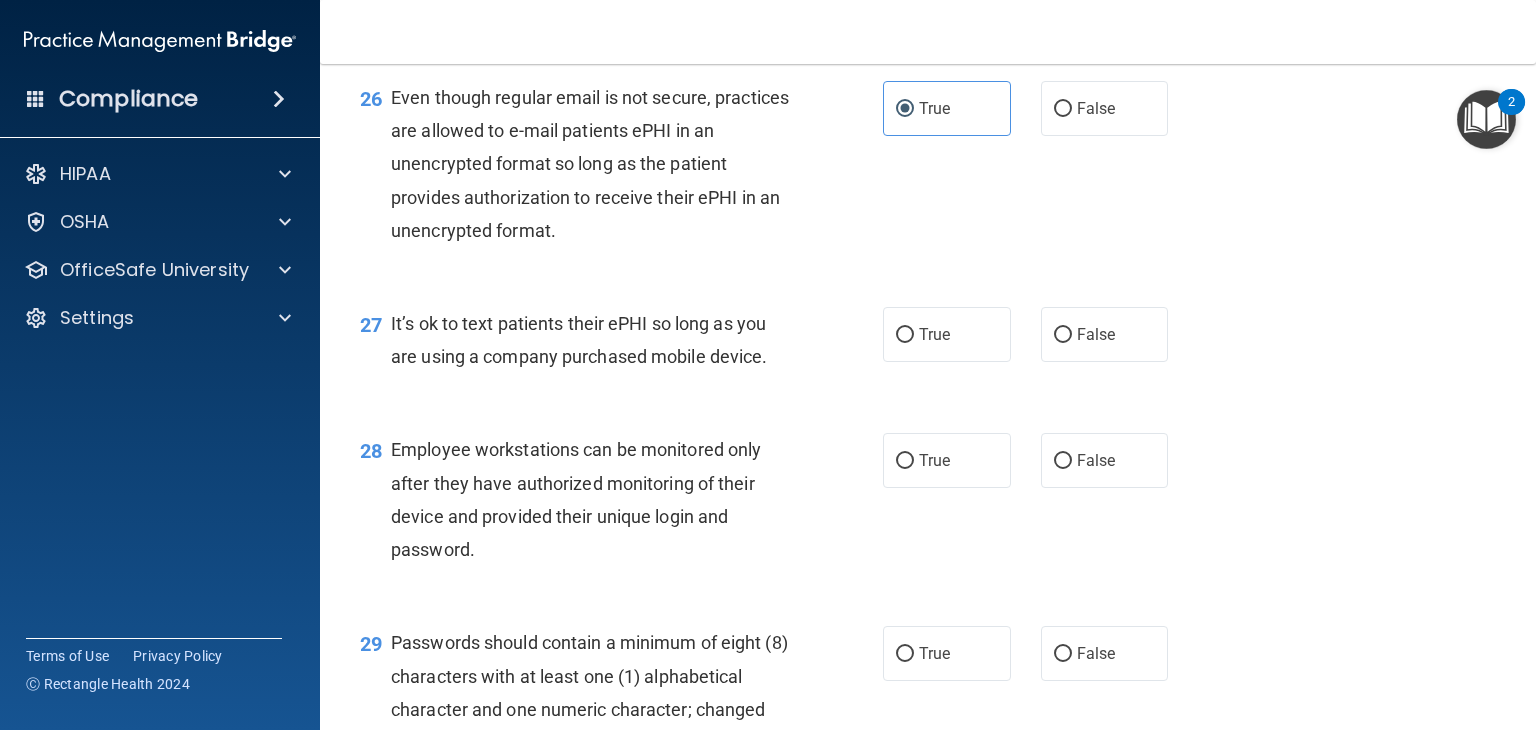 click on "27        It’s ok to text patients their ePHI so long as you are using a company purchased mobile device.                 True           False" at bounding box center [928, 345] 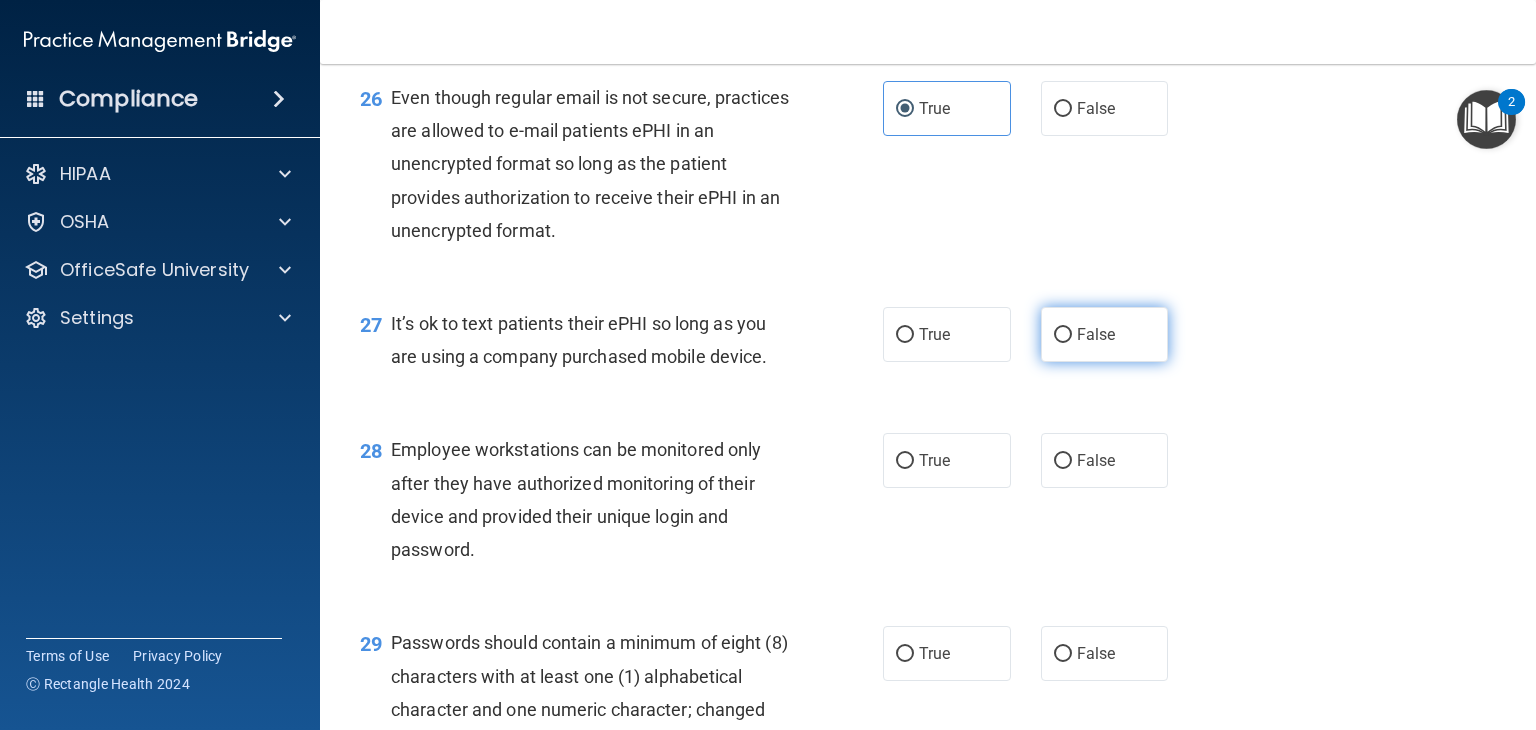 click on "False" at bounding box center (1105, 334) 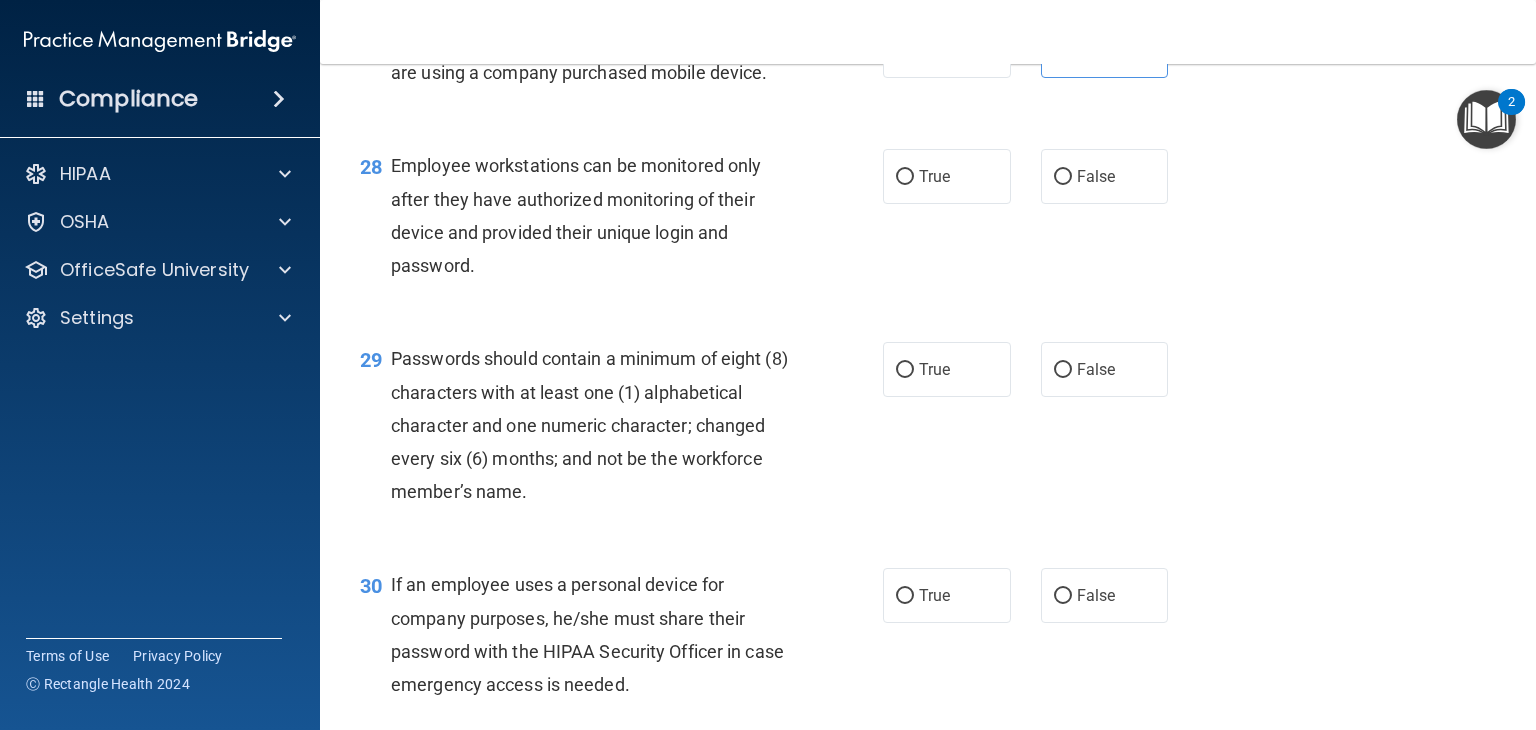 scroll, scrollTop: 5000, scrollLeft: 0, axis: vertical 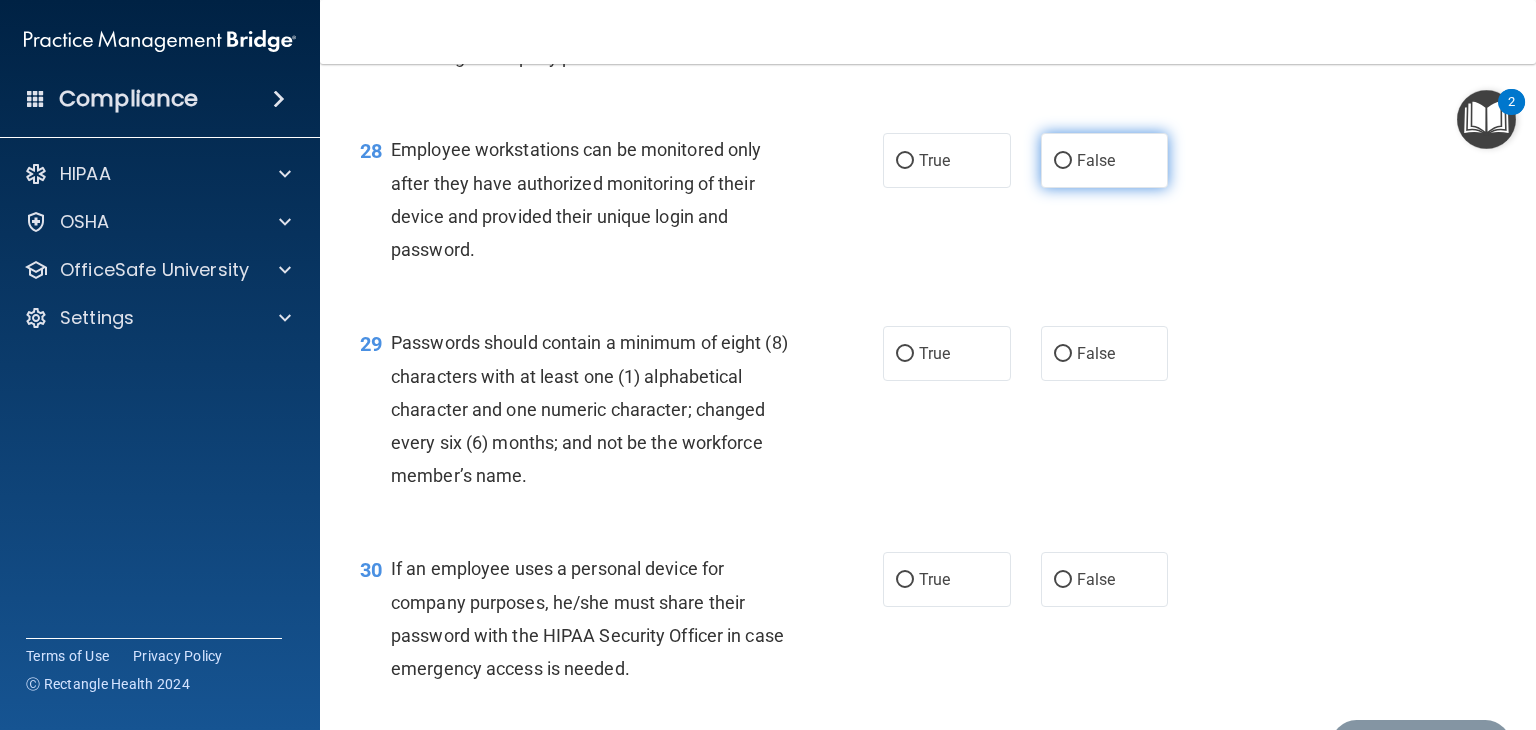 click on "False" at bounding box center [1105, 160] 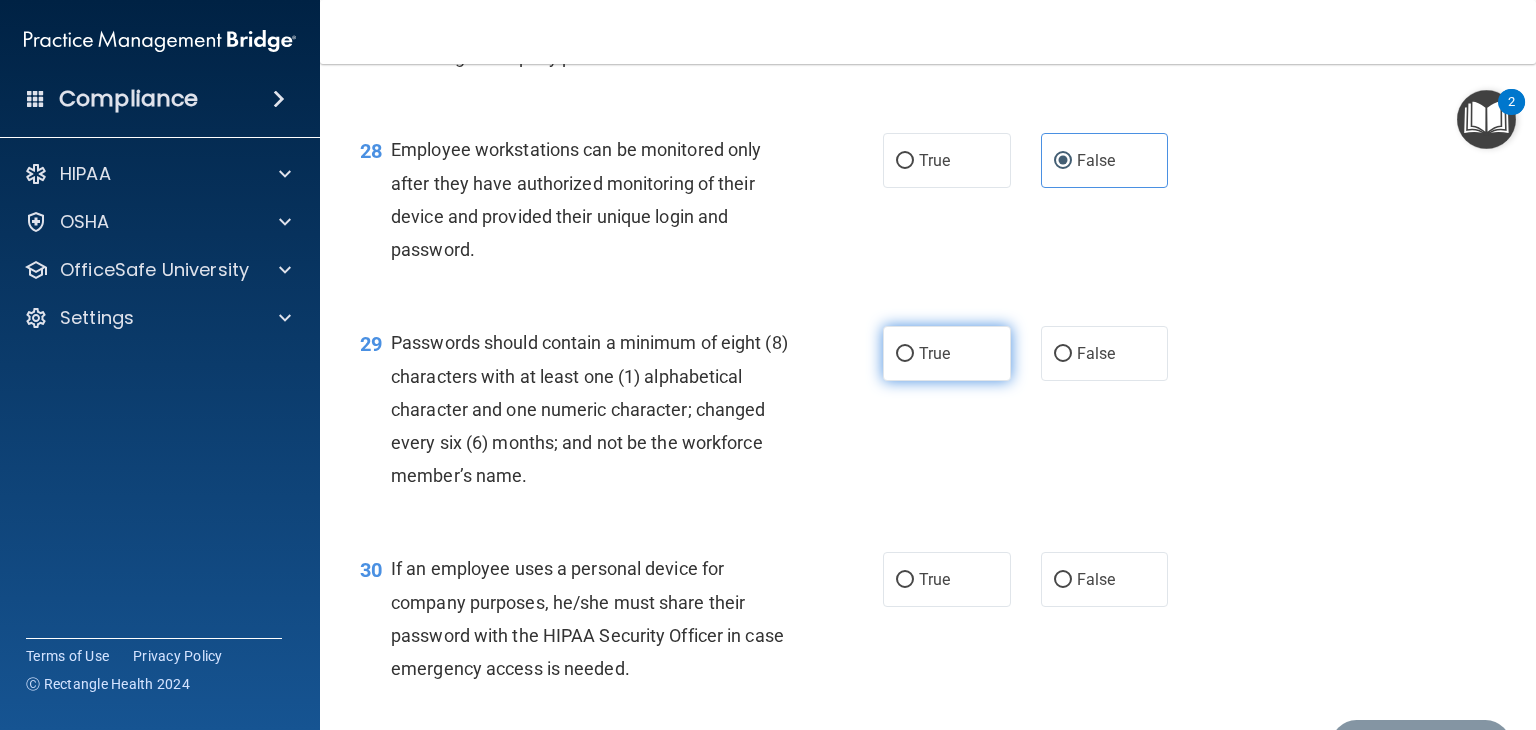 click on "True" at bounding box center (947, 353) 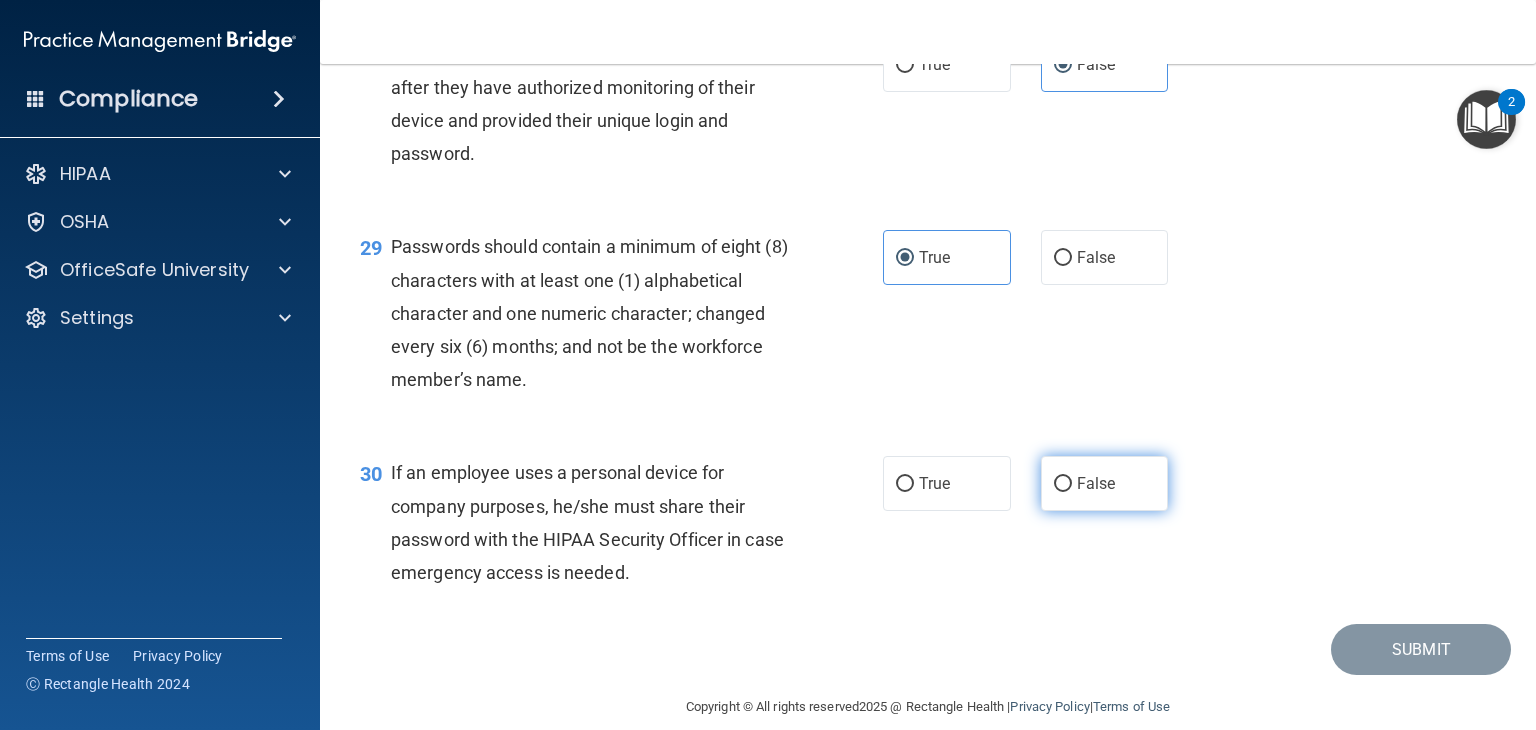 scroll, scrollTop: 5200, scrollLeft: 0, axis: vertical 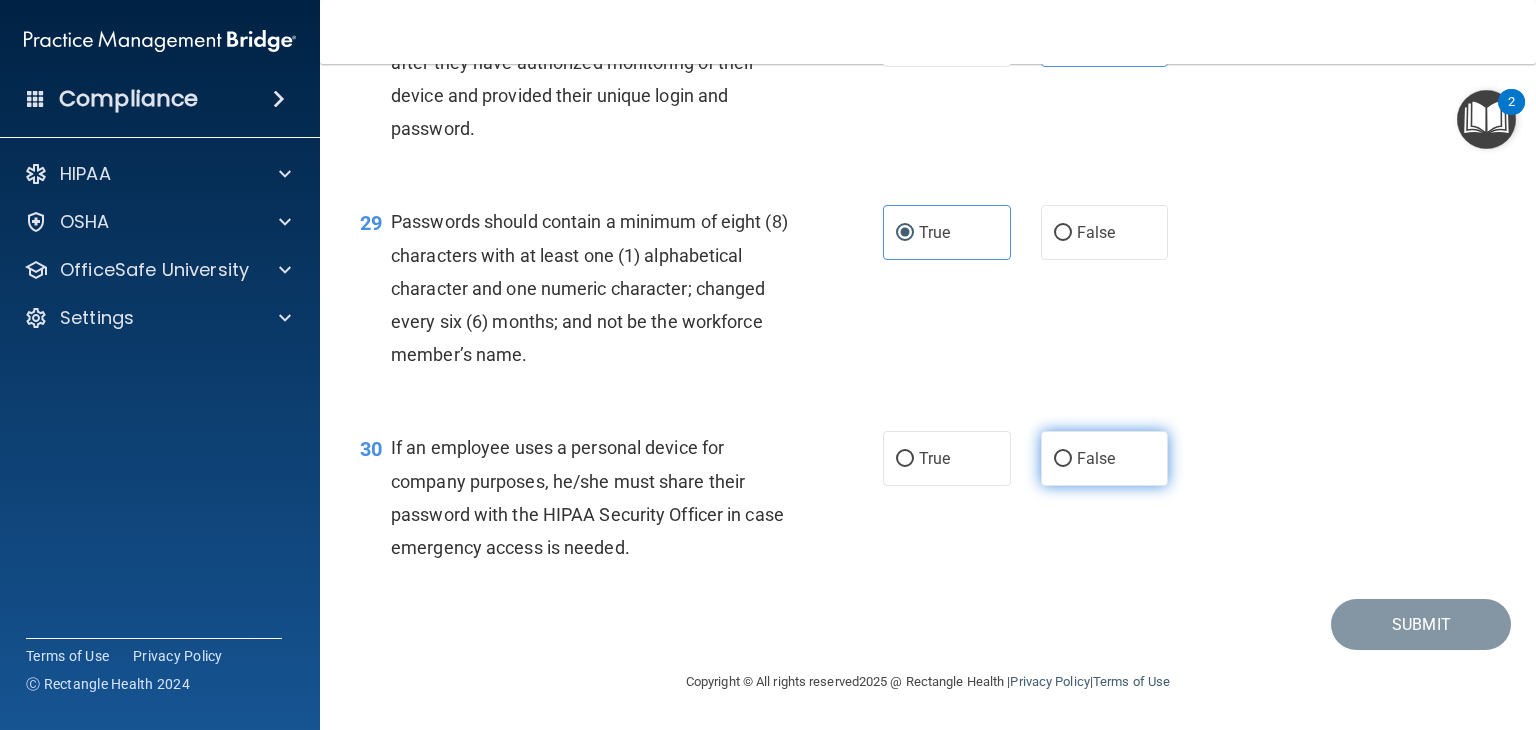 click on "False" at bounding box center [1105, 458] 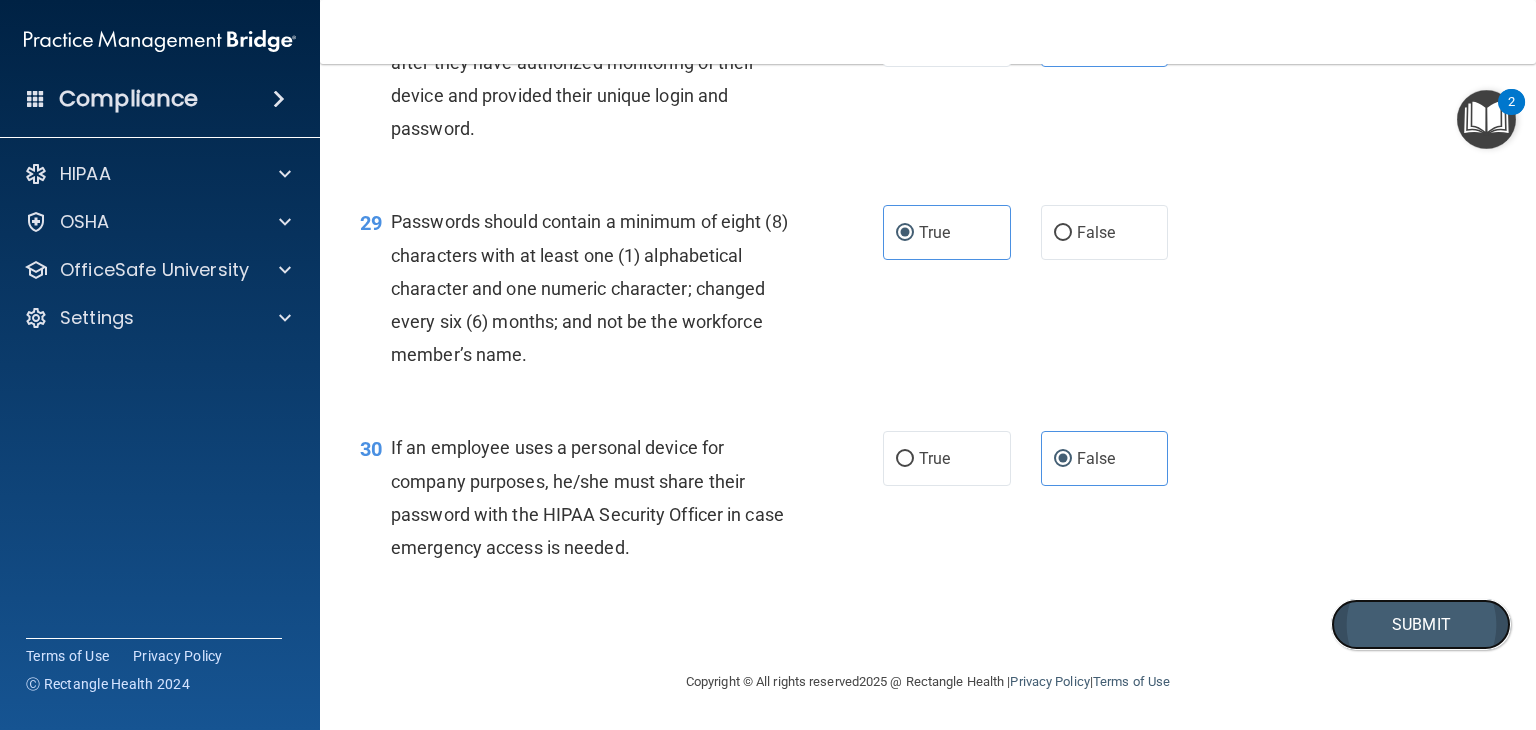 click on "Submit" at bounding box center (1421, 624) 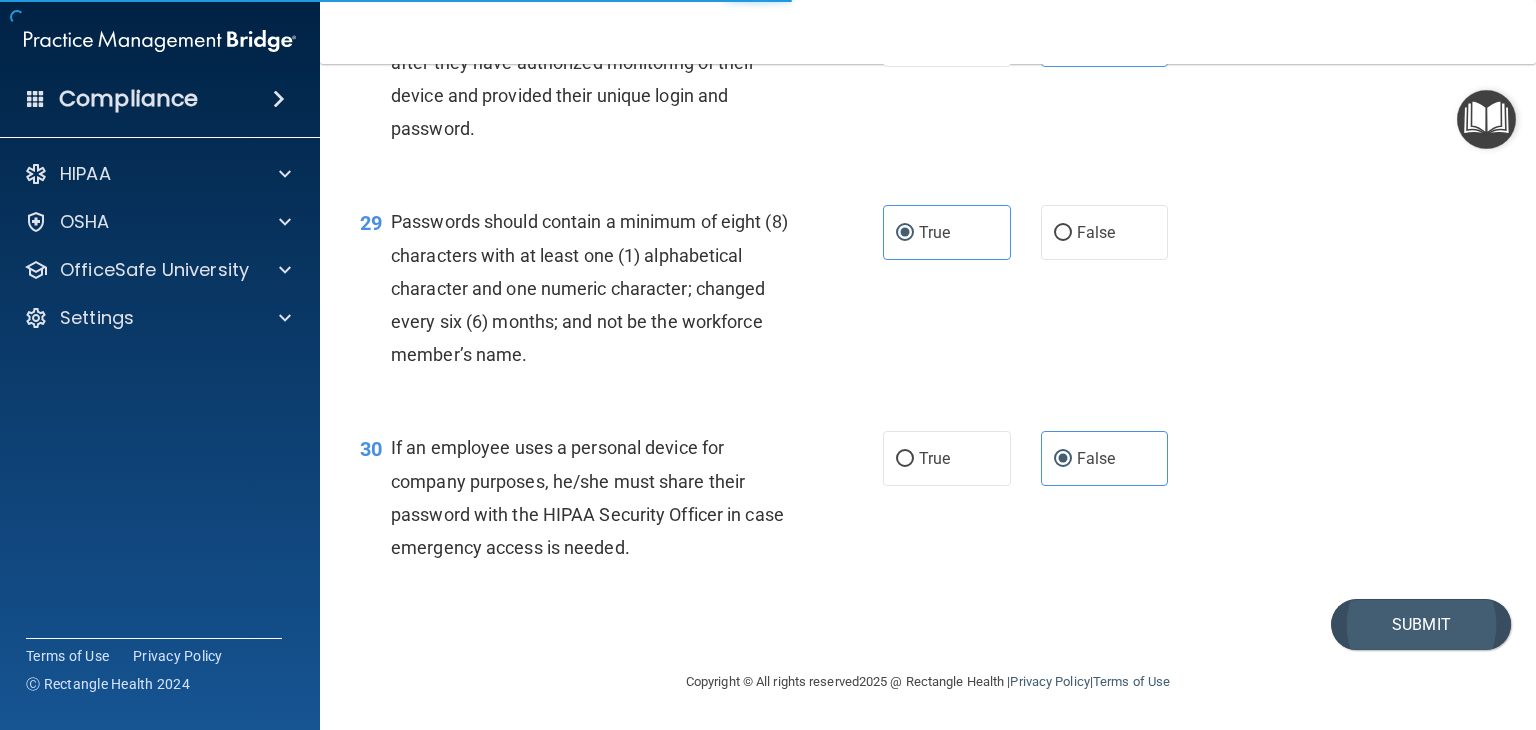 scroll, scrollTop: 0, scrollLeft: 0, axis: both 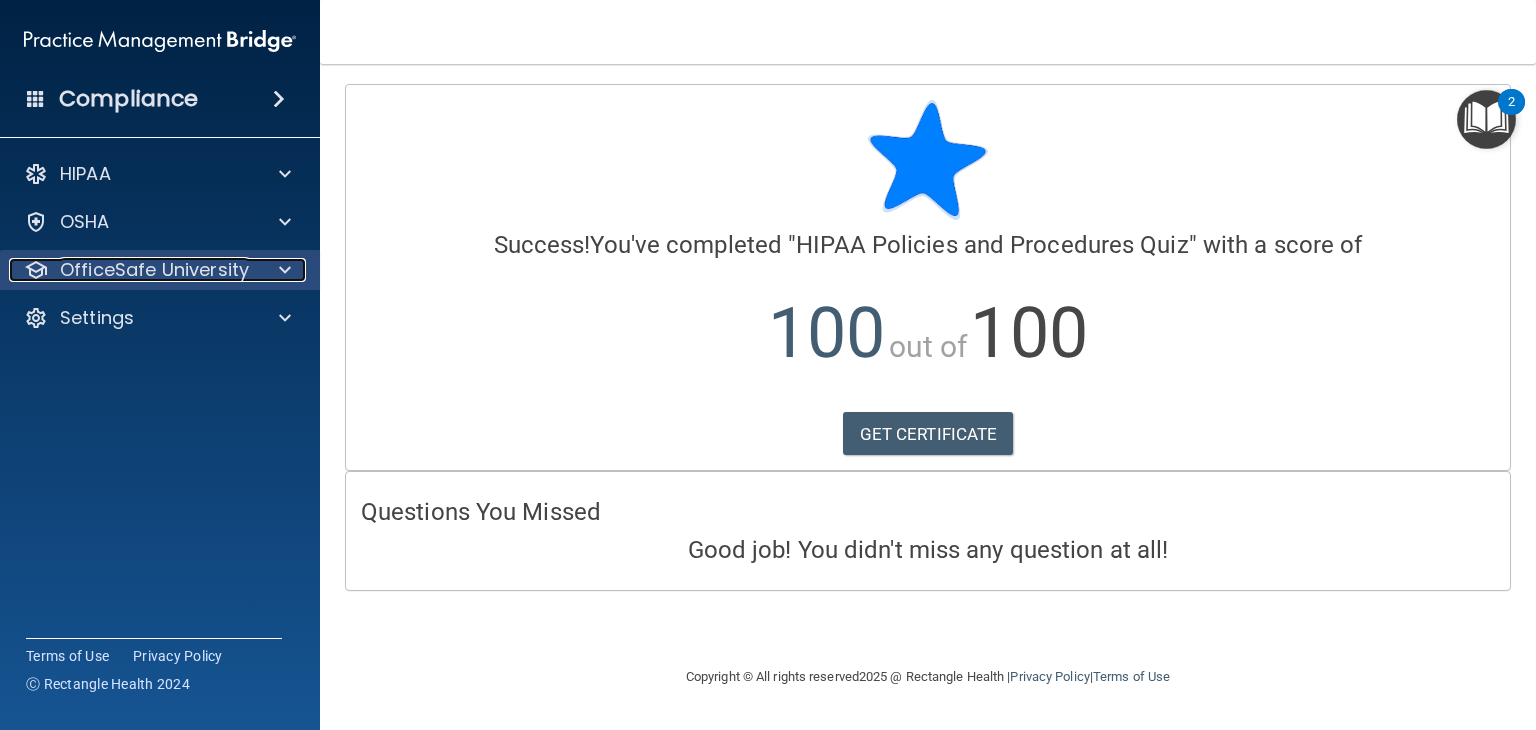 click on "OfficeSafe University" at bounding box center (154, 270) 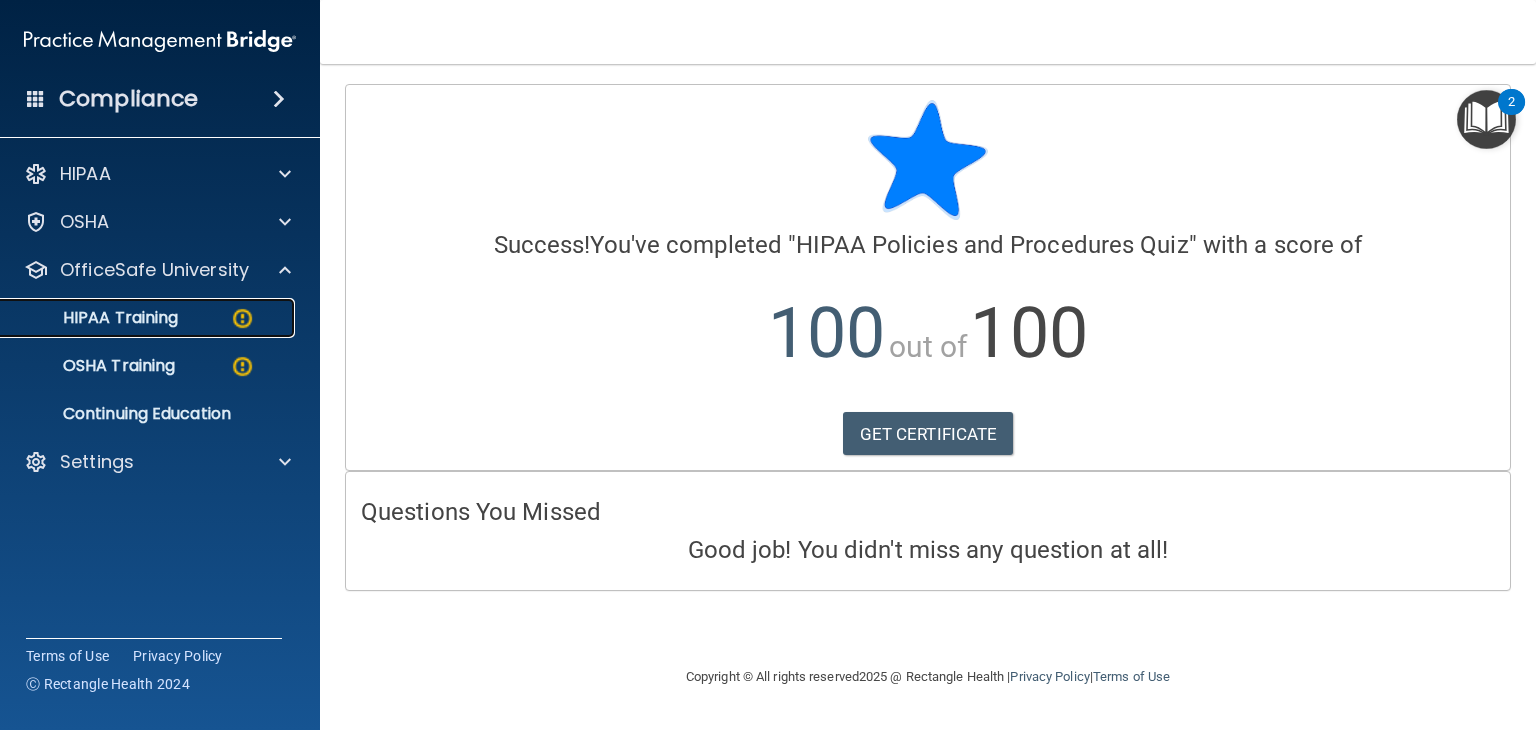 click on "HIPAA Training" at bounding box center [149, 318] 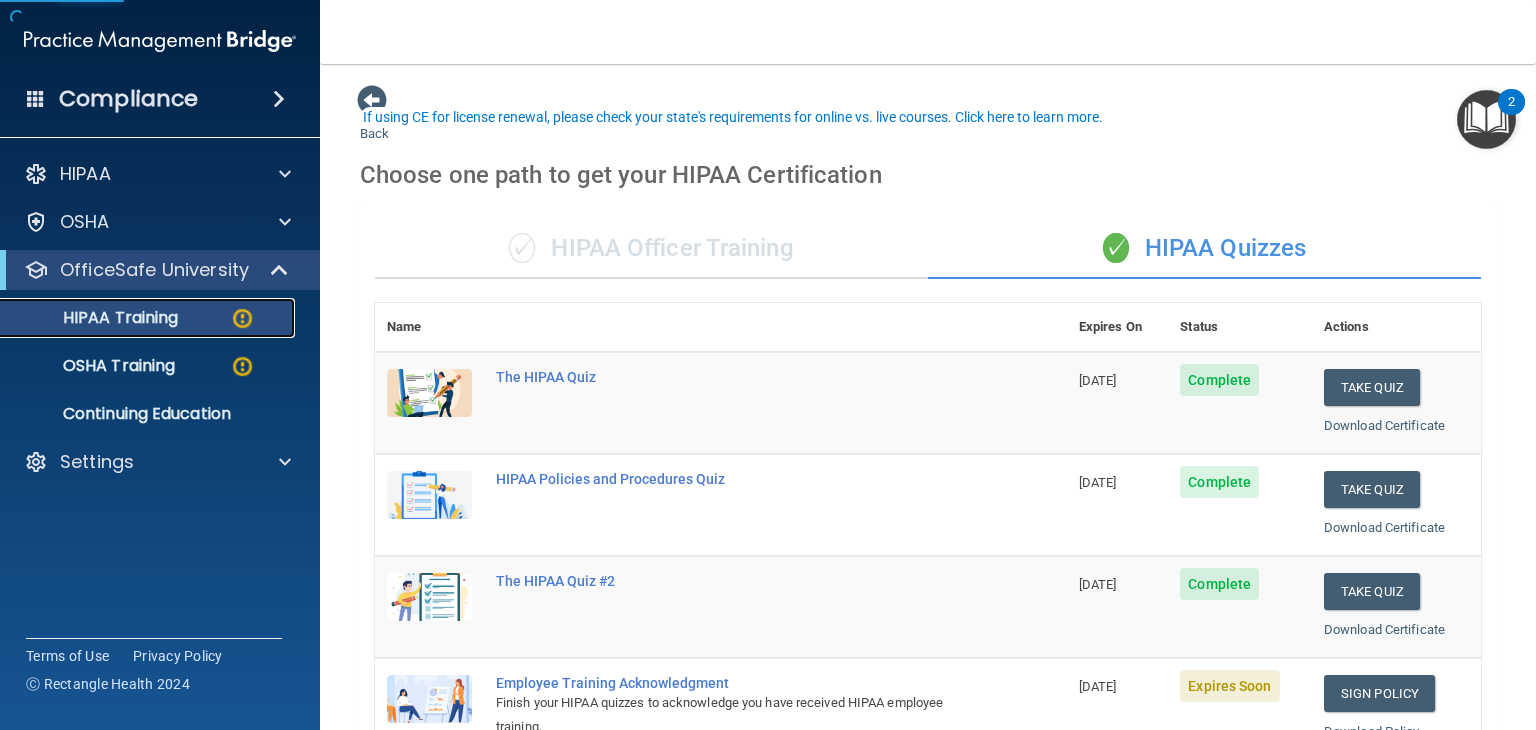 scroll, scrollTop: 300, scrollLeft: 0, axis: vertical 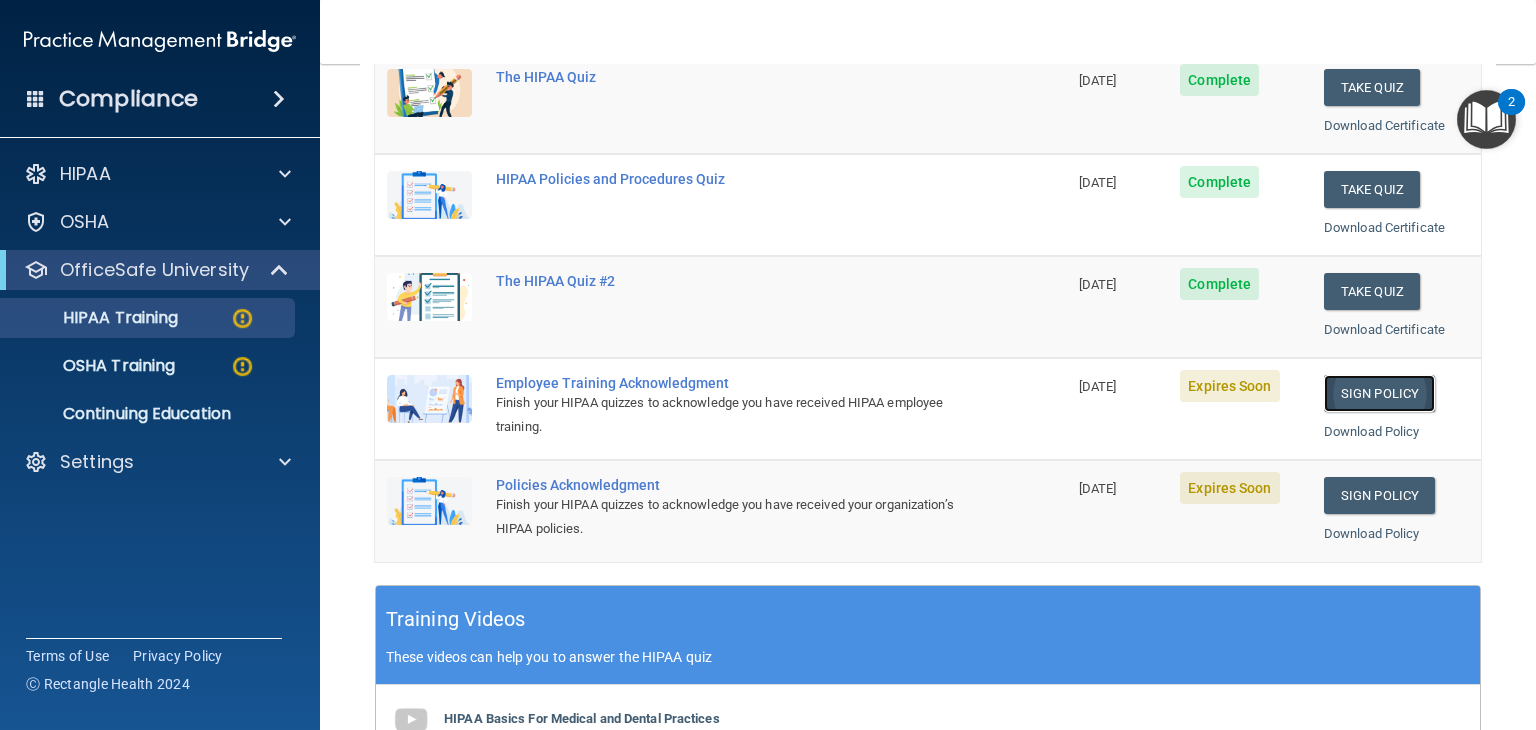 click on "Sign Policy" at bounding box center (1379, 393) 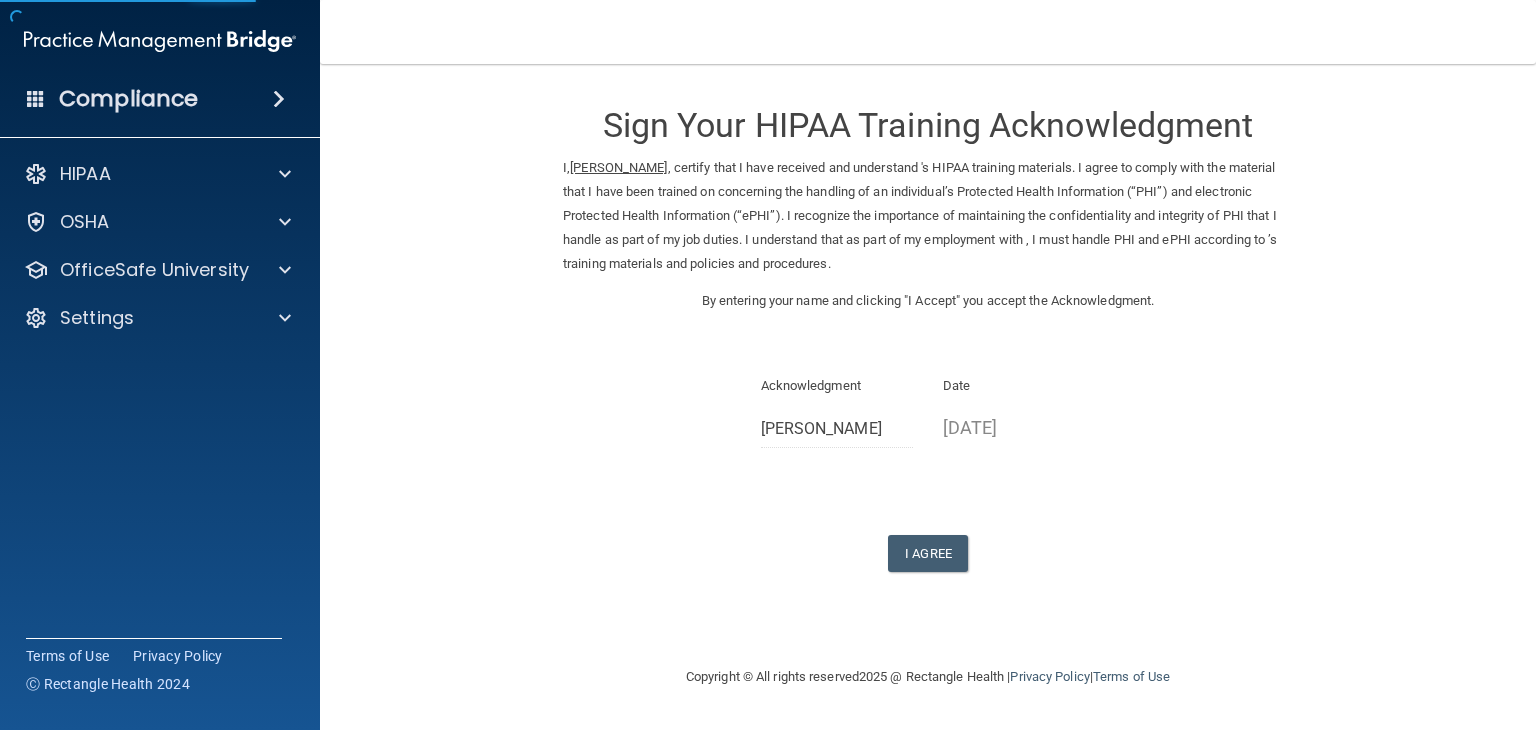 scroll, scrollTop: 0, scrollLeft: 0, axis: both 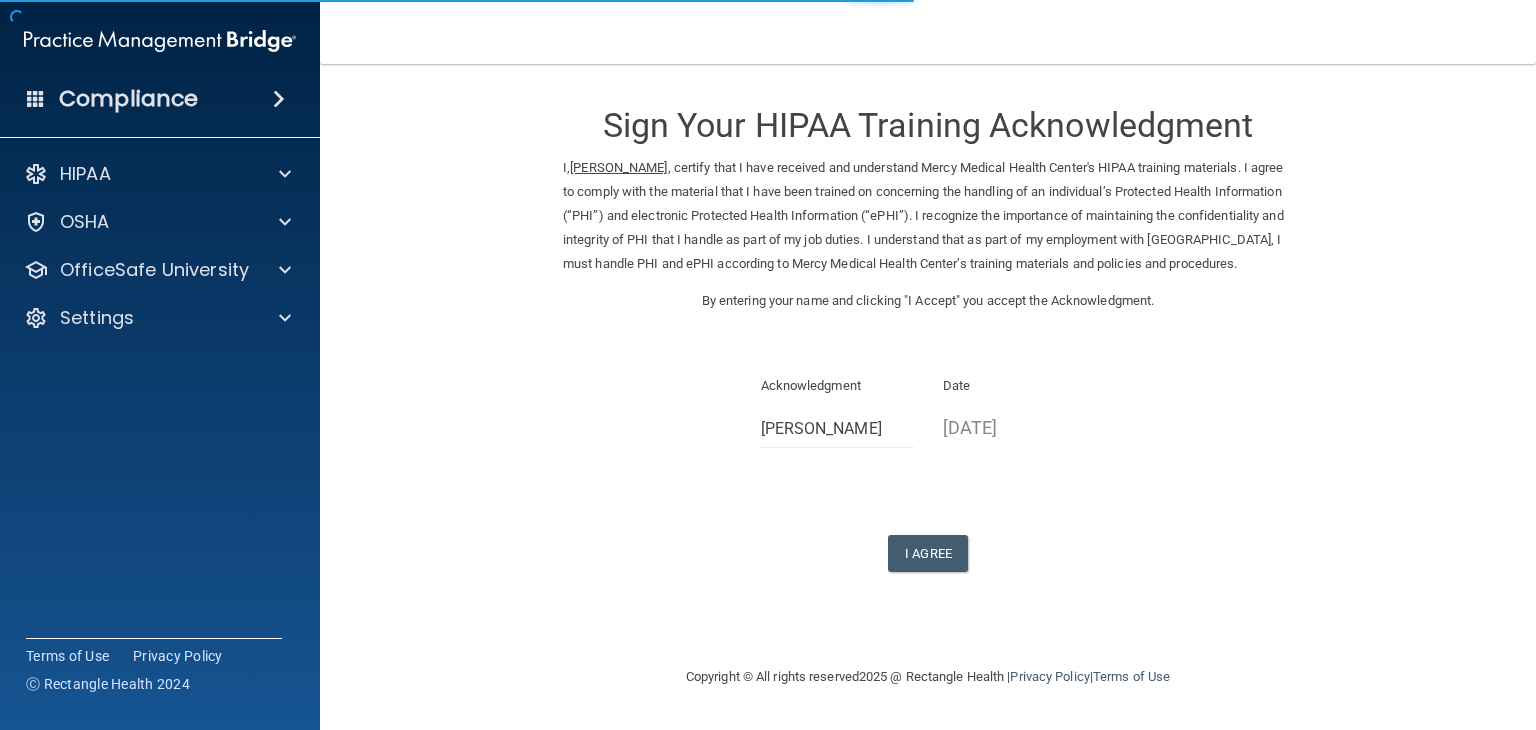click on "Date" at bounding box center (1019, 386) 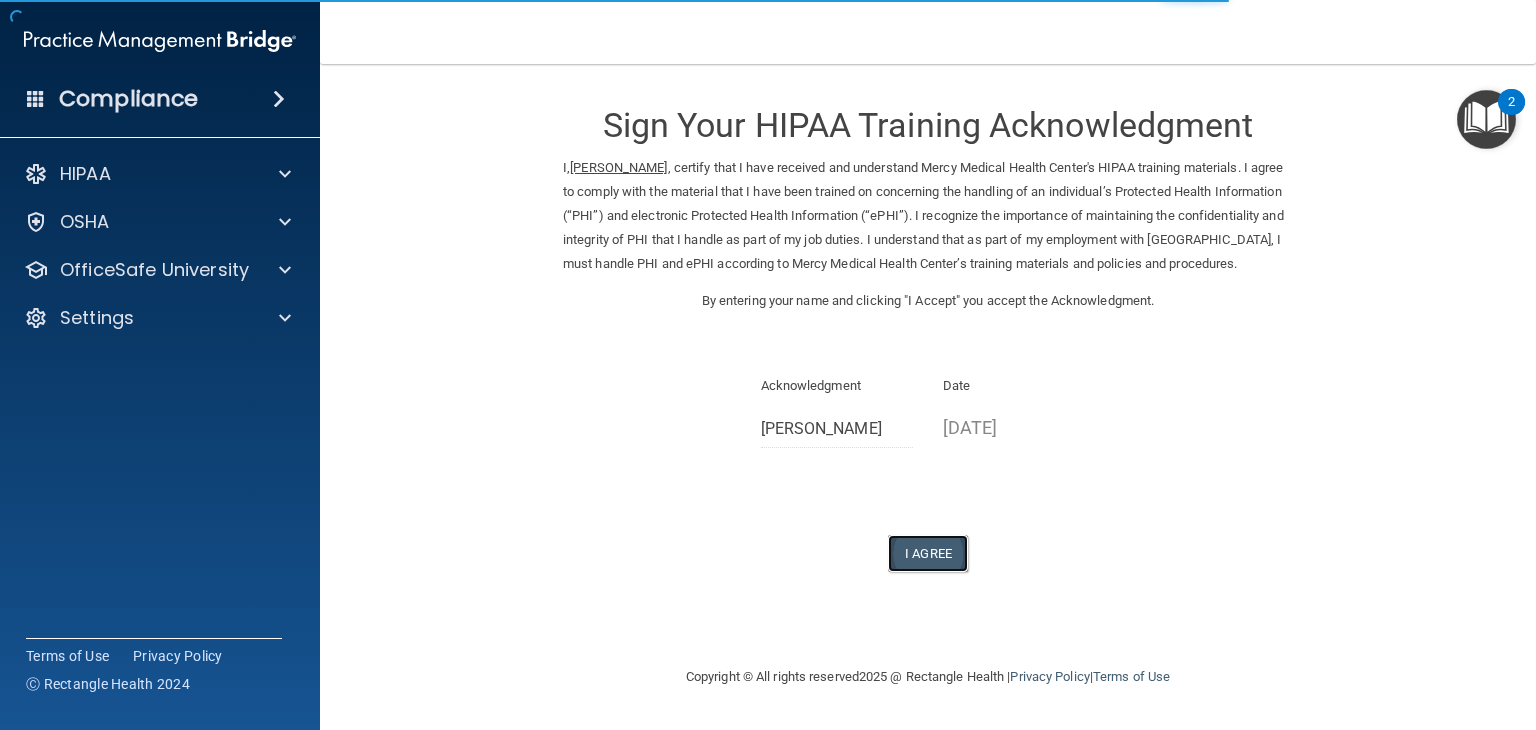 click on "I Agree" at bounding box center [928, 553] 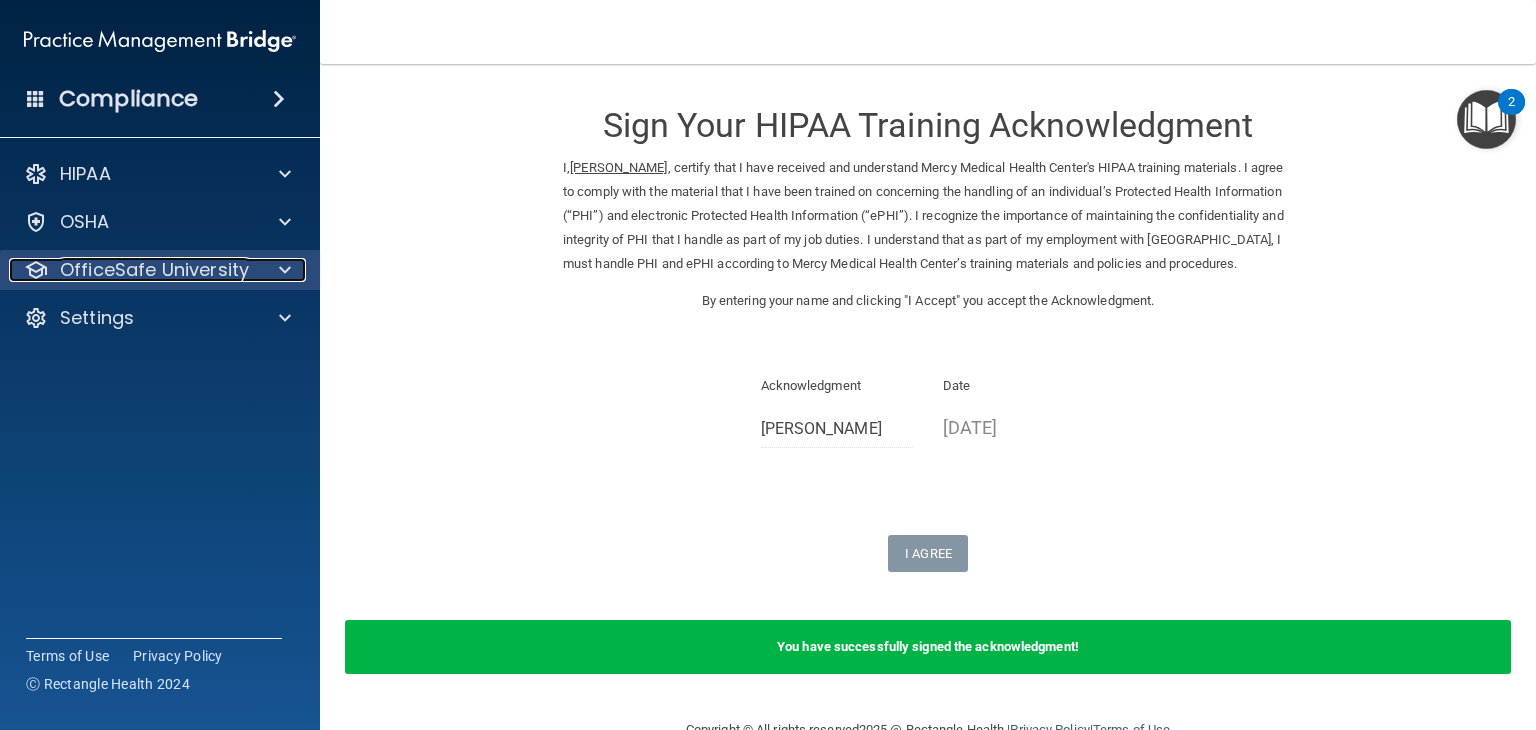 click on "OfficeSafe University" at bounding box center (154, 270) 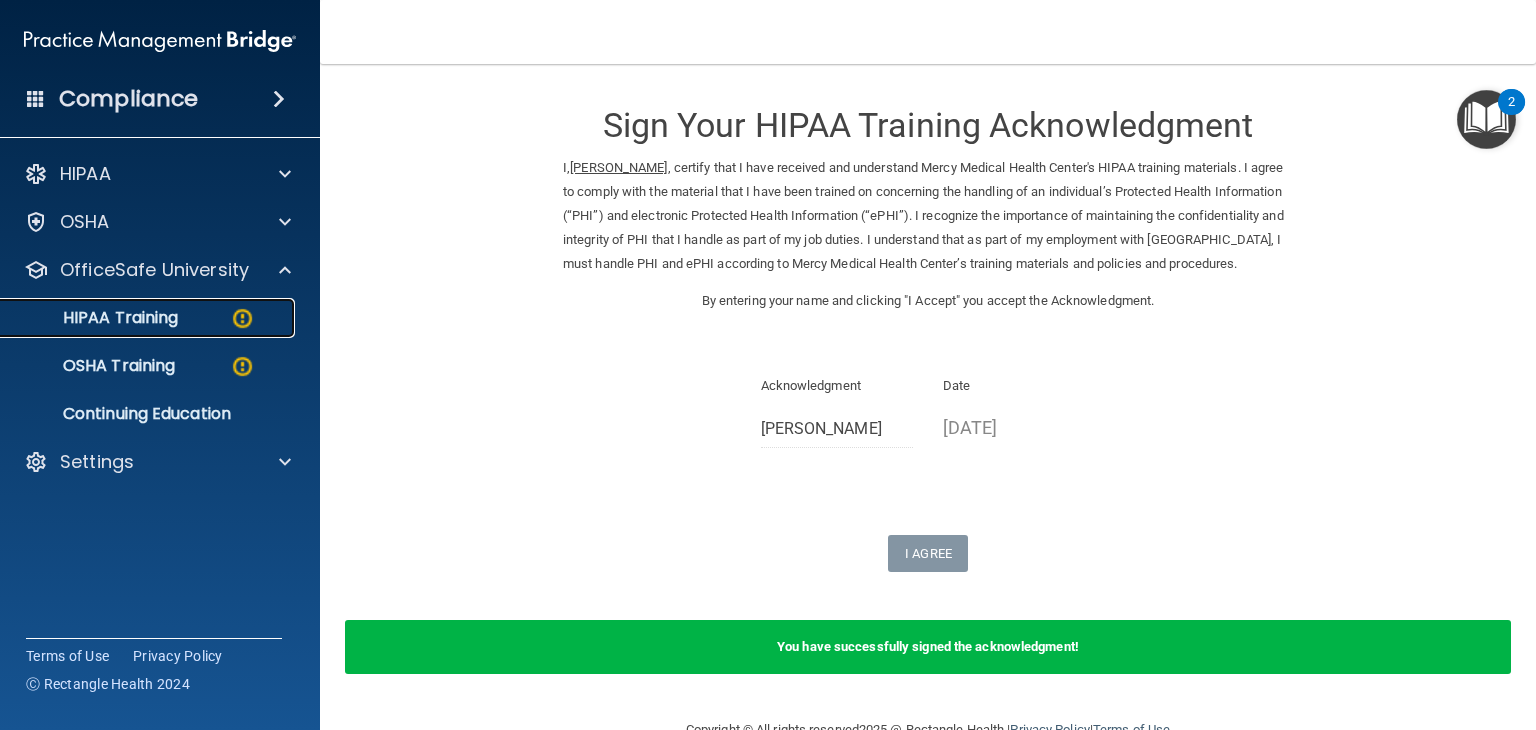 click on "HIPAA Training" at bounding box center [149, 318] 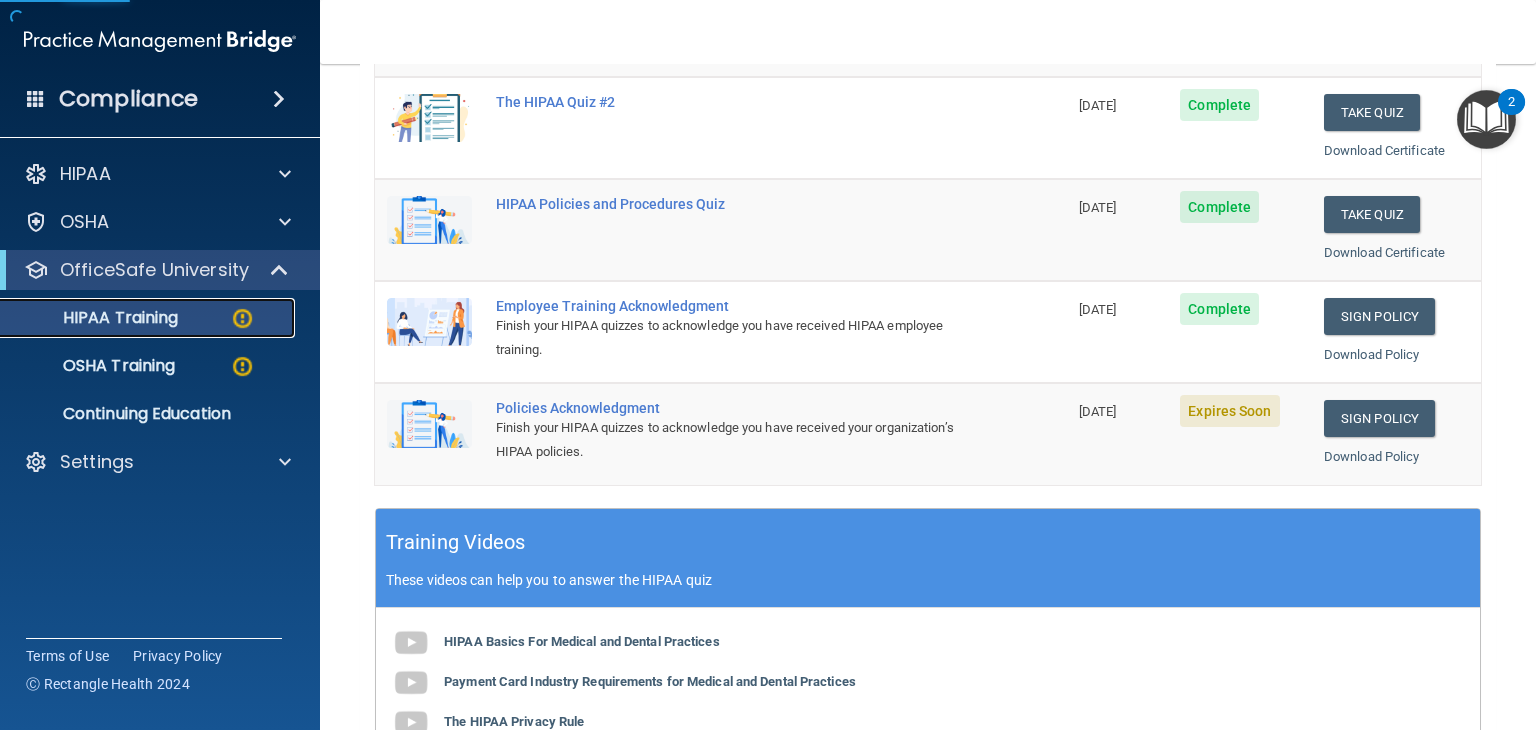 scroll, scrollTop: 500, scrollLeft: 0, axis: vertical 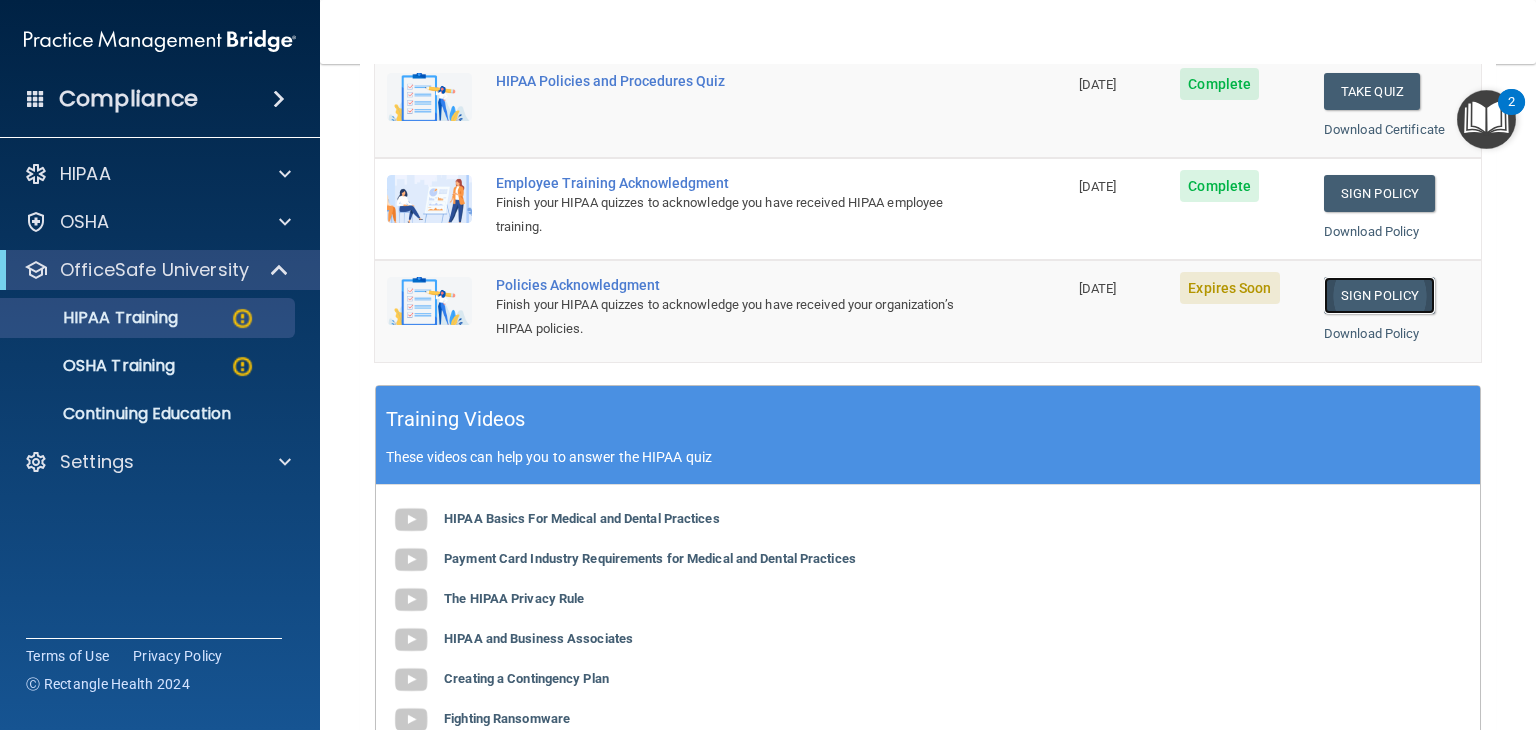 click on "Sign Policy" at bounding box center (1379, 295) 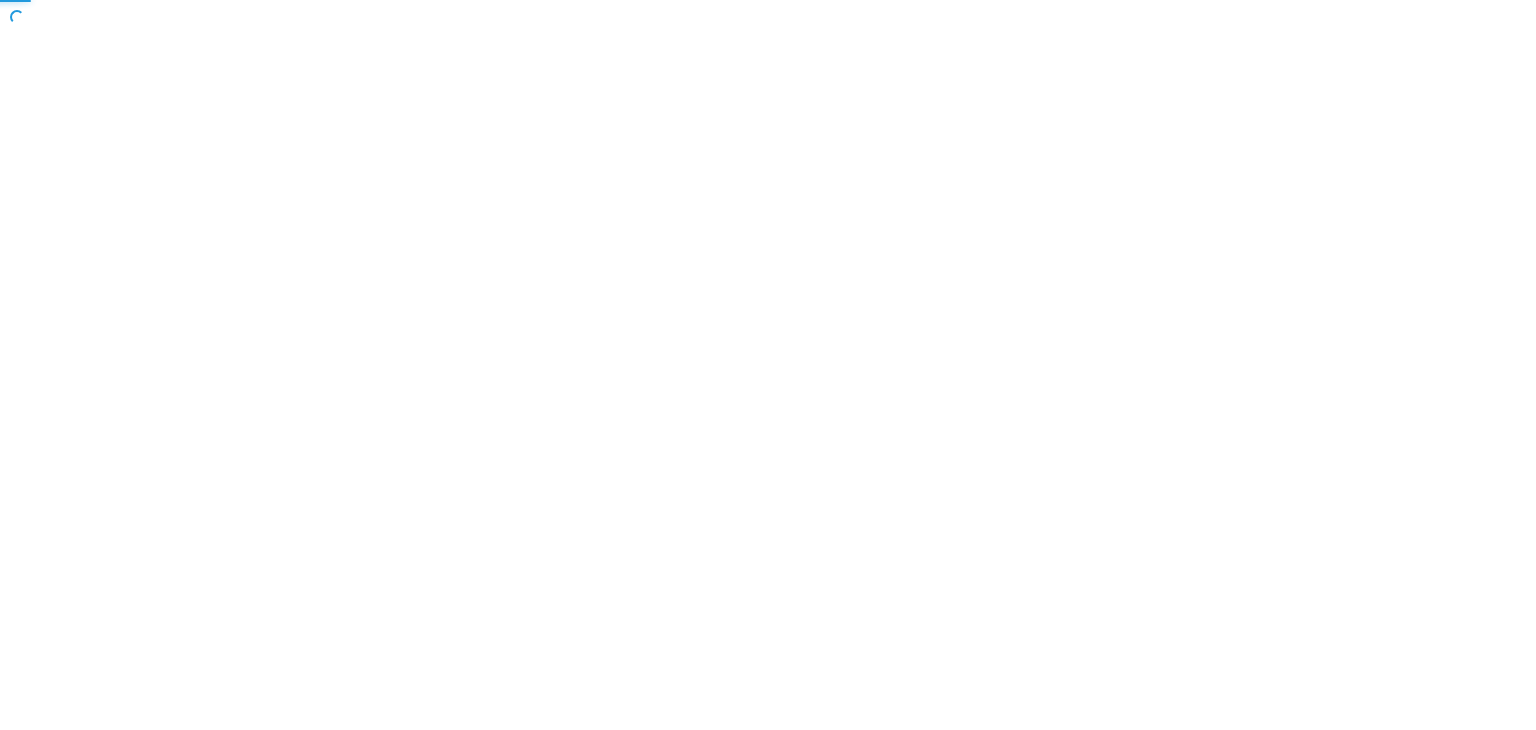 scroll, scrollTop: 0, scrollLeft: 0, axis: both 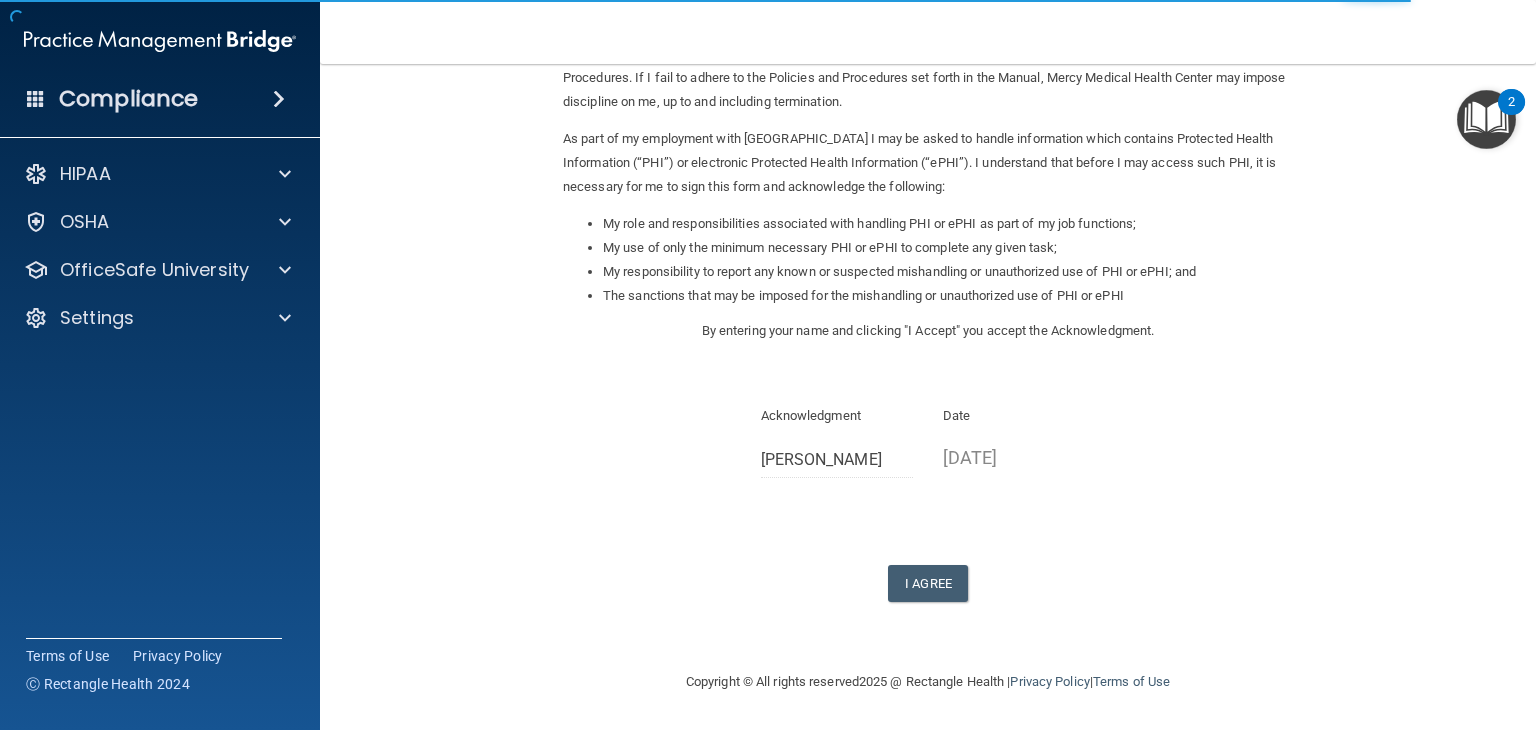 click on "I Agree" at bounding box center (928, 583) 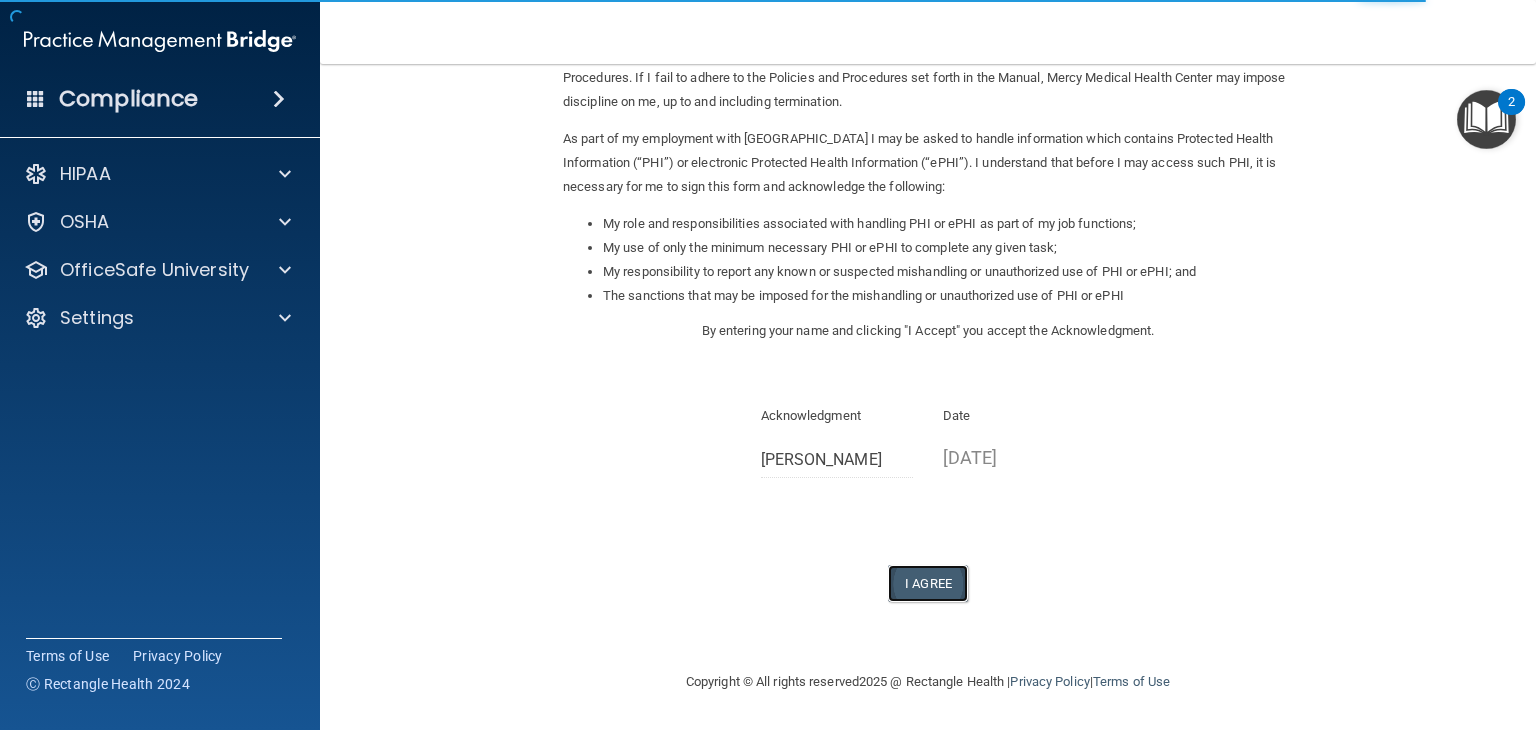 click on "I Agree" at bounding box center (928, 583) 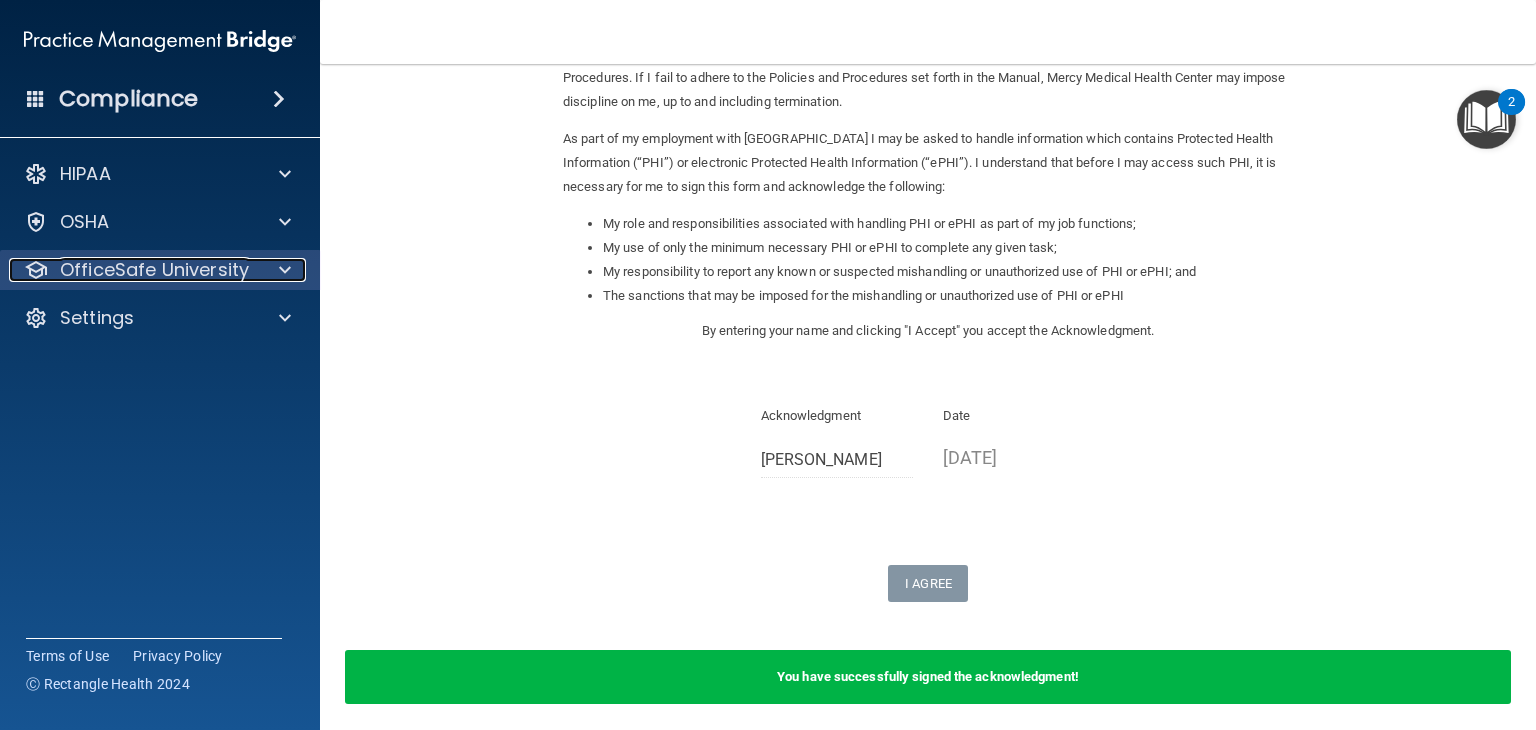click on "OfficeSafe University" at bounding box center [154, 270] 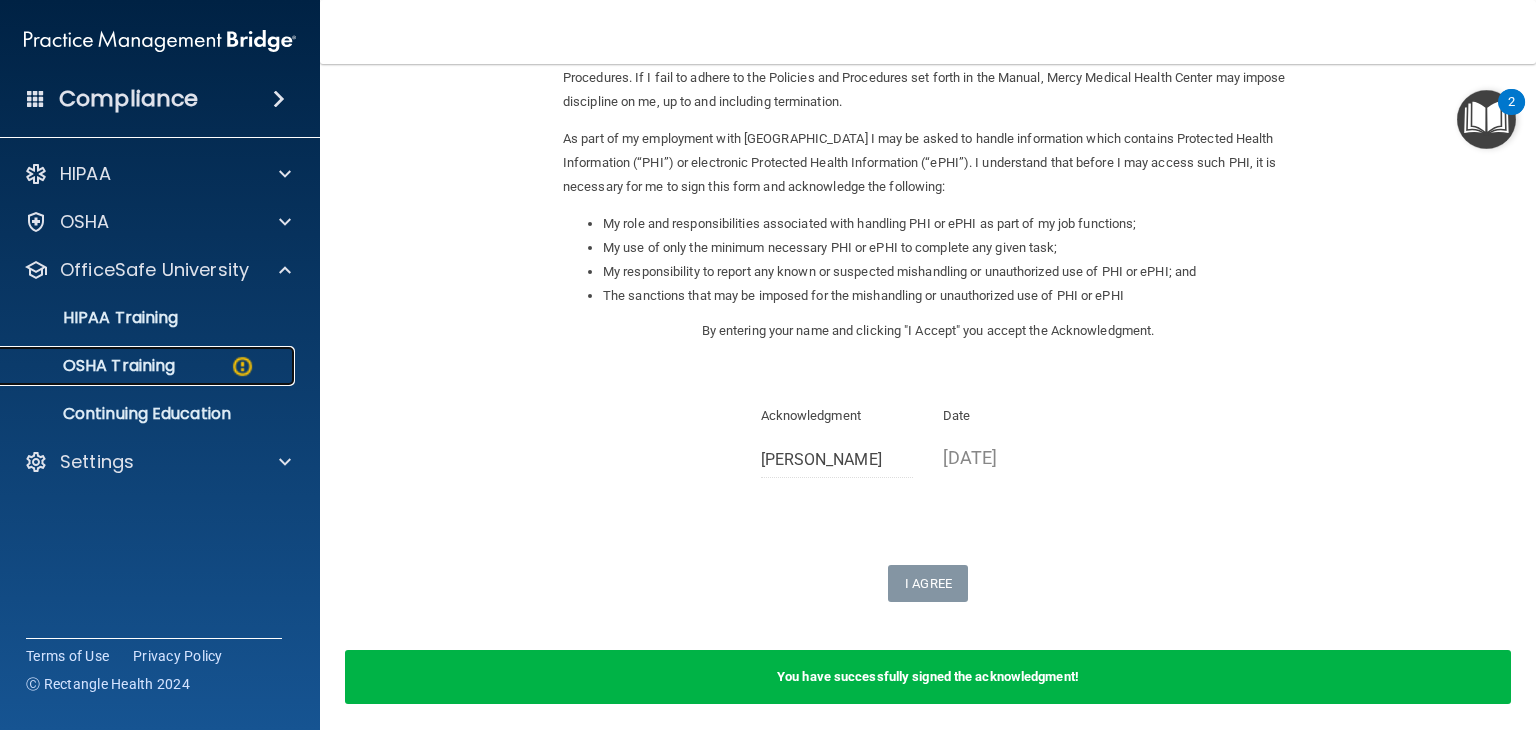 click on "OSHA Training" at bounding box center (149, 366) 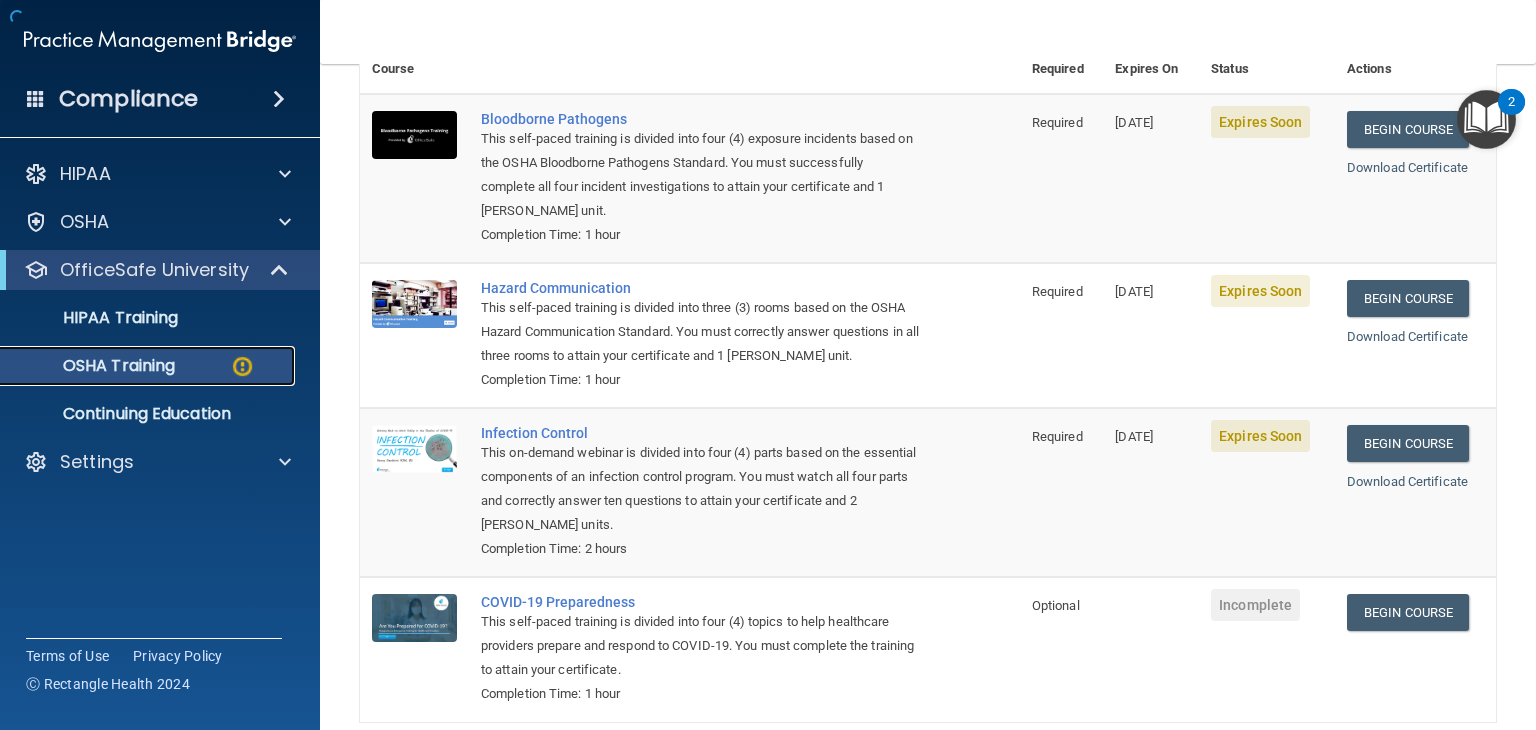 scroll, scrollTop: 231, scrollLeft: 0, axis: vertical 